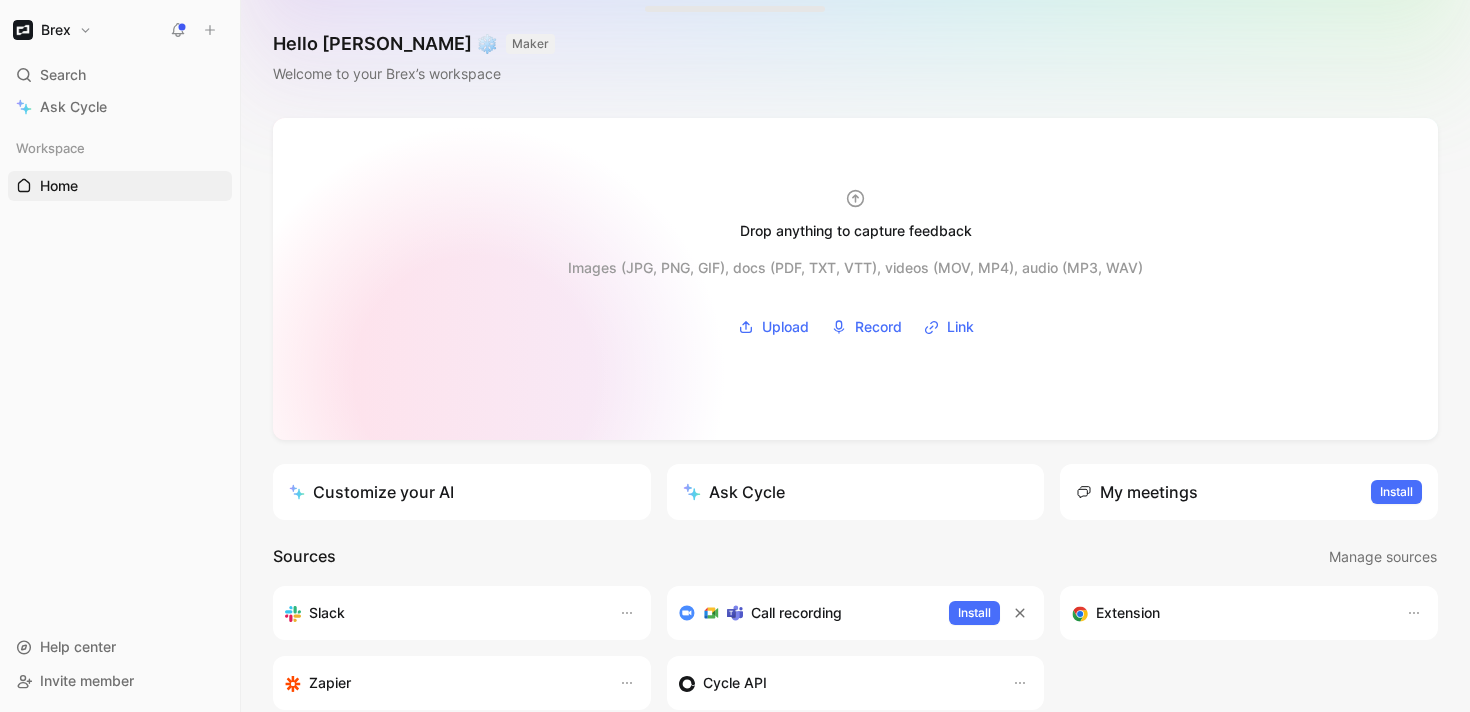 scroll, scrollTop: 0, scrollLeft: 0, axis: both 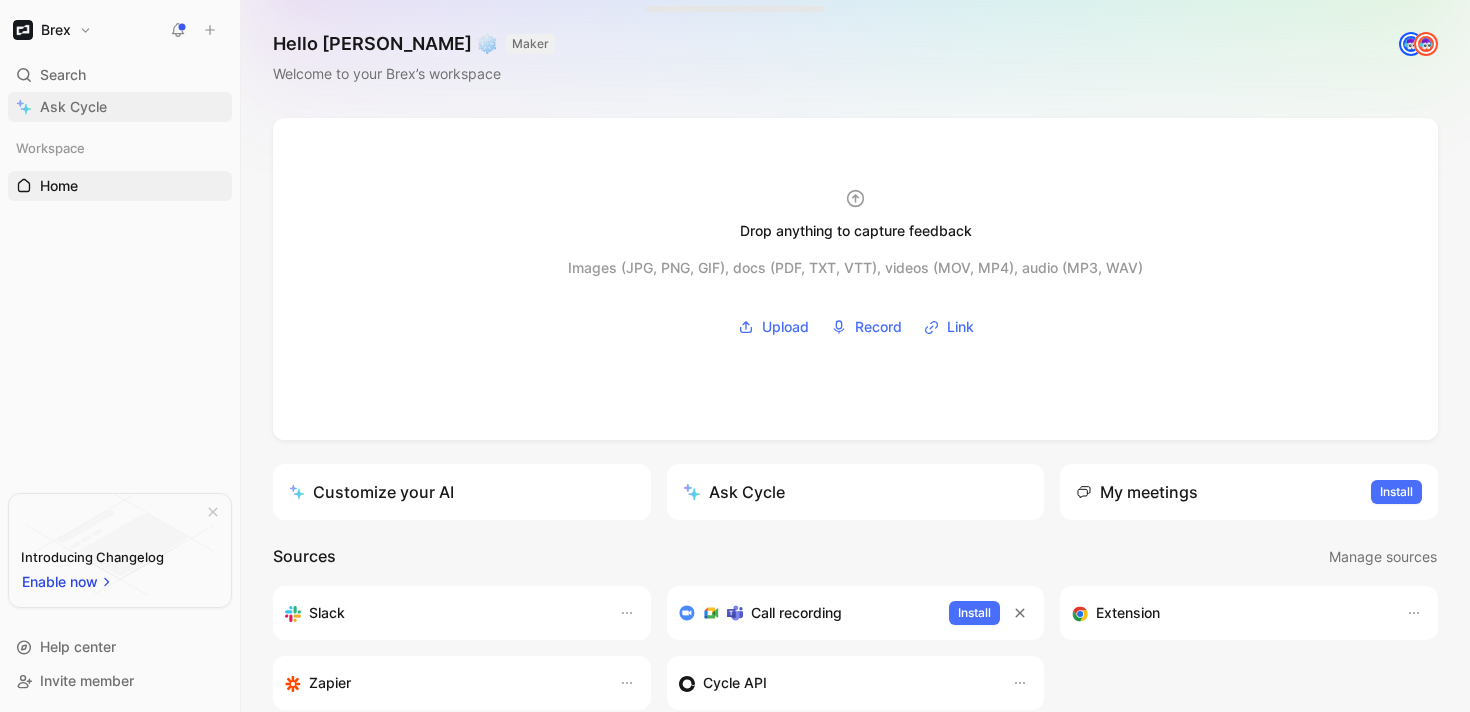click on "Ask Cycle" at bounding box center (73, 107) 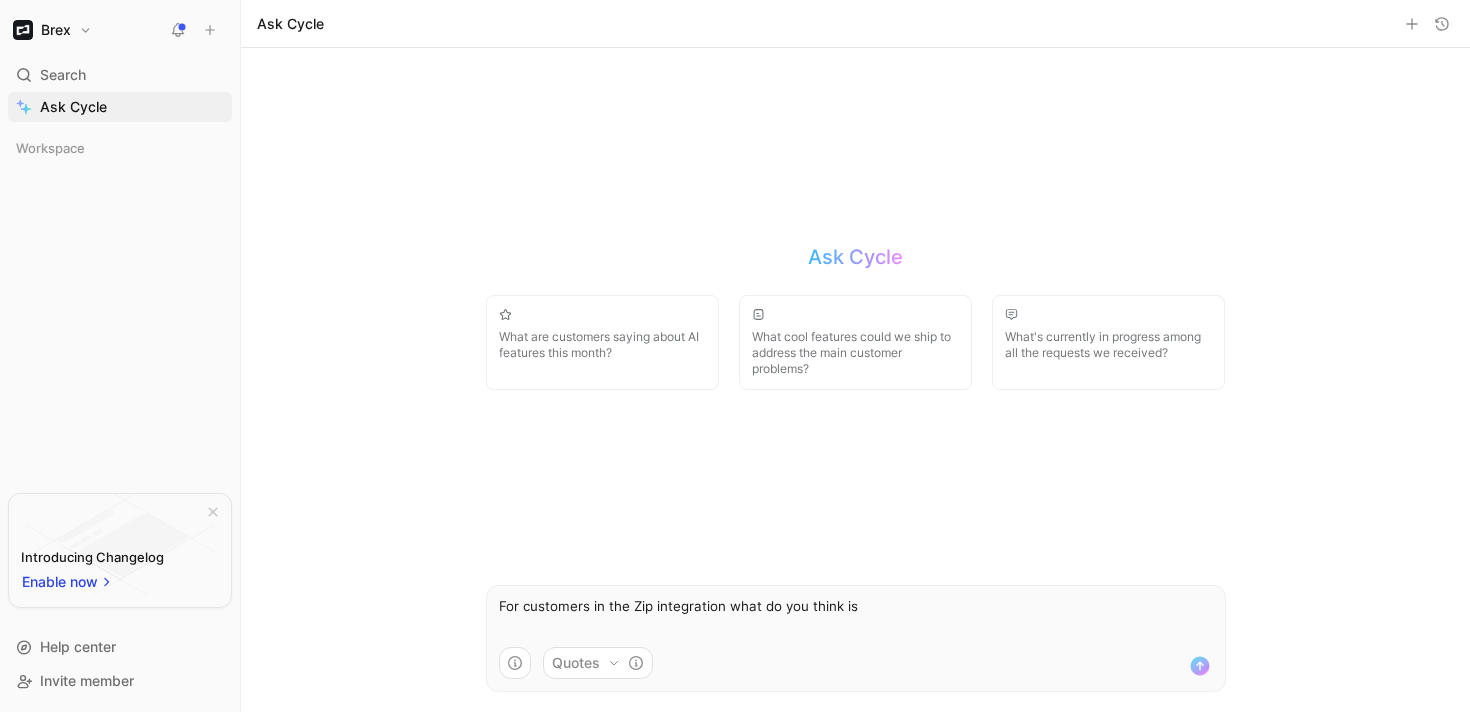 type on "For customers in the Zip integration what do you think is" 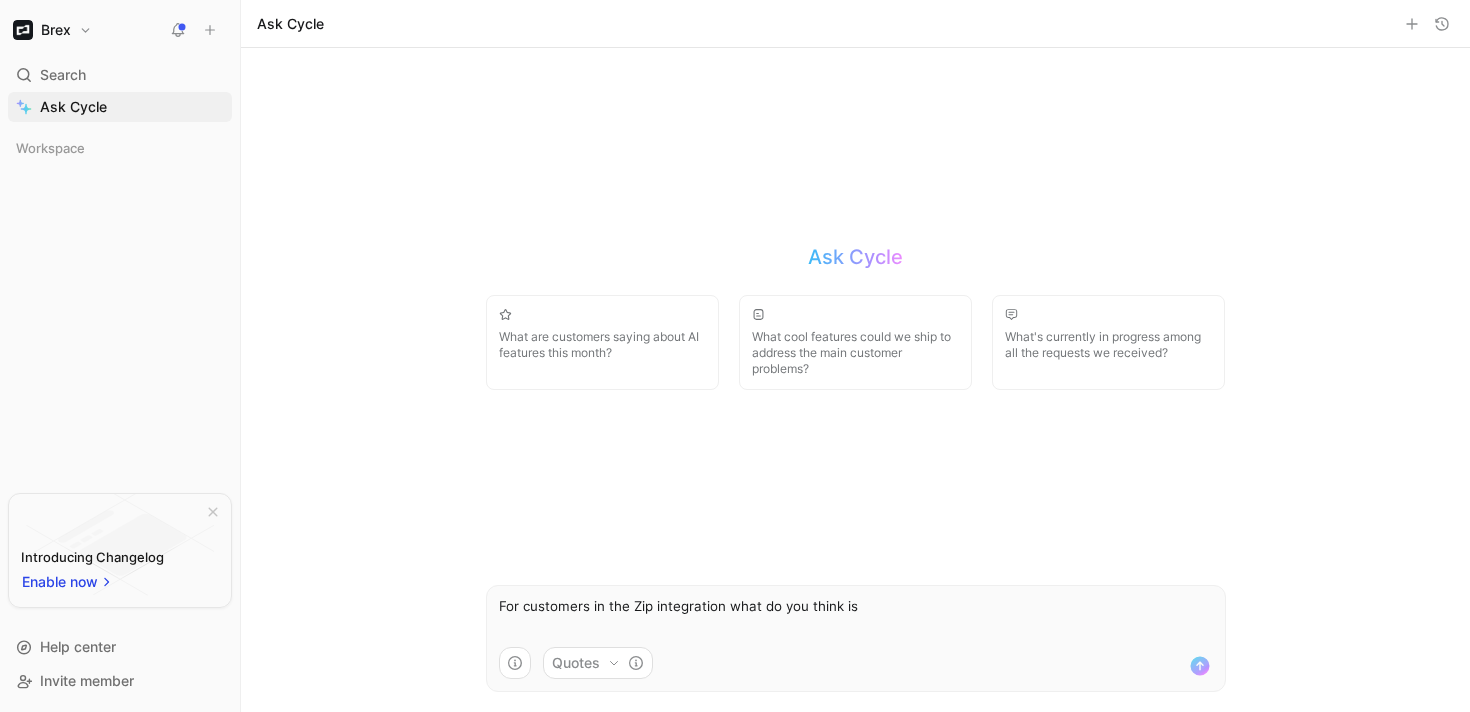 type 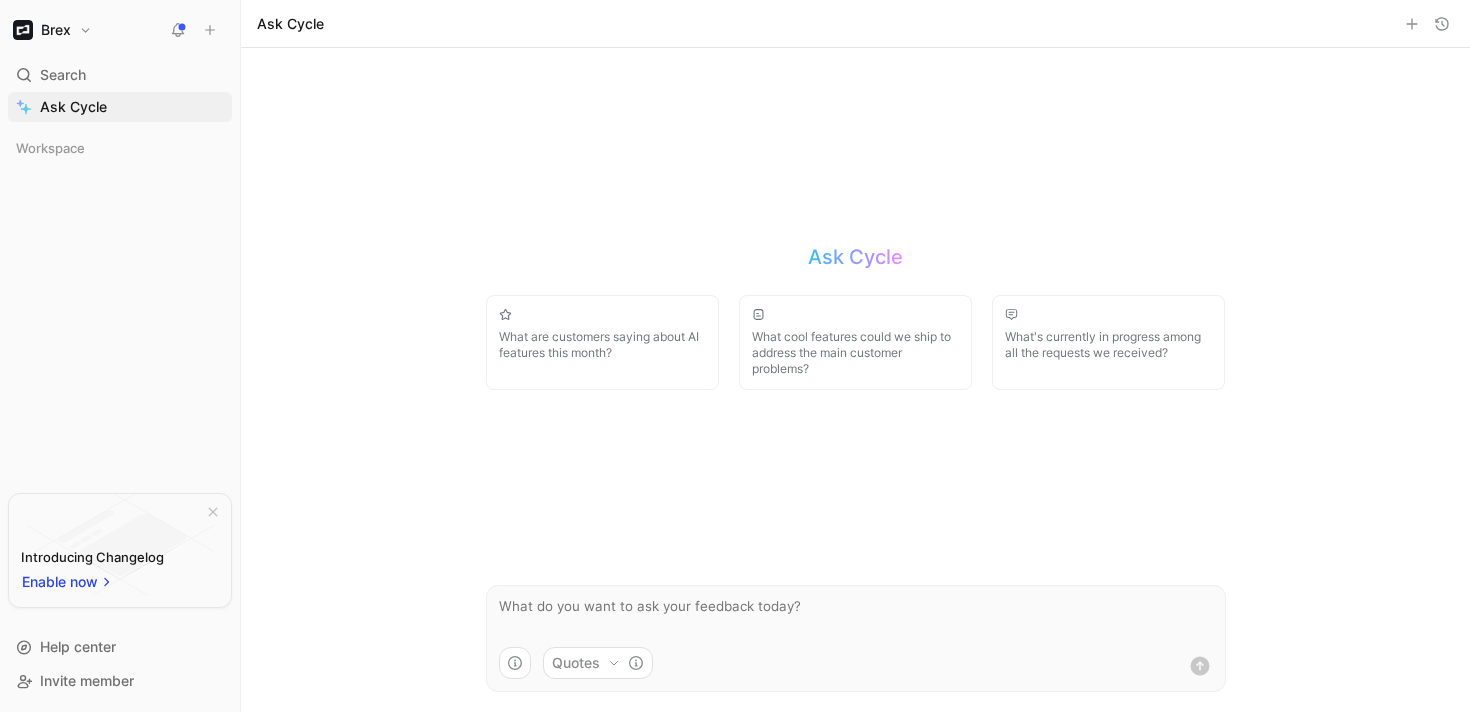 click at bounding box center (210, 30) 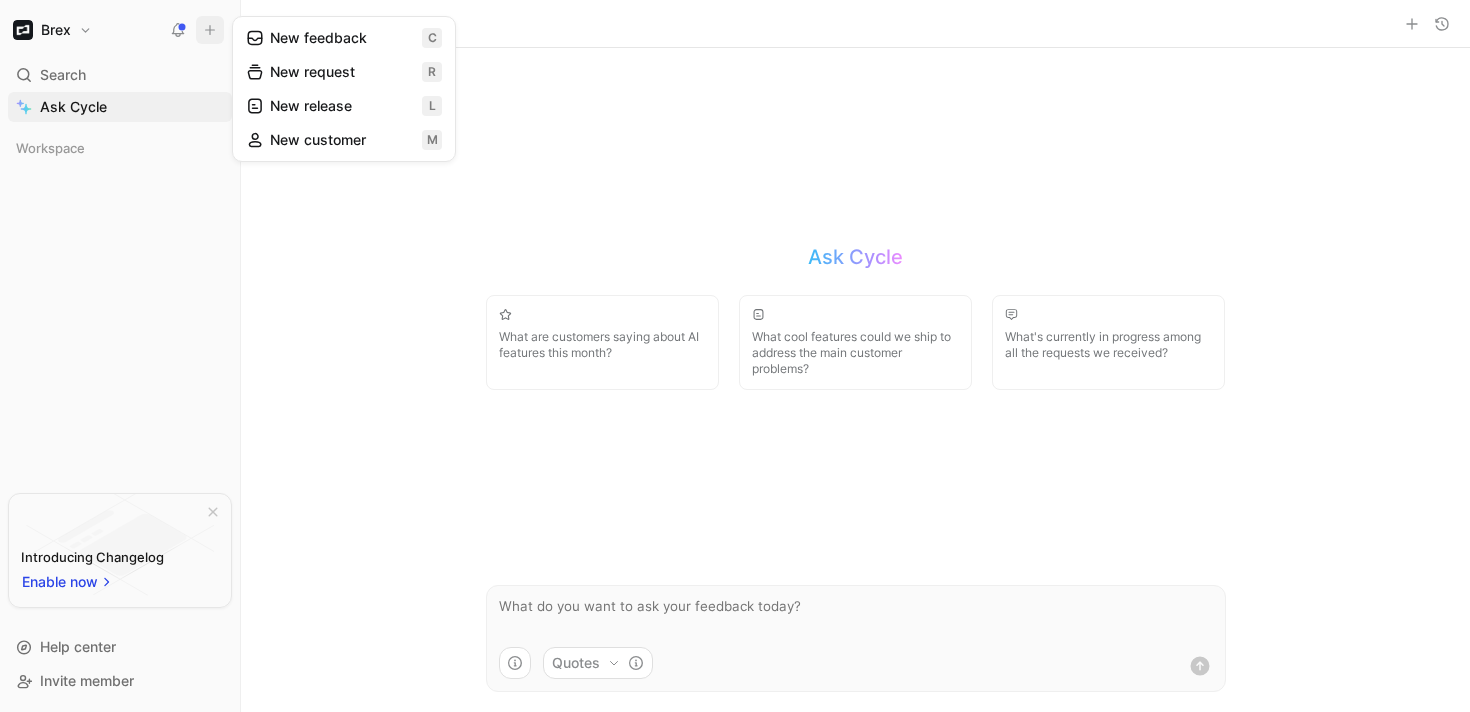 click on "New request r" at bounding box center [344, 72] 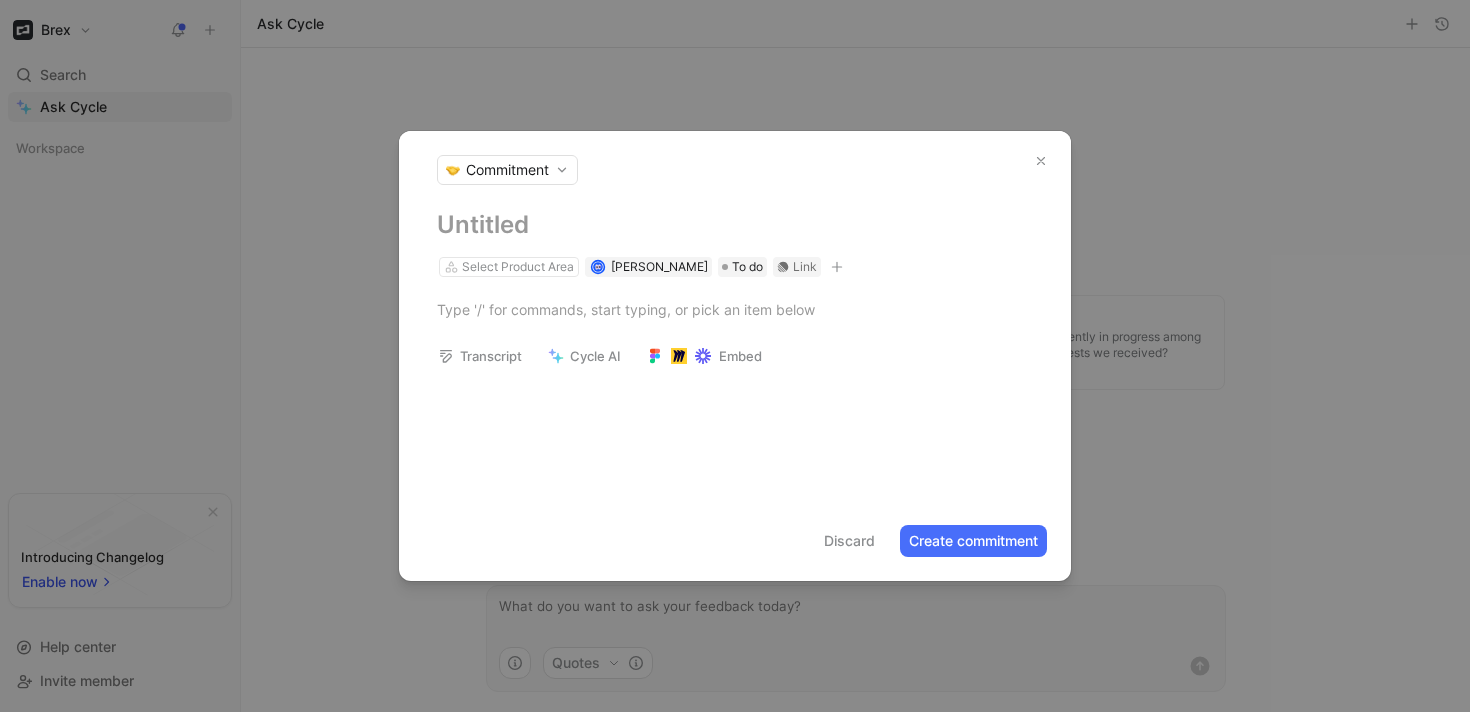 click on "Commitment" at bounding box center [507, 170] 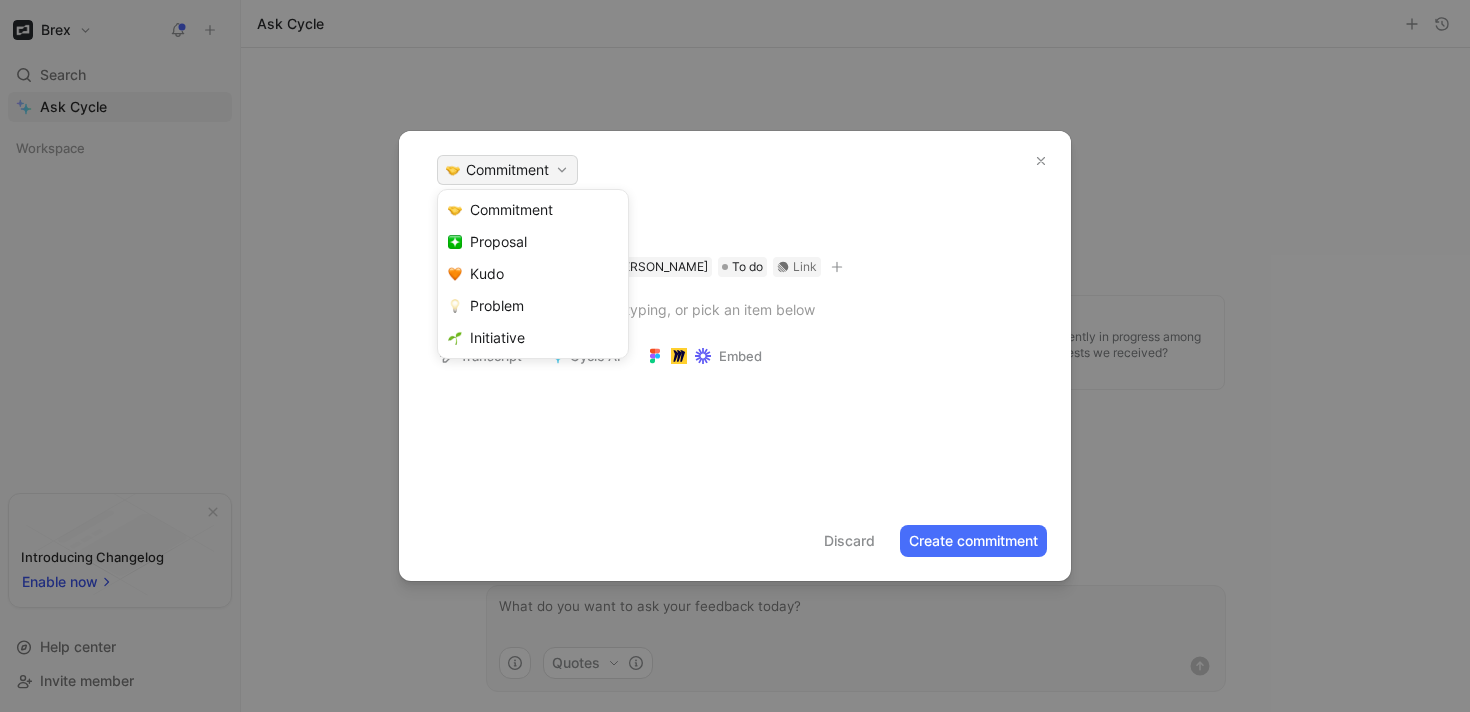 click at bounding box center (735, 356) 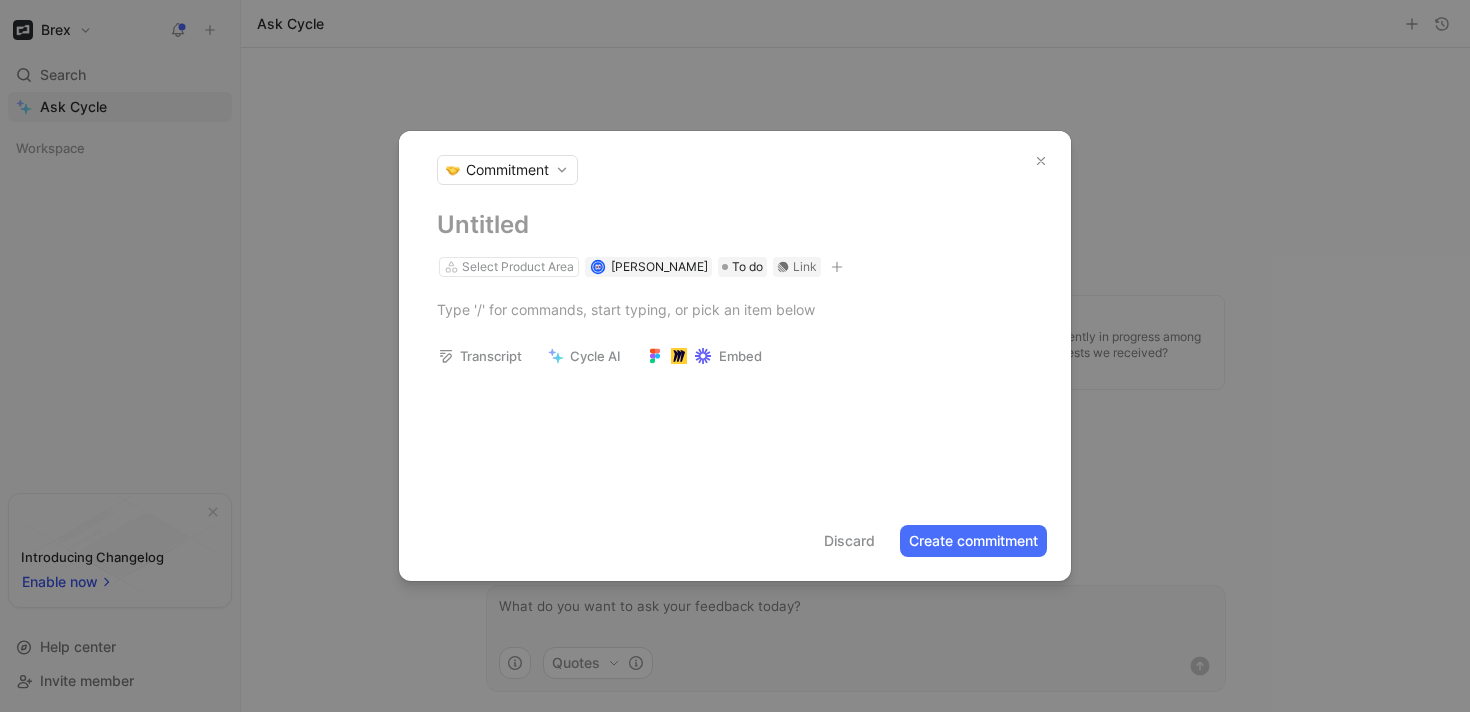 click 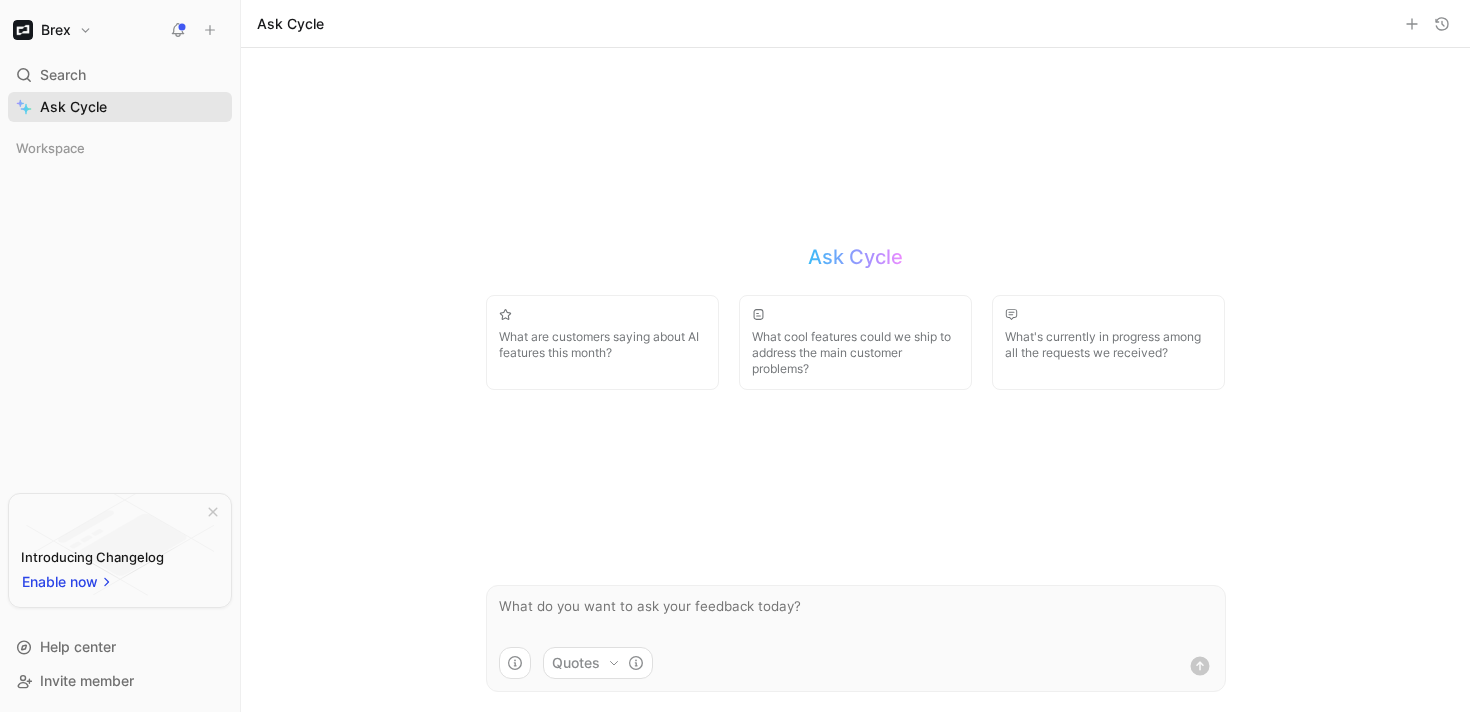click on "Ask Cycle" at bounding box center (73, 107) 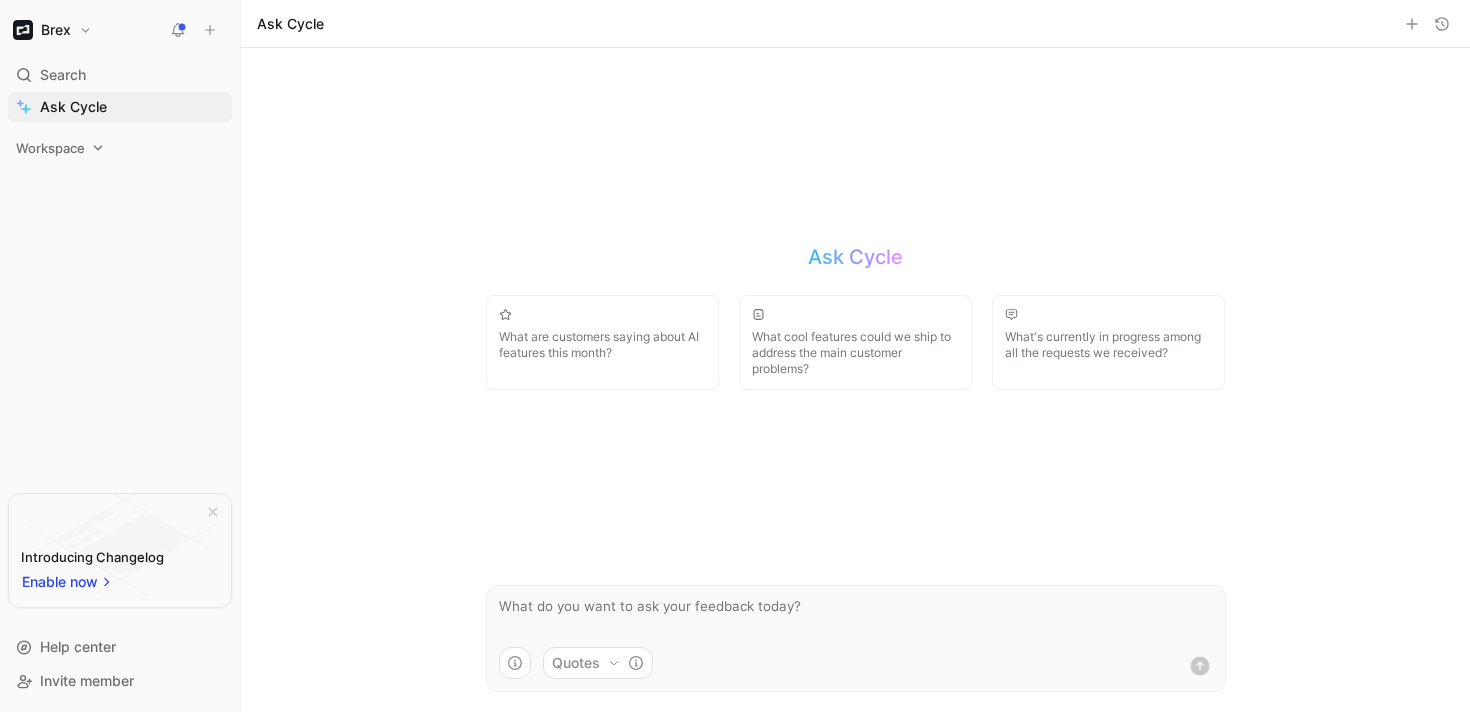 click on "Workspace" at bounding box center [120, 148] 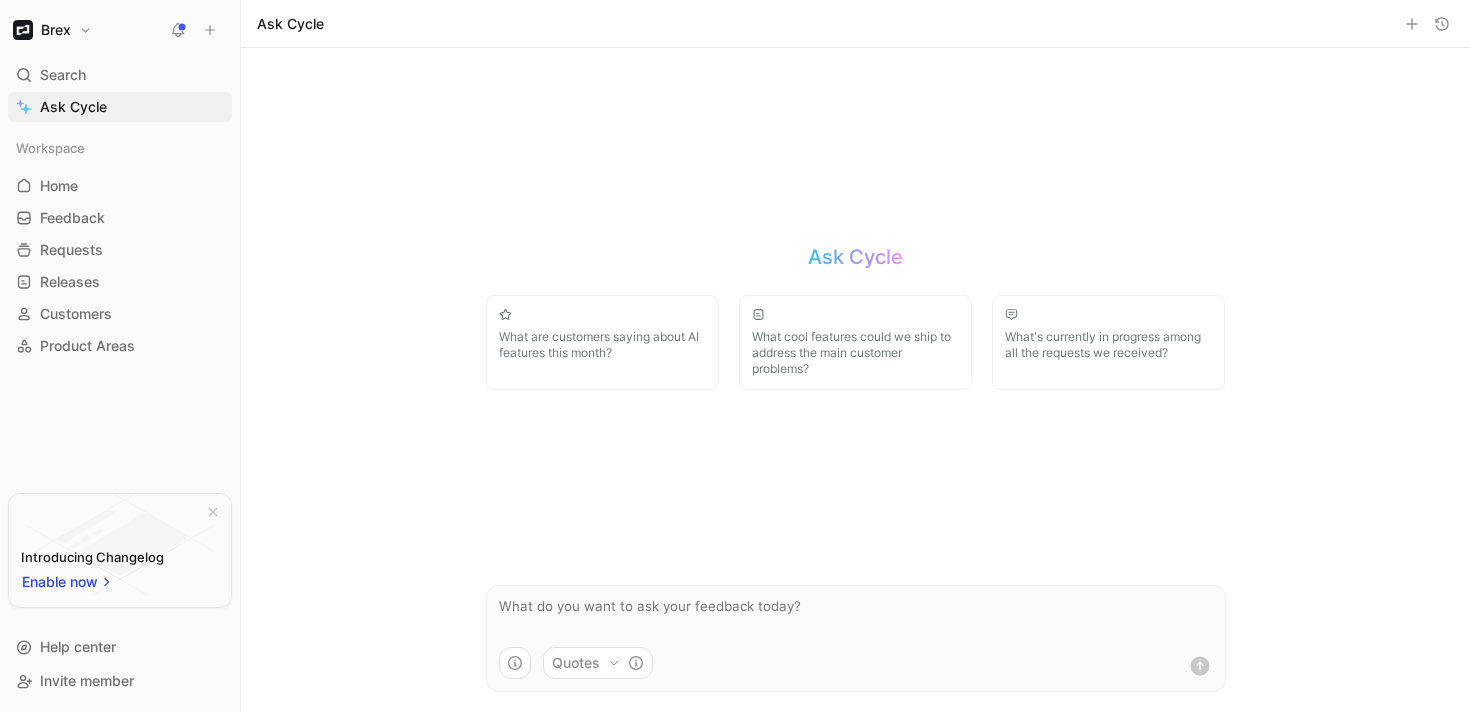 click on "Brex" at bounding box center [52, 30] 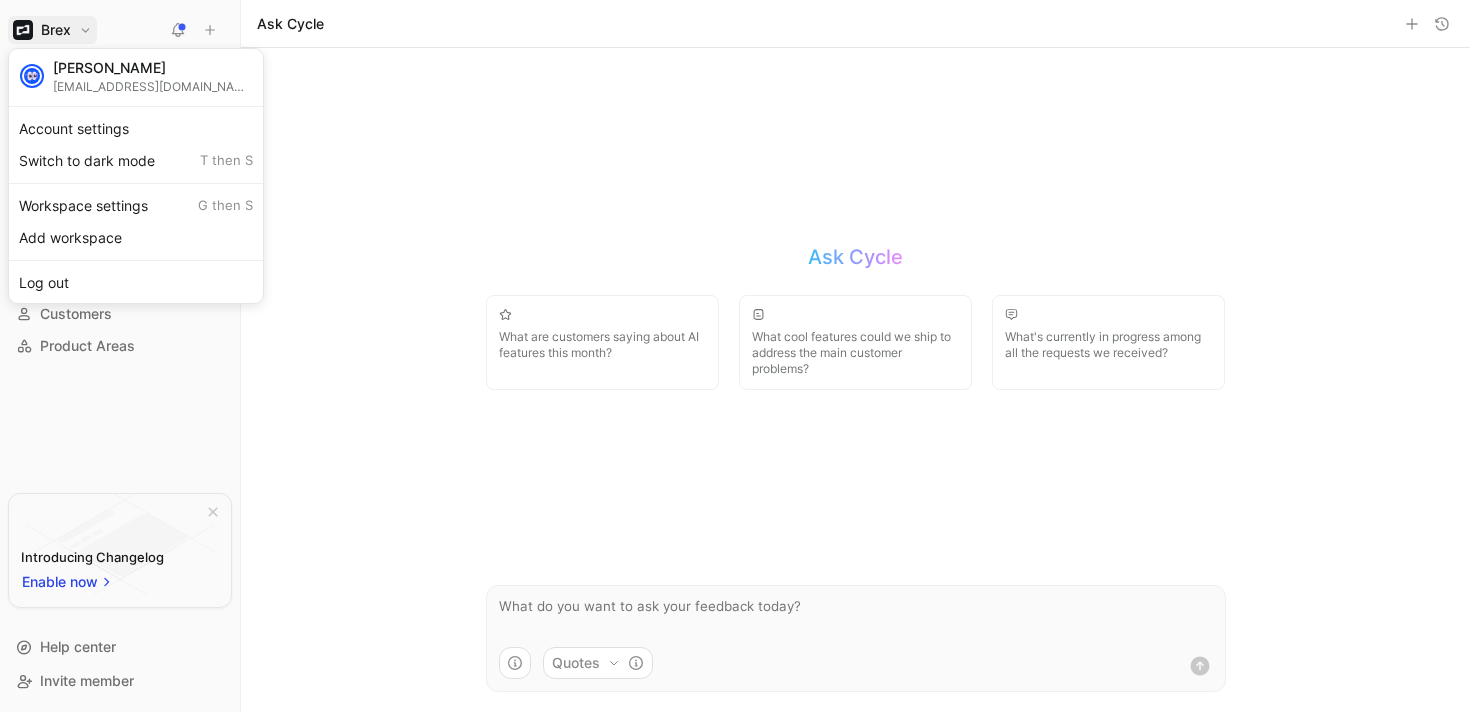 click at bounding box center (735, 356) 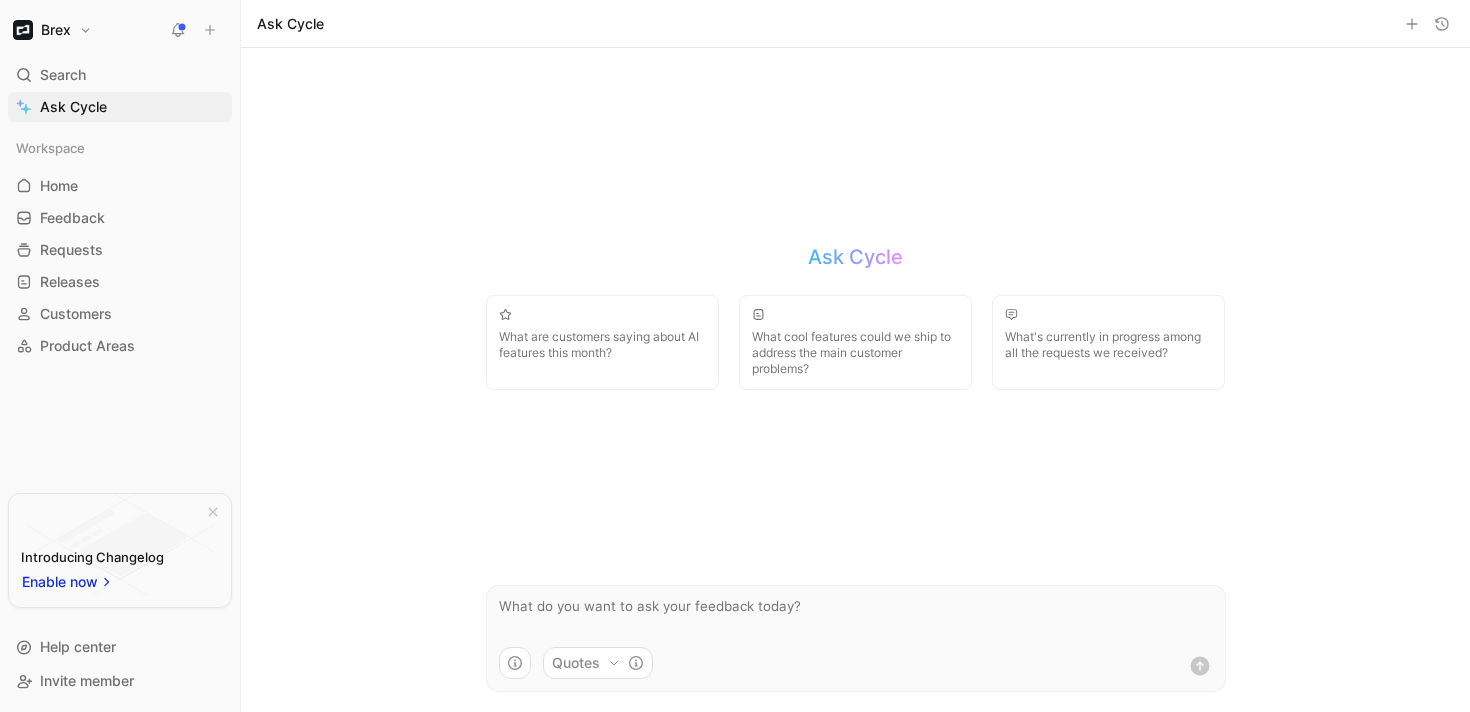 click 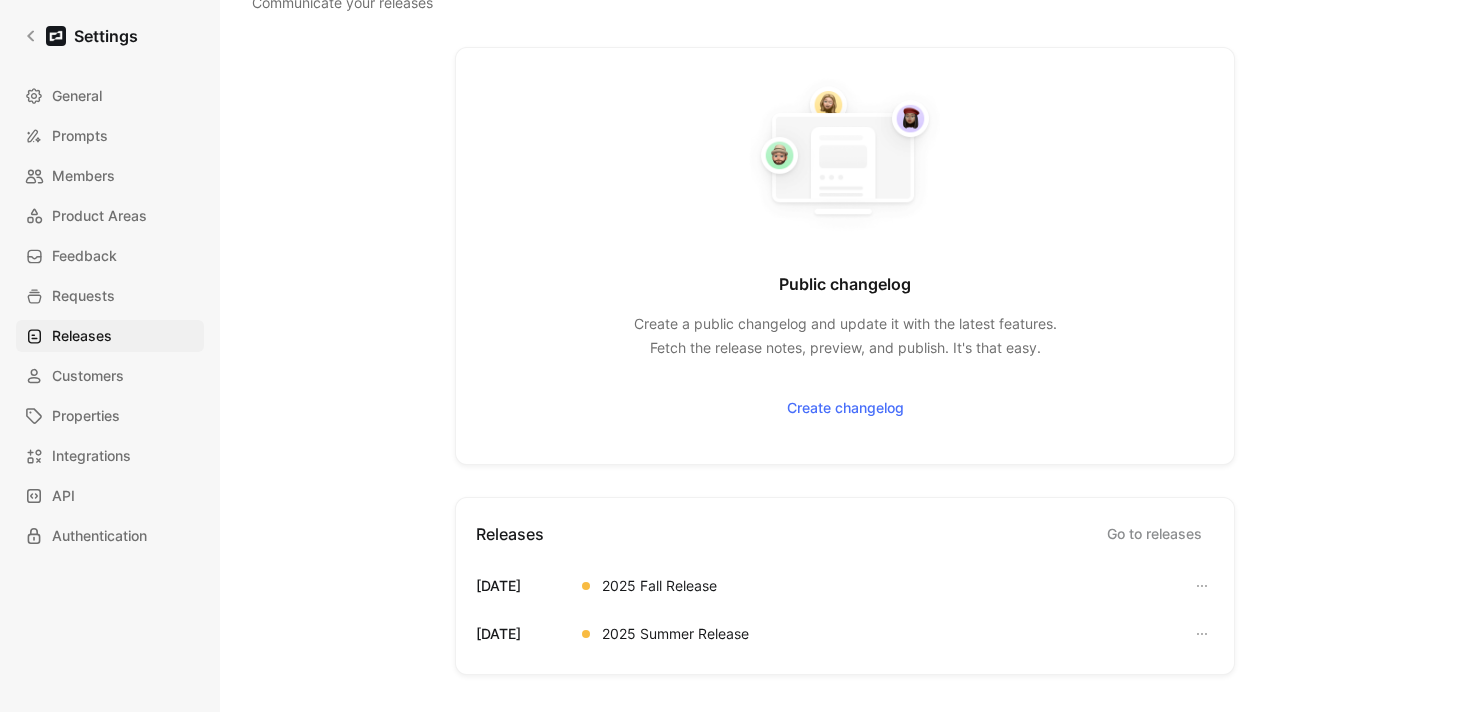 scroll, scrollTop: 258, scrollLeft: 0, axis: vertical 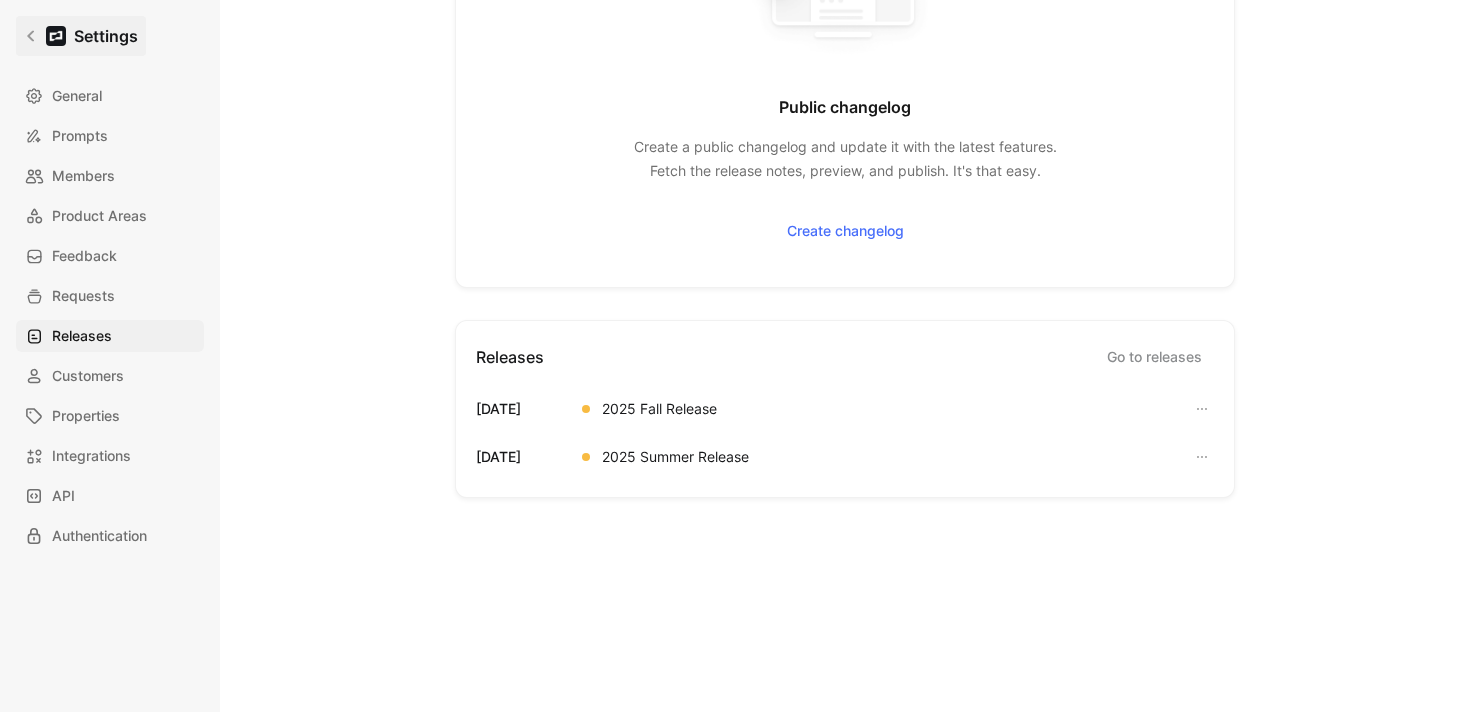 click at bounding box center (56, 36) 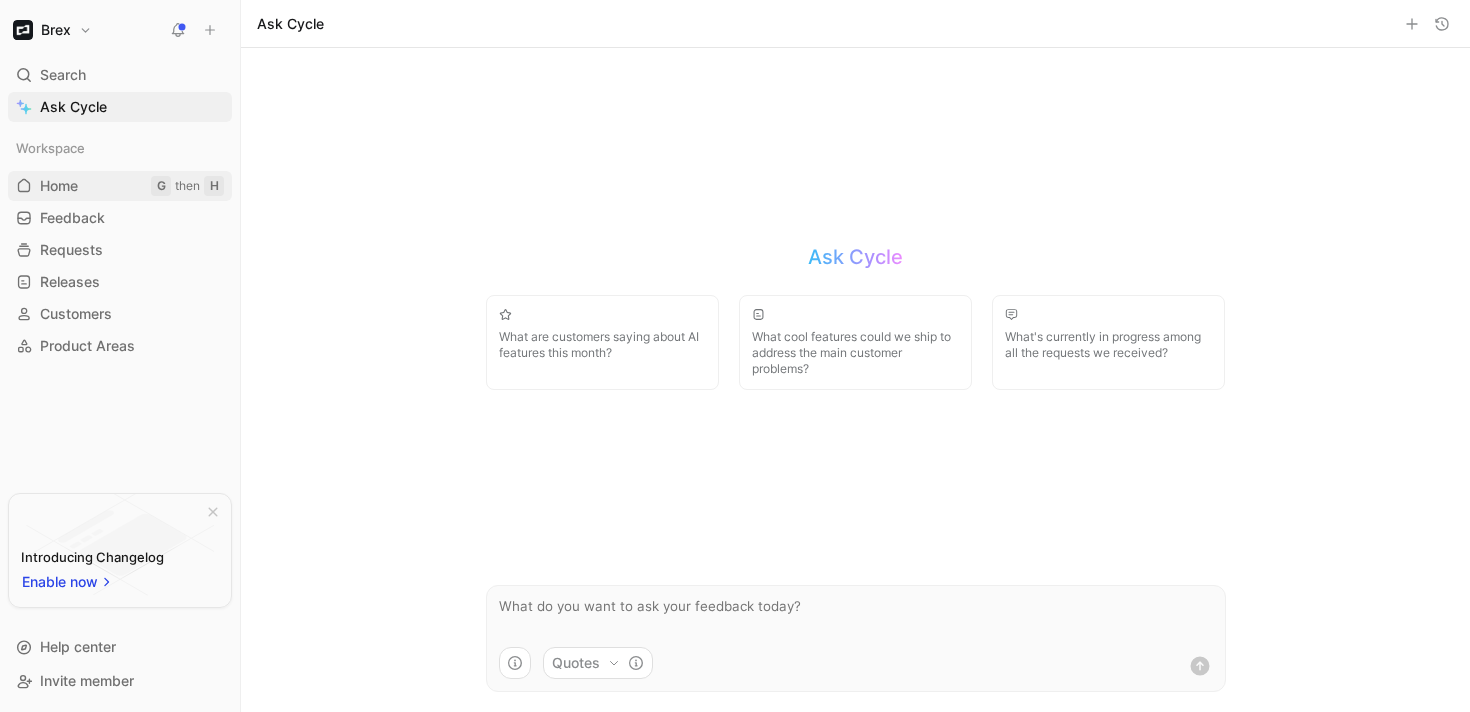 click on "Home G then H" at bounding box center (120, 186) 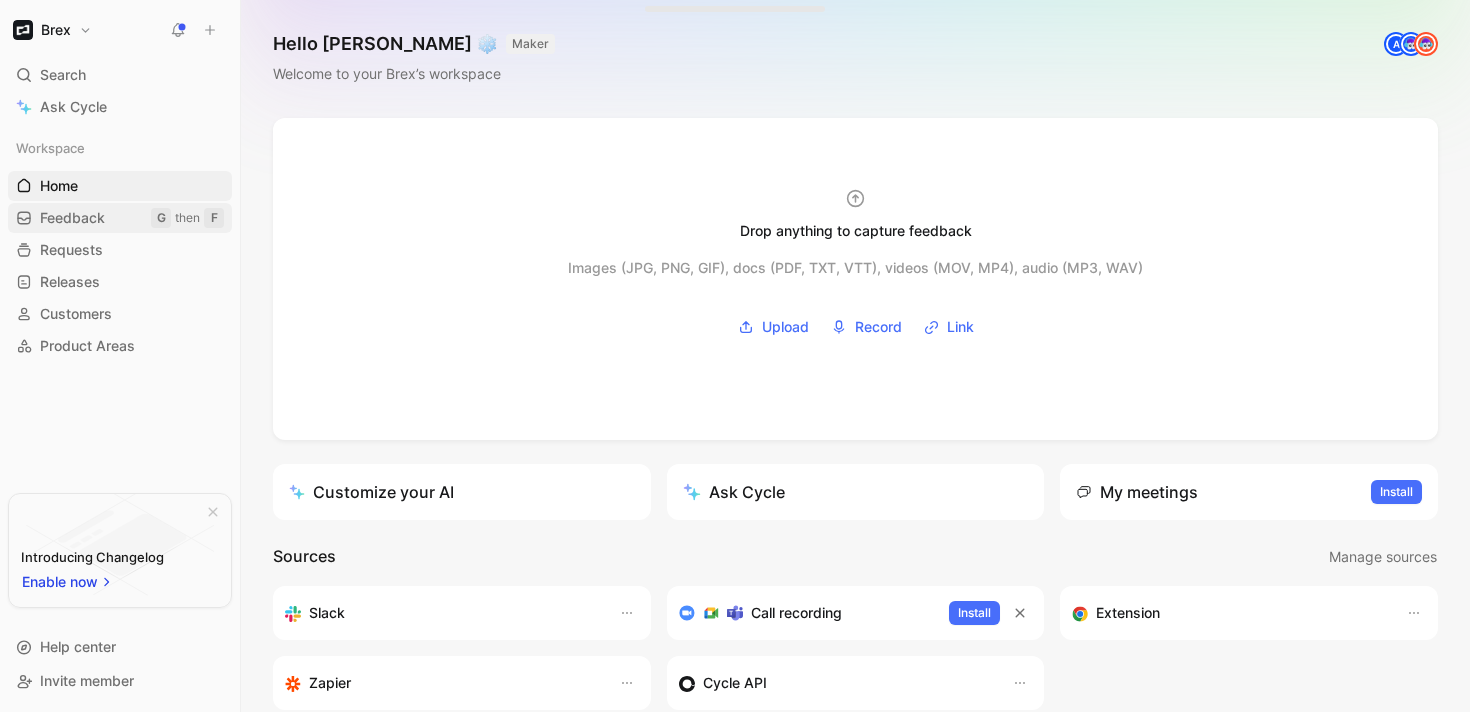 click on "Feedback G then F" at bounding box center [120, 218] 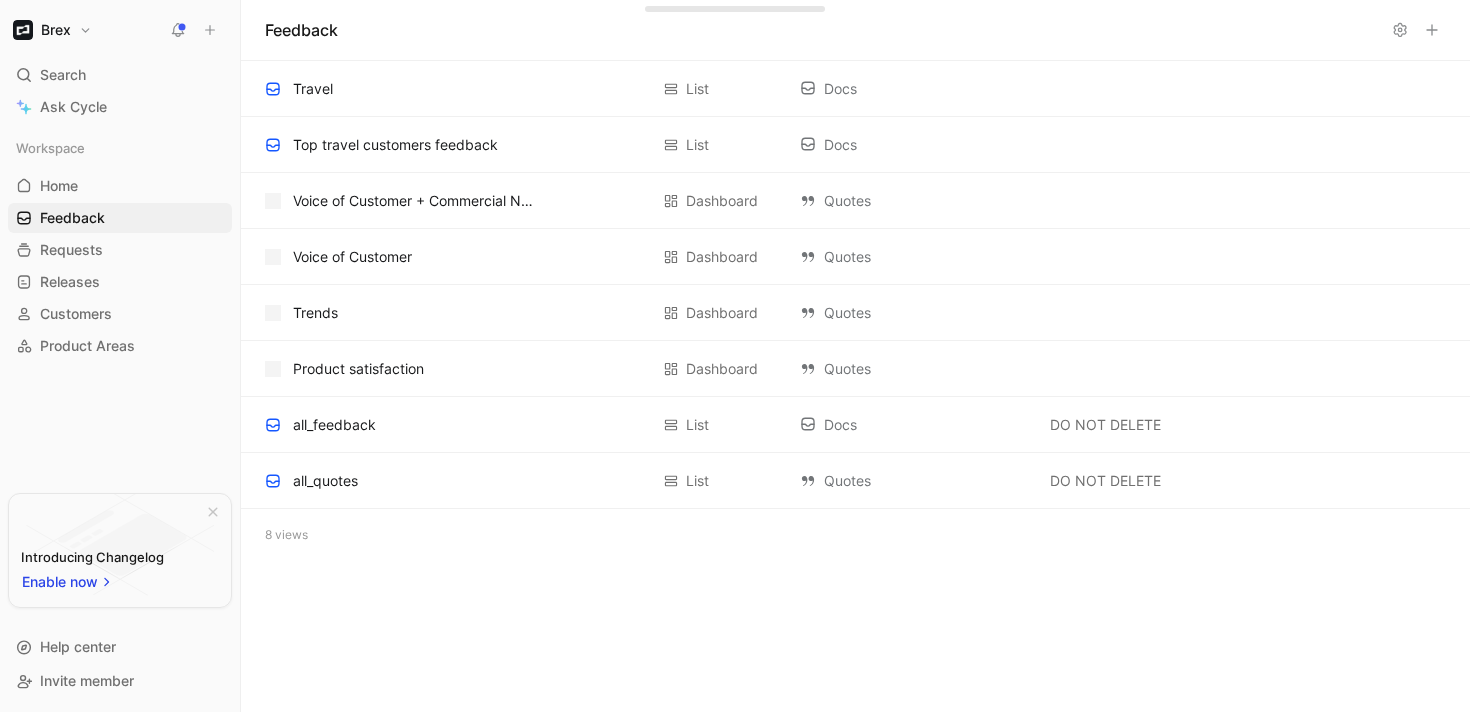click on "Workspace Home G then H Feedback G then F Requests G then R Releases G then L Customers Product Areas" at bounding box center [120, 247] 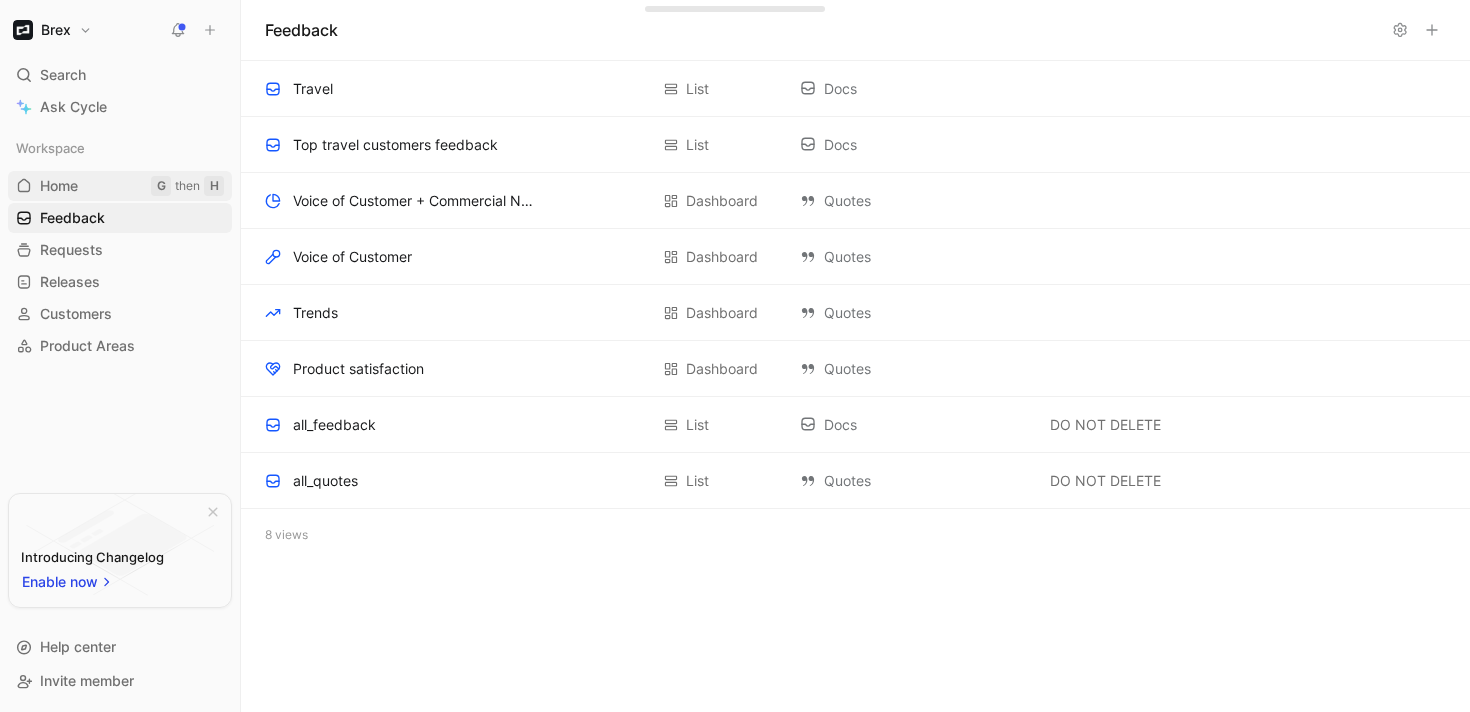 click on "Home G then H" at bounding box center (120, 186) 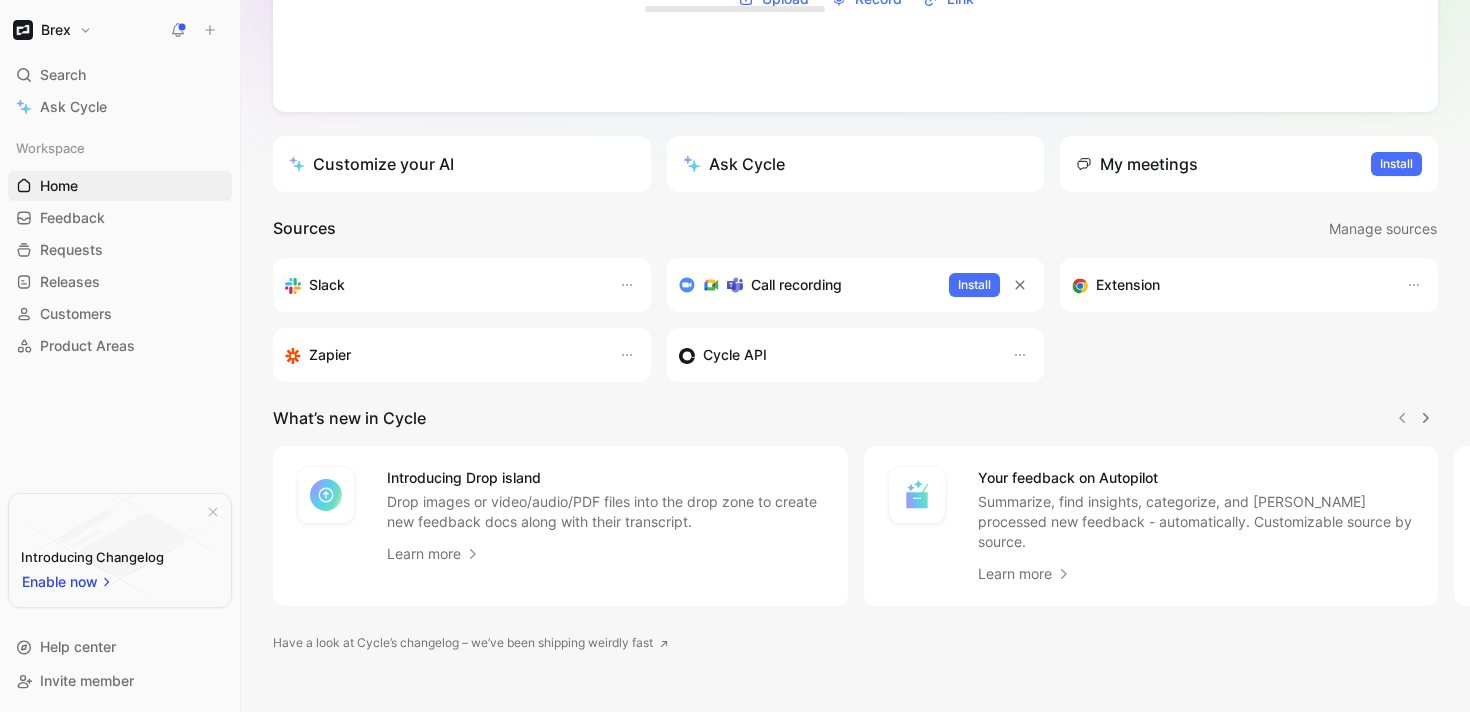 scroll, scrollTop: 341, scrollLeft: 0, axis: vertical 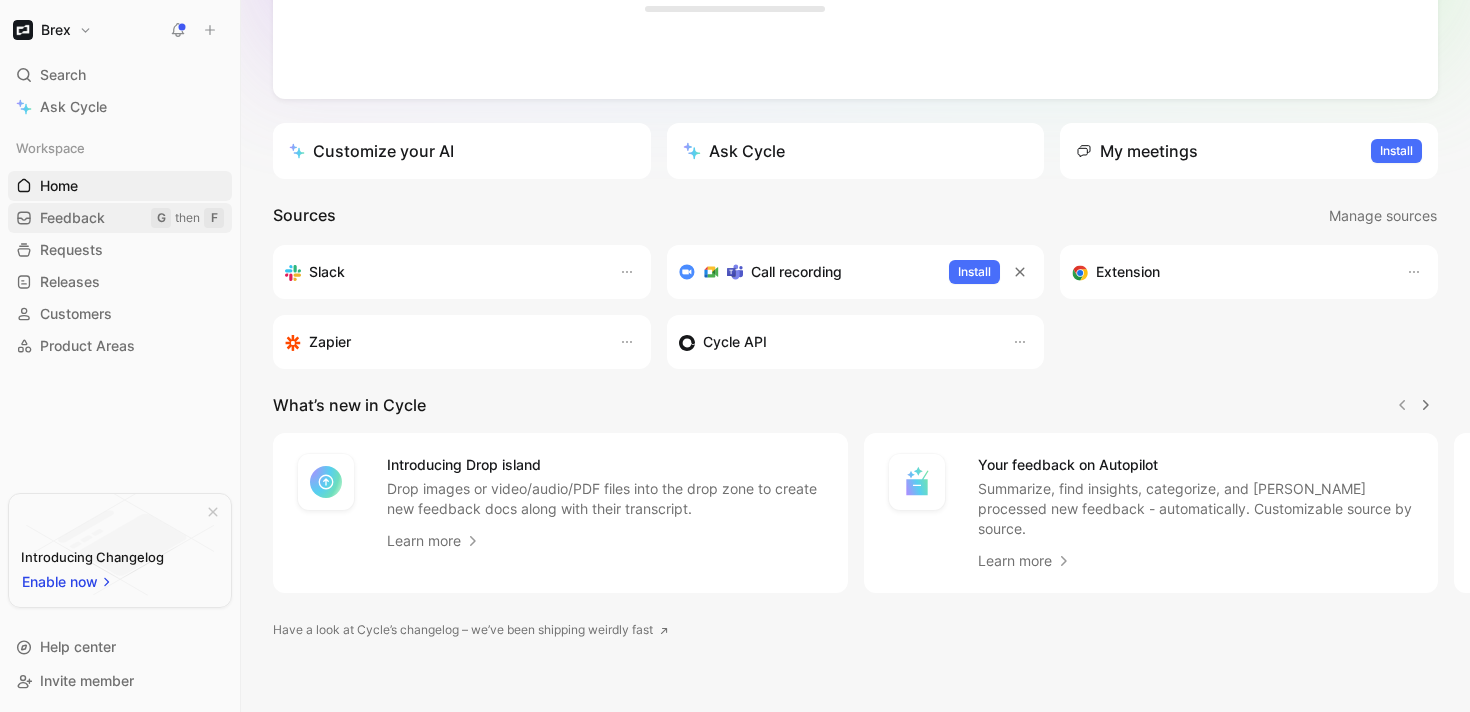 click on "Feedback G then F" at bounding box center (120, 218) 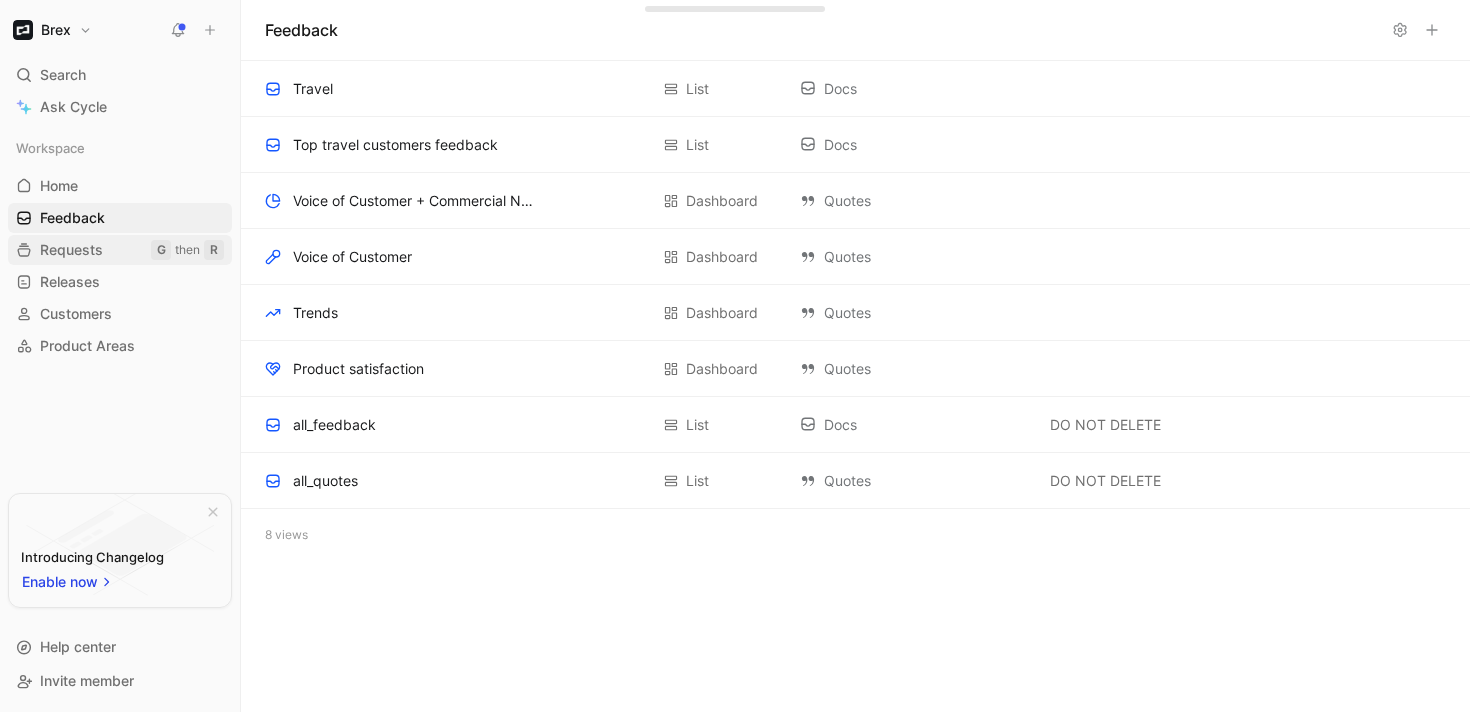 click on "Requests" at bounding box center (71, 250) 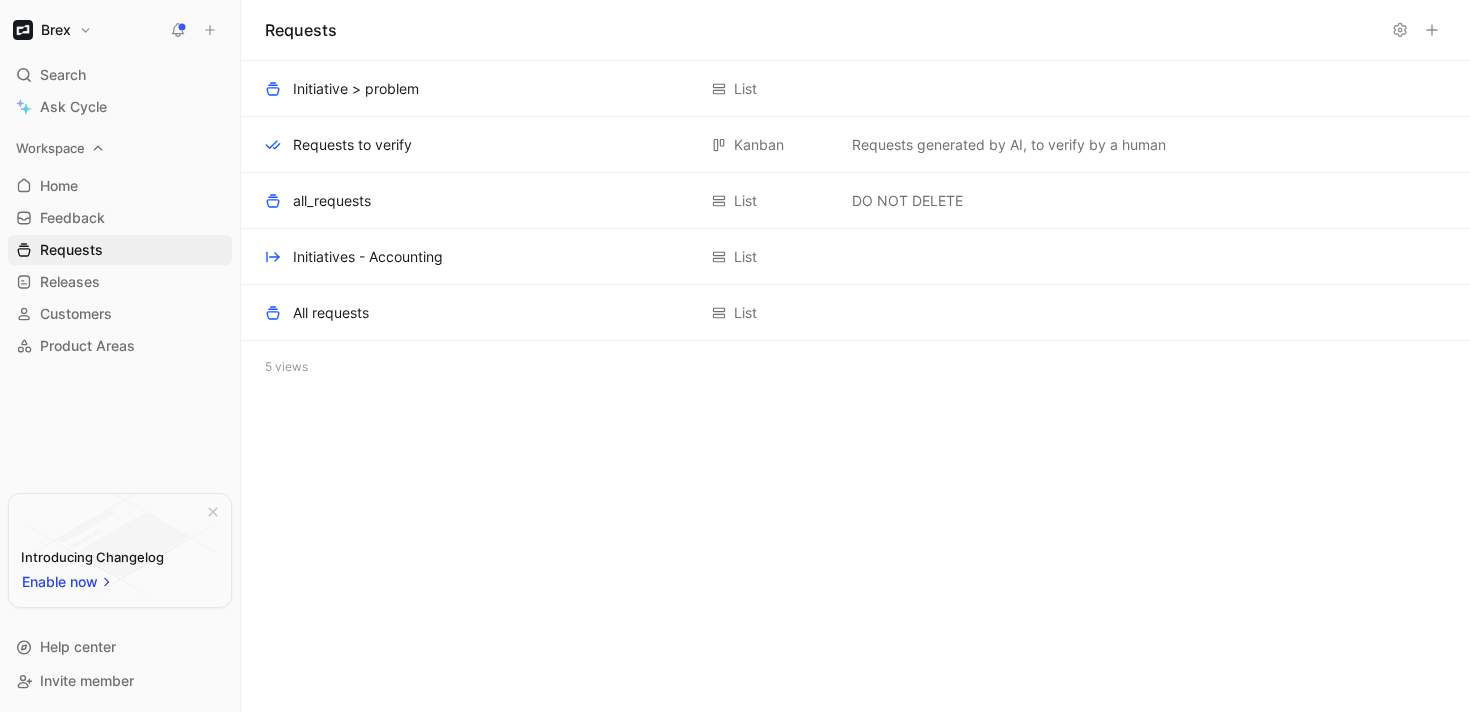click 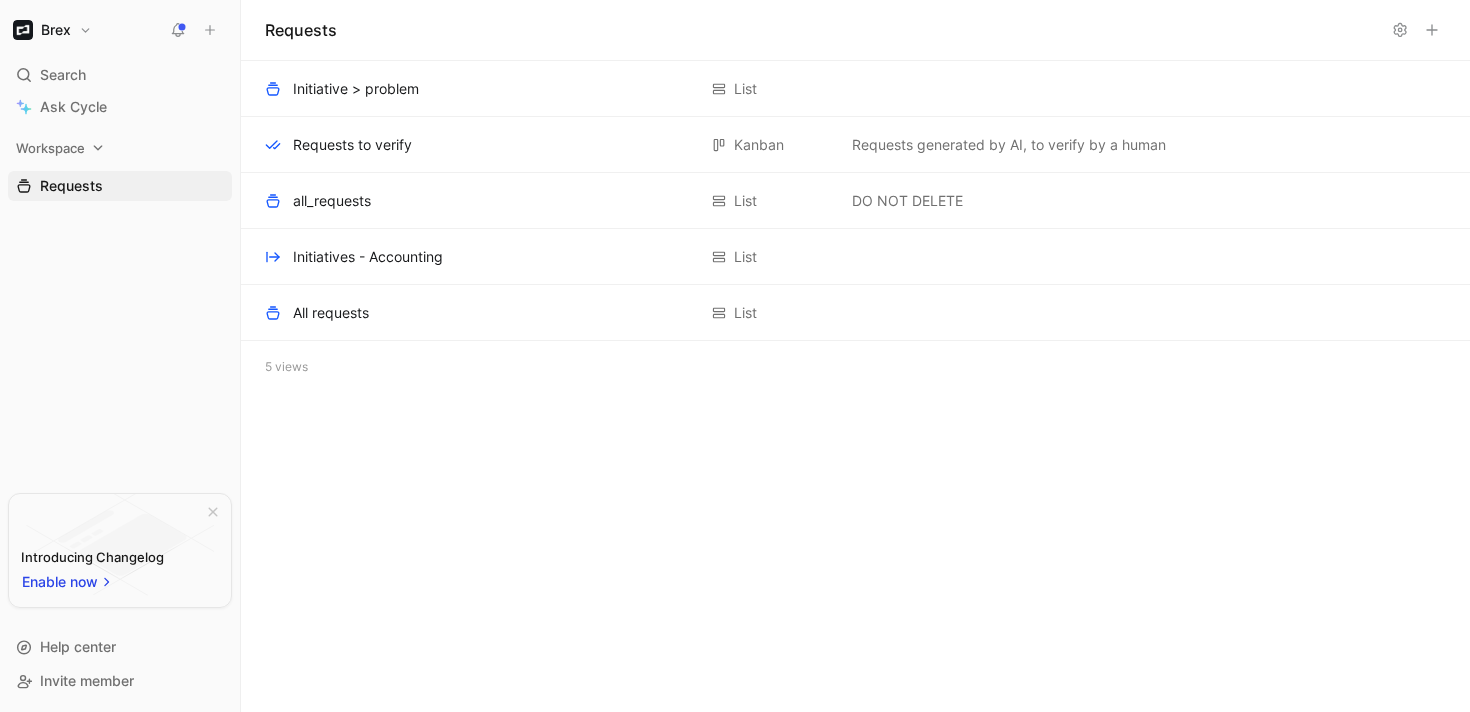 click 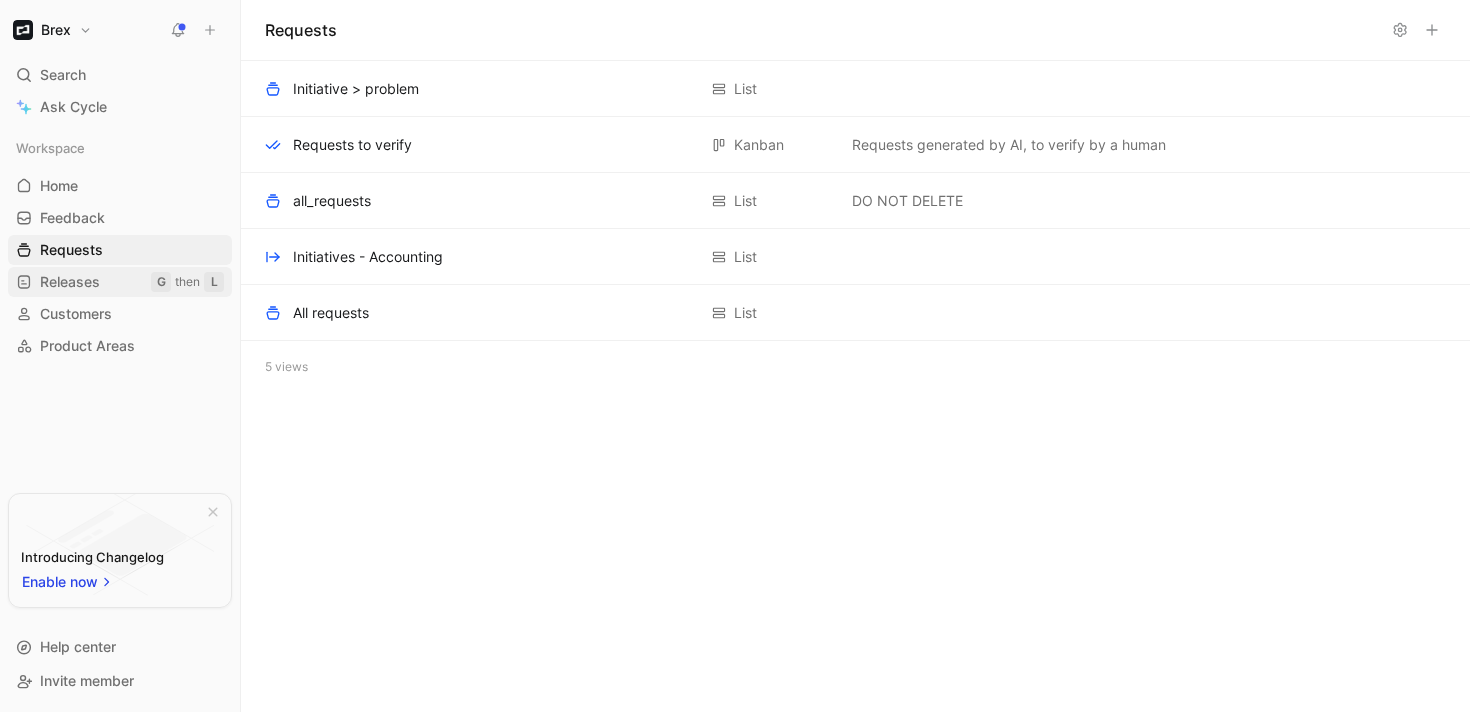 click on "Releases G then L" at bounding box center (120, 282) 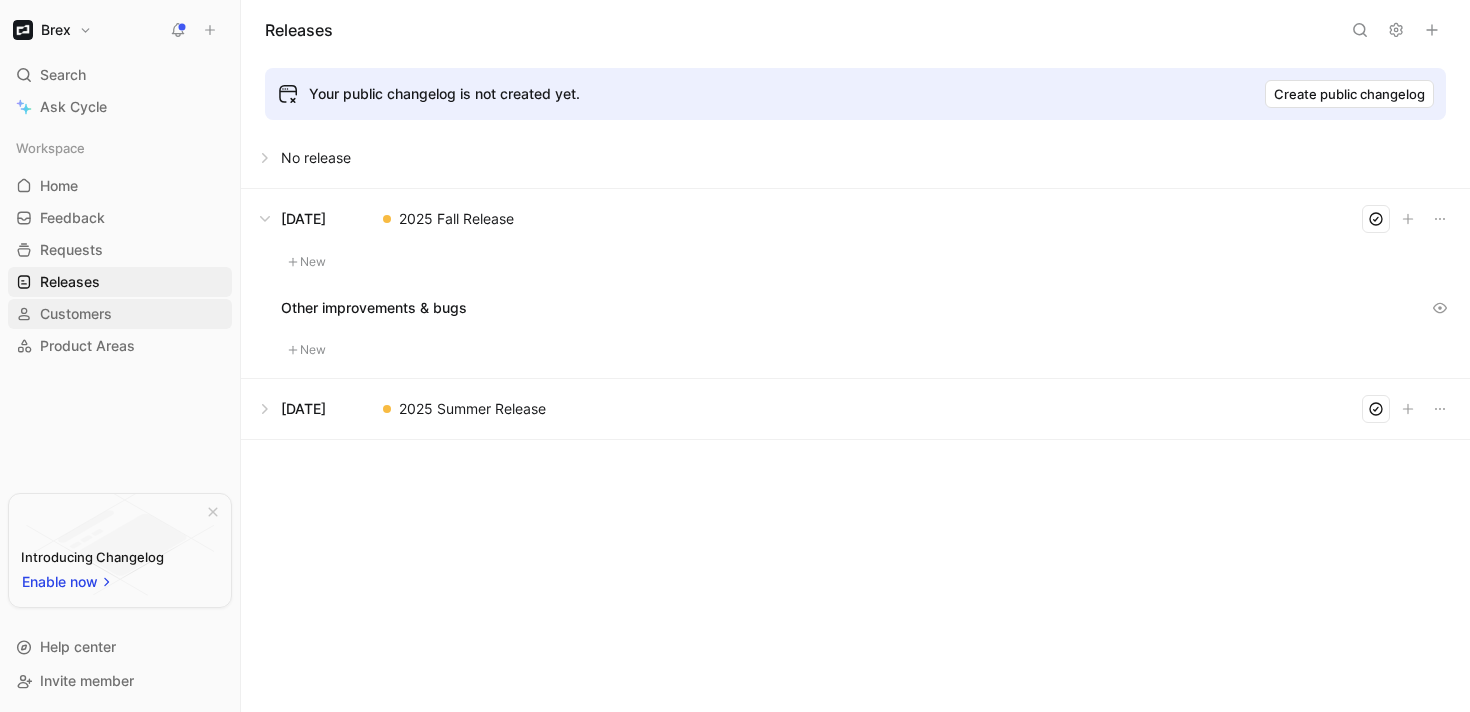 click on "Customers" at bounding box center (76, 314) 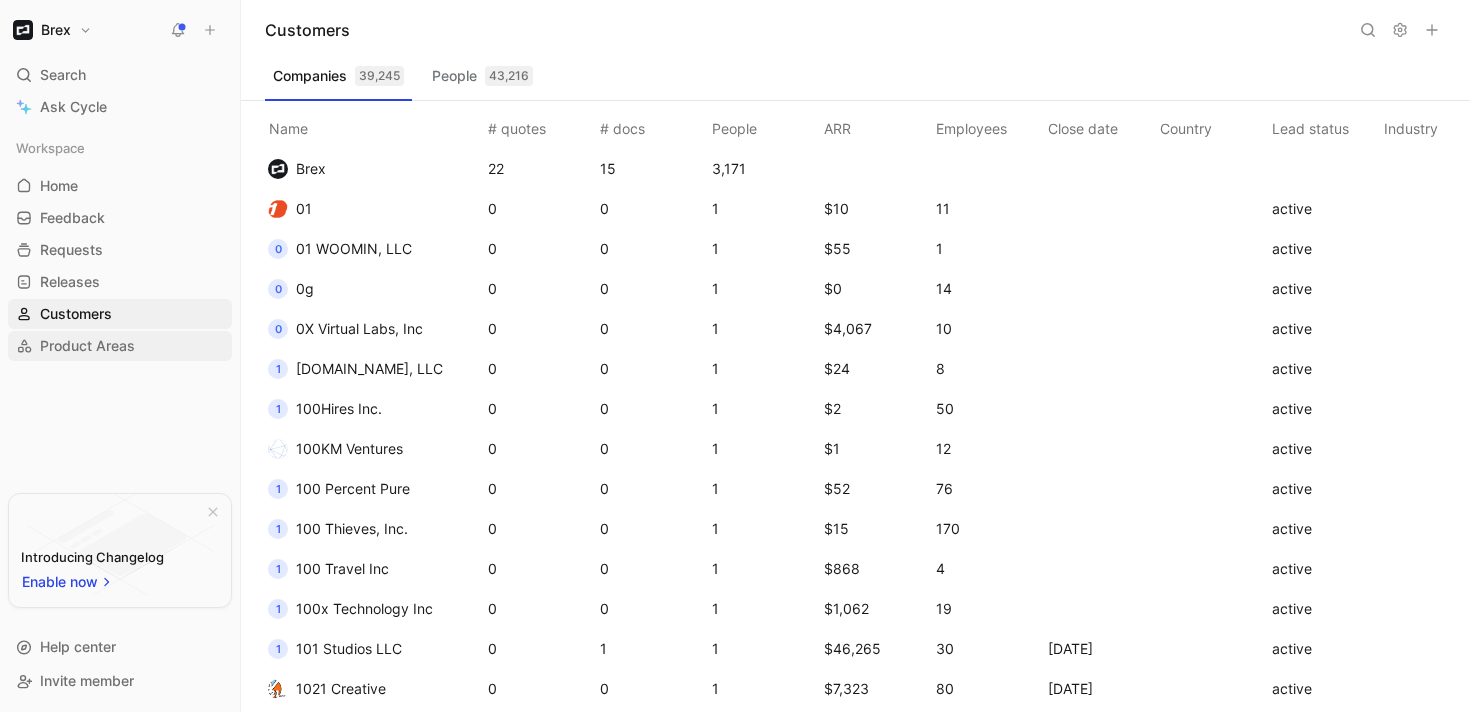 click on "Product Areas" at bounding box center (87, 346) 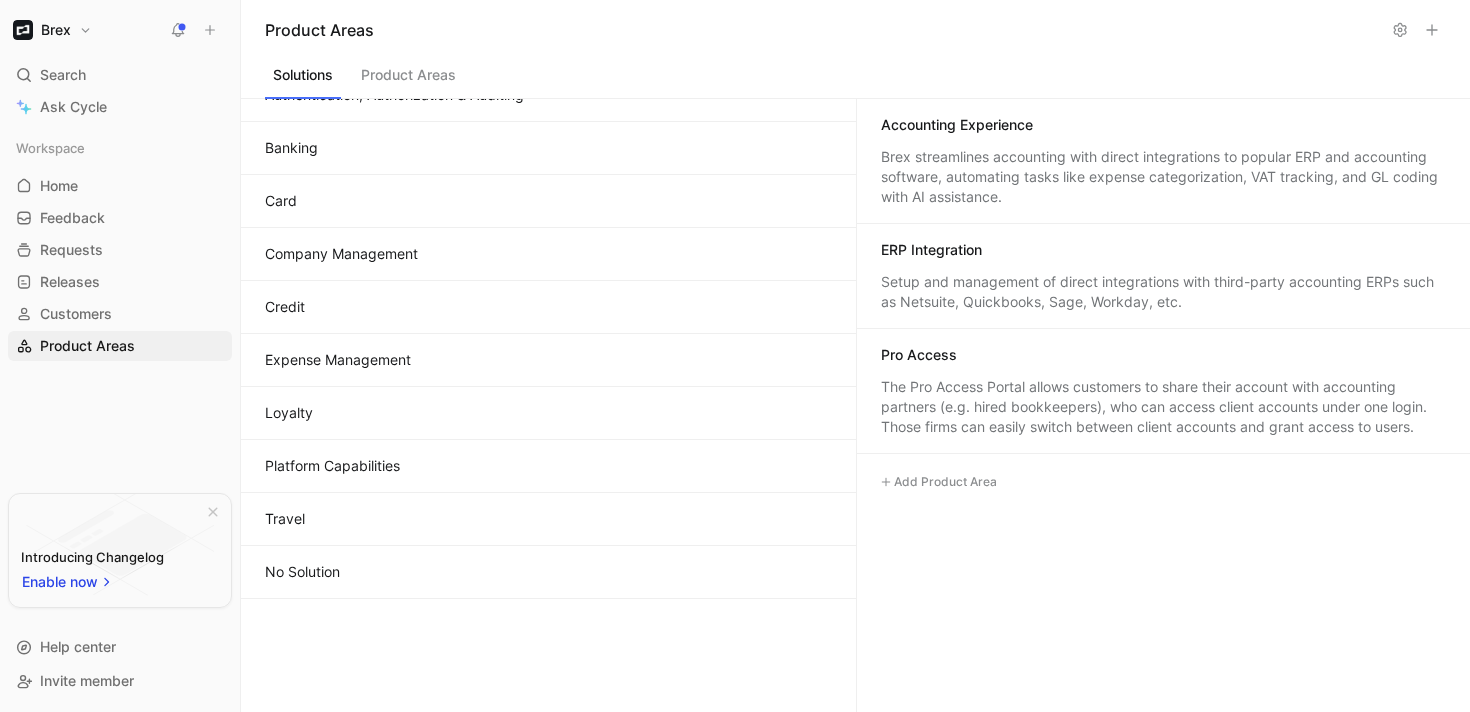 scroll, scrollTop: 151, scrollLeft: 0, axis: vertical 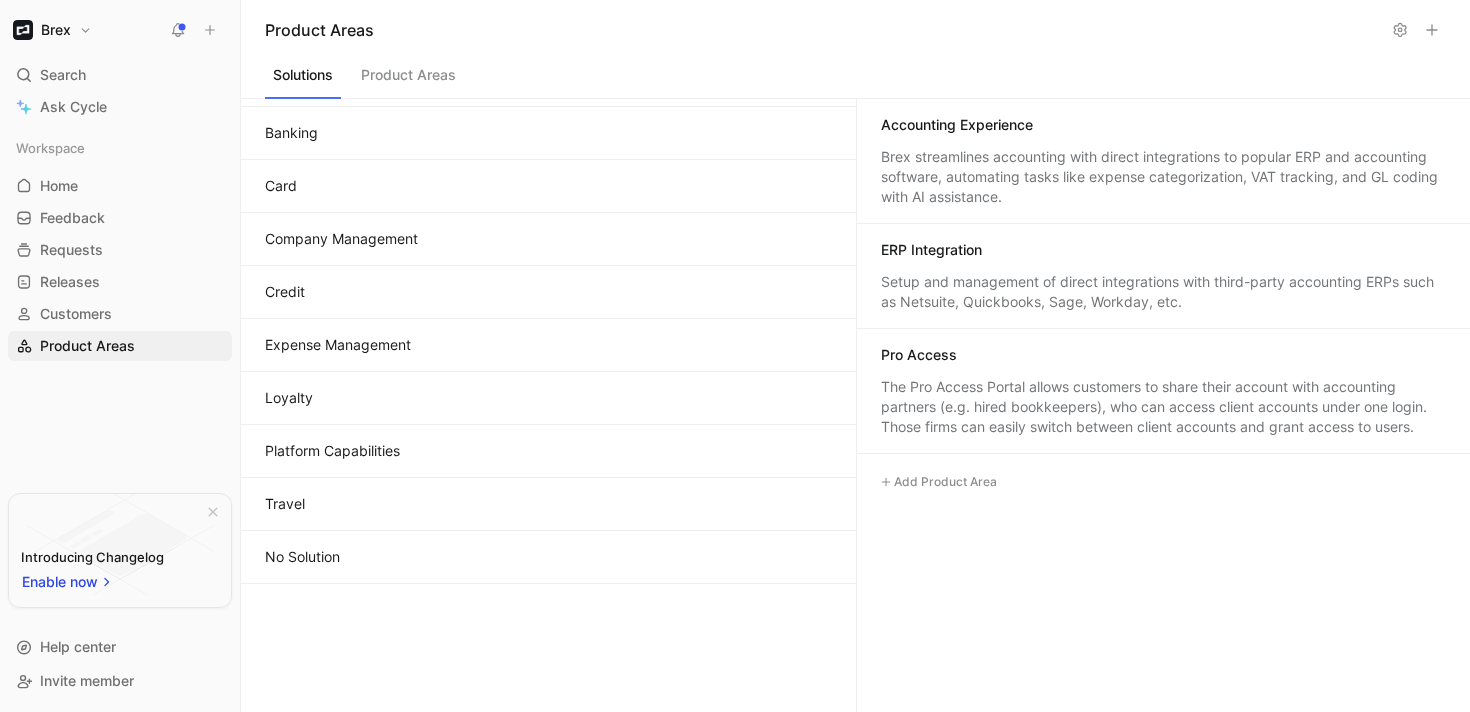 click on "Card" at bounding box center [548, 186] 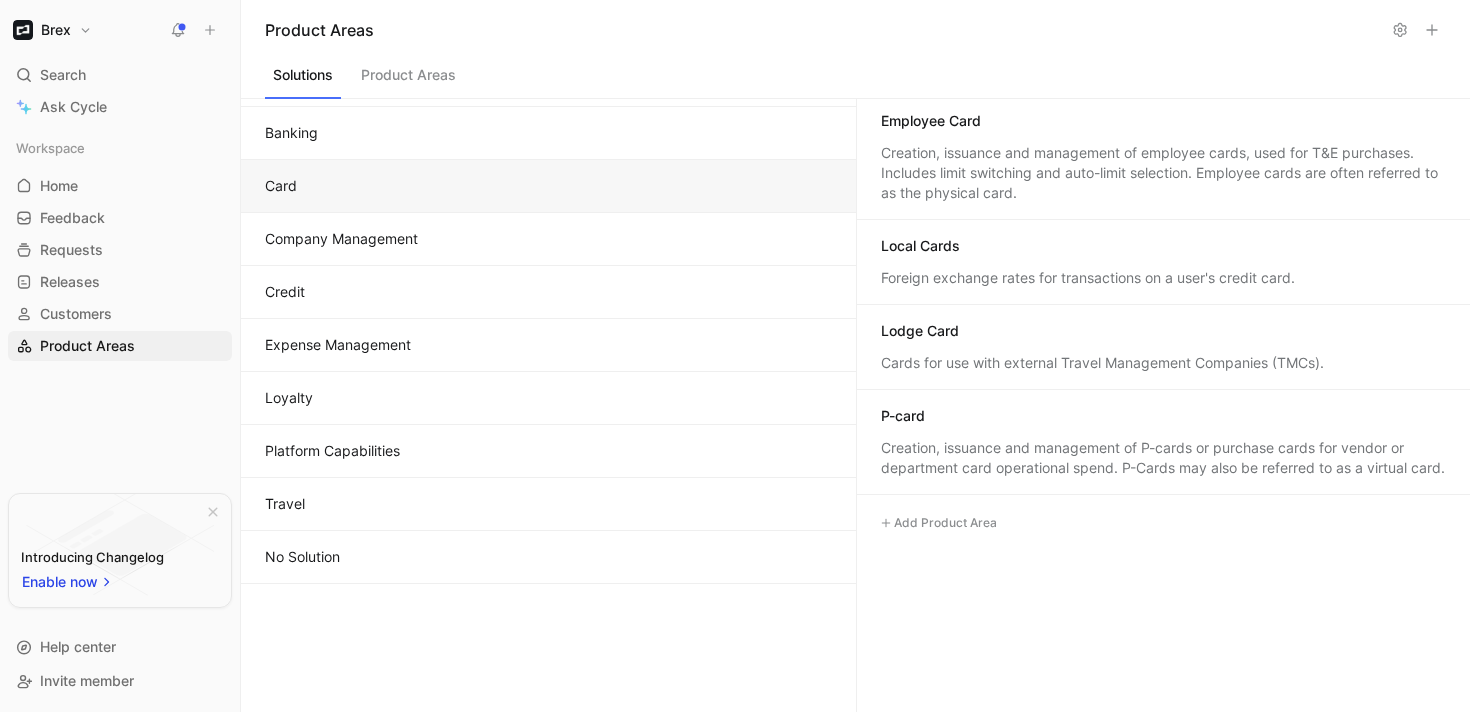 scroll, scrollTop: 769, scrollLeft: 0, axis: vertical 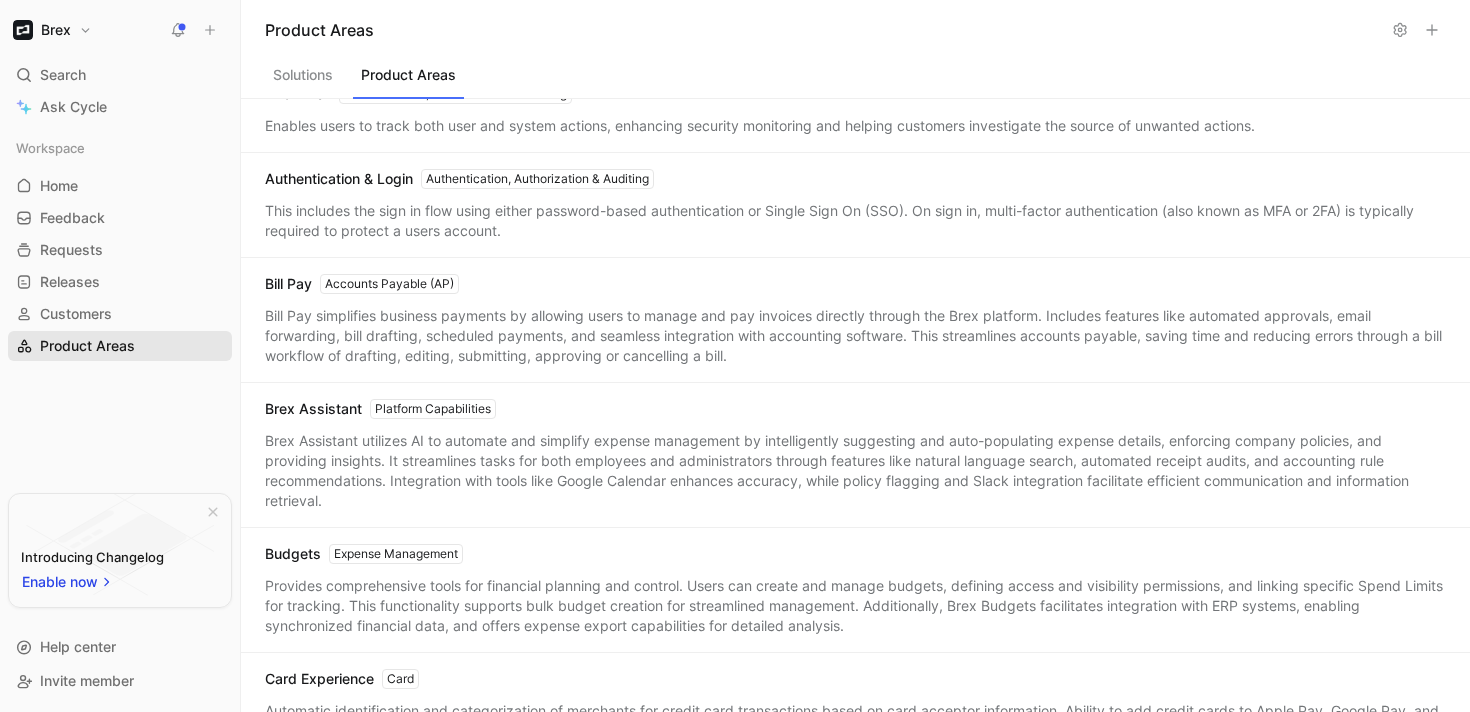 click on "Product Areas" at bounding box center [120, 346] 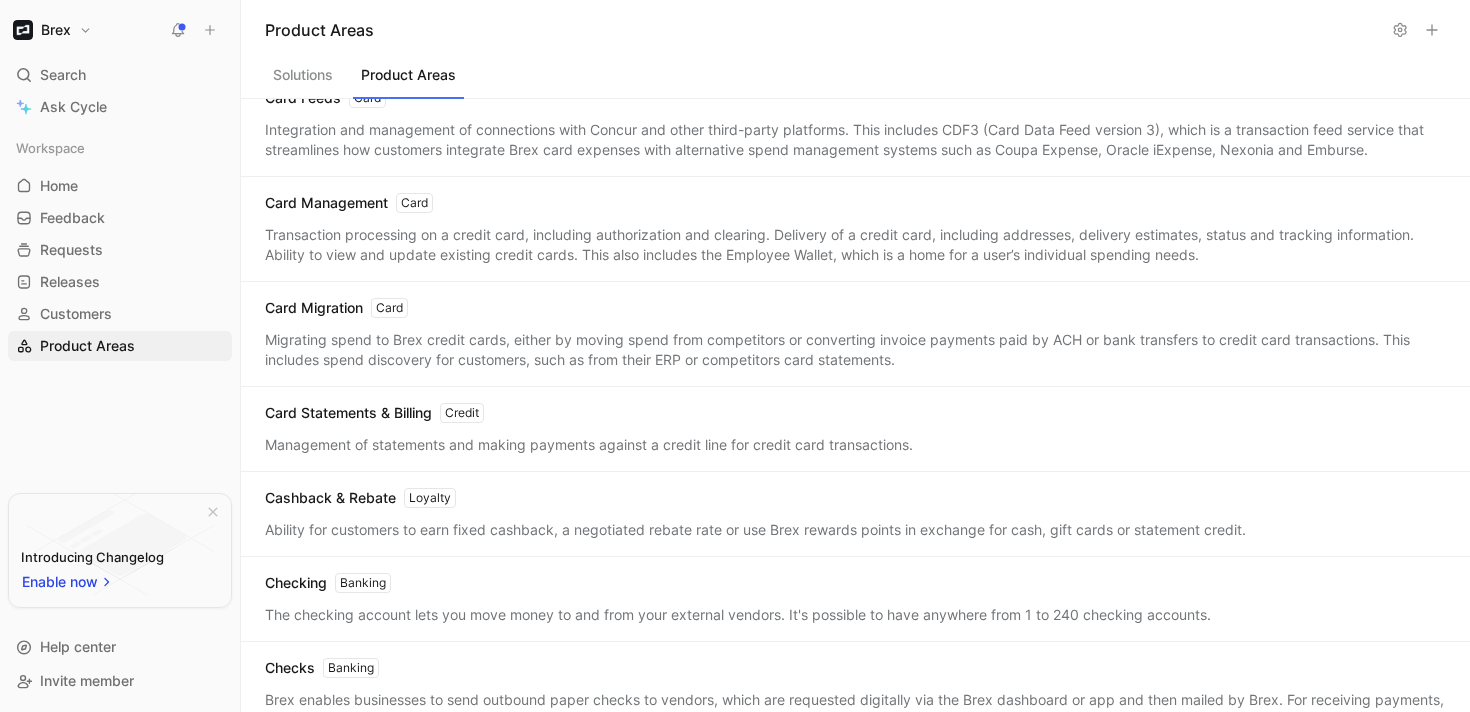 scroll, scrollTop: 1018, scrollLeft: 0, axis: vertical 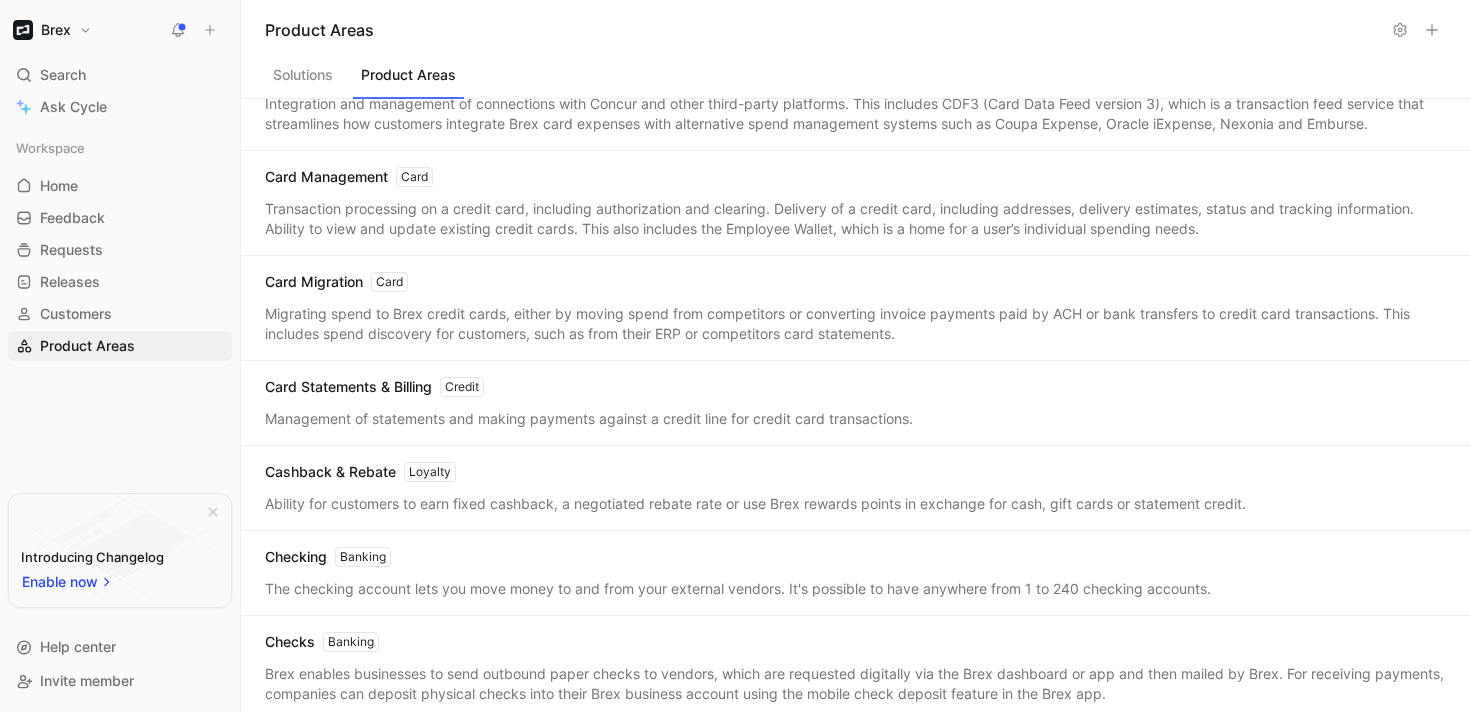 click on "Card Statements & Billing Credit" at bounding box center [374, 387] 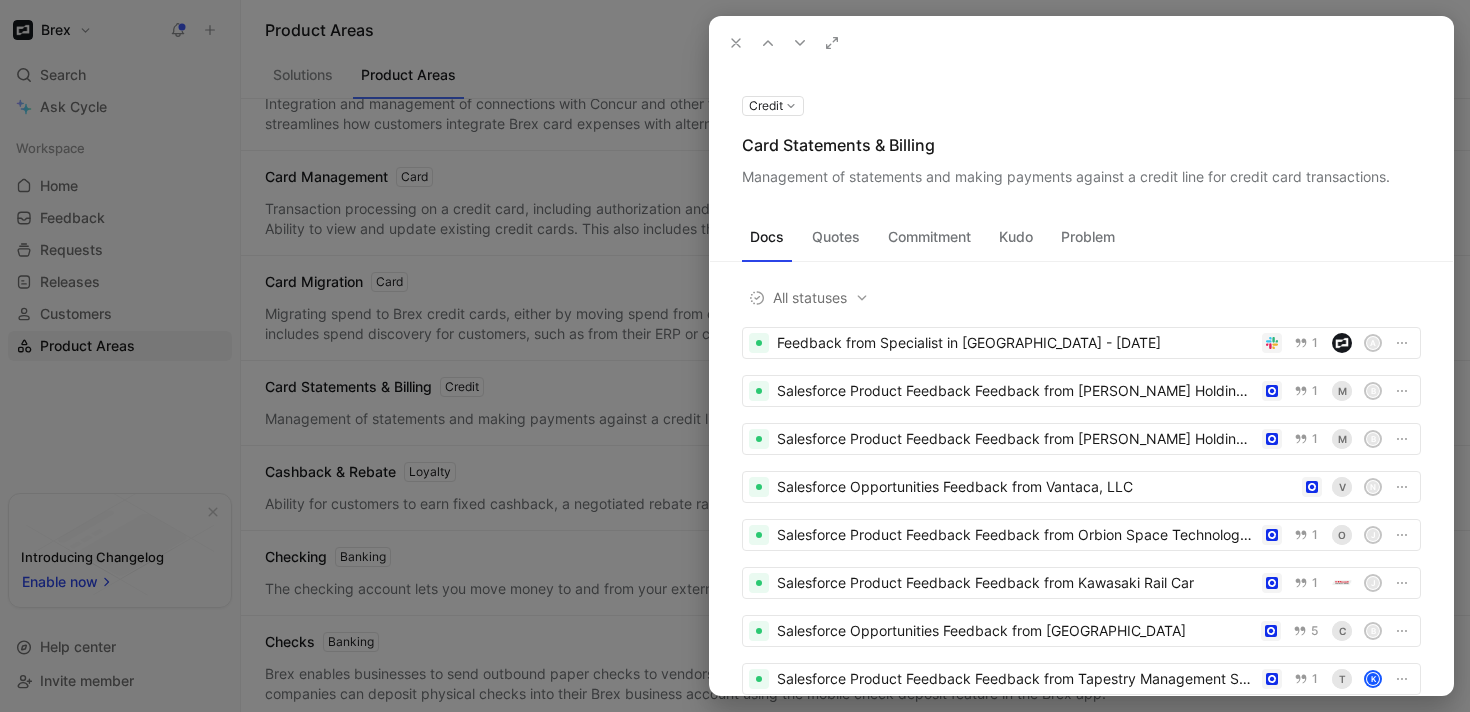 click at bounding box center (735, 356) 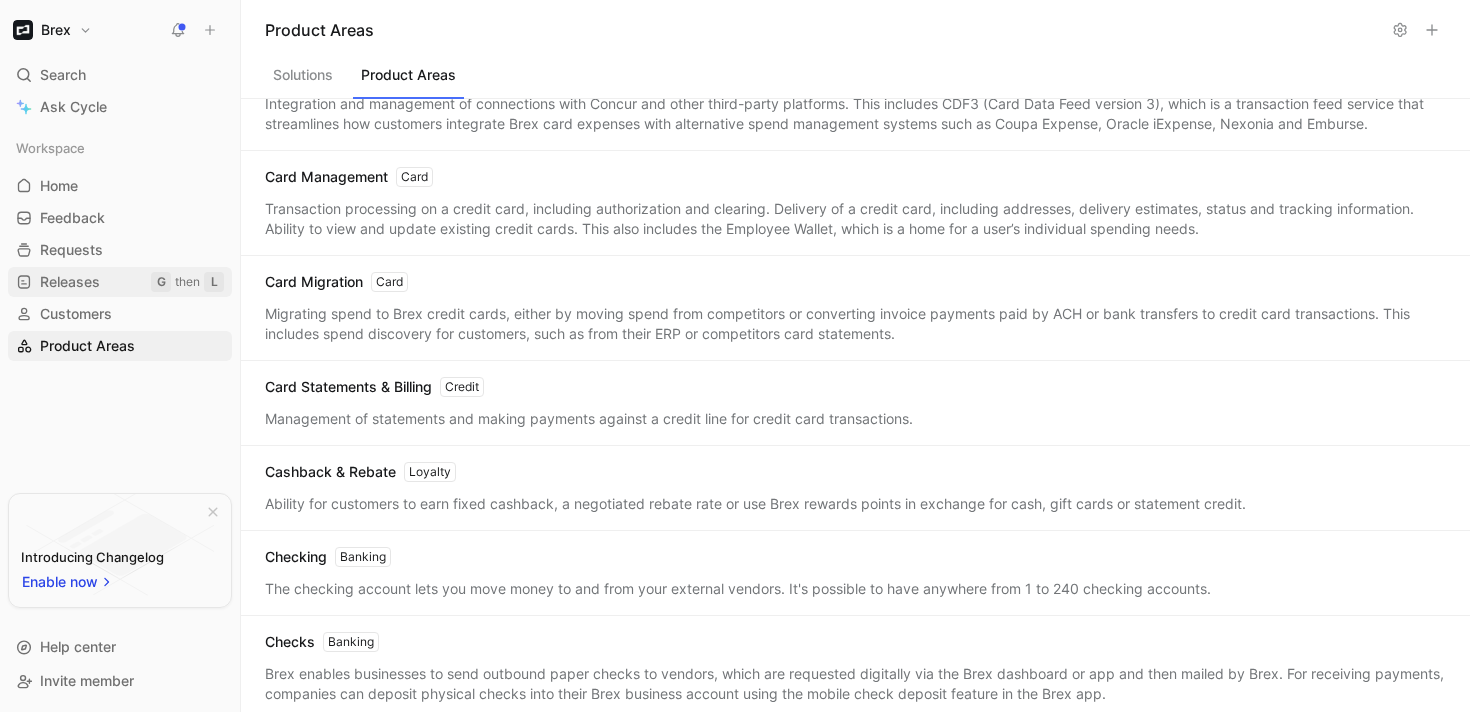 click on "Releases G then L" at bounding box center (120, 282) 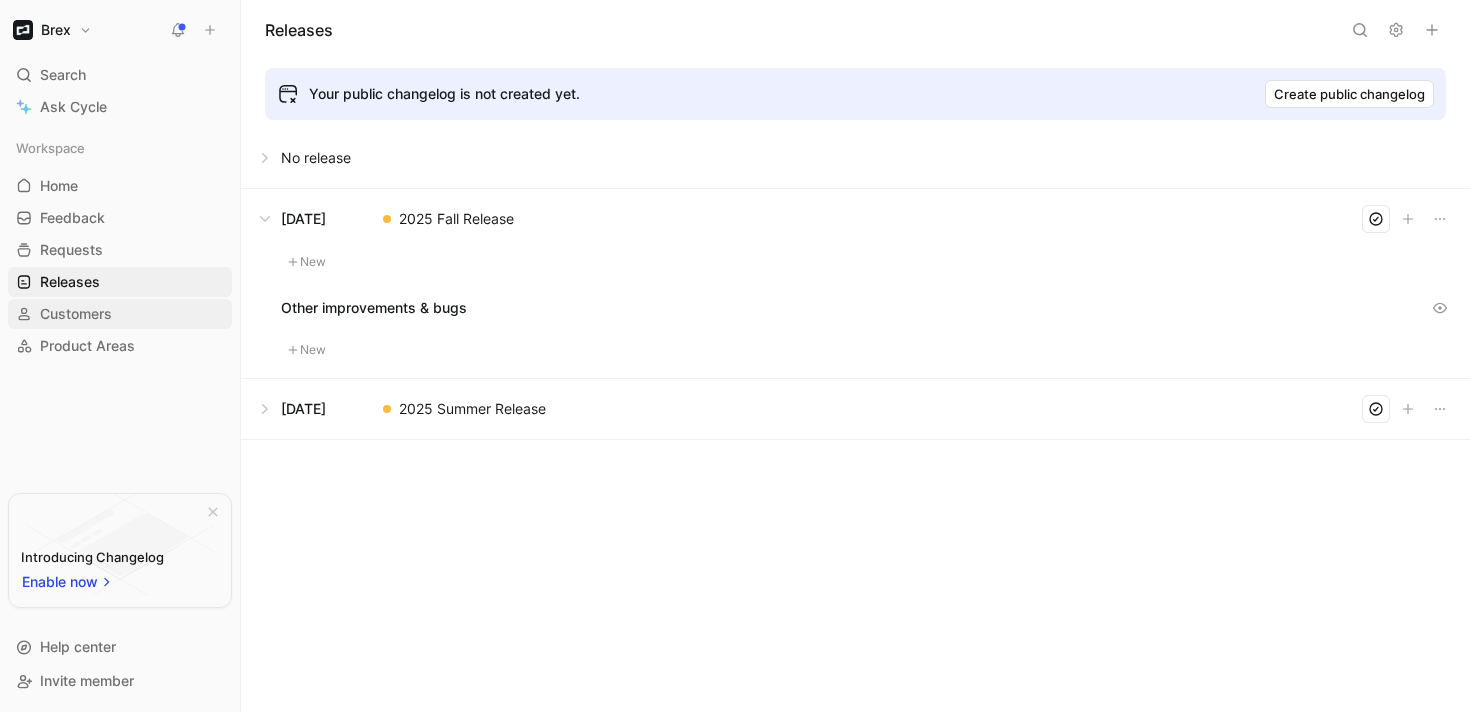 click on "Customers" at bounding box center [76, 314] 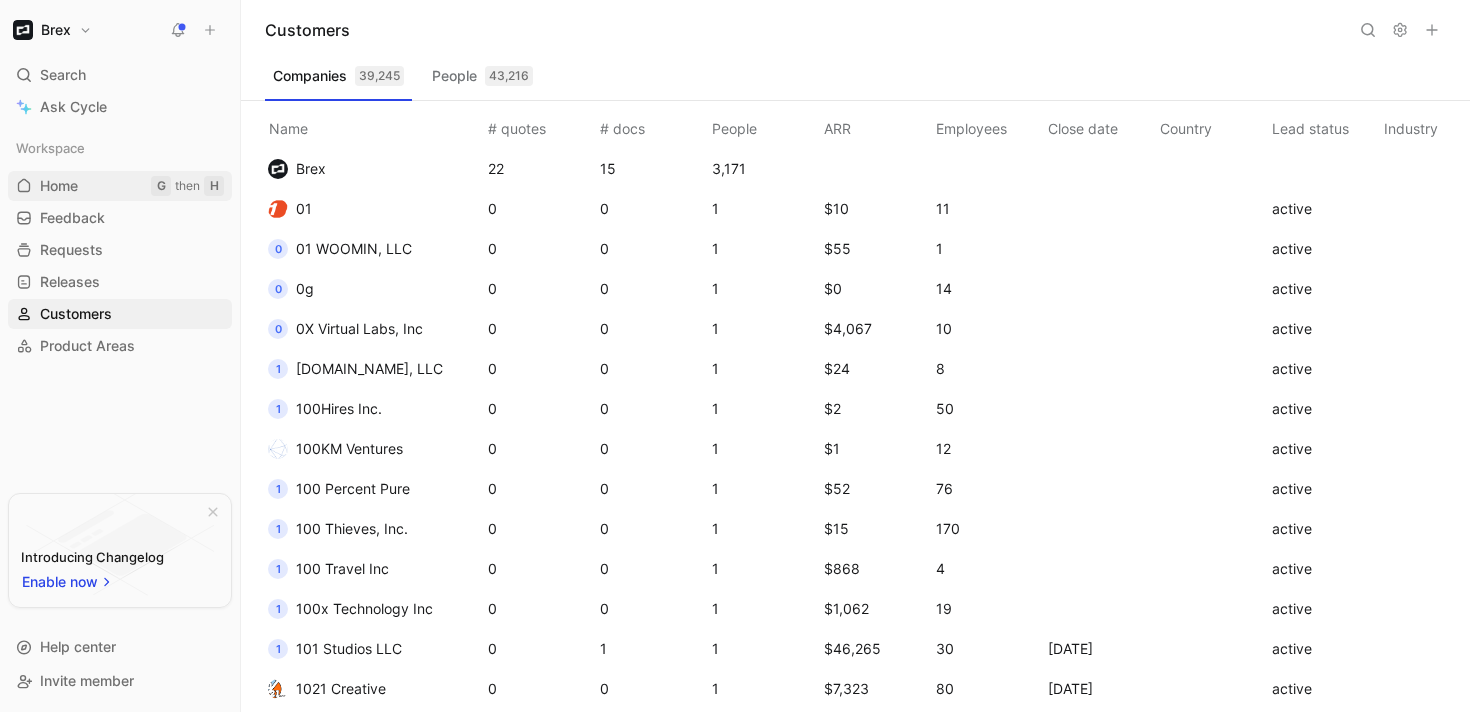 click on "Home G then H" at bounding box center [120, 186] 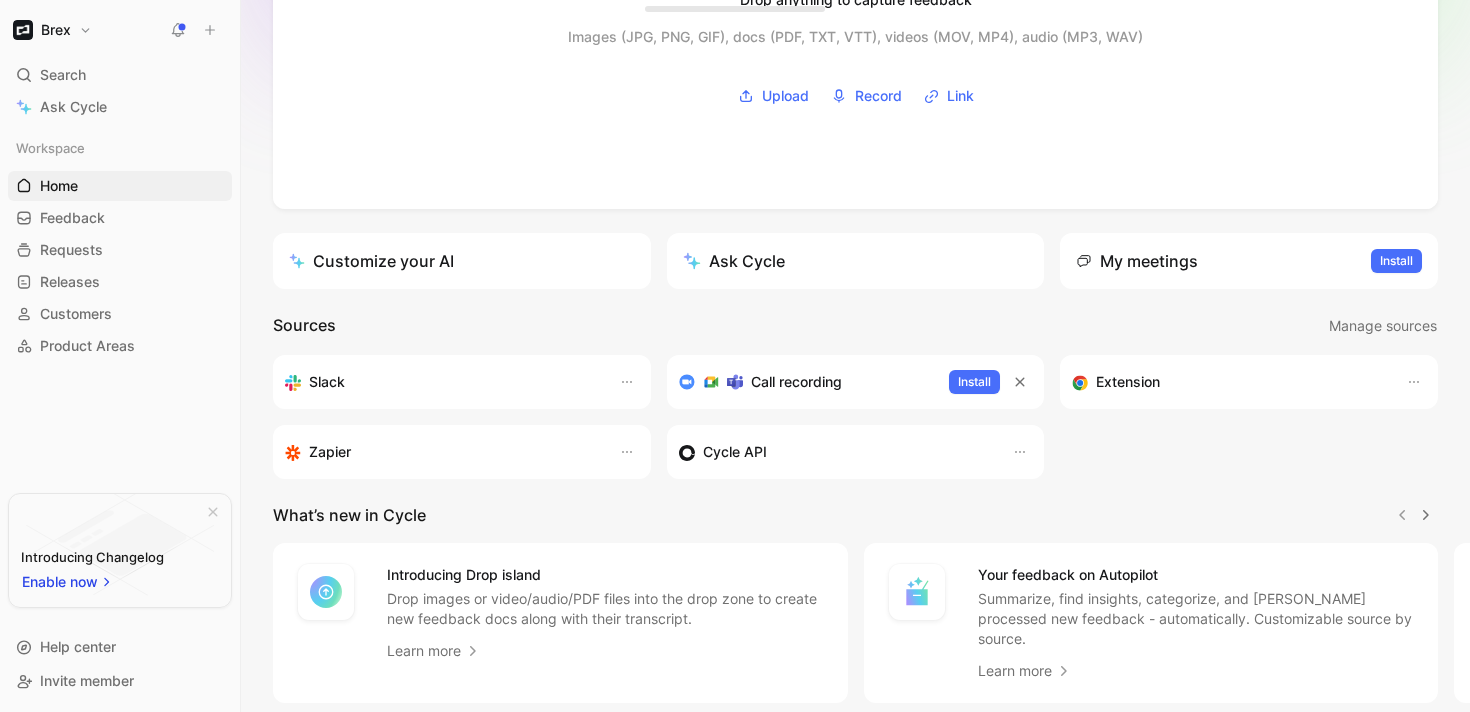 scroll, scrollTop: 311, scrollLeft: 0, axis: vertical 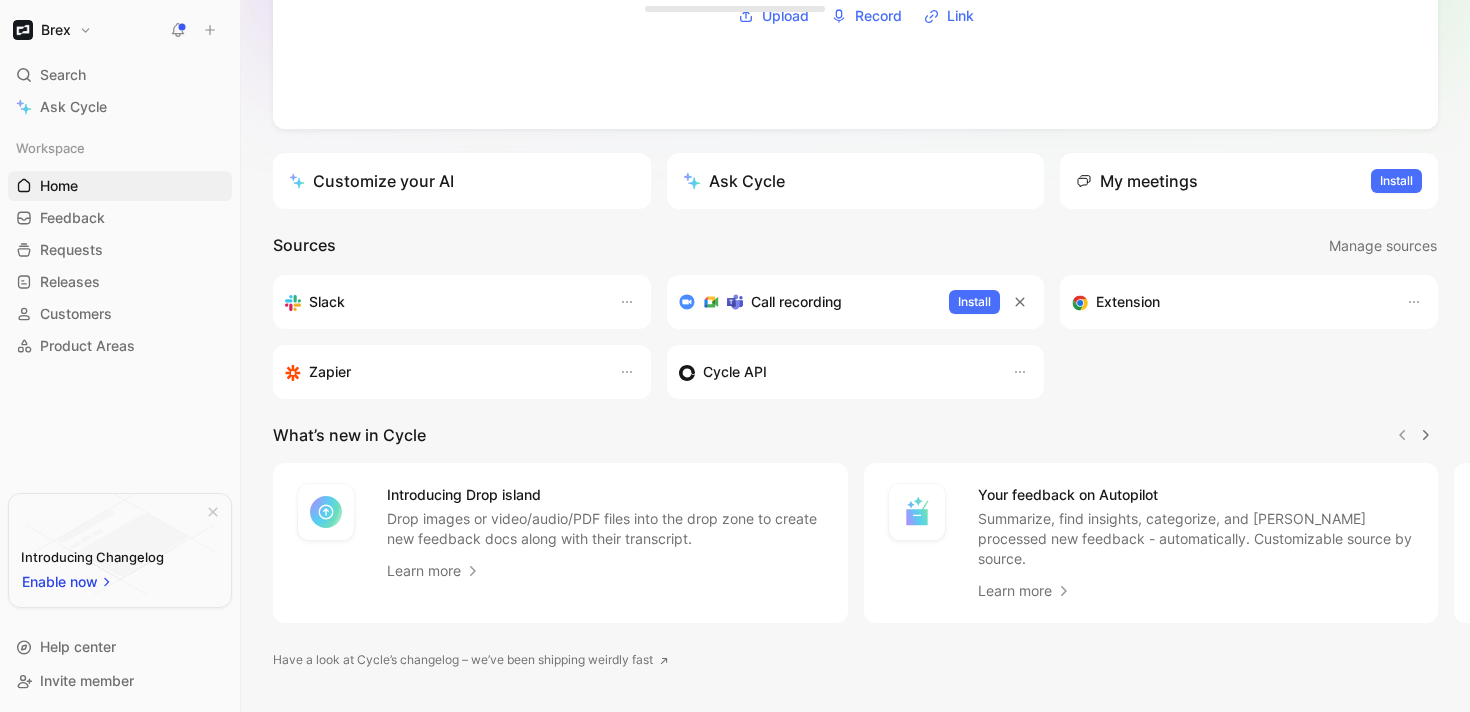 click on "Call recording" at bounding box center [796, 302] 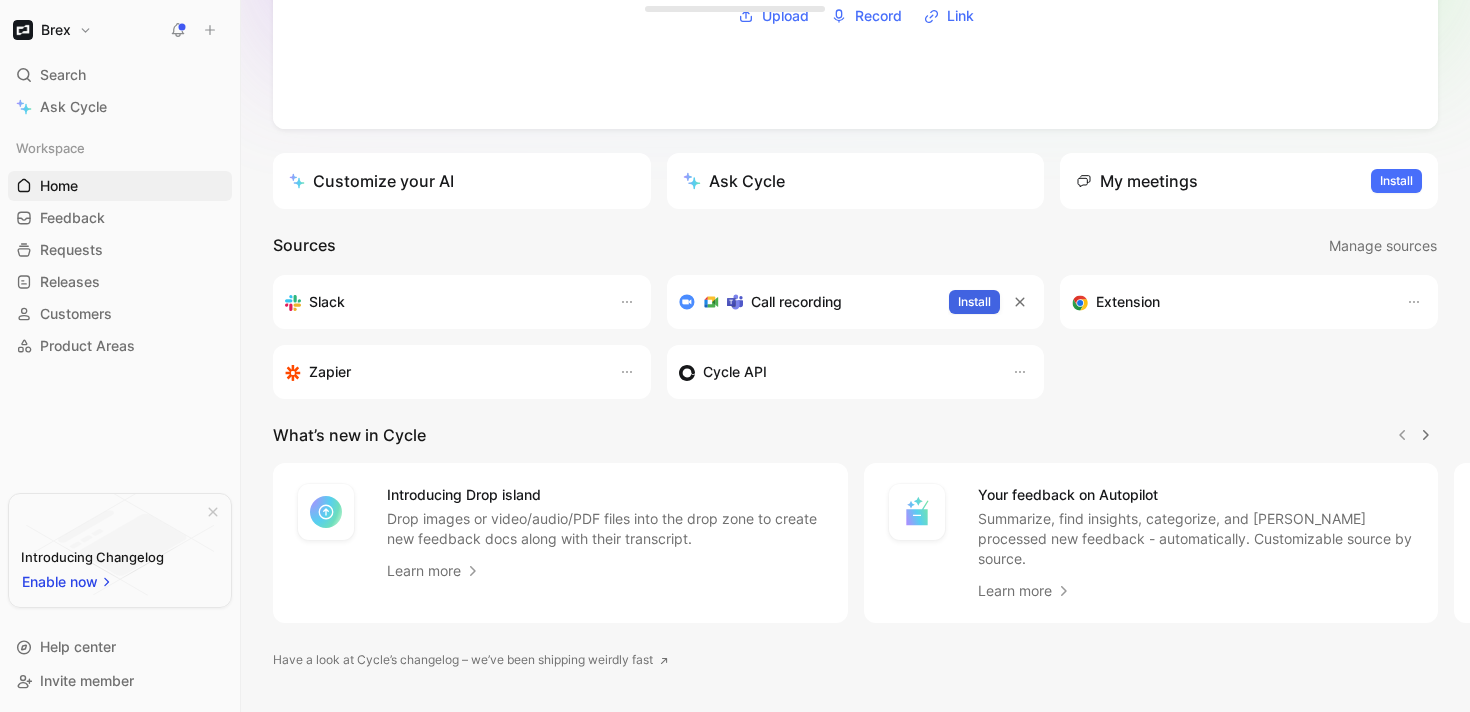 click on "Install" at bounding box center [974, 302] 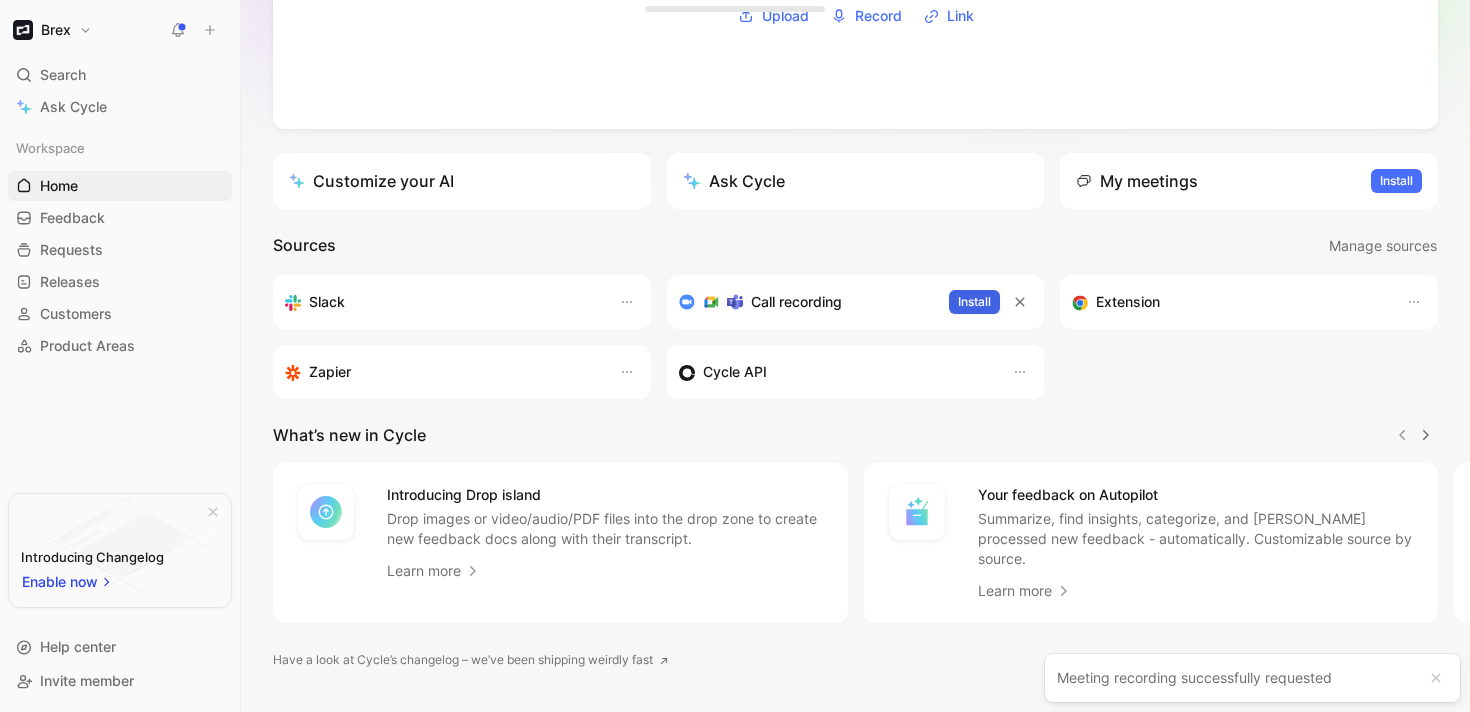 click on "Install" at bounding box center (974, 302) 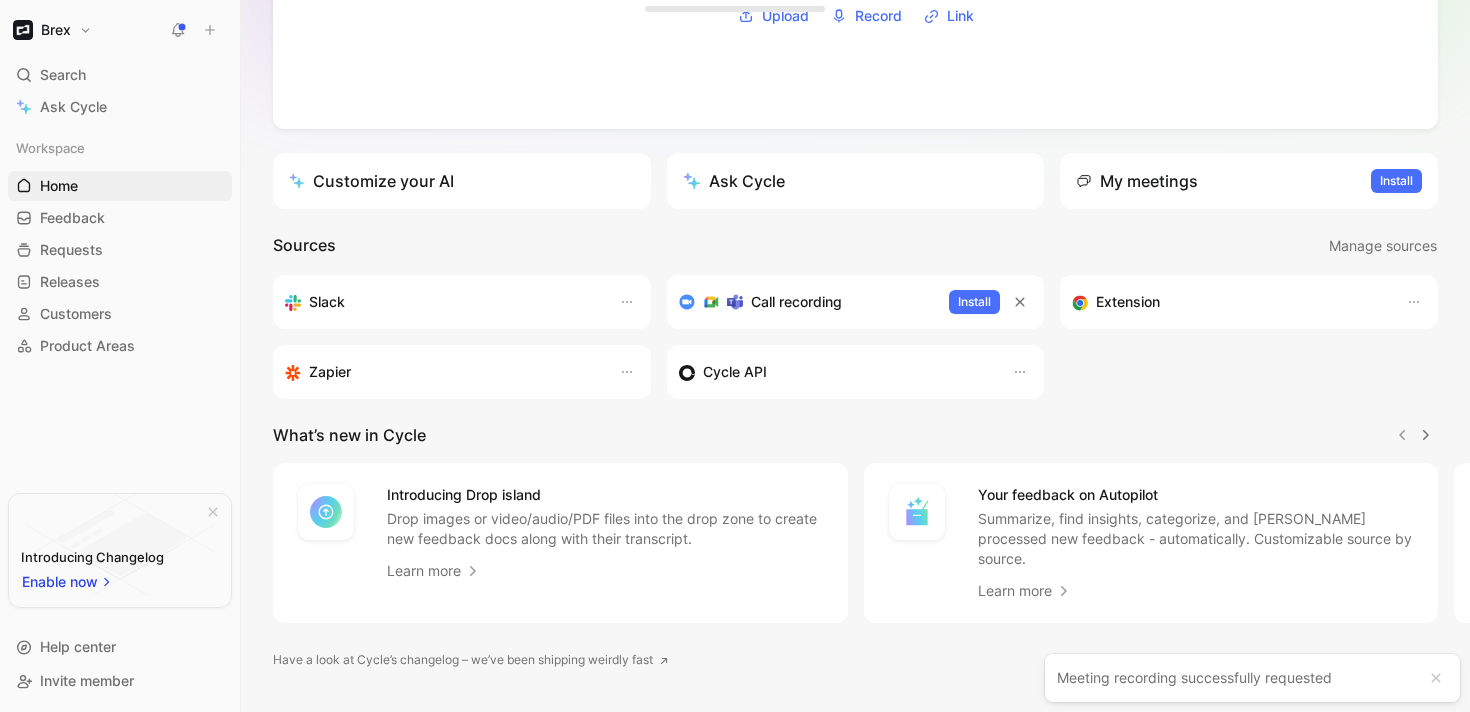 click at bounding box center [1436, 678] 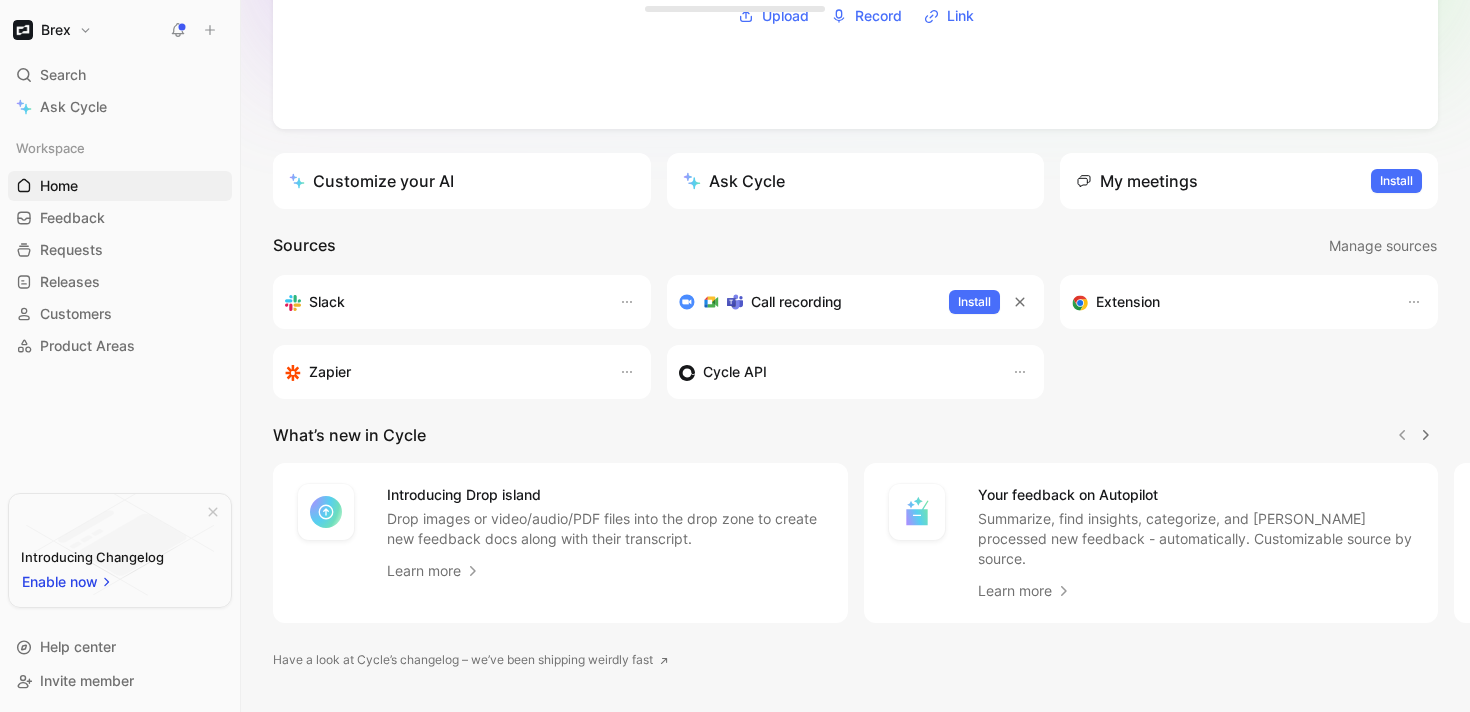 click on "Call recording" at bounding box center (796, 302) 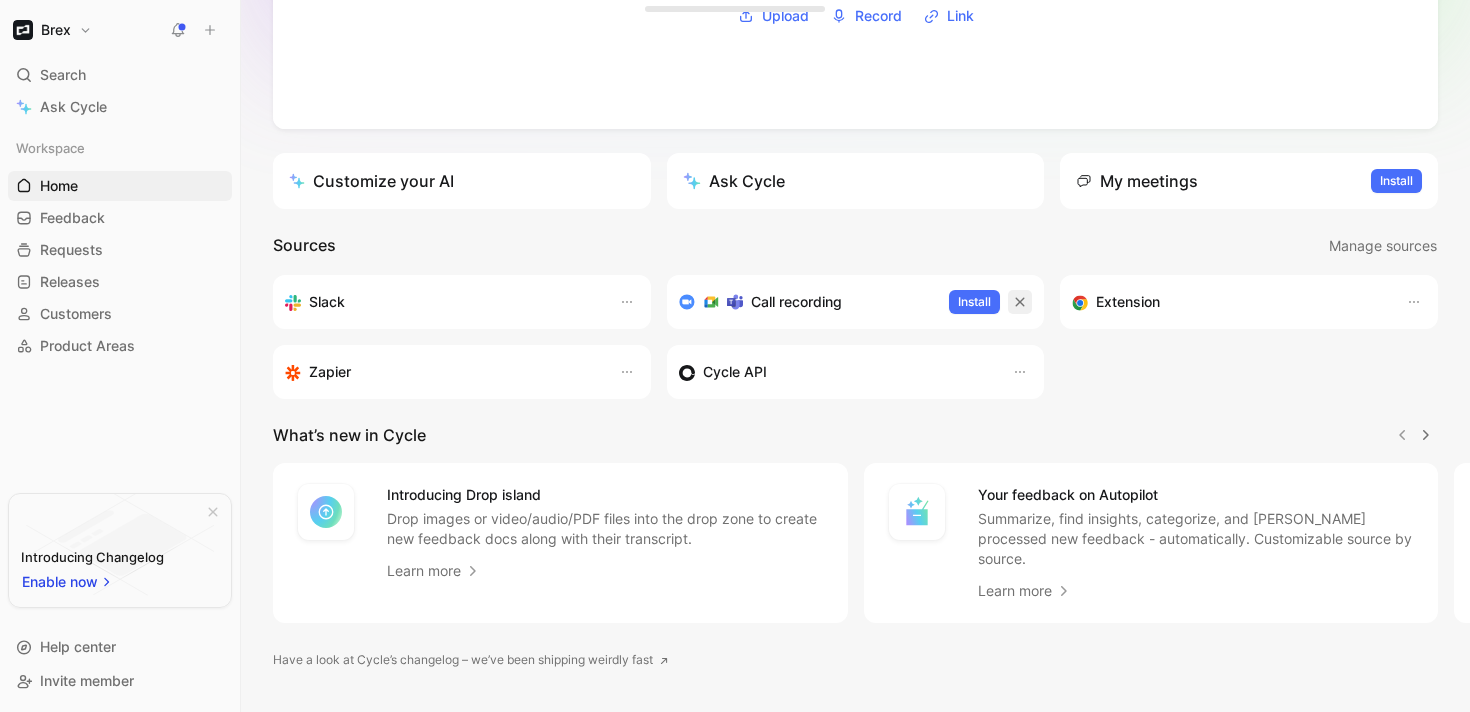 click at bounding box center [1020, 302] 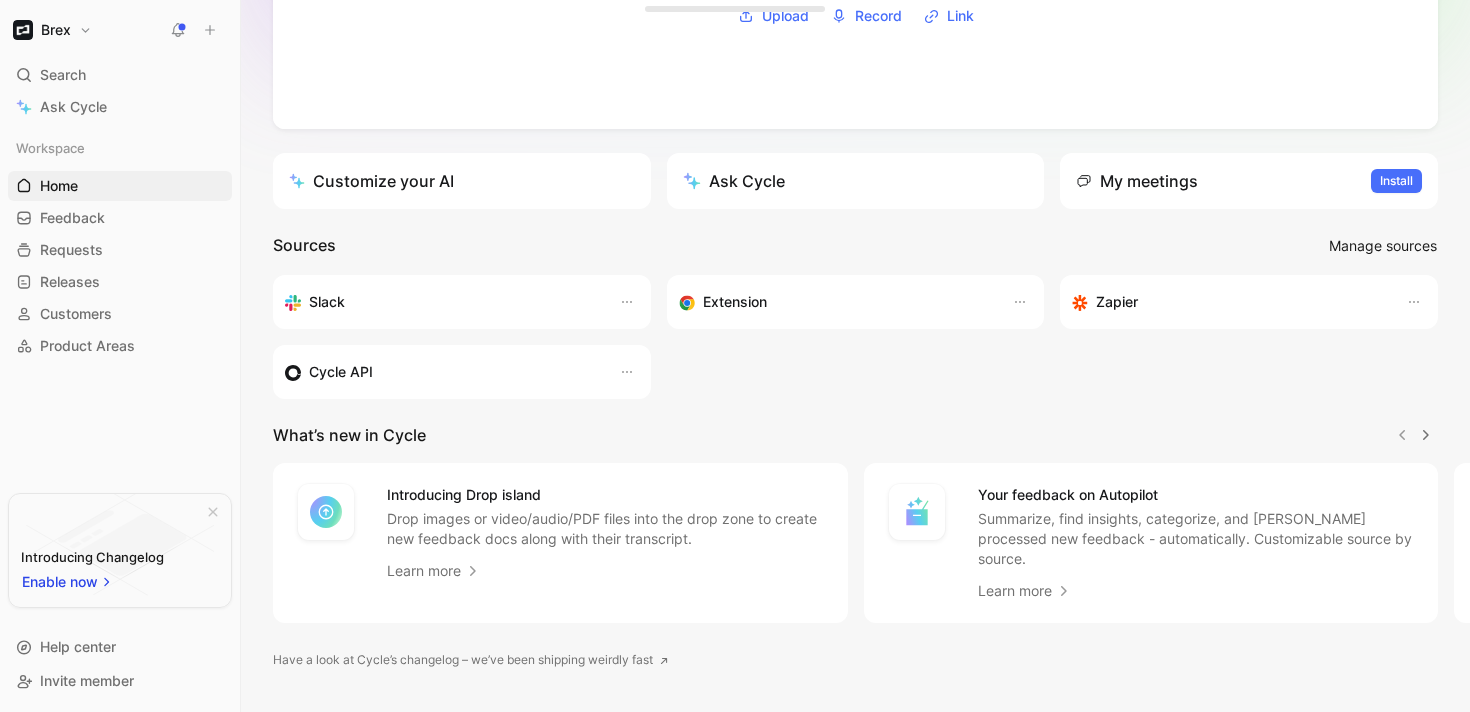 click on "Manage sources" at bounding box center (1383, 246) 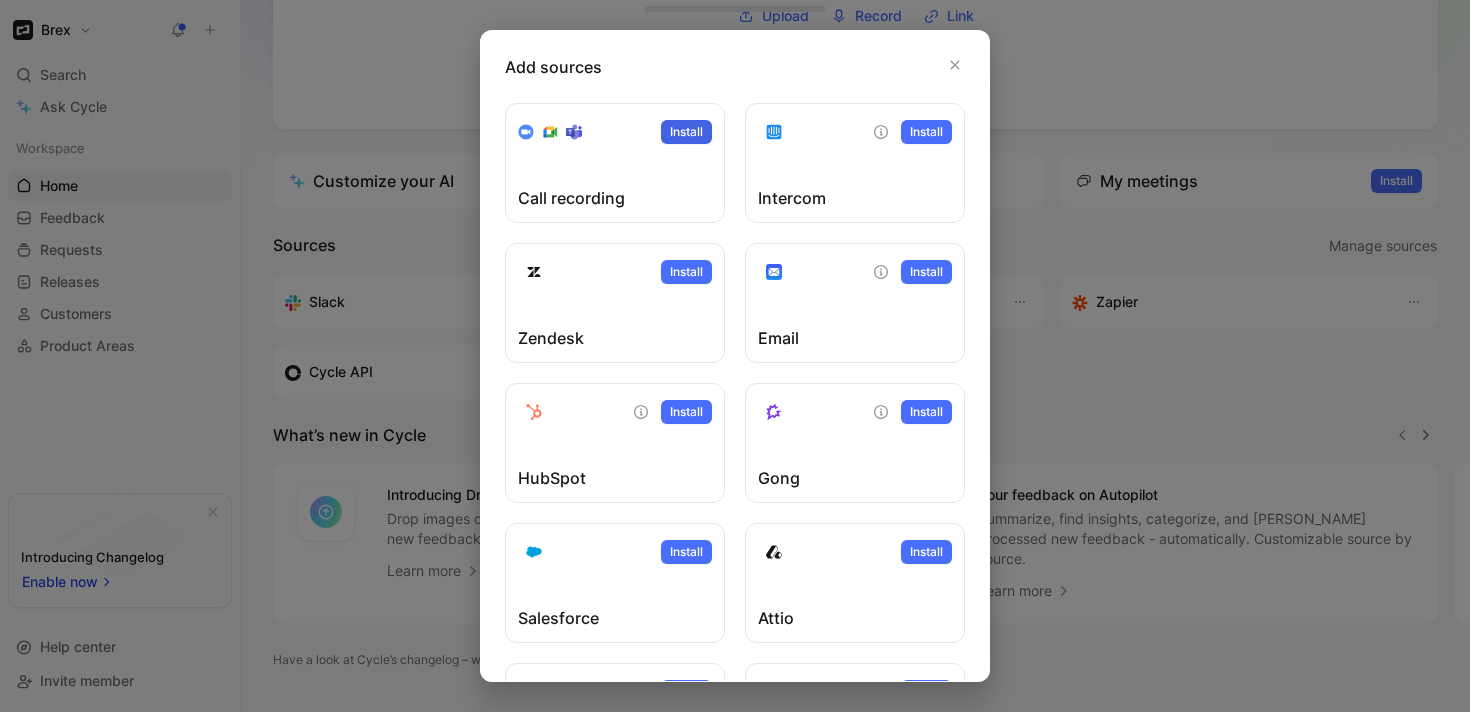 click on "Install" at bounding box center (686, 132) 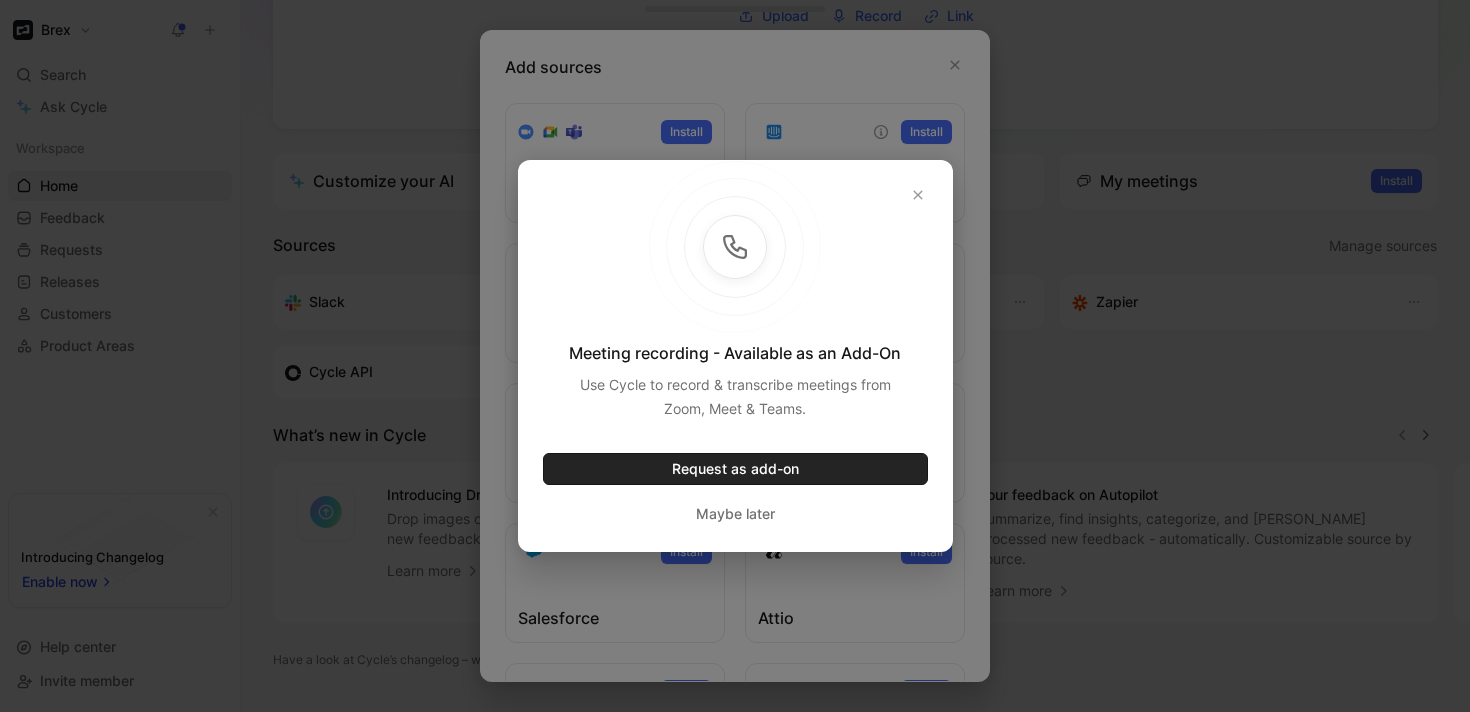 click on "Request as add-on" at bounding box center (735, 469) 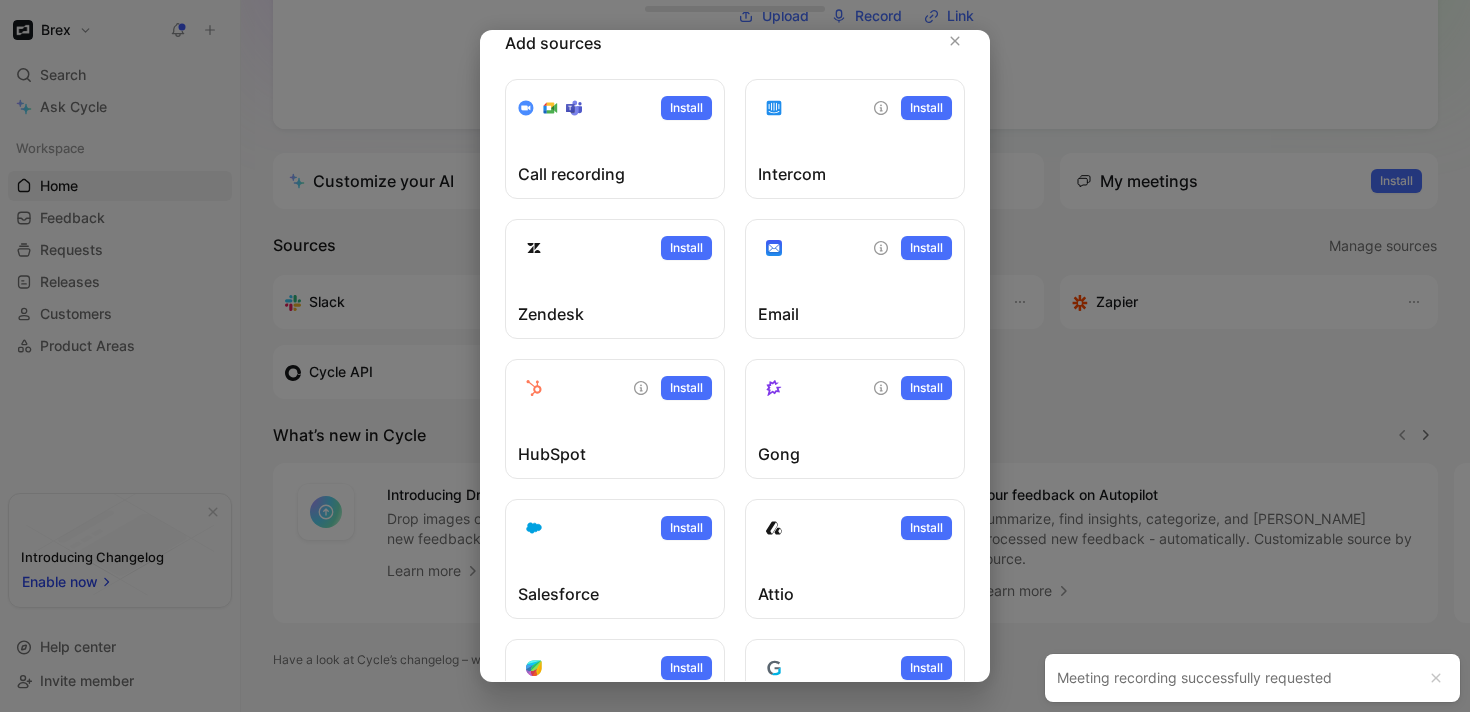 scroll, scrollTop: 212, scrollLeft: 0, axis: vertical 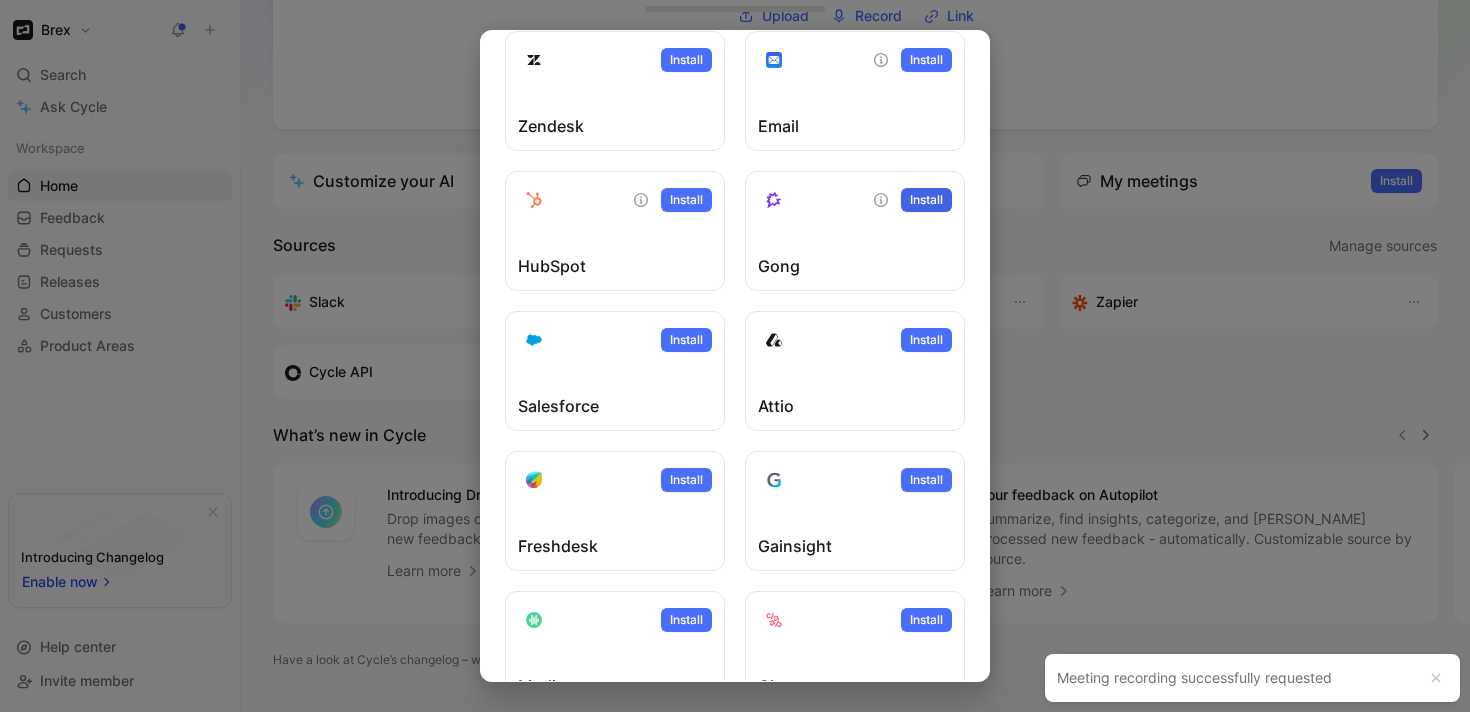 click on "Install" at bounding box center (926, 200) 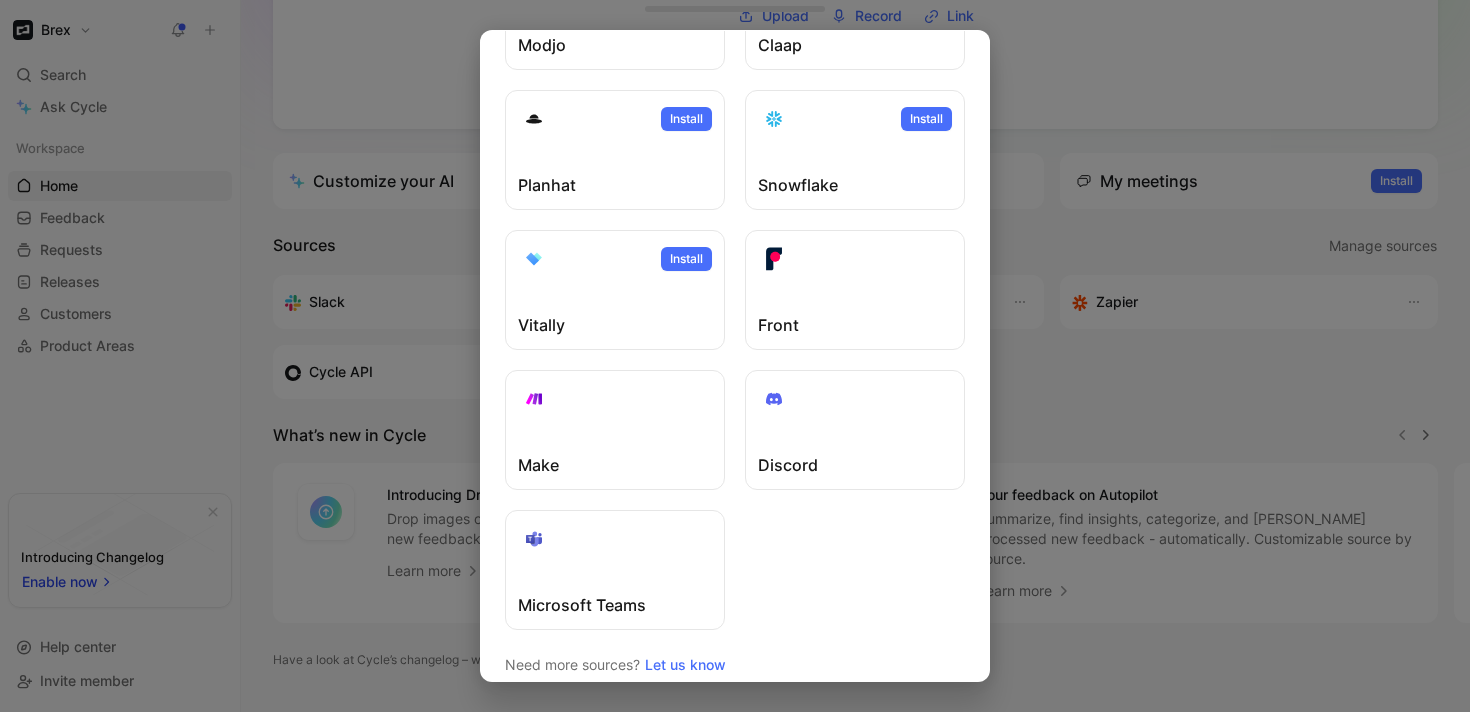 scroll, scrollTop: 874, scrollLeft: 0, axis: vertical 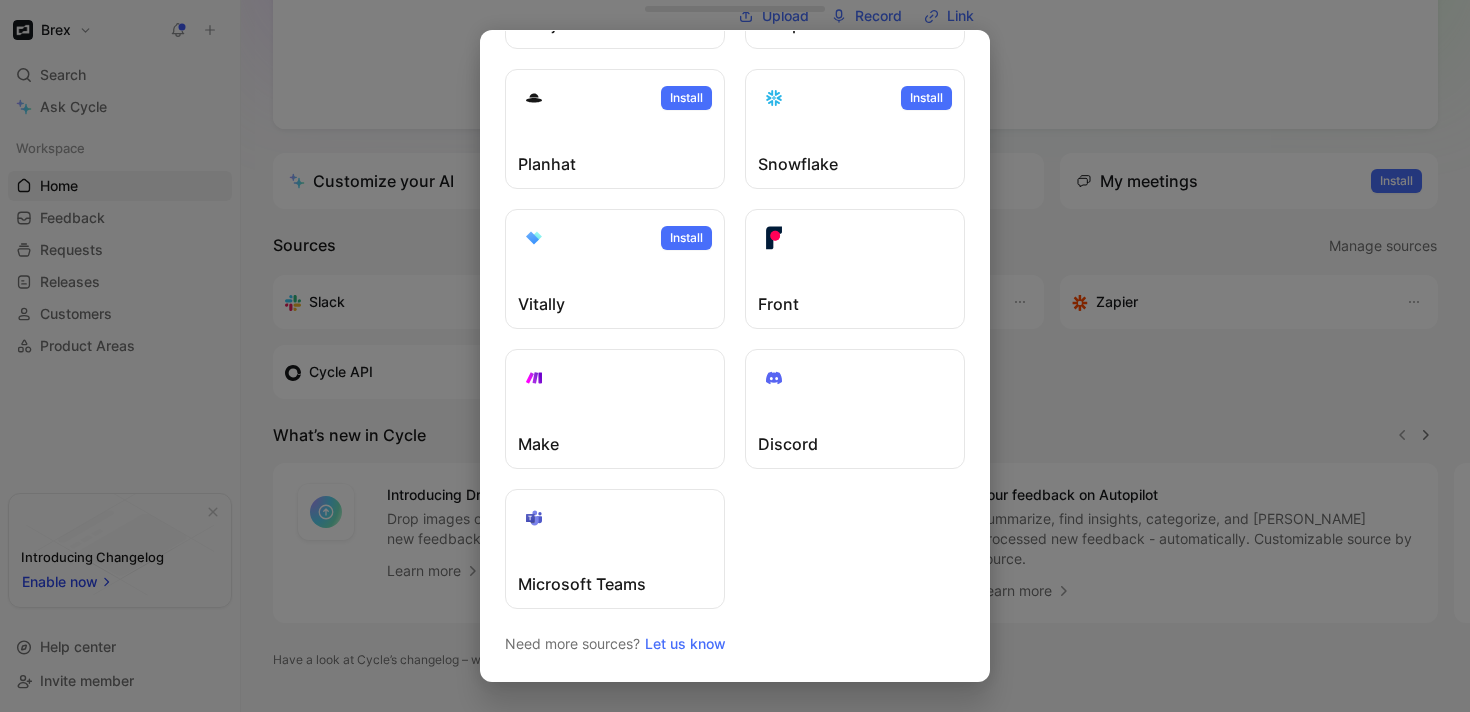 click at bounding box center [735, 356] 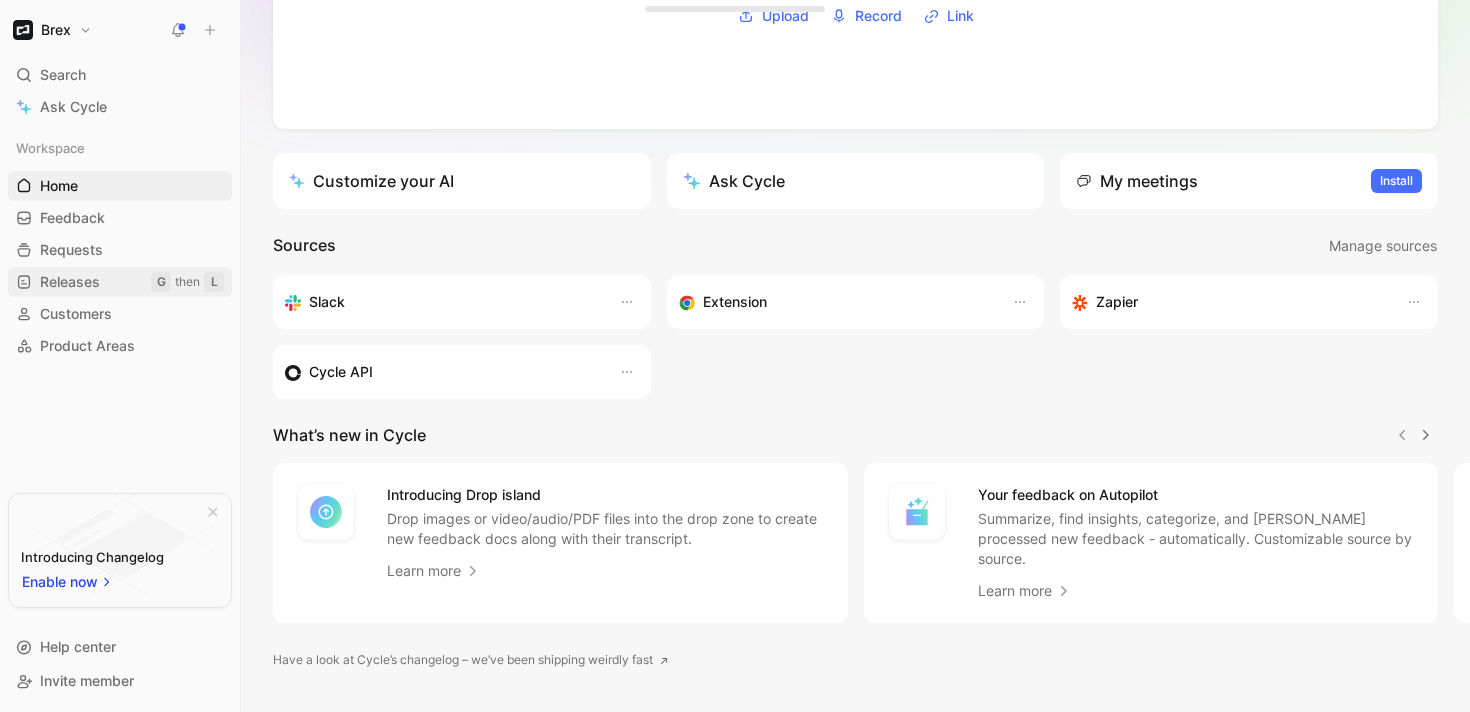 click on "Releases G then L" at bounding box center [120, 282] 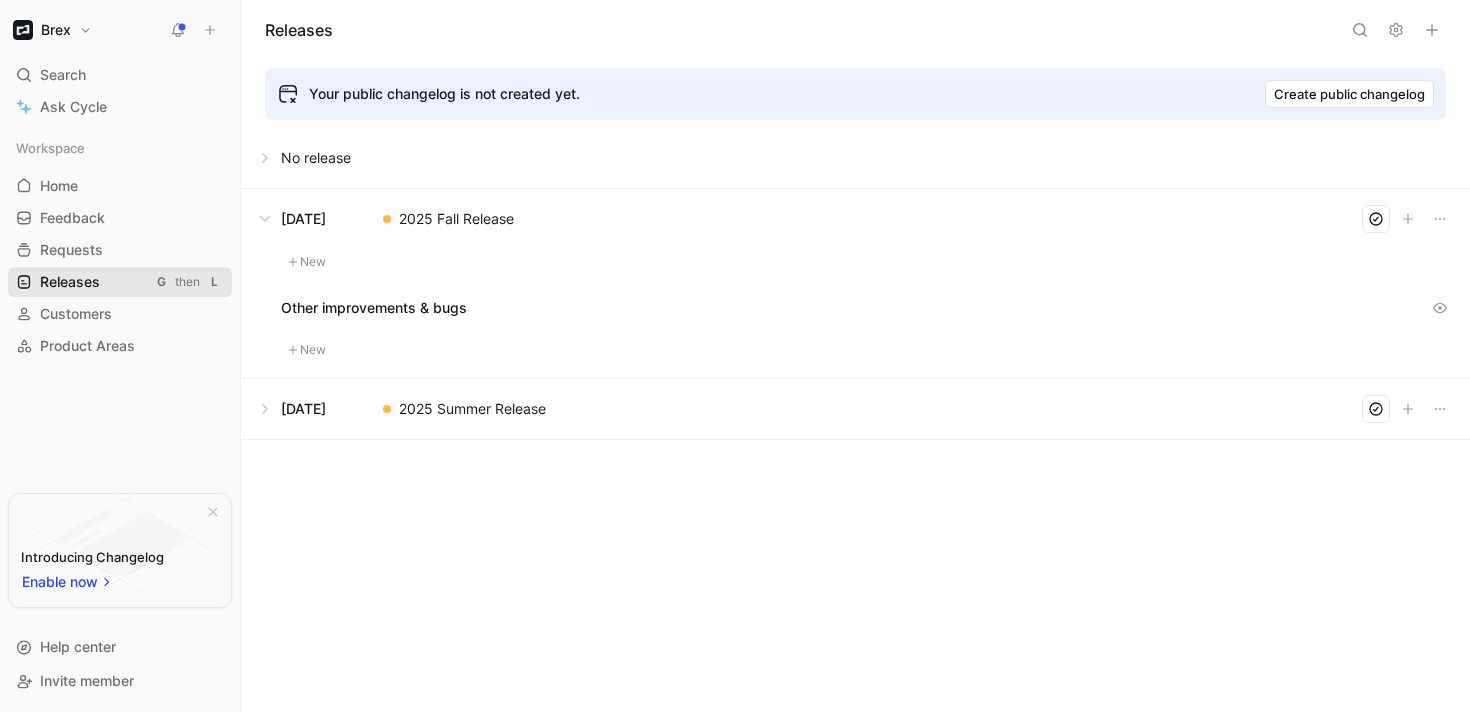 click on "Releases G then L" at bounding box center [120, 282] 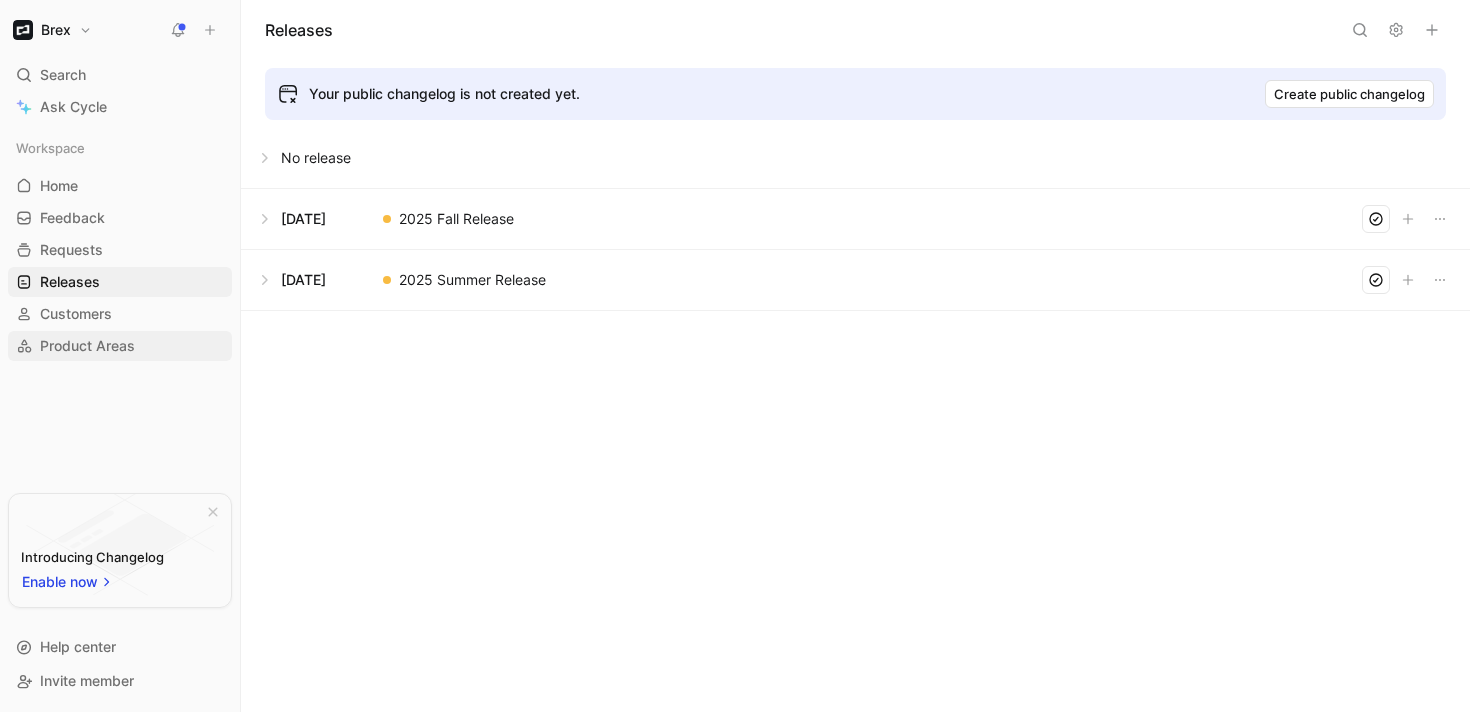 click on "Product Areas" at bounding box center (87, 346) 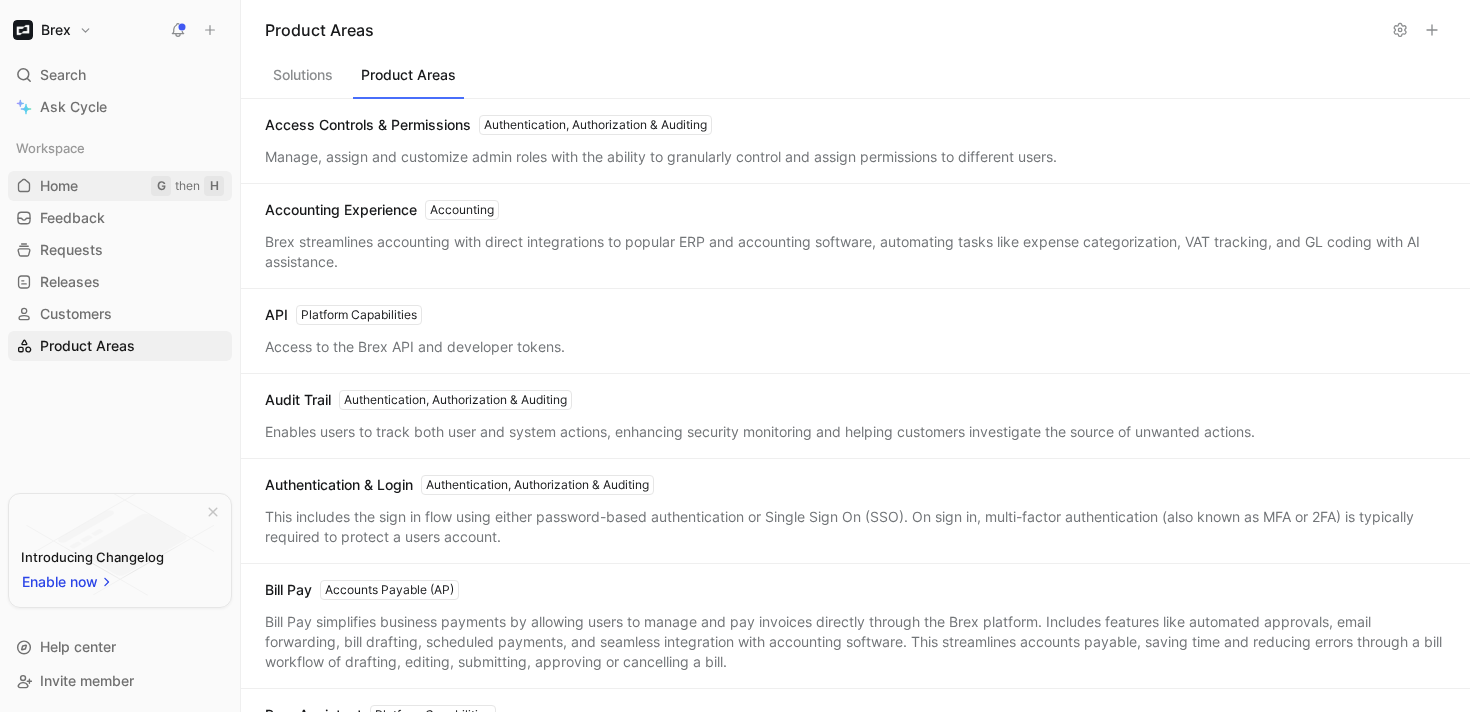 click on "Home G then H" at bounding box center [120, 186] 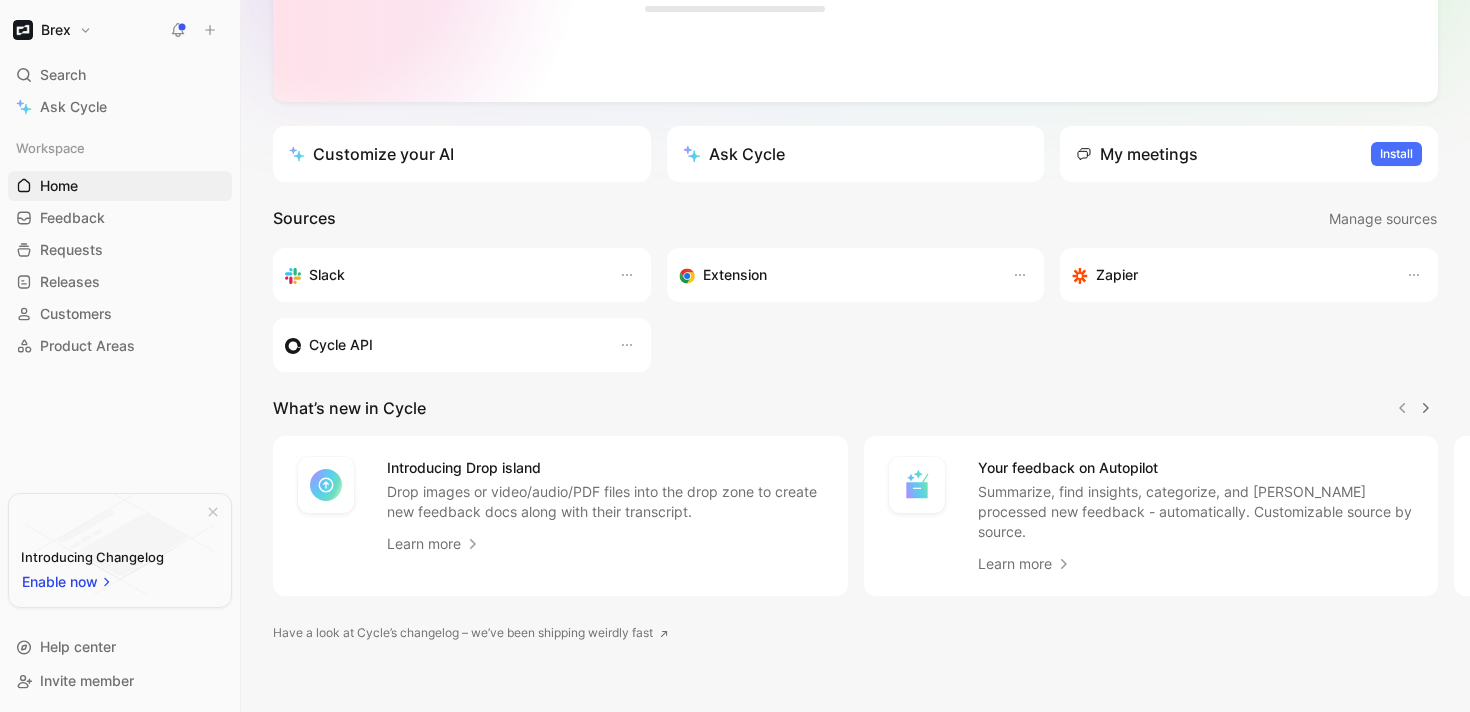 scroll, scrollTop: 341, scrollLeft: 0, axis: vertical 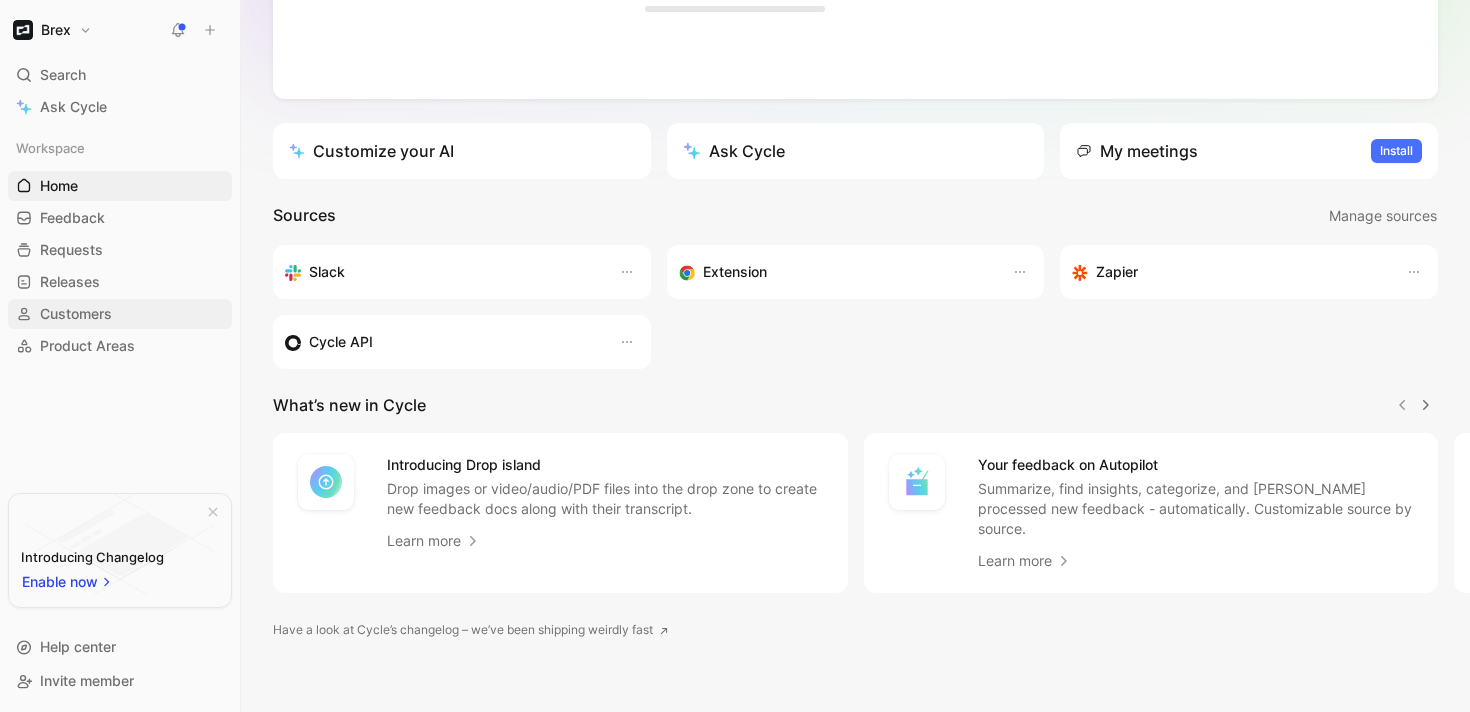 click on "Customers" at bounding box center (76, 314) 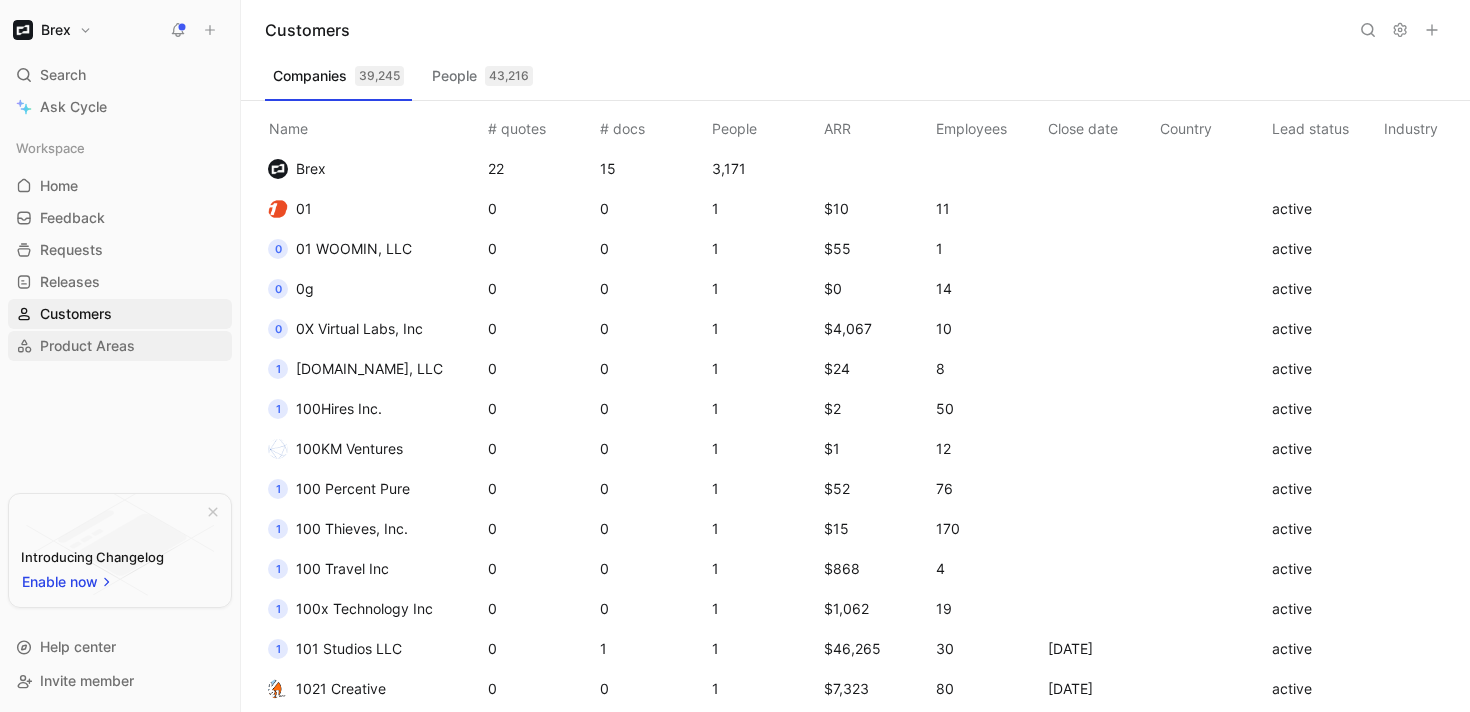 click on "Product Areas" at bounding box center (87, 346) 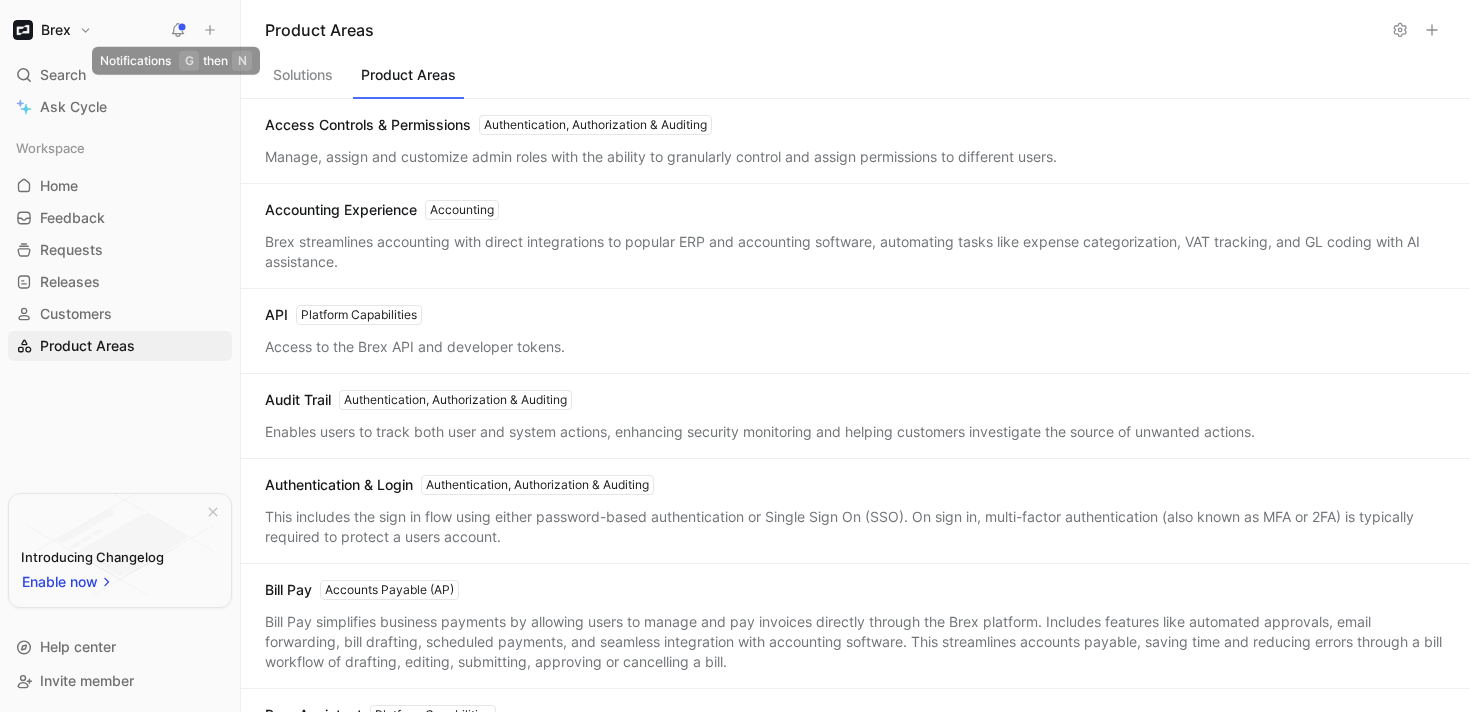 click 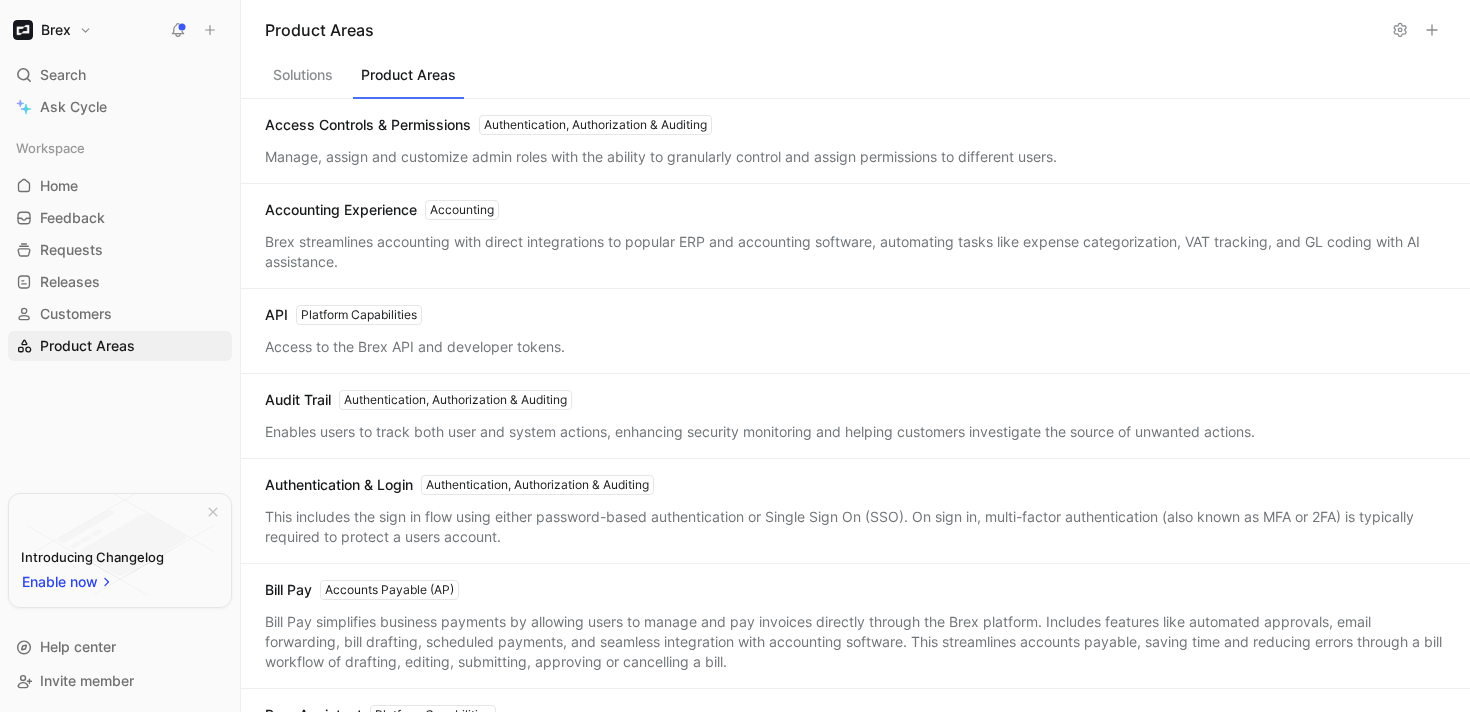 click on "Brex" at bounding box center (52, 30) 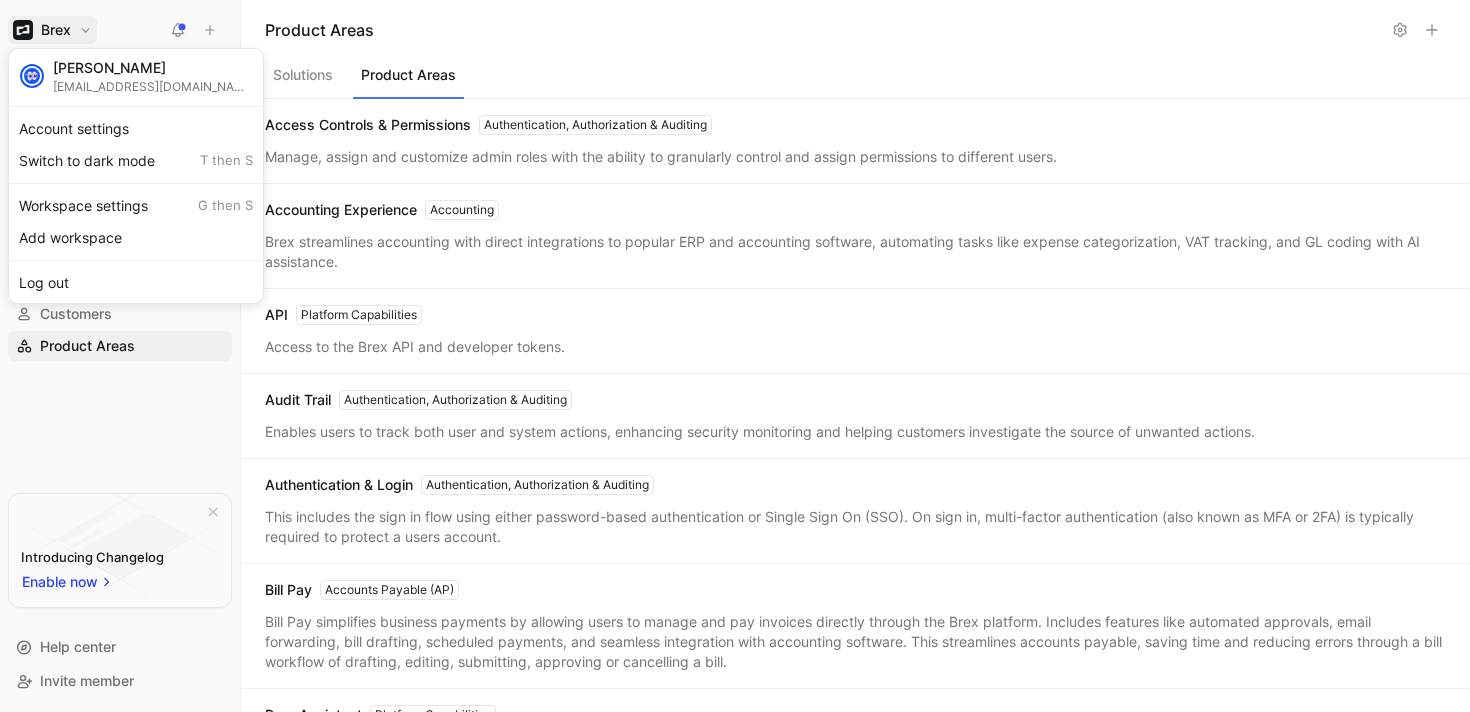 click at bounding box center [735, 356] 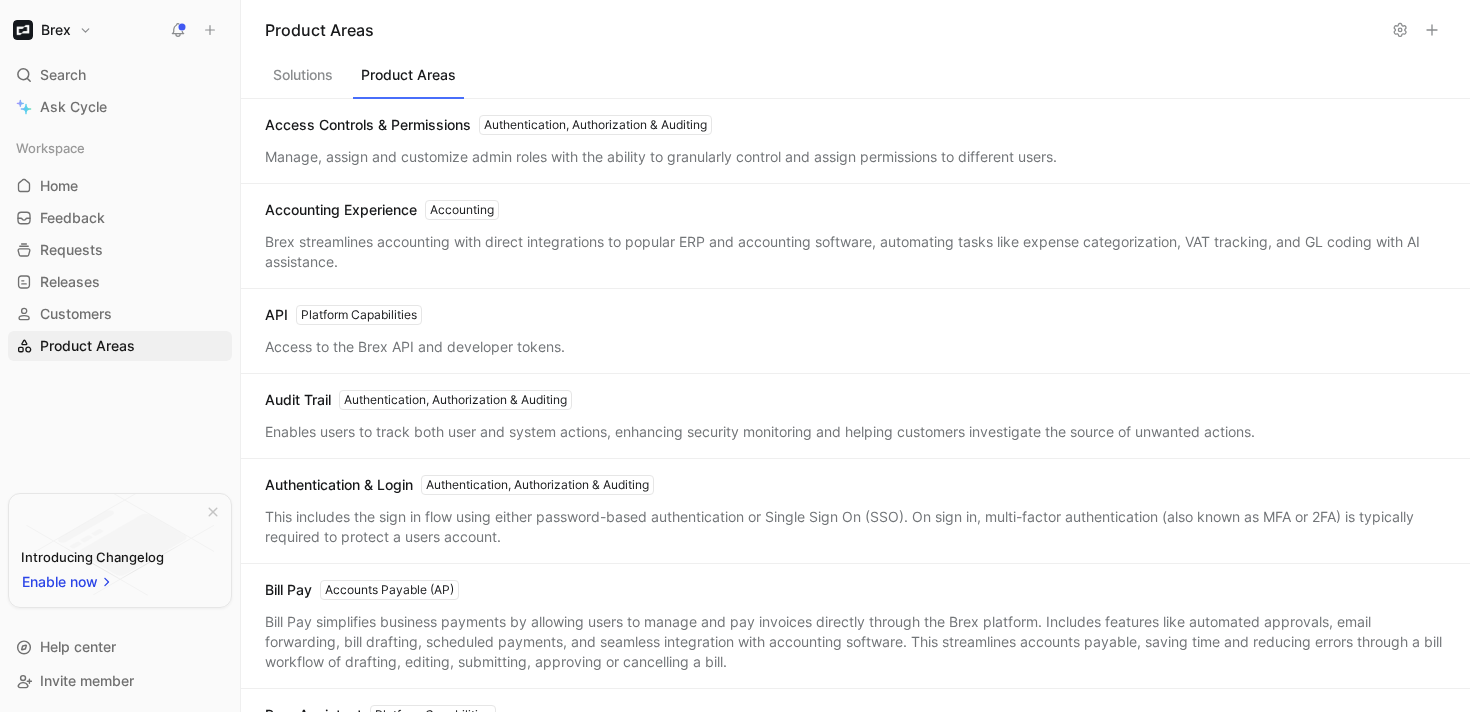 click 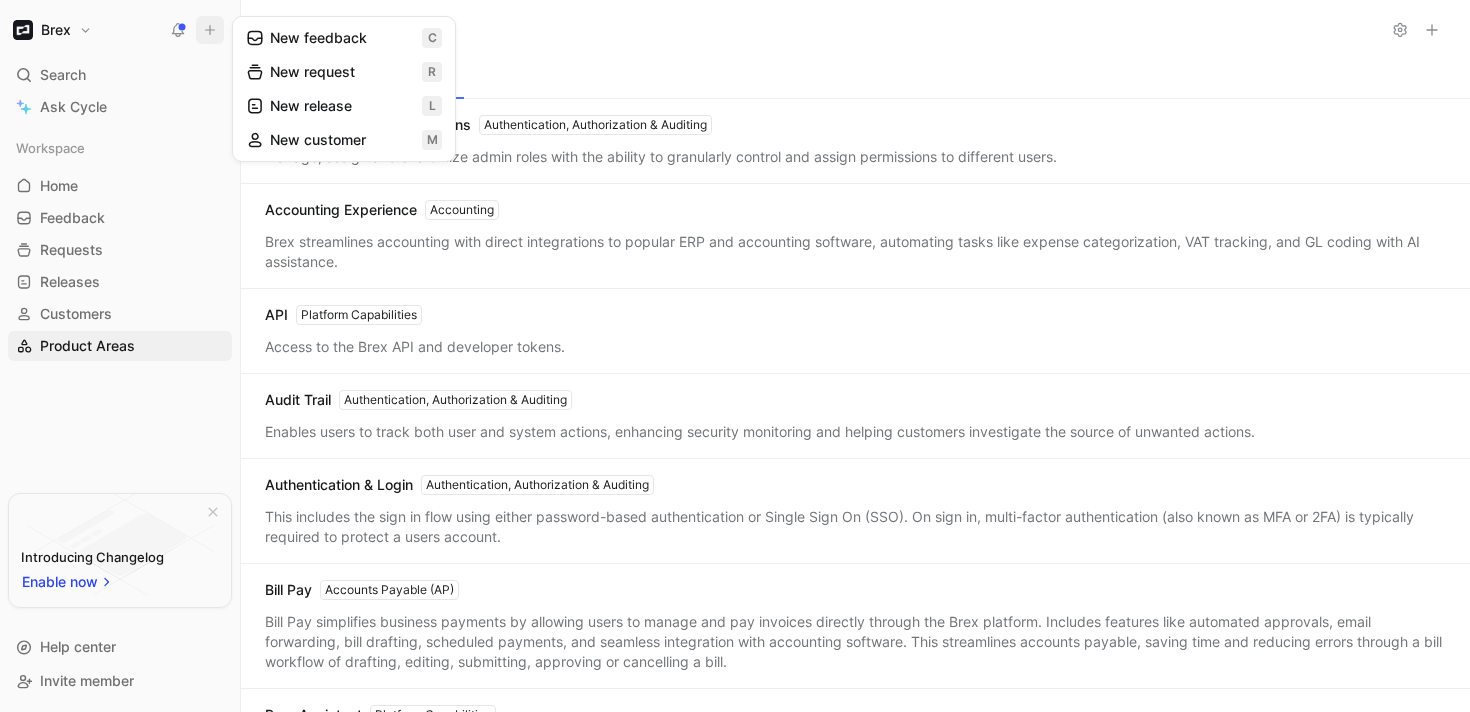 click on "New request r" at bounding box center (344, 72) 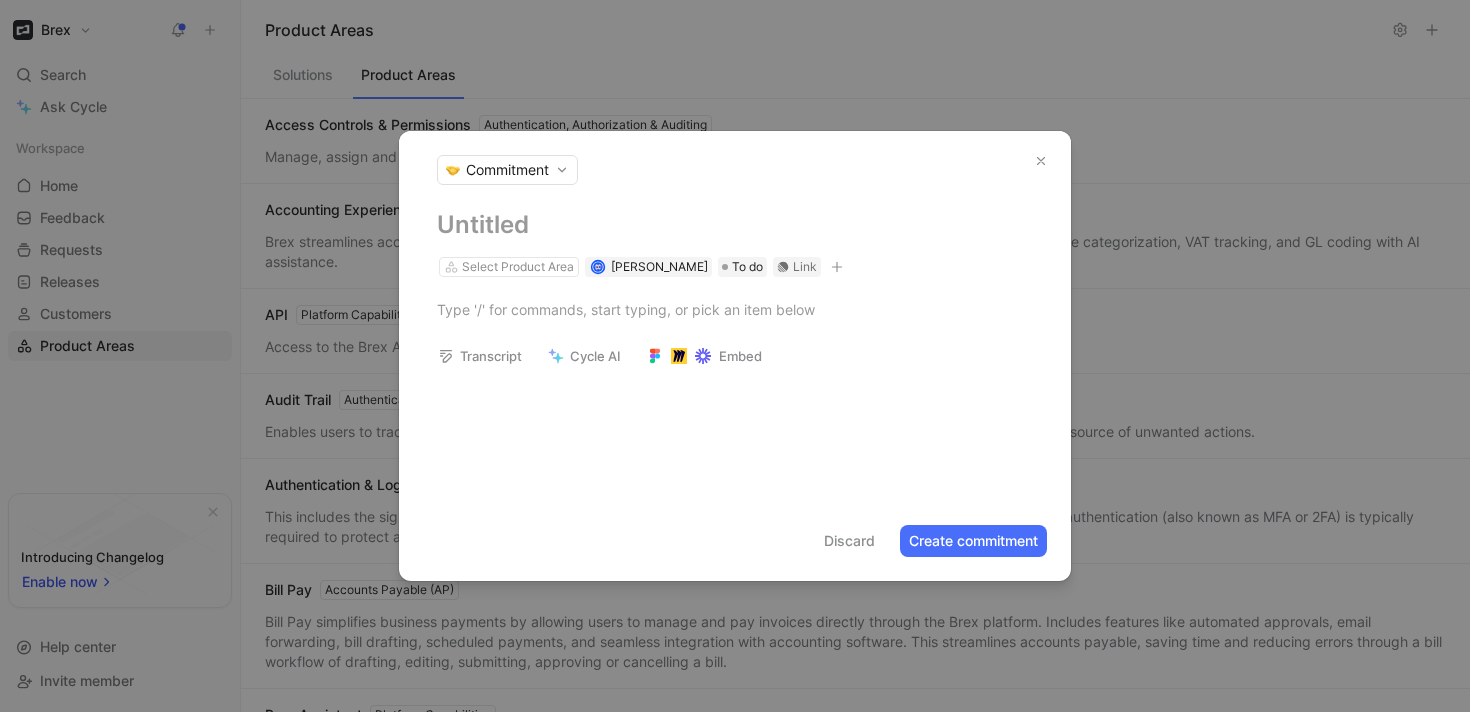 click on "Commitment" at bounding box center [507, 170] 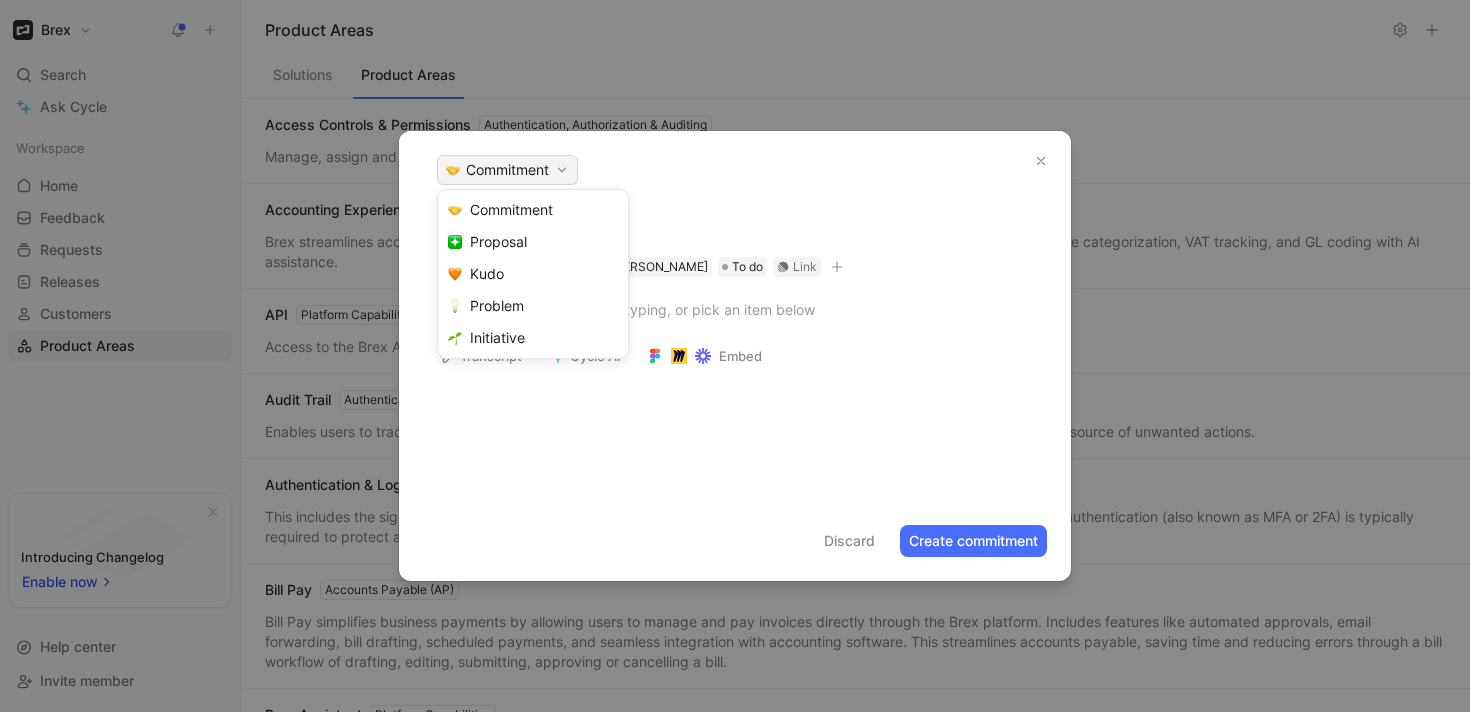 click at bounding box center [735, 356] 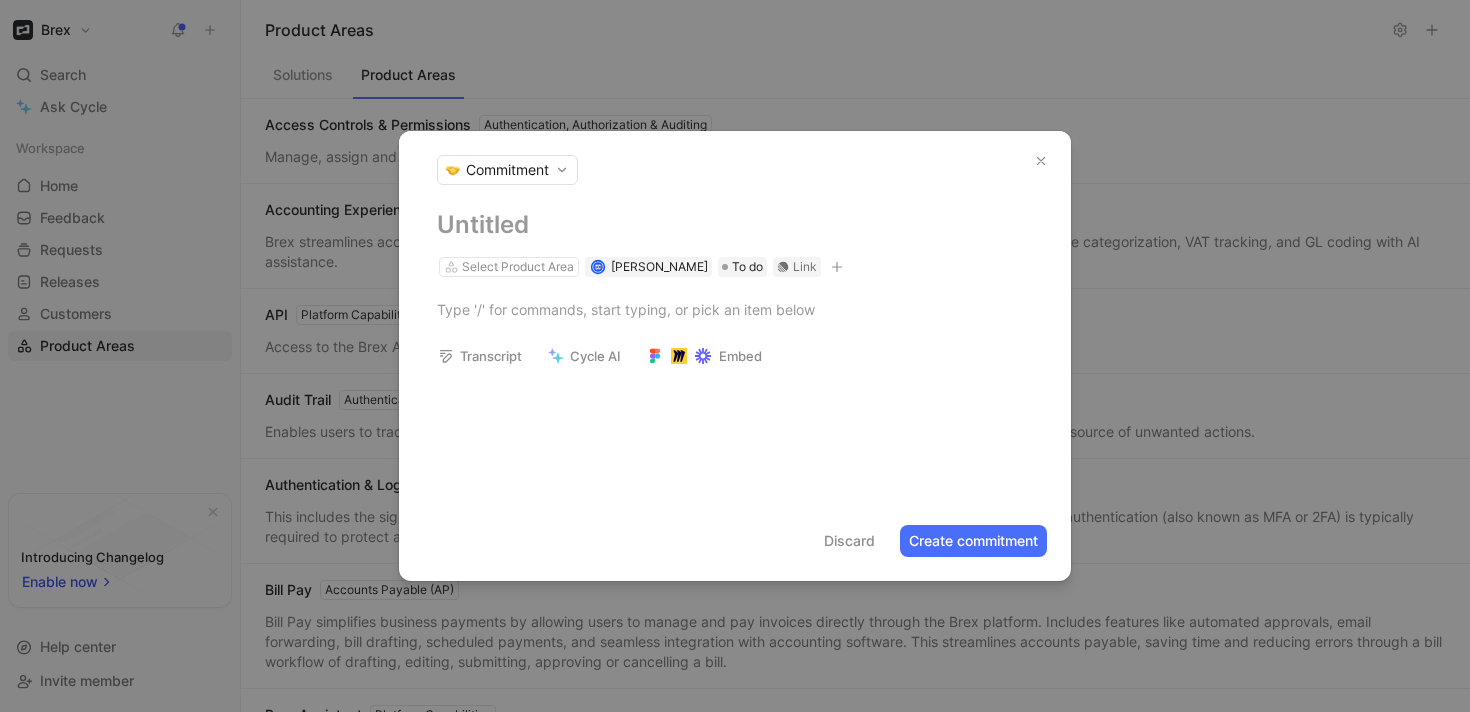 click at bounding box center (735, 356) 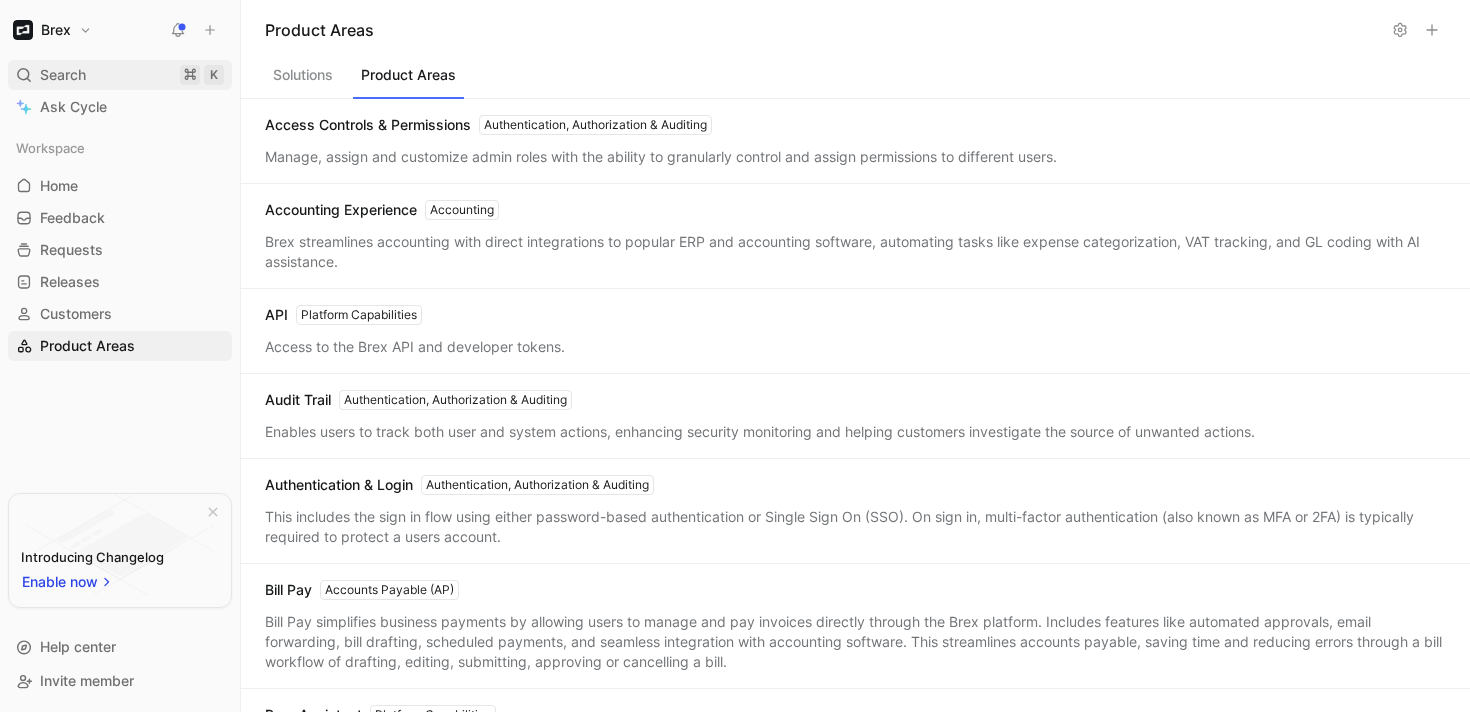 click on "Search ⌘ K" at bounding box center [120, 75] 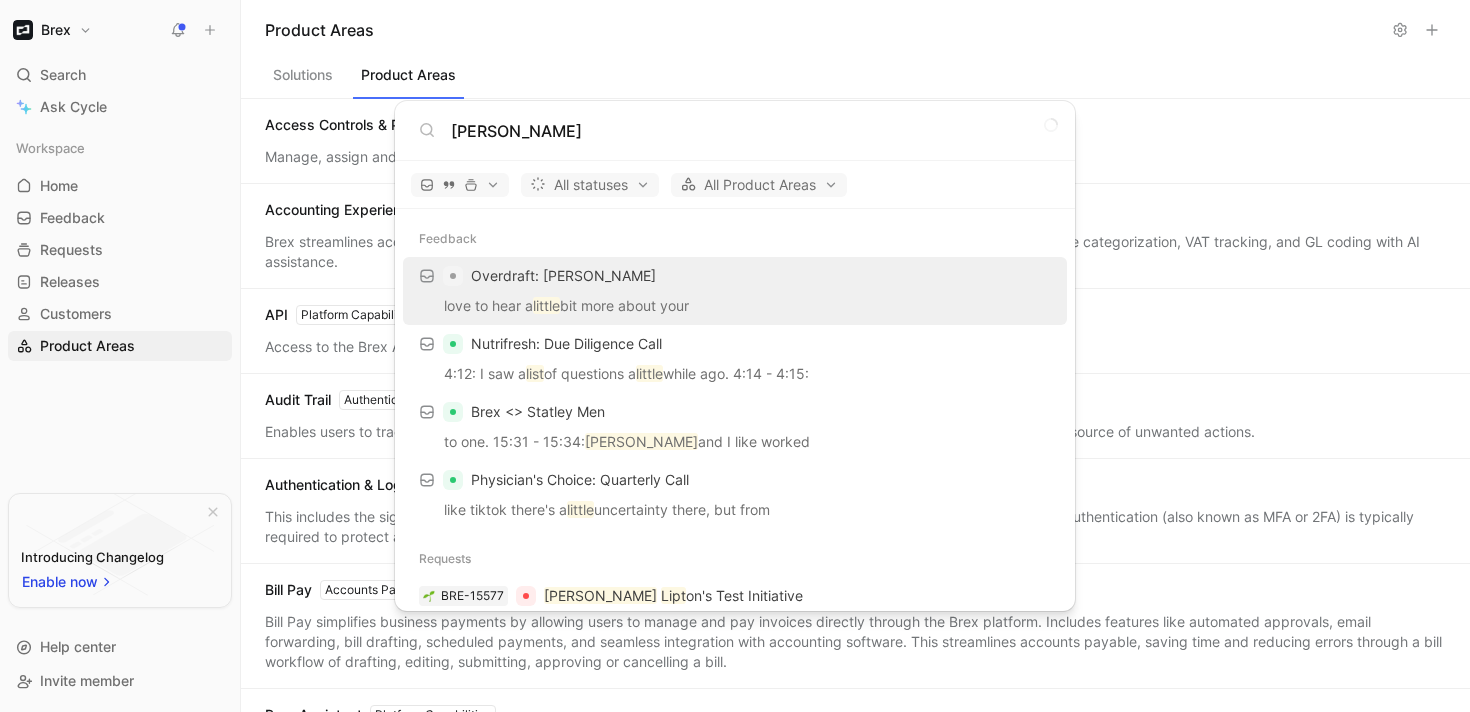 type on "josh lipton" 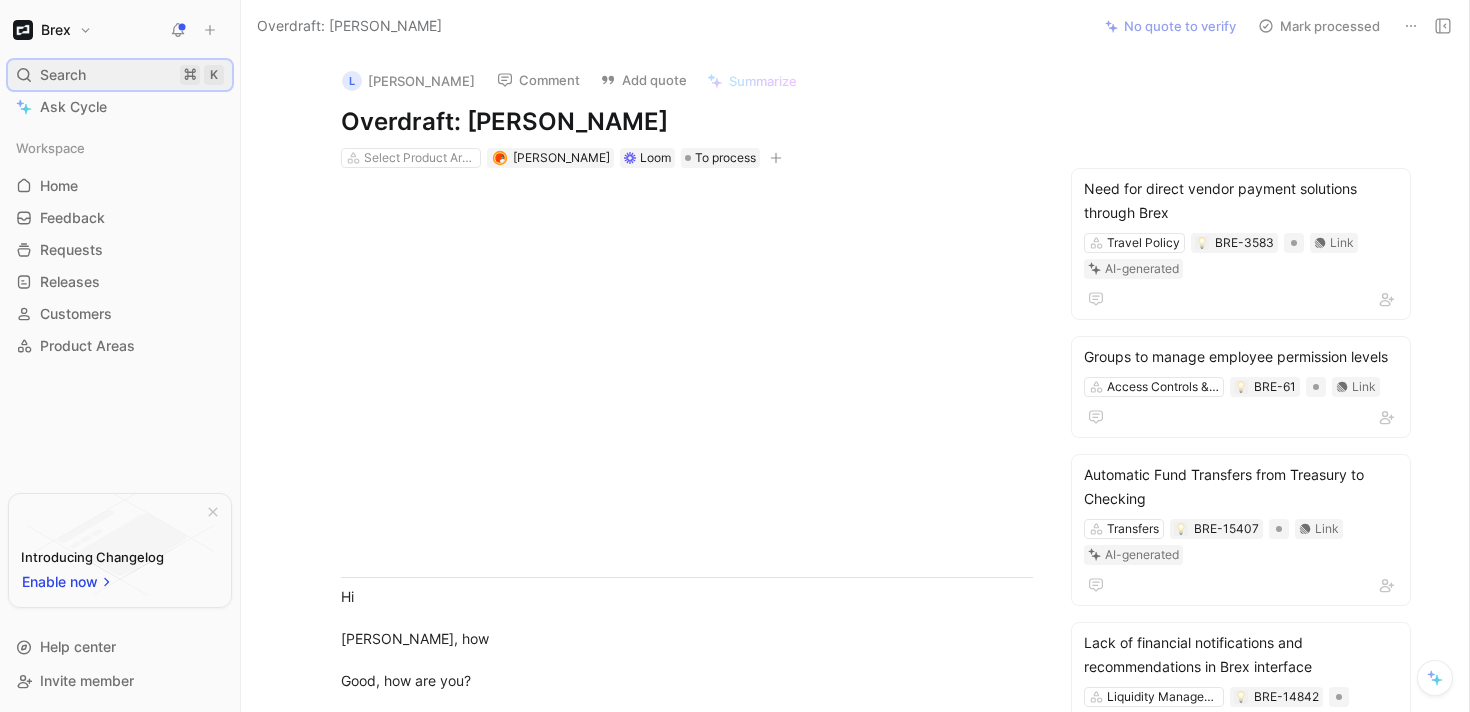click on "Search ⌘ K" at bounding box center (120, 75) 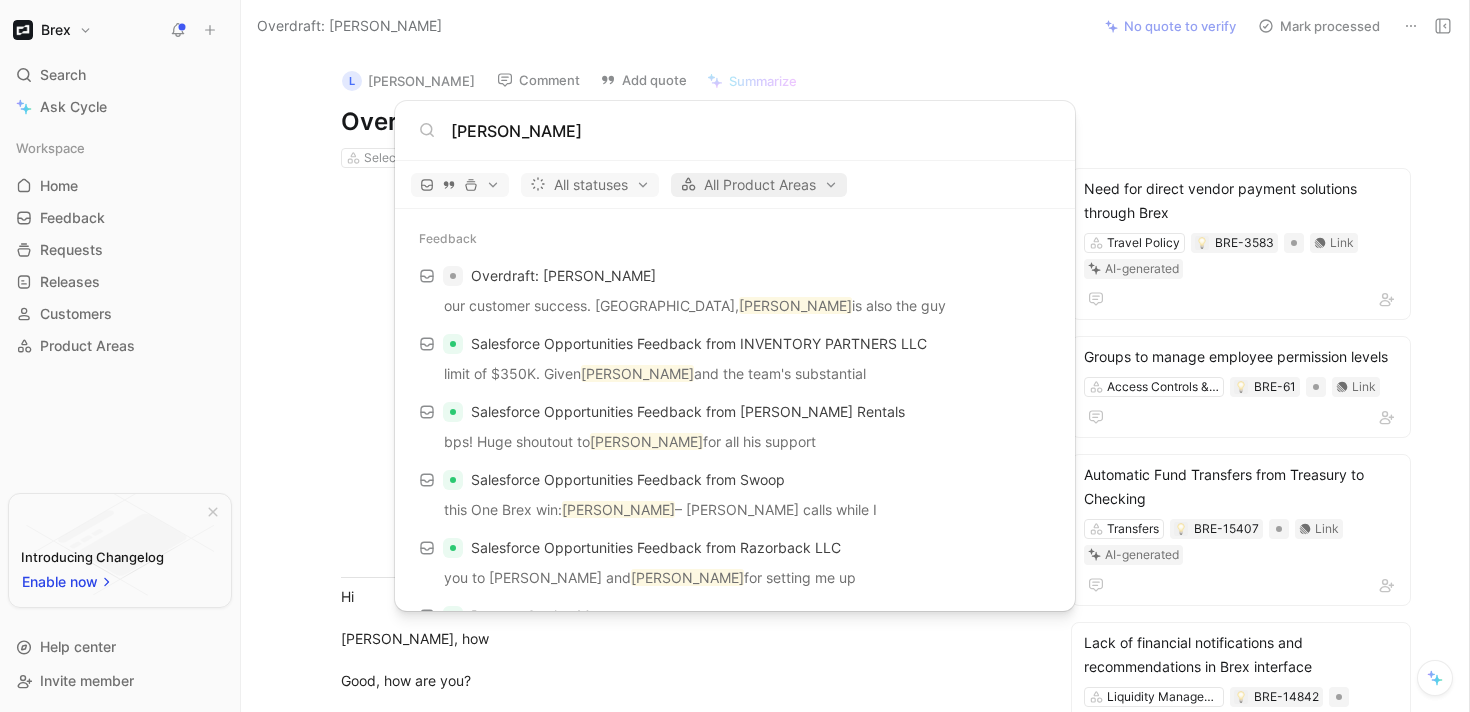 type on "josh lipton" 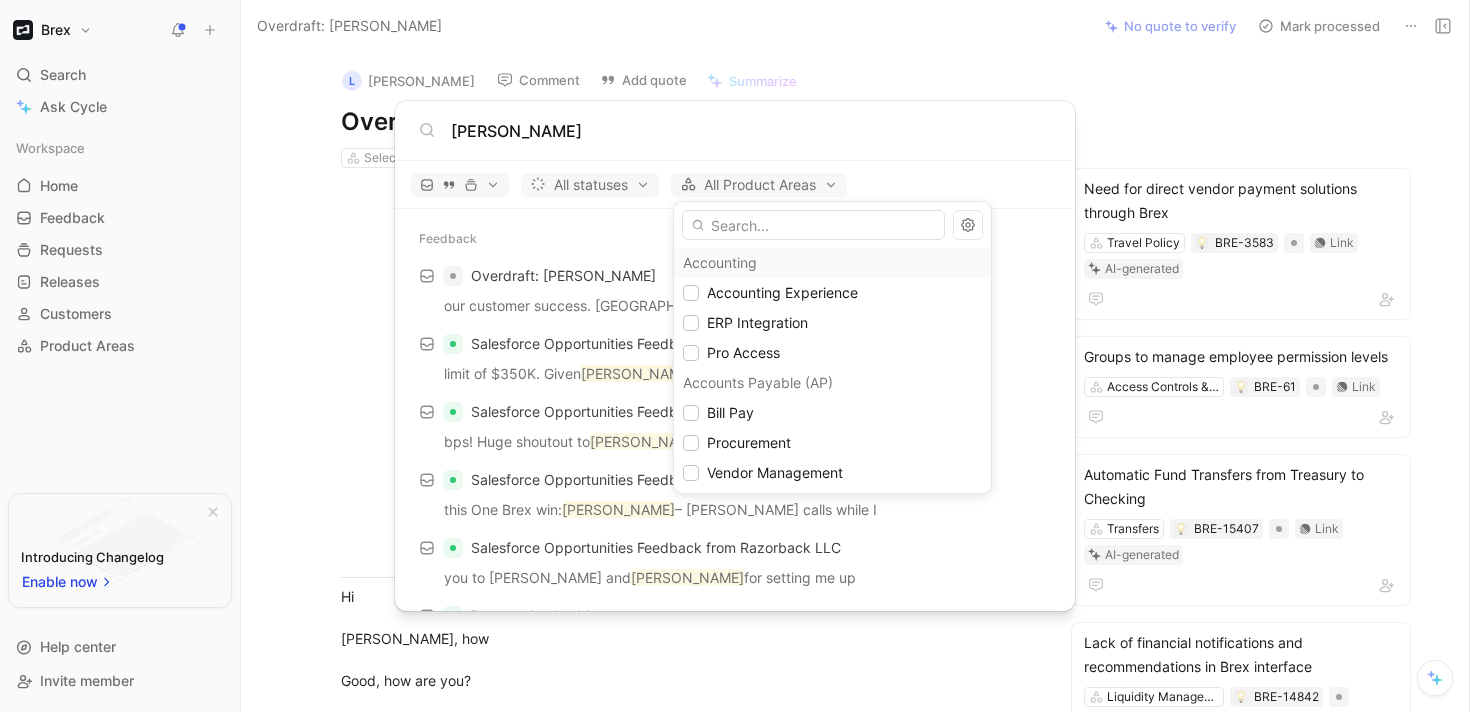click at bounding box center (735, 356) 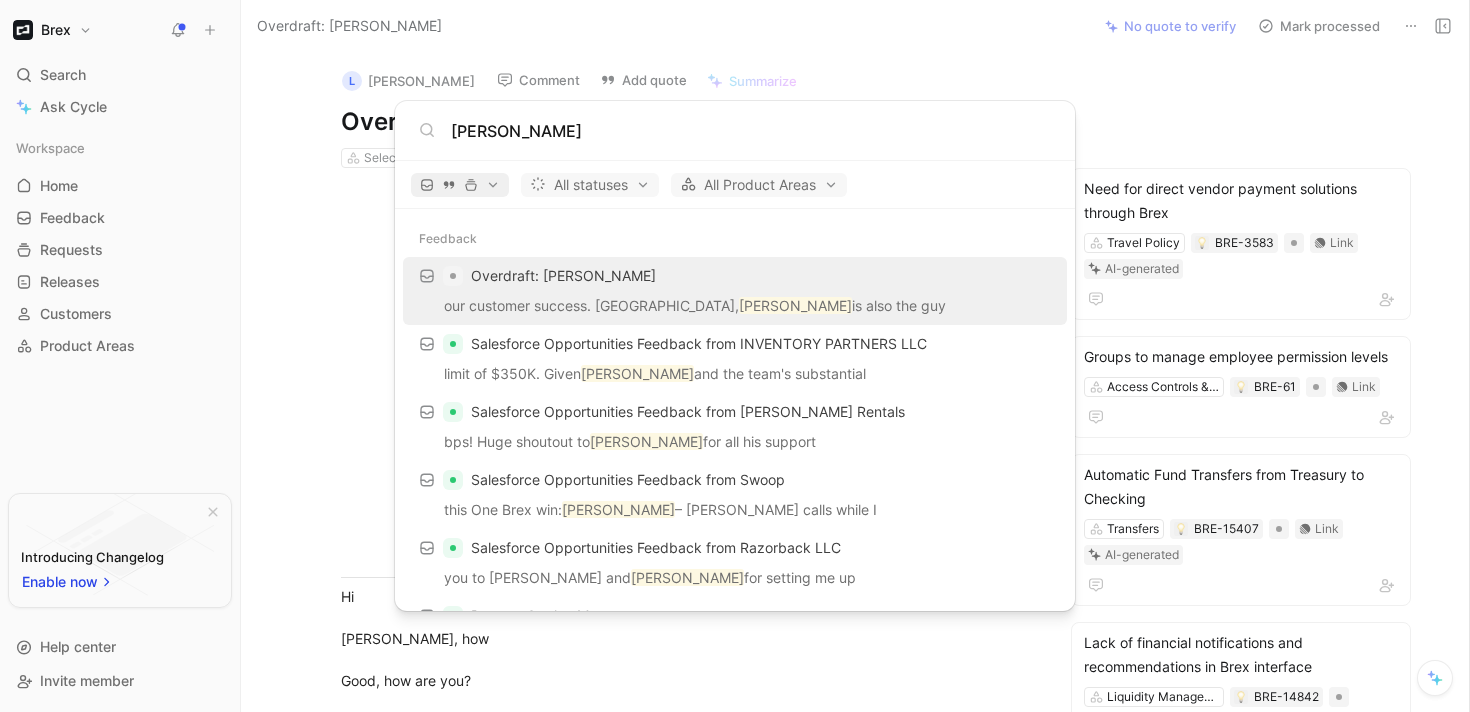 click at bounding box center (460, 185) 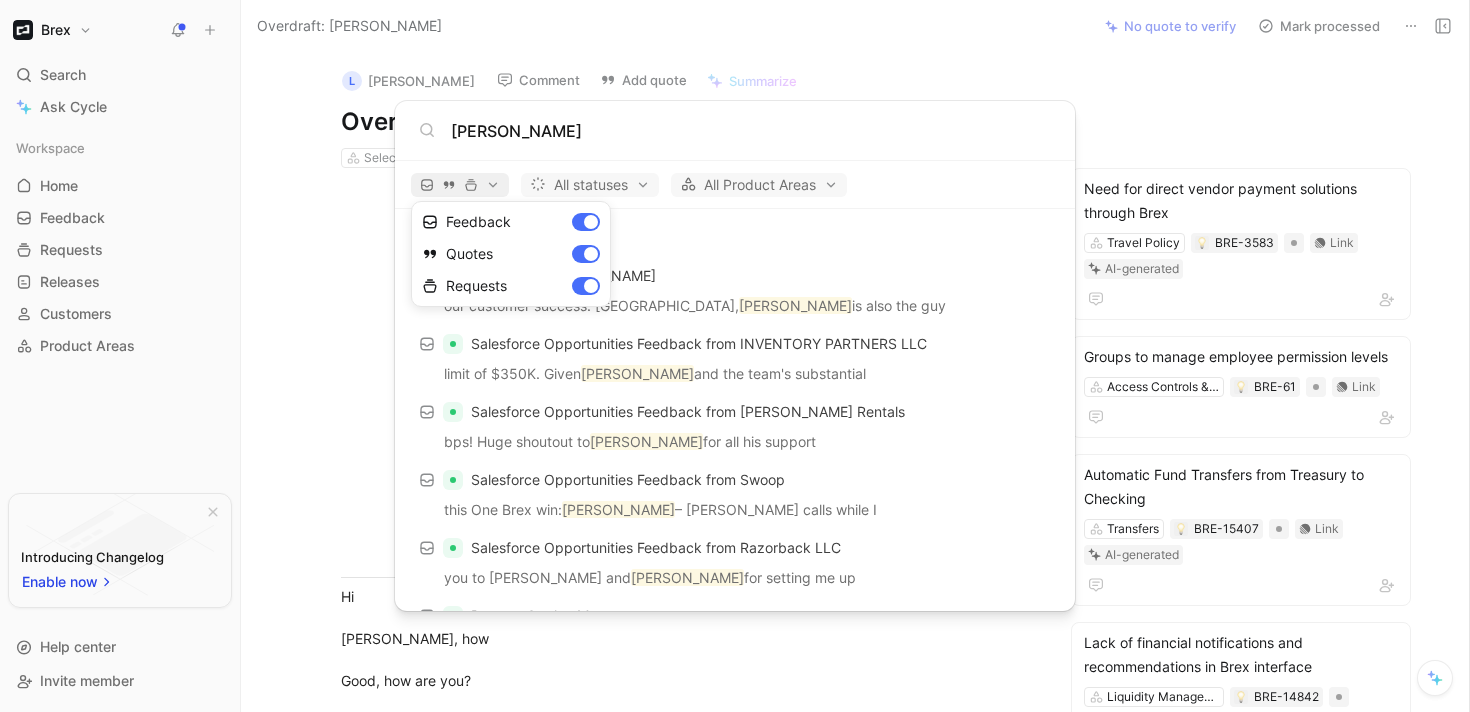 click at bounding box center (735, 356) 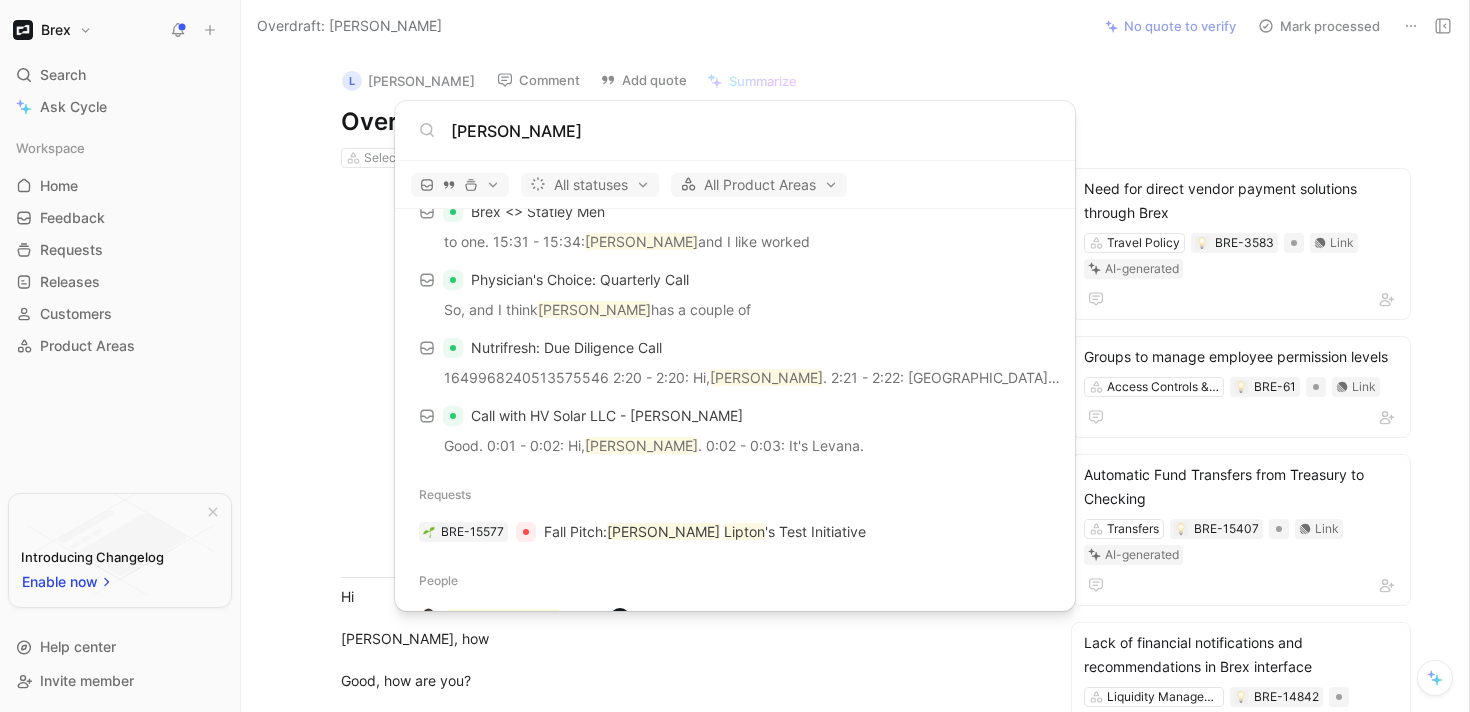 scroll, scrollTop: 446, scrollLeft: 0, axis: vertical 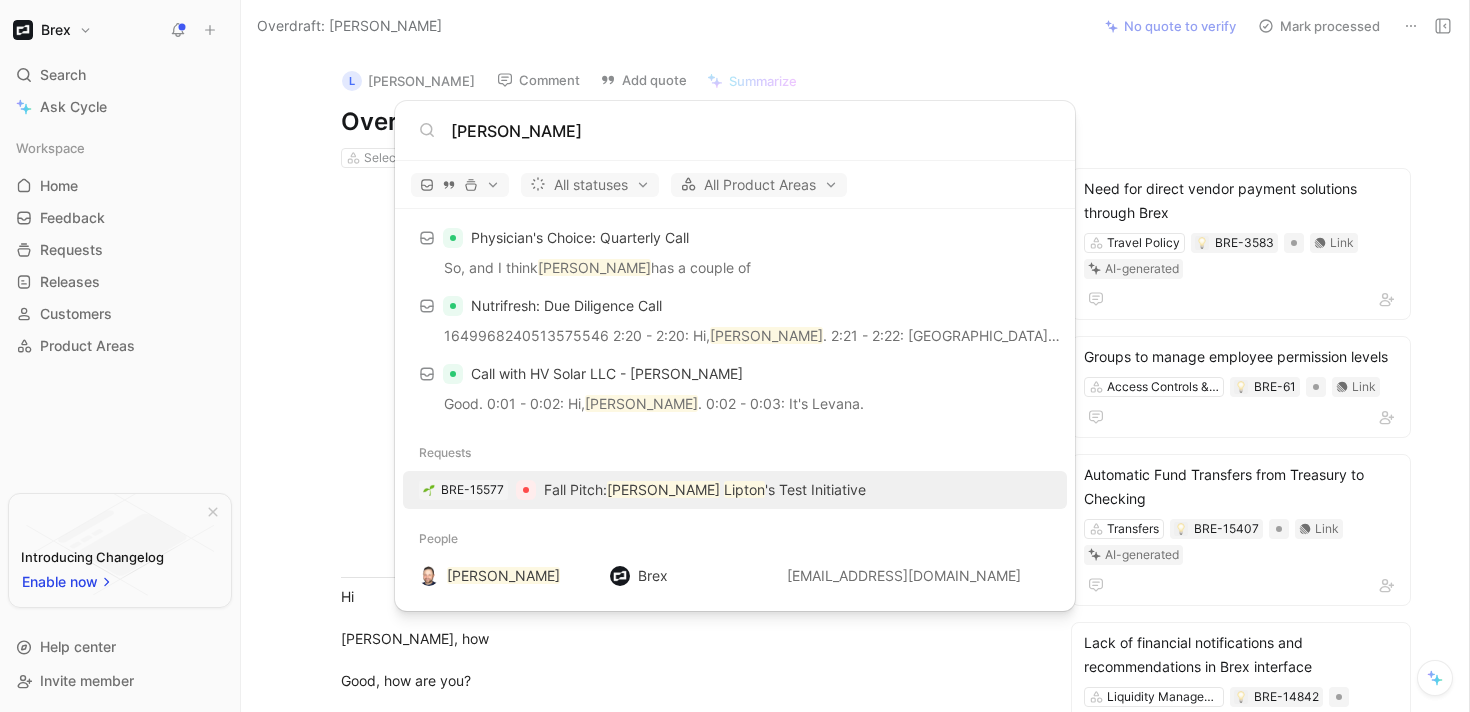 click on "Fall Pitch:  Josh   Lipton 's Test Initiative" at bounding box center [705, 490] 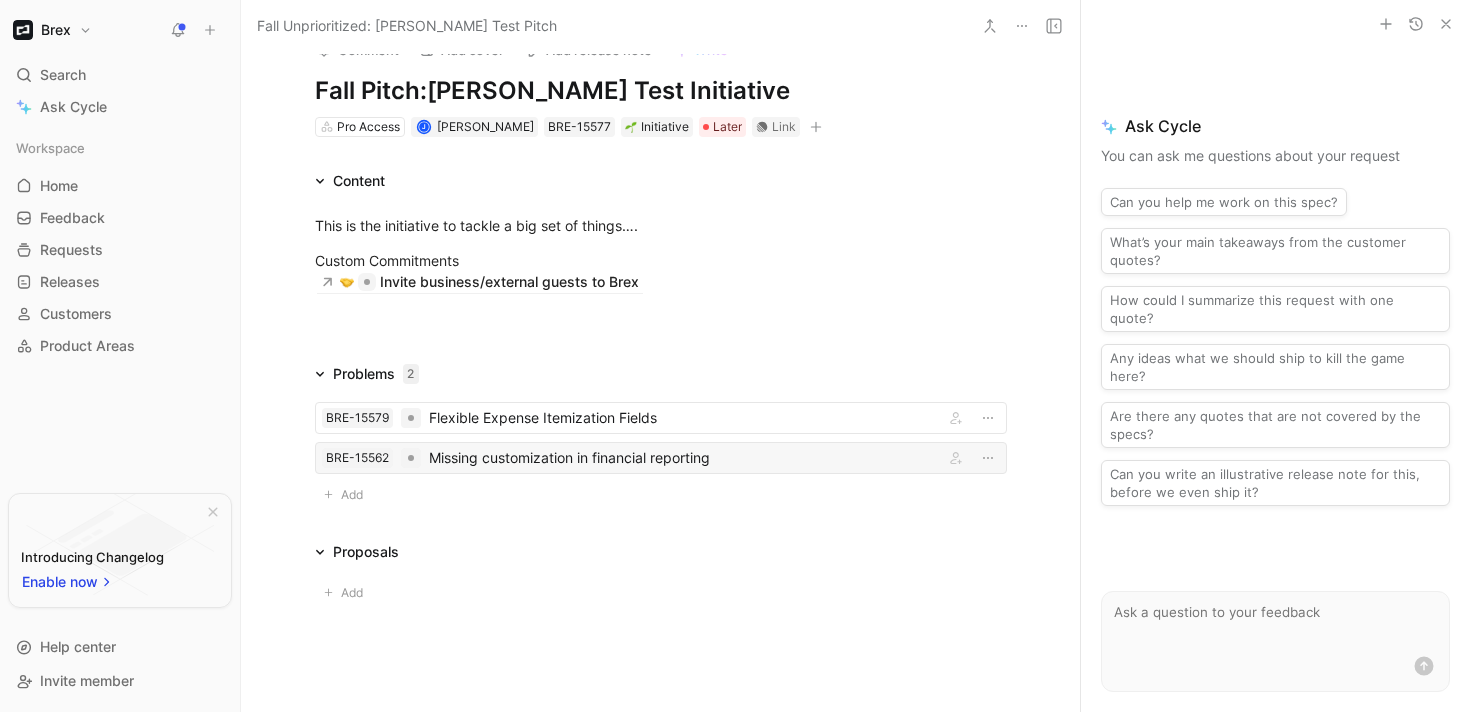 scroll, scrollTop: 12, scrollLeft: 0, axis: vertical 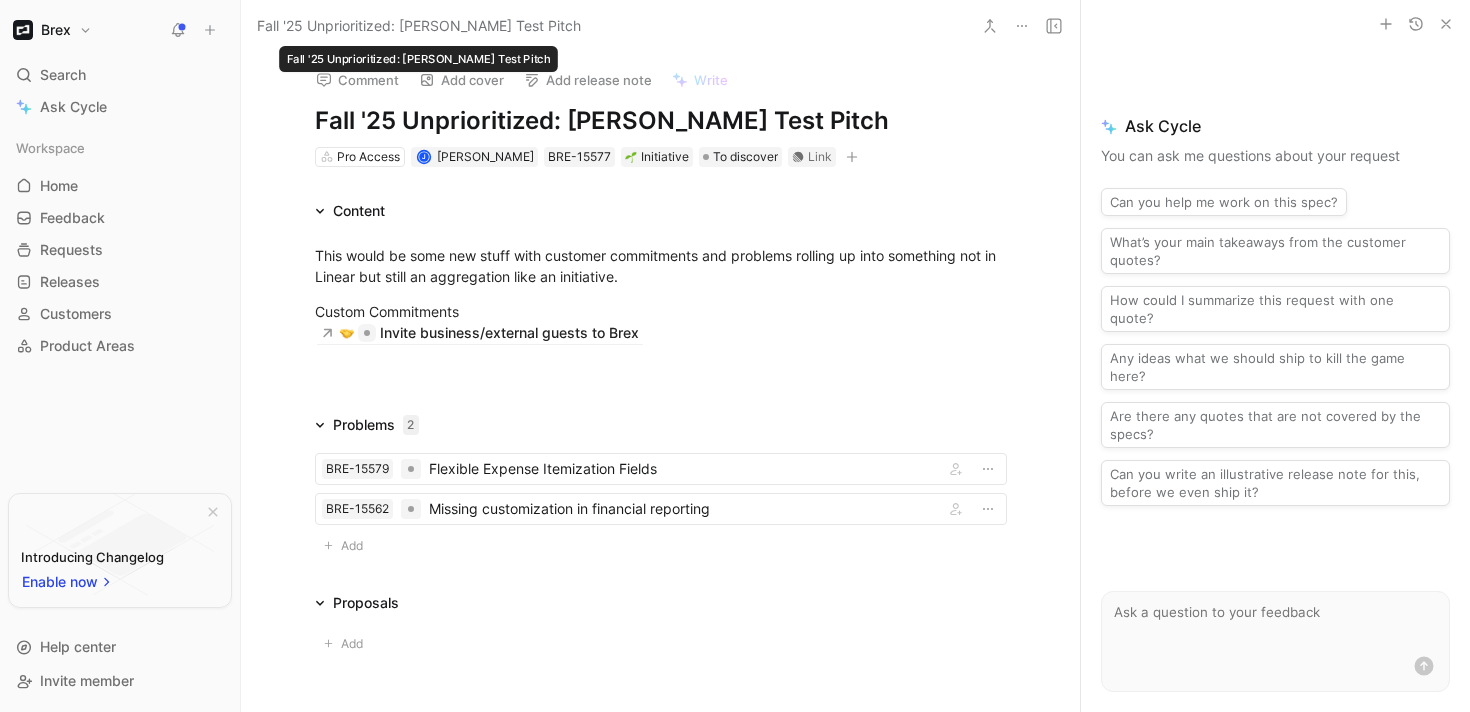 click on "Fall '25 Unprioritized: [PERSON_NAME] Test Pitch" at bounding box center [419, 26] 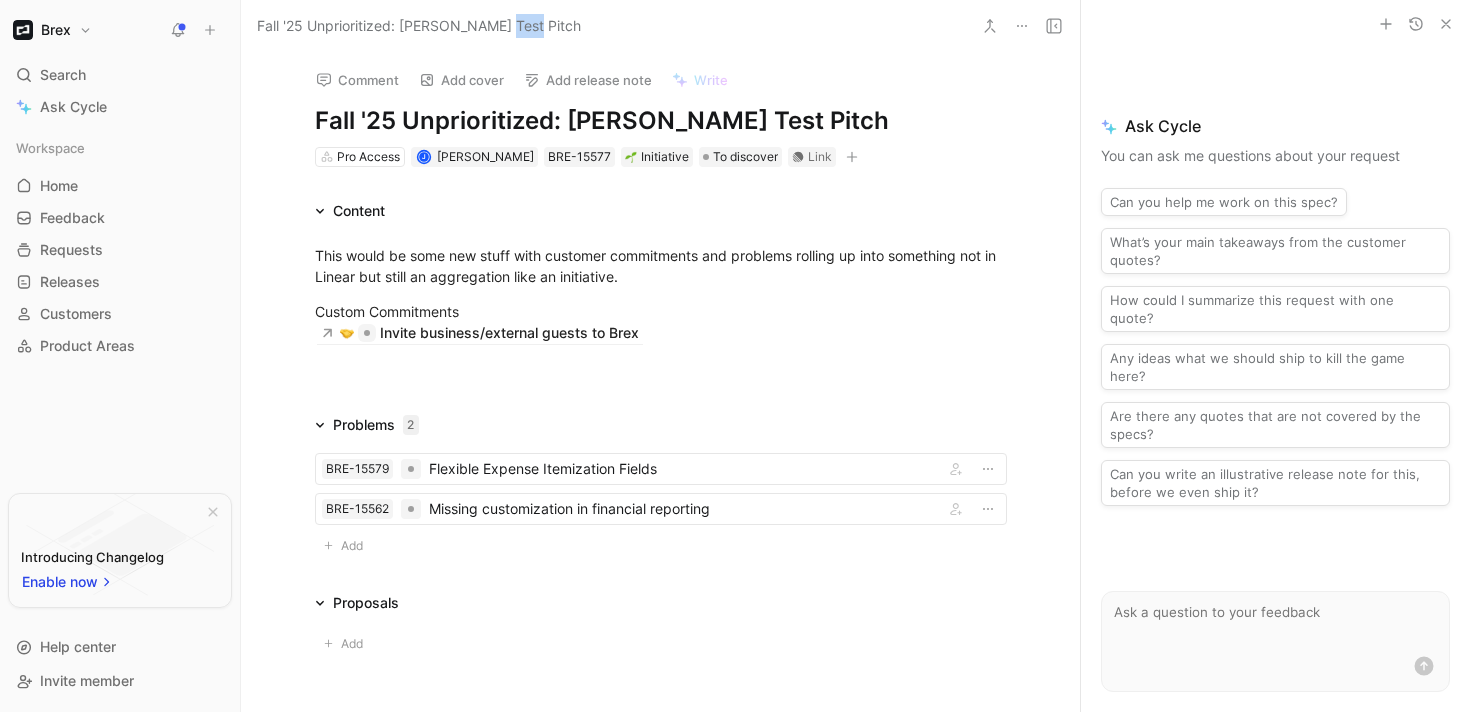 click on "Fall '25 Unprioritized: [PERSON_NAME] Test Pitch" at bounding box center (419, 26) 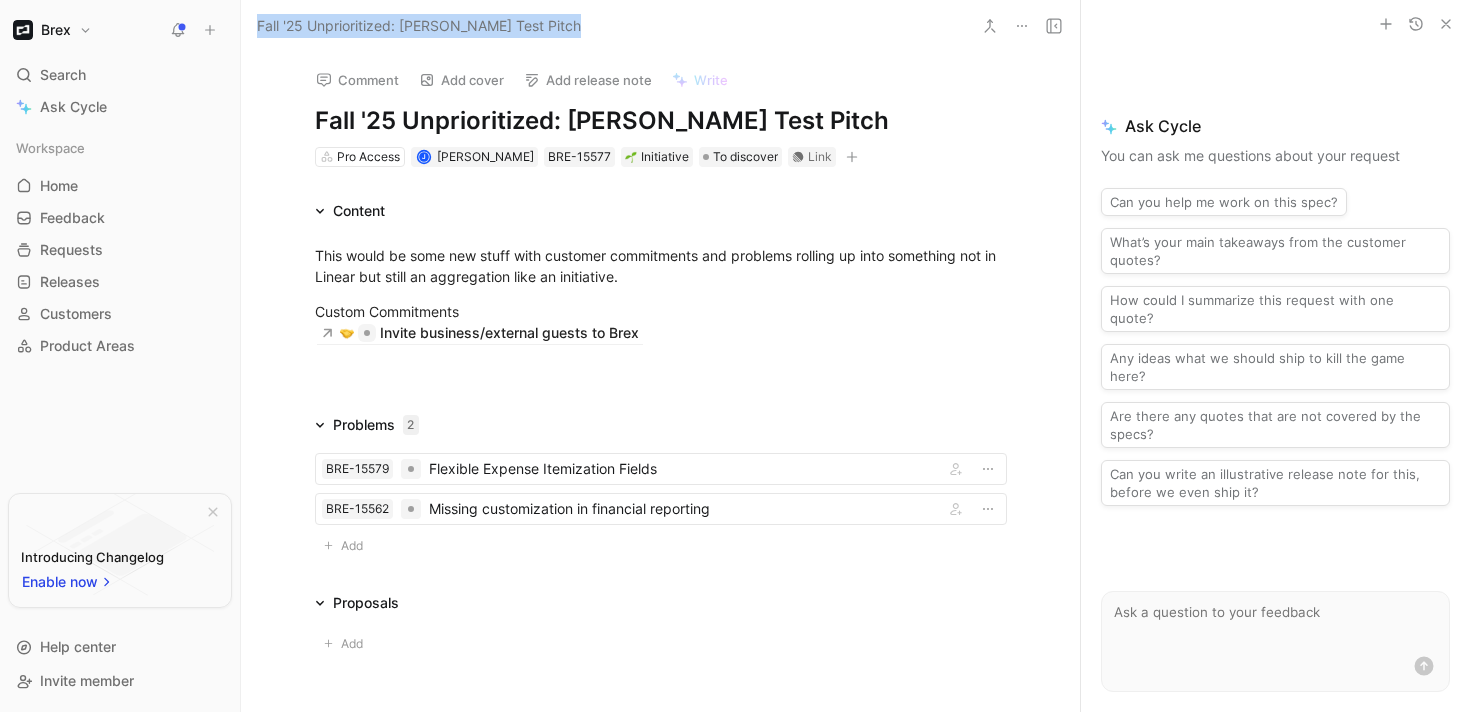 click on "Fall '25 Unprioritized: [PERSON_NAME] Test Pitch" at bounding box center (419, 26) 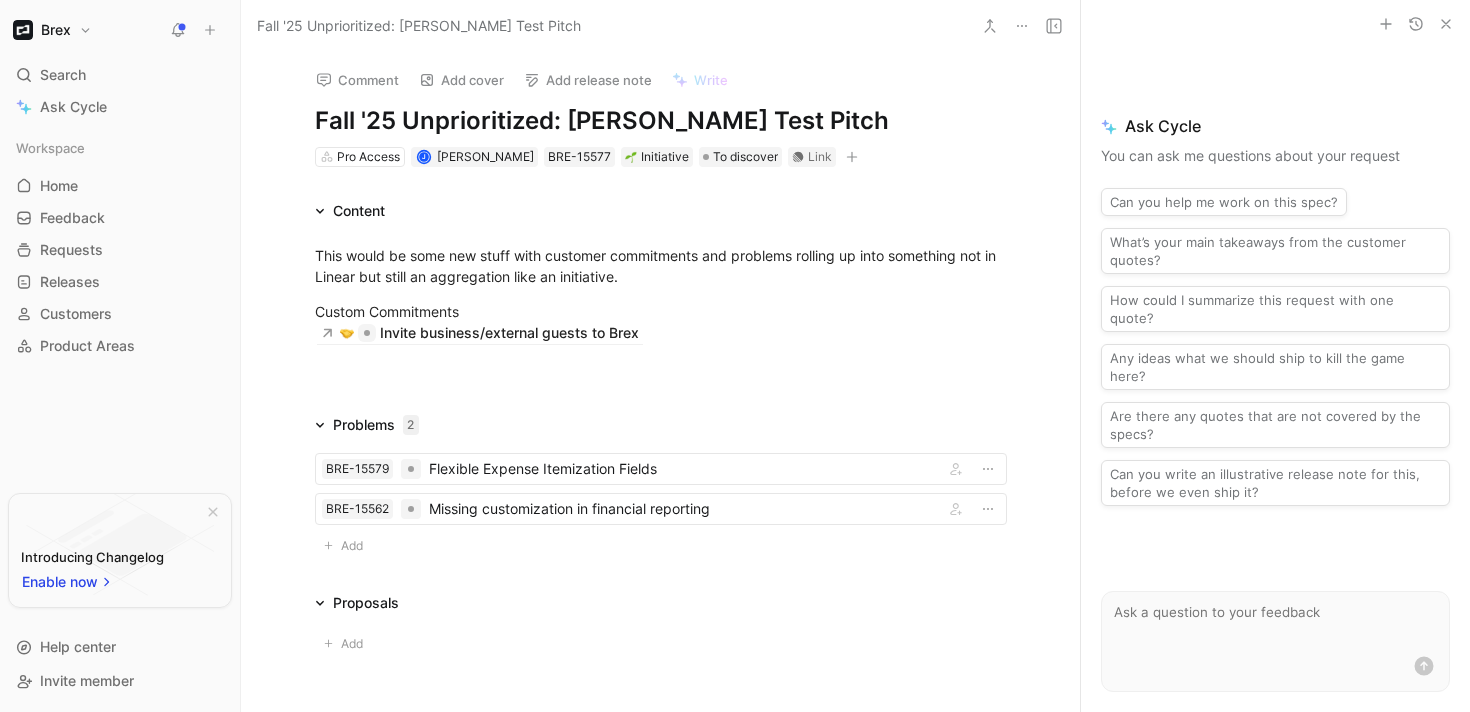 click 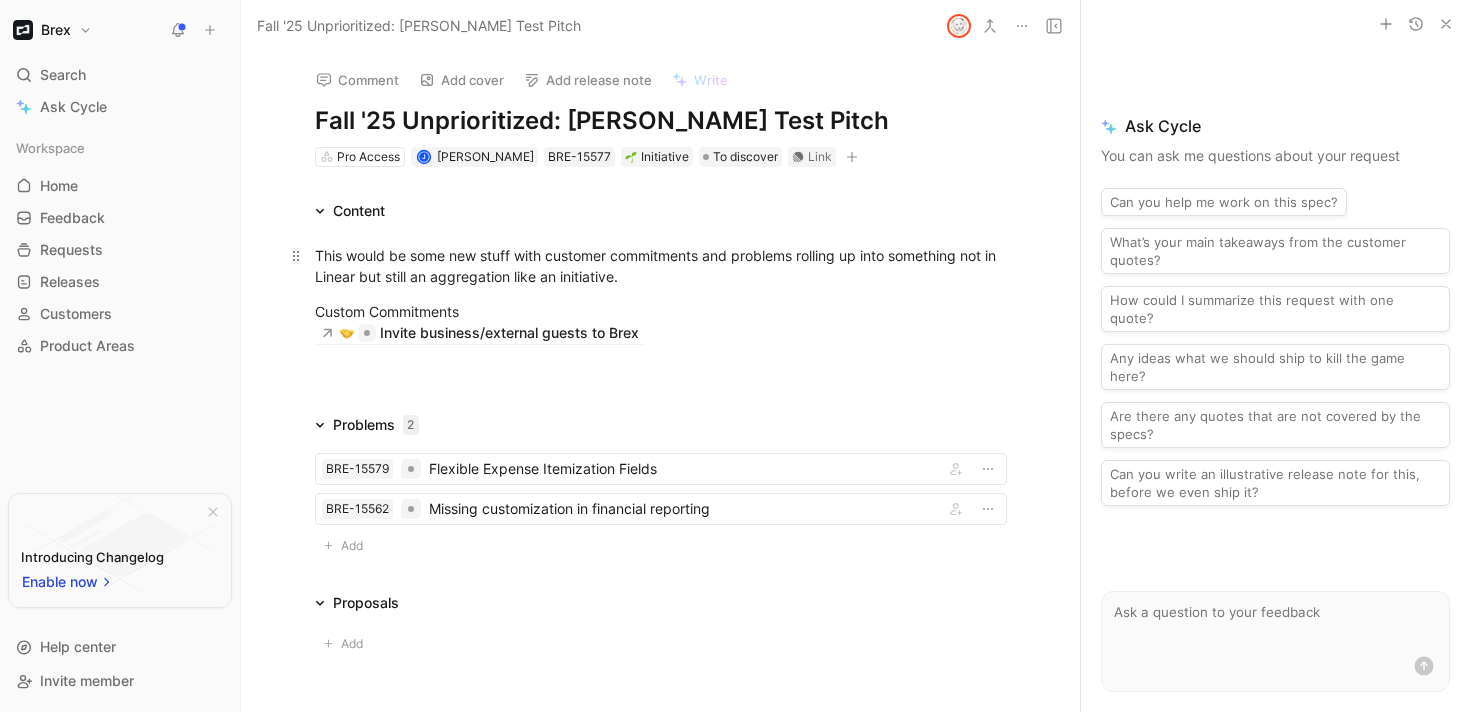 click on "This would be some new stuff with customer commitments and problems rolling up into something not in Linear but still an aggregation like an initiative." at bounding box center (661, 266) 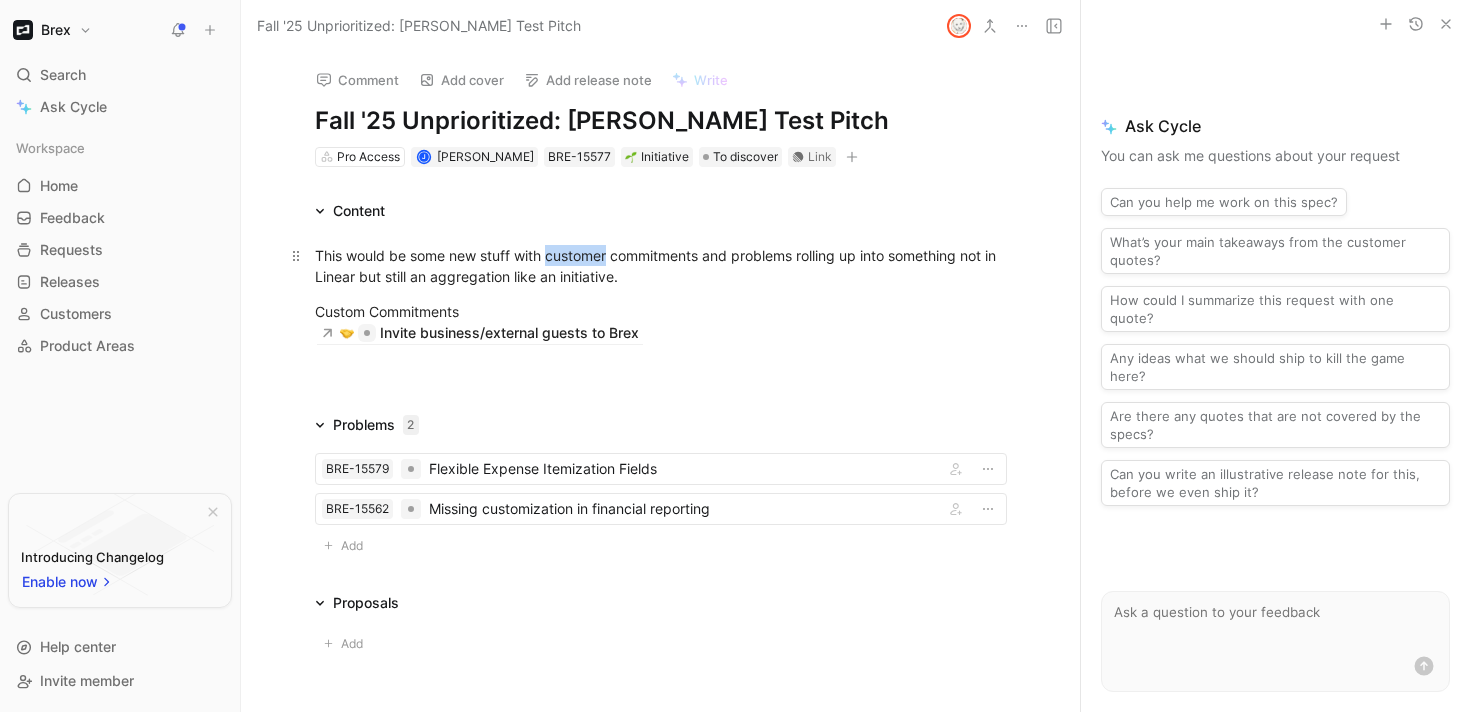 click on "This would be some new stuff with customer commitments and problems rolling up into something not in Linear but still an aggregation like an initiative." at bounding box center [661, 266] 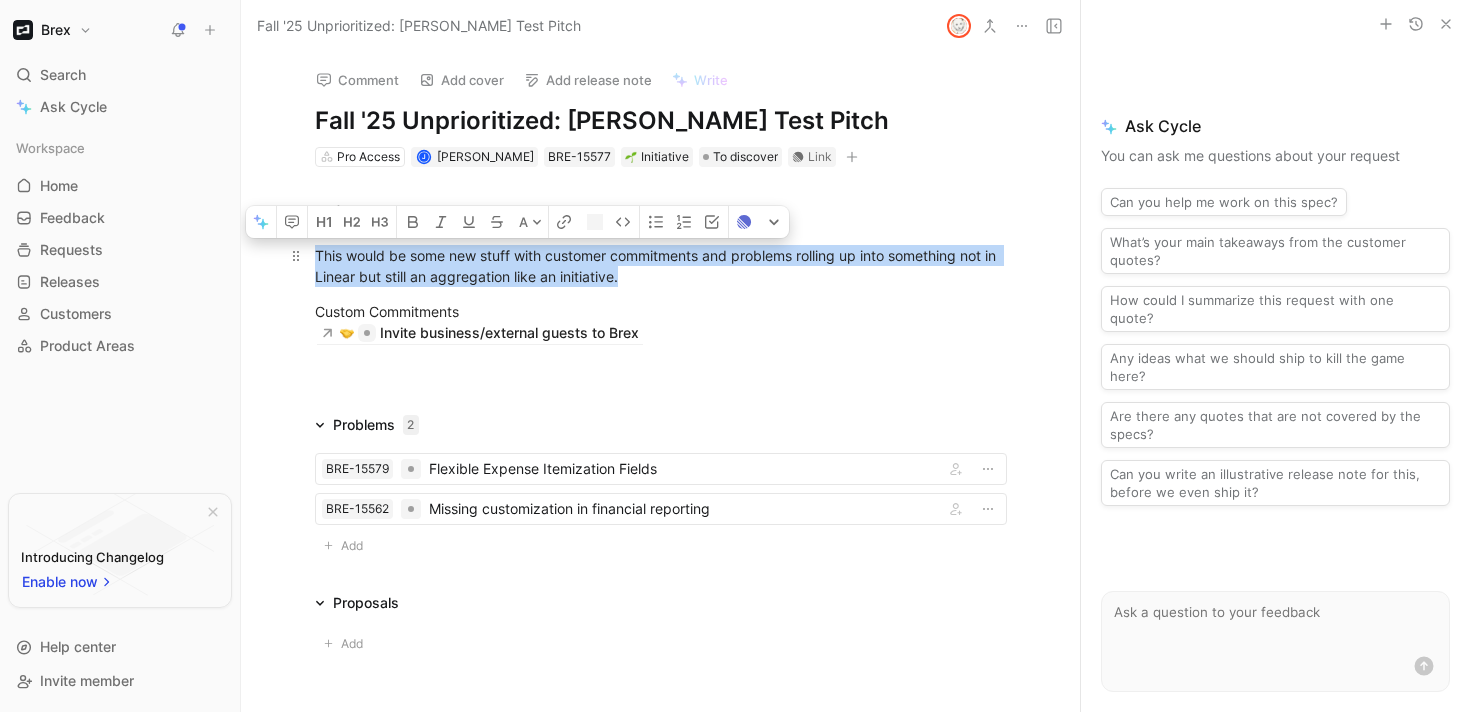 click on "This would be some new stuff with customer commitments and problems rolling up into something not in Linear but still an aggregation like an initiative." at bounding box center [661, 266] 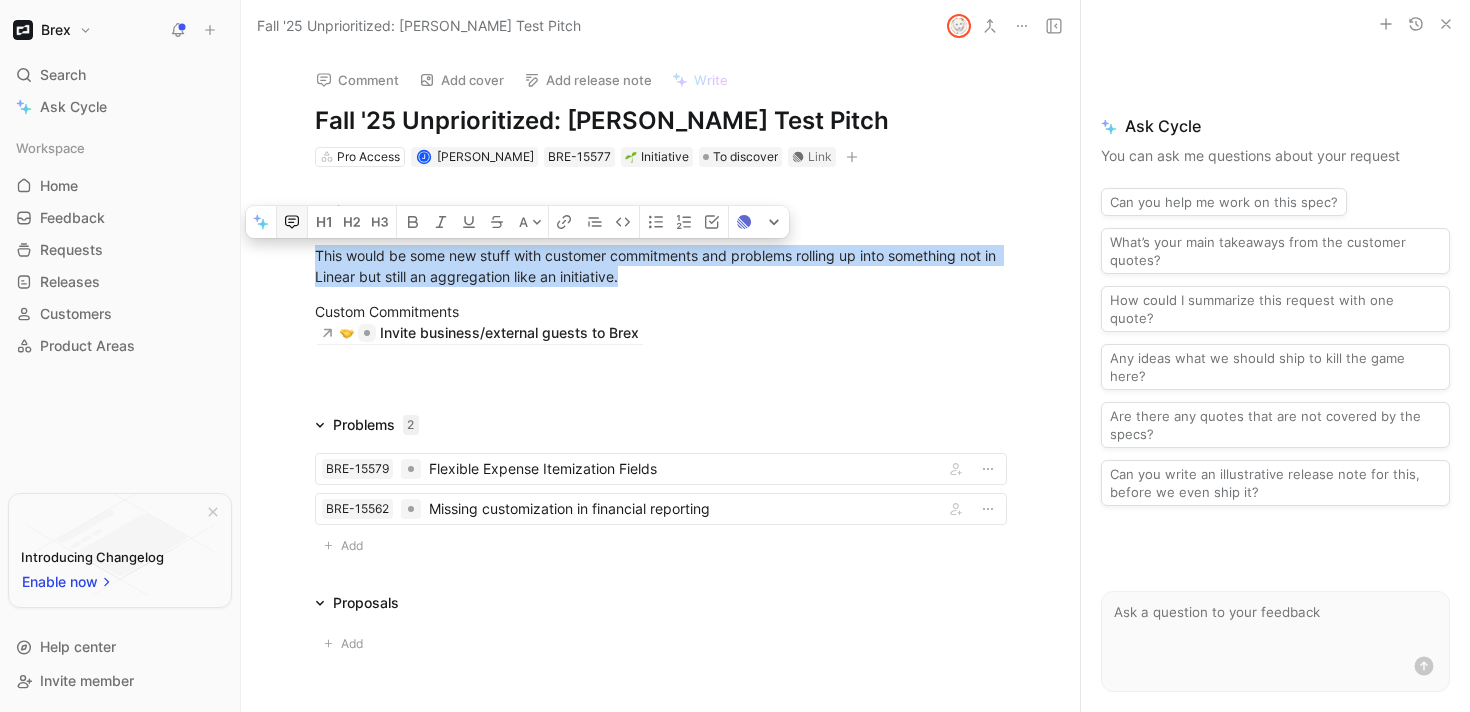 click 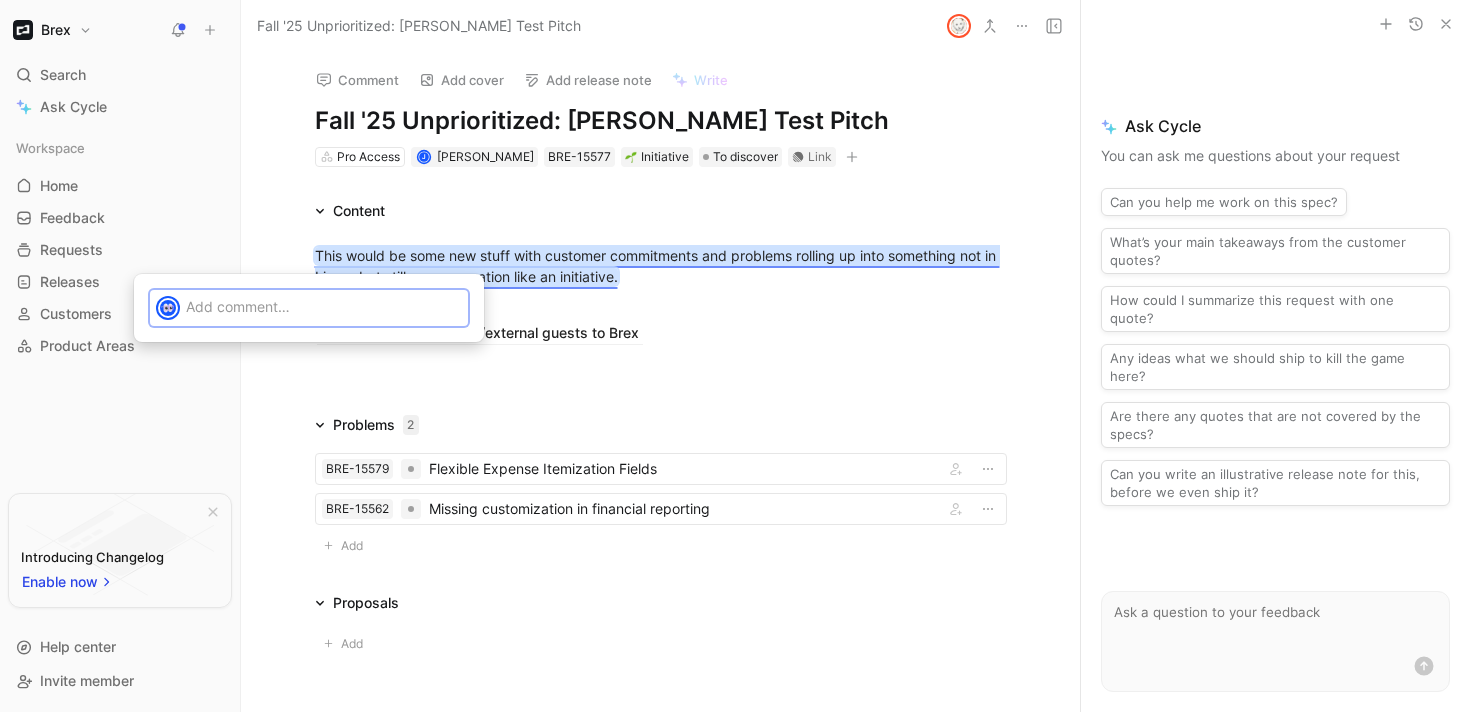 click at bounding box center [324, 306] 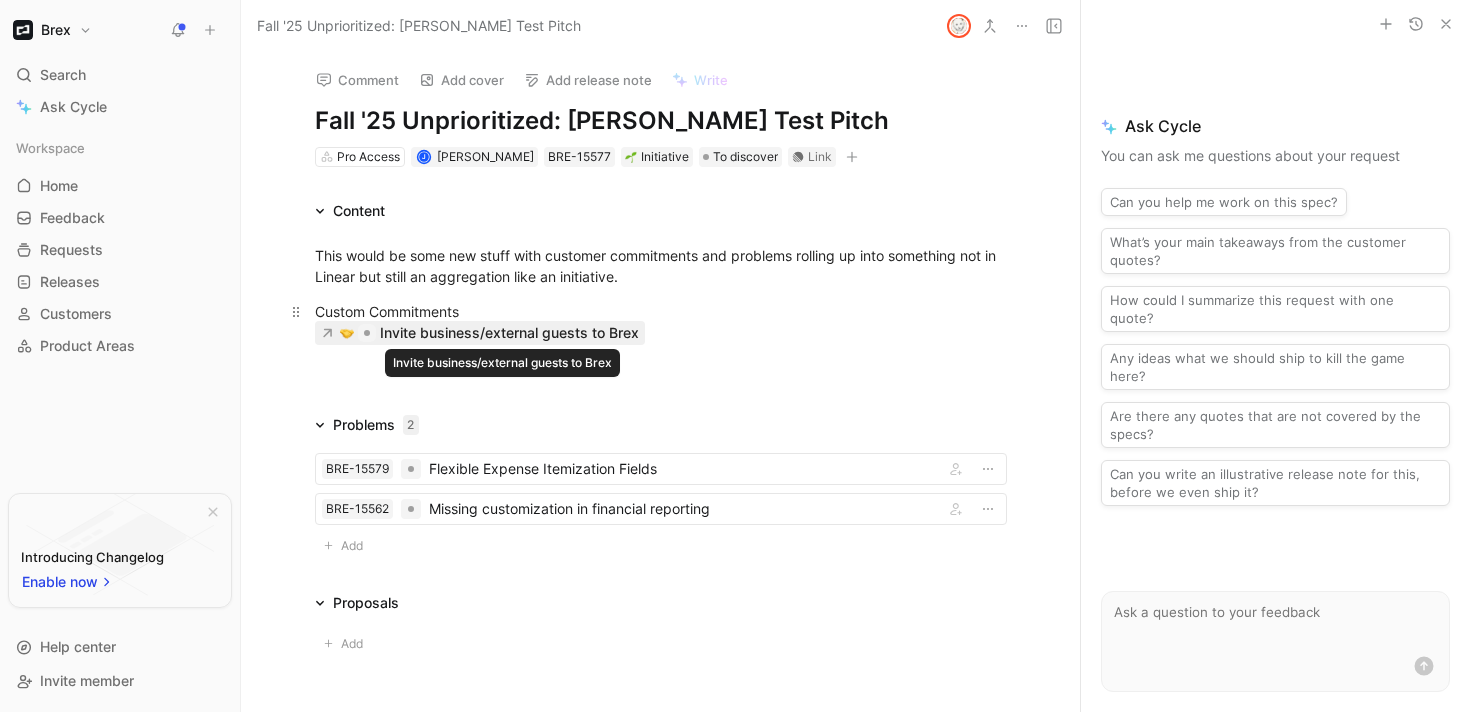 click on "Invite business/external guests to Brex" at bounding box center [509, 333] 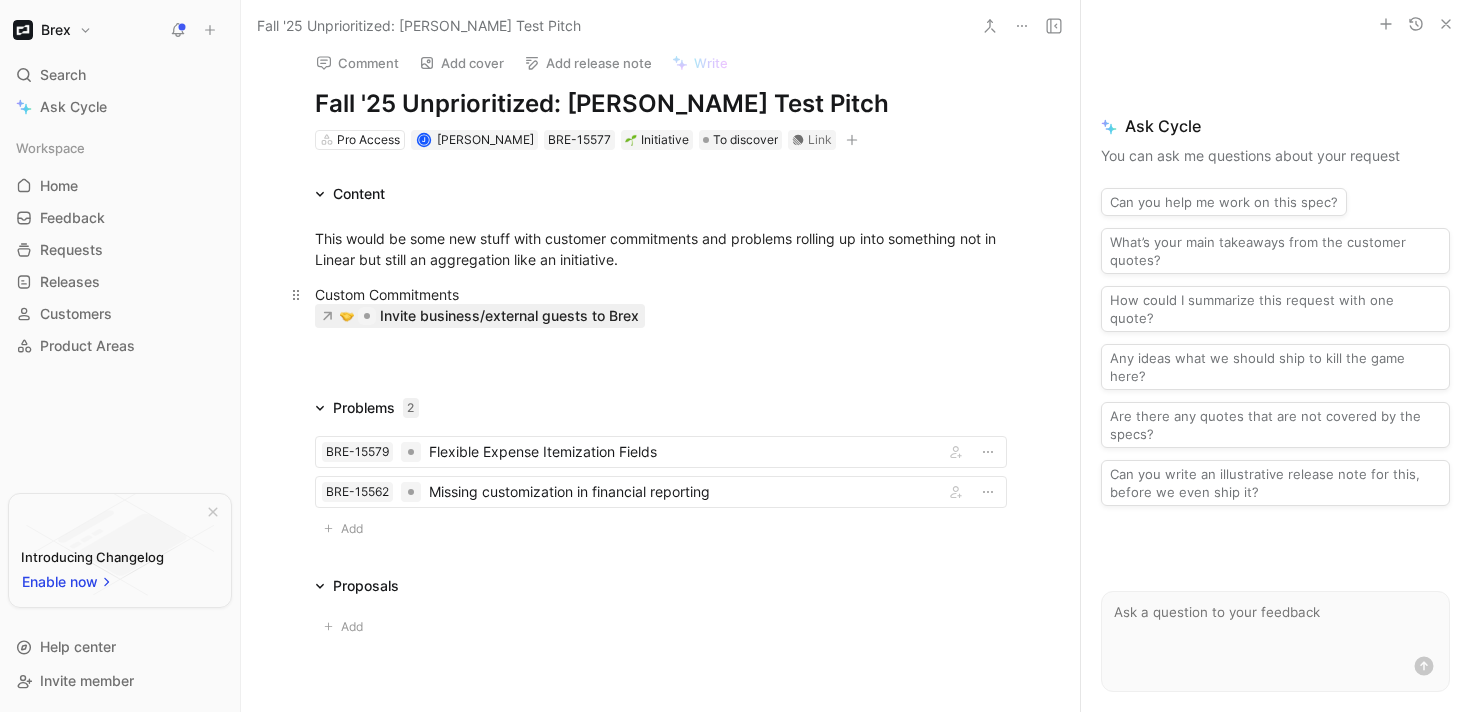 scroll, scrollTop: 0, scrollLeft: 0, axis: both 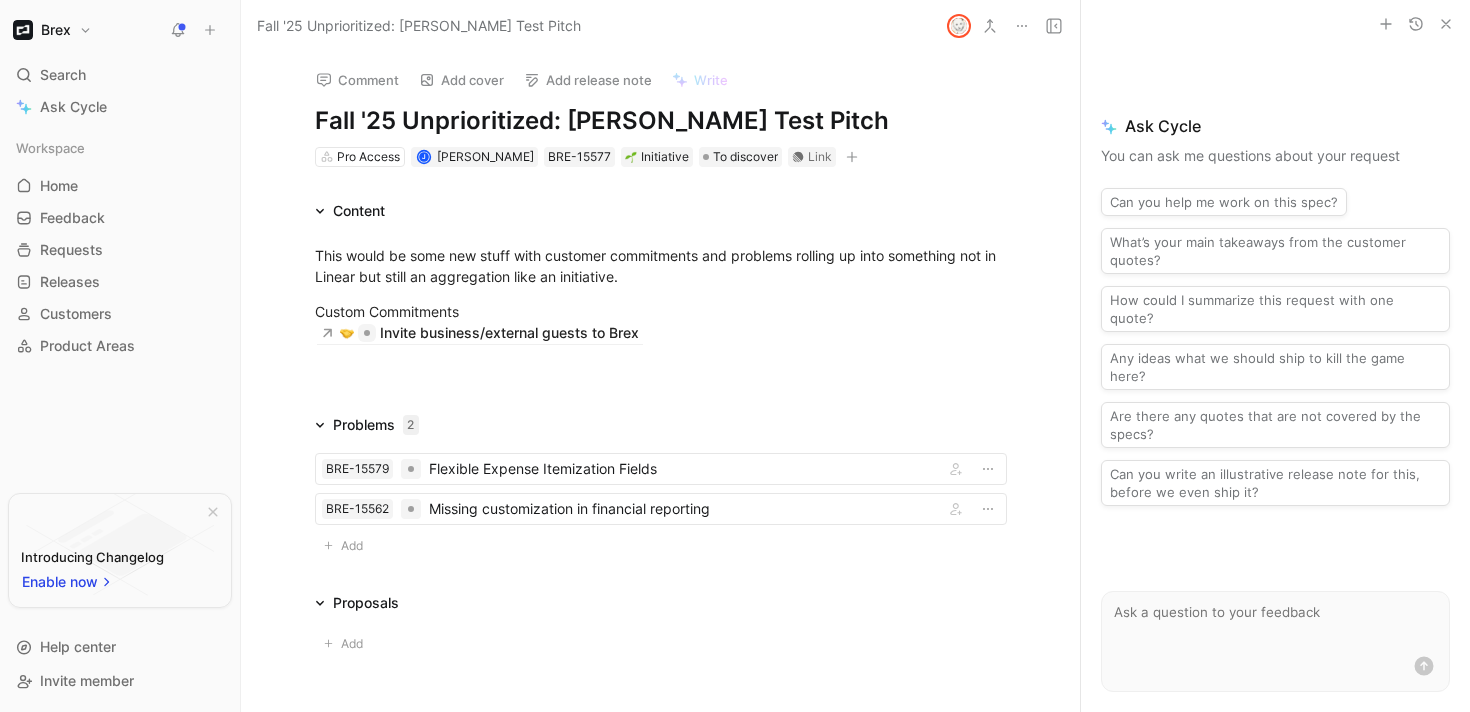 click on "Fall '25 Unprioritized: [PERSON_NAME] Test Pitch" at bounding box center [661, 121] 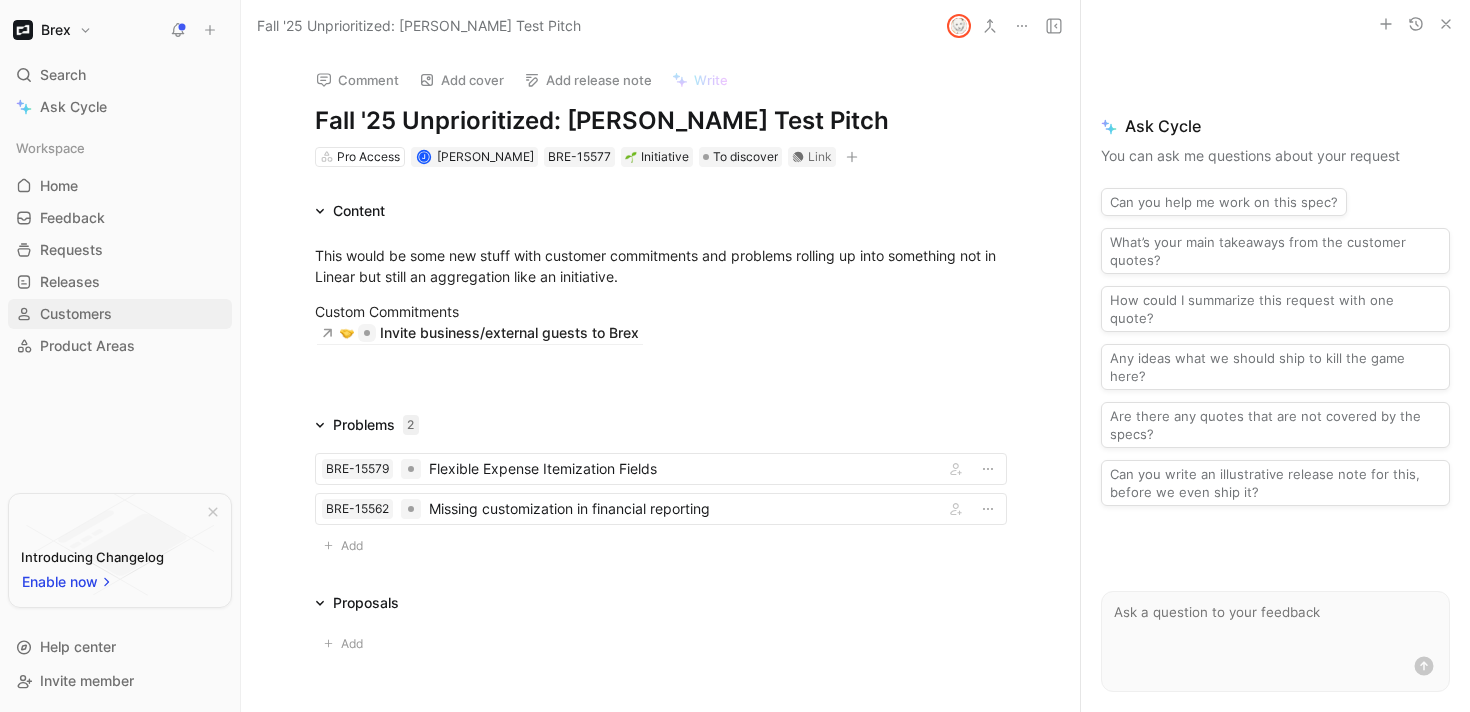 click on "Customers" at bounding box center [120, 314] 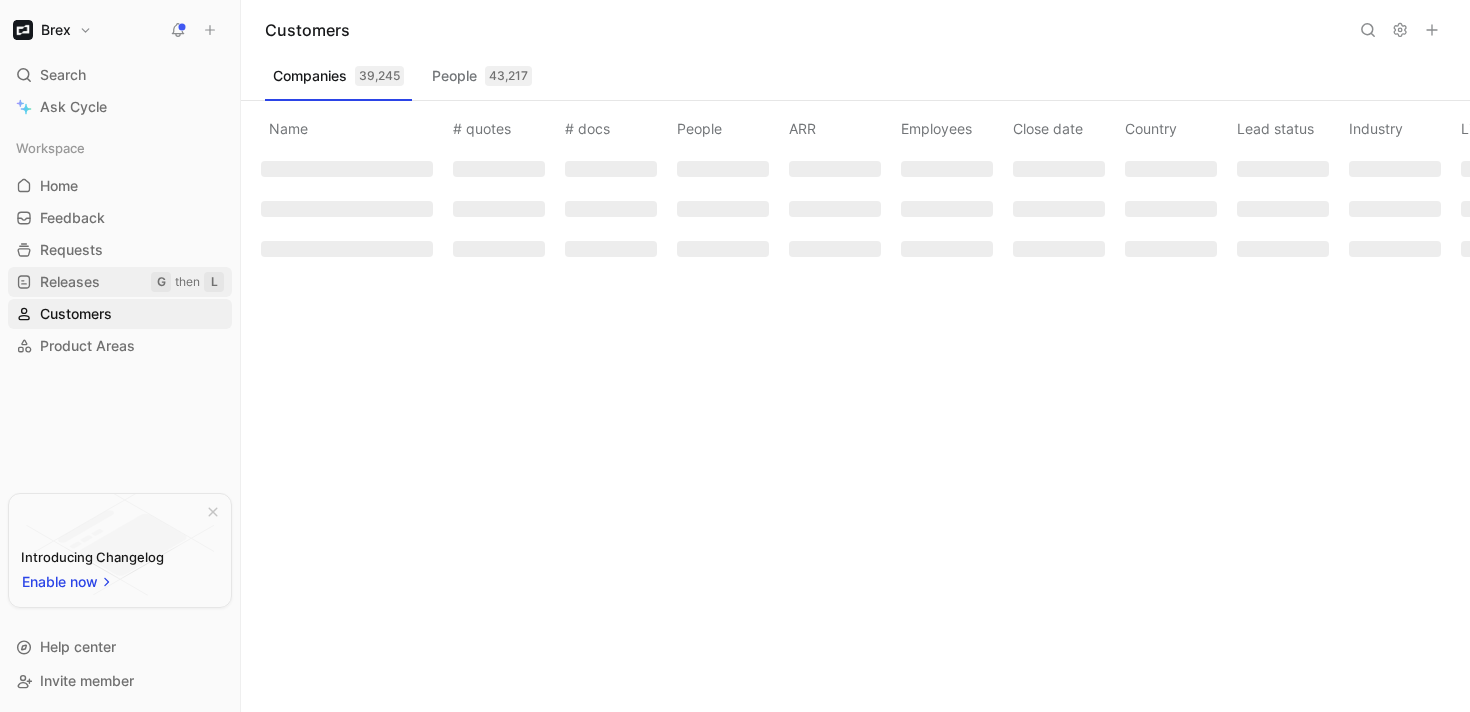 click on "Releases" at bounding box center [70, 282] 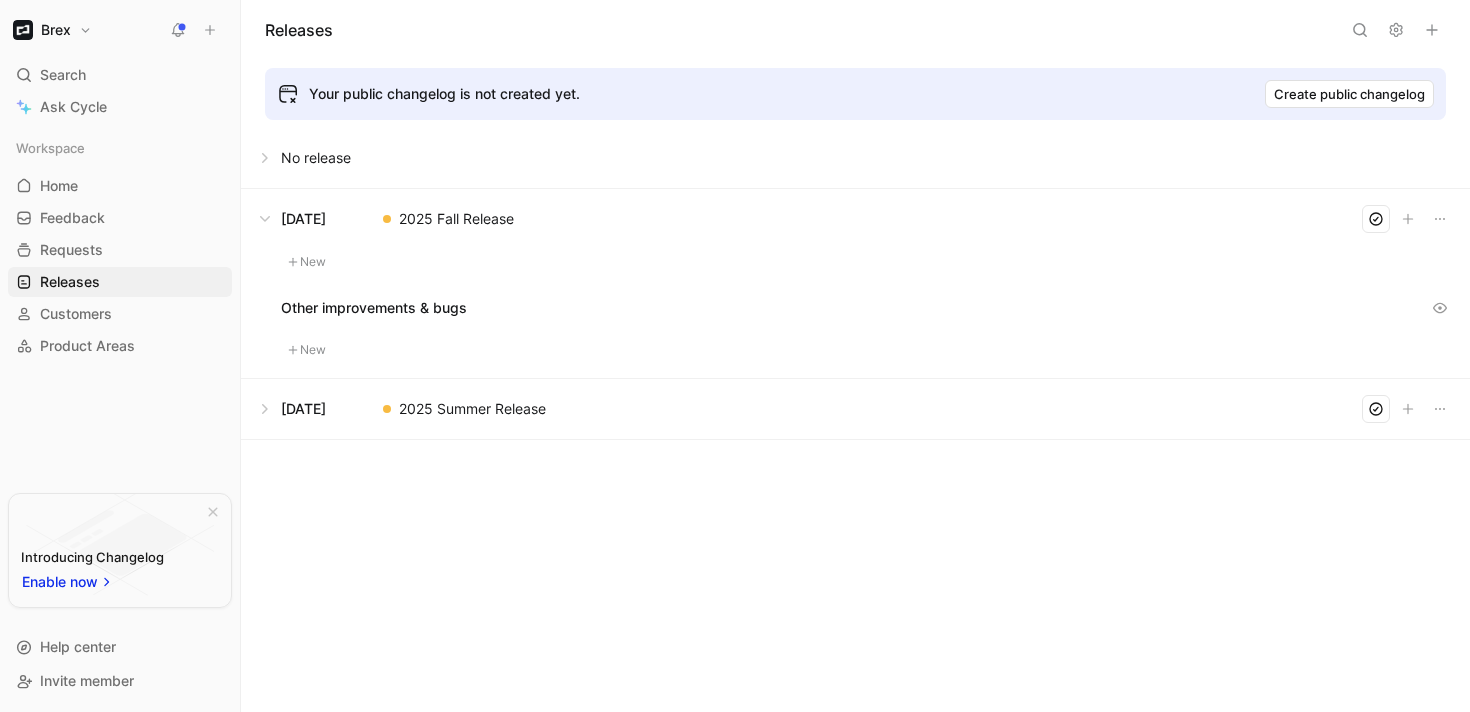 click on "Enable now" at bounding box center (61, 582) 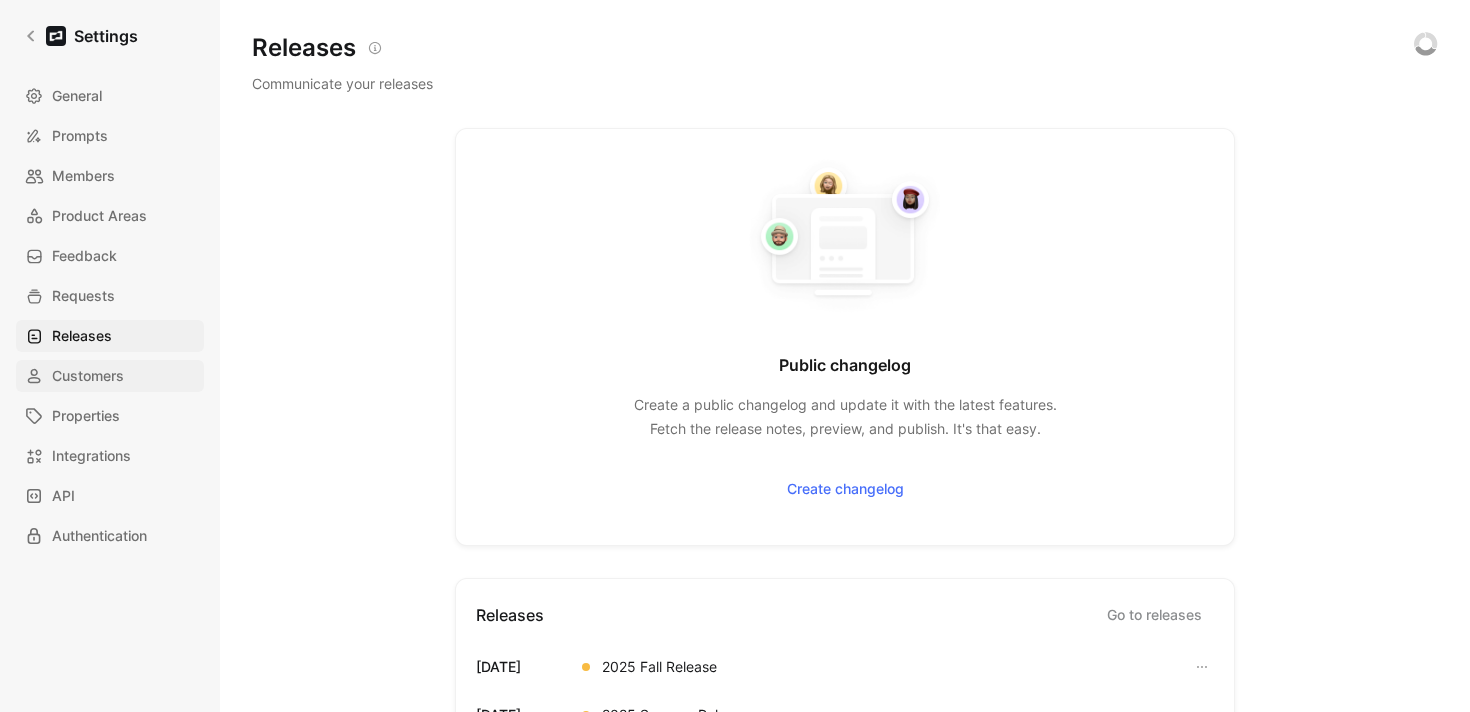 click on "Customers" at bounding box center (110, 376) 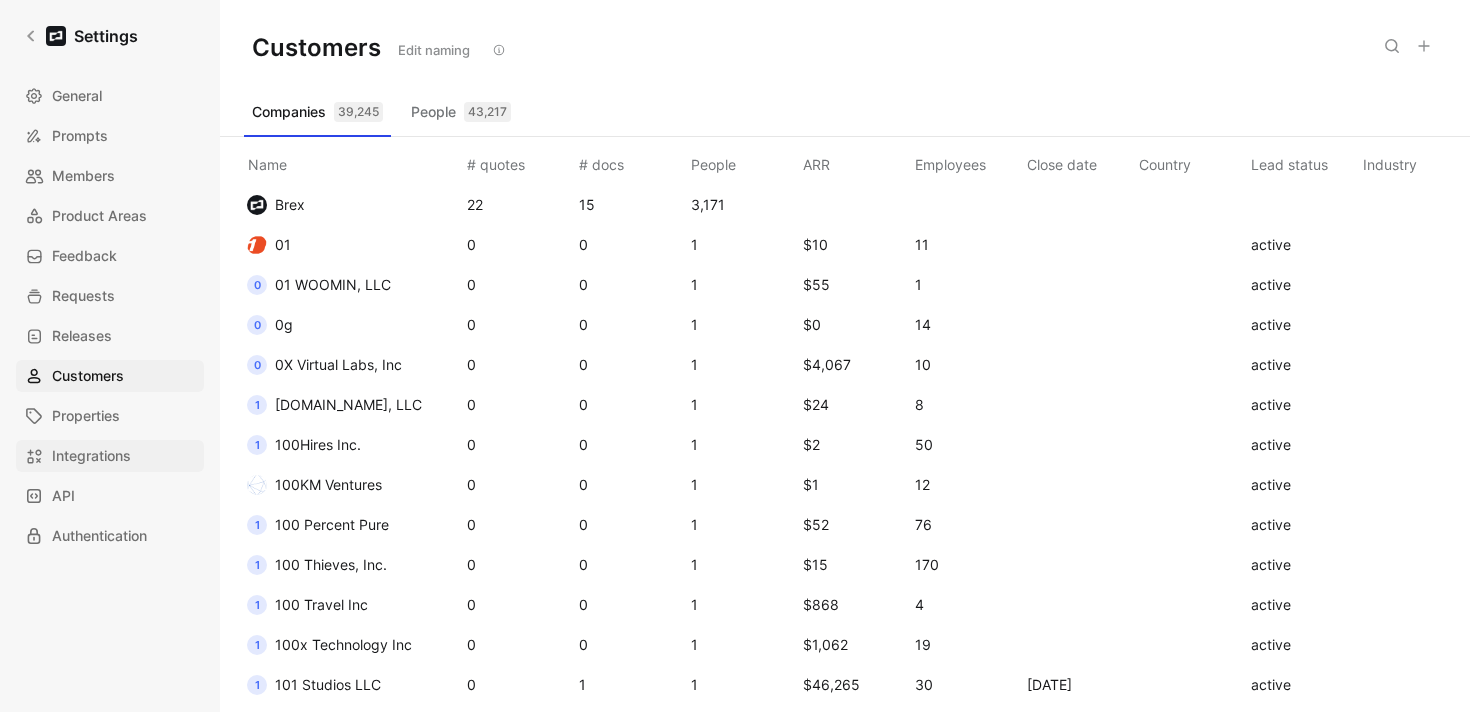 click on "Integrations" at bounding box center (110, 456) 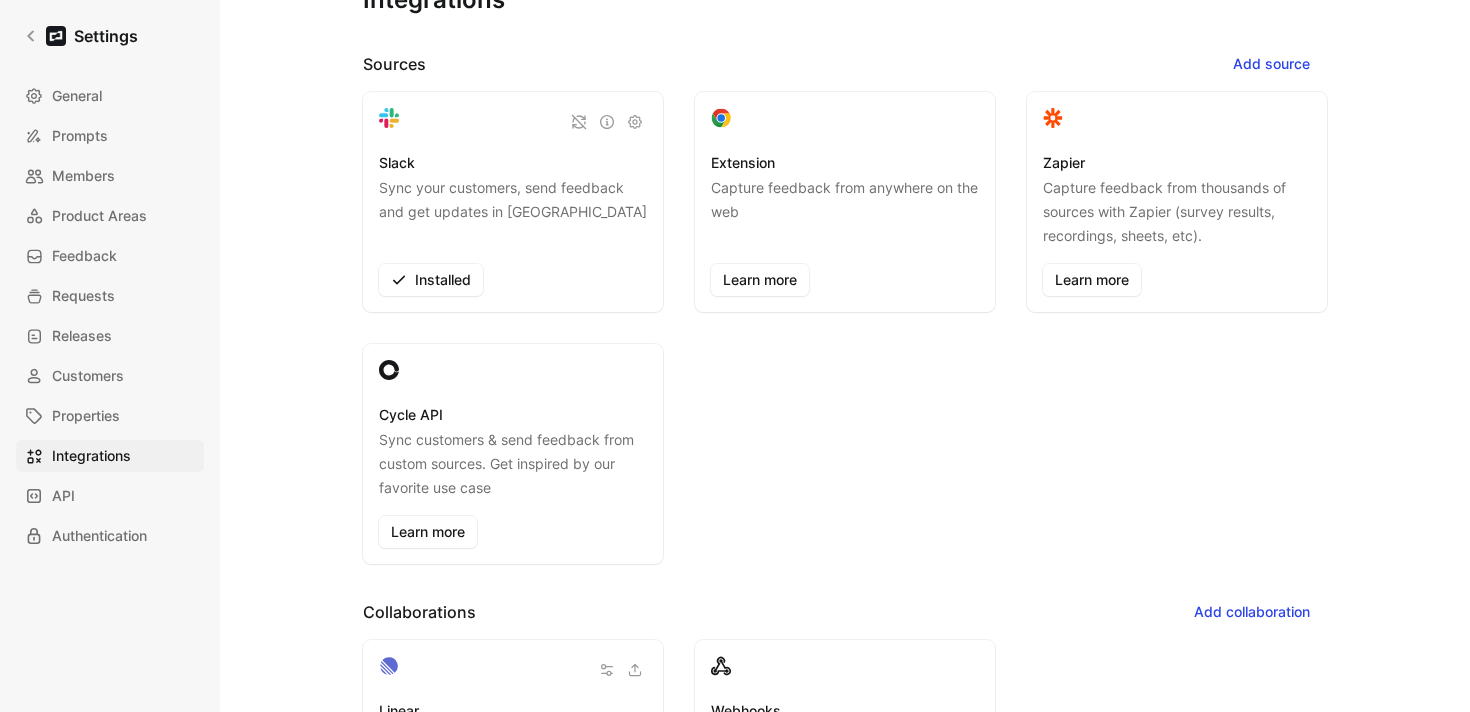 scroll, scrollTop: 49, scrollLeft: 0, axis: vertical 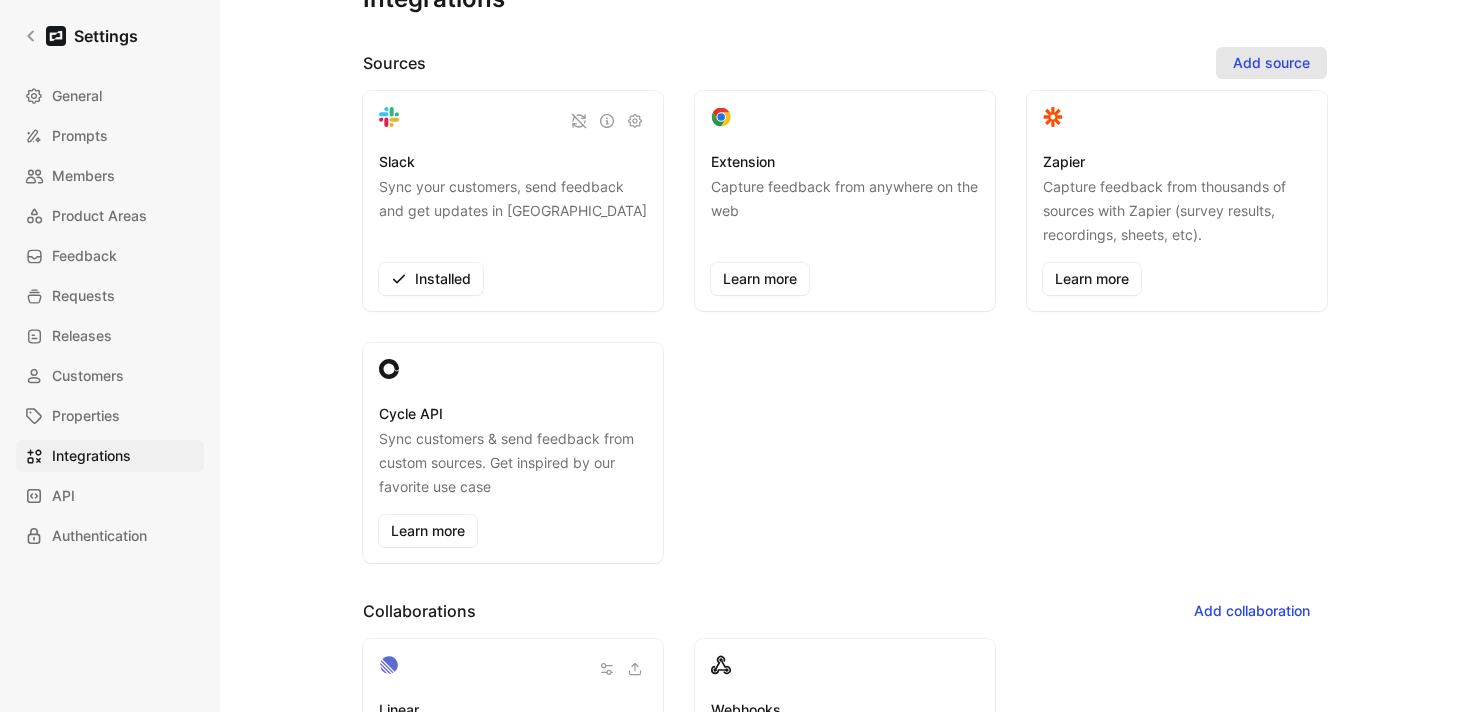 click on "Add   source" at bounding box center (1271, 63) 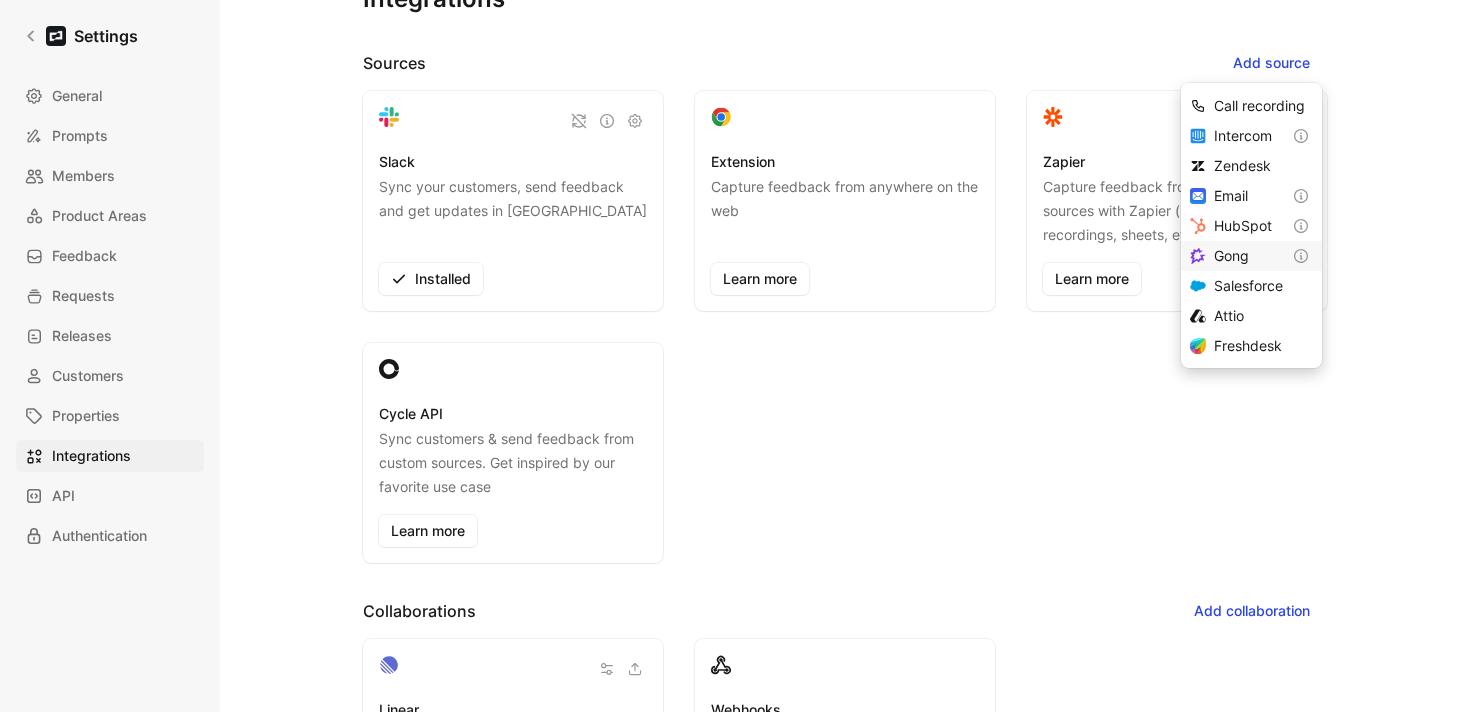 click on "Gong" at bounding box center [1247, 256] 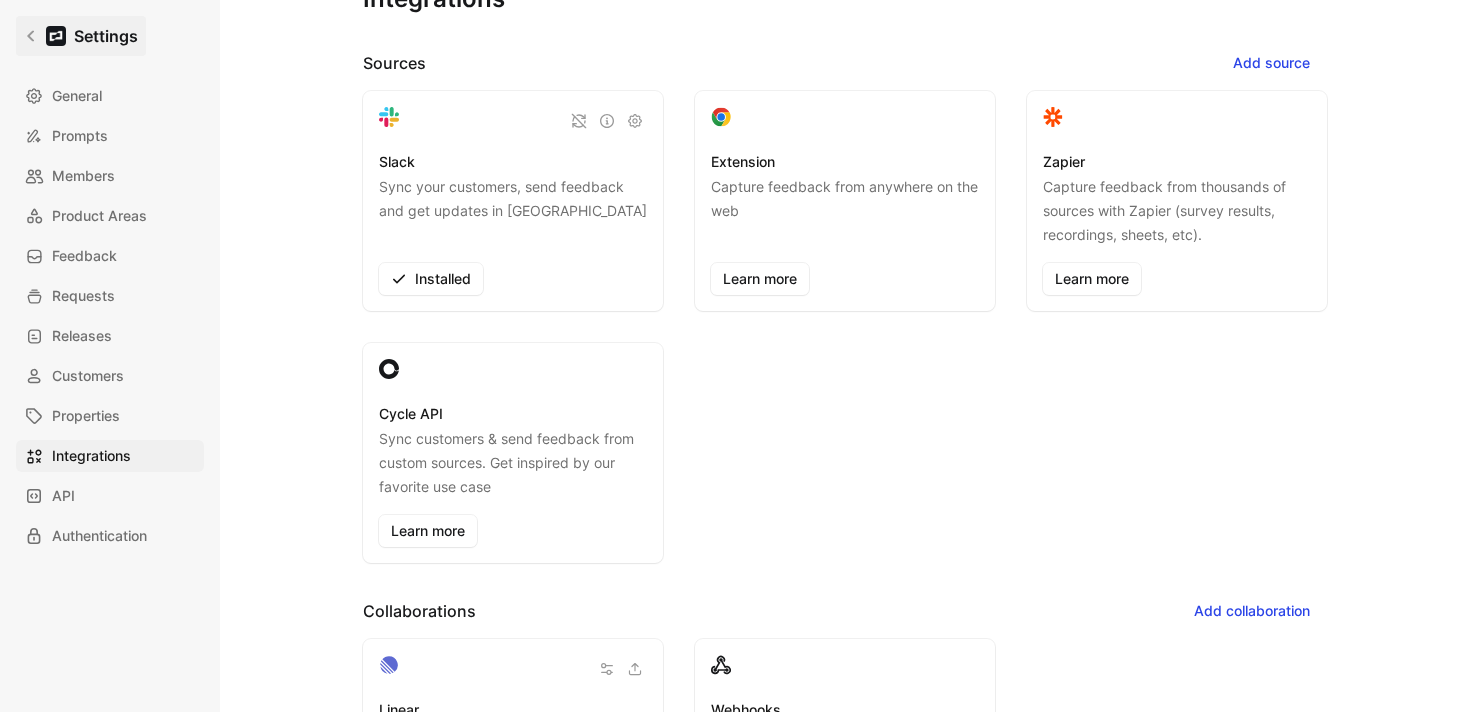 click on "Settings" at bounding box center [81, 36] 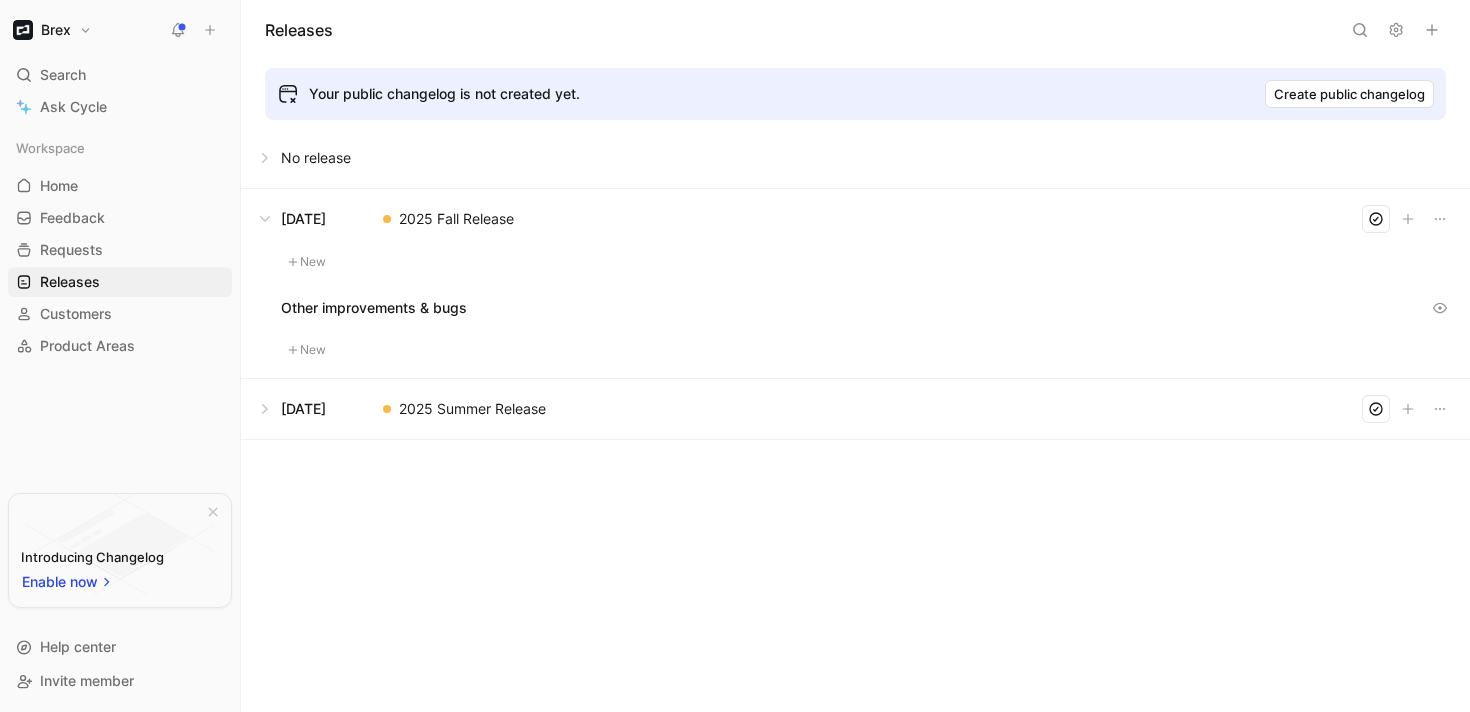 click 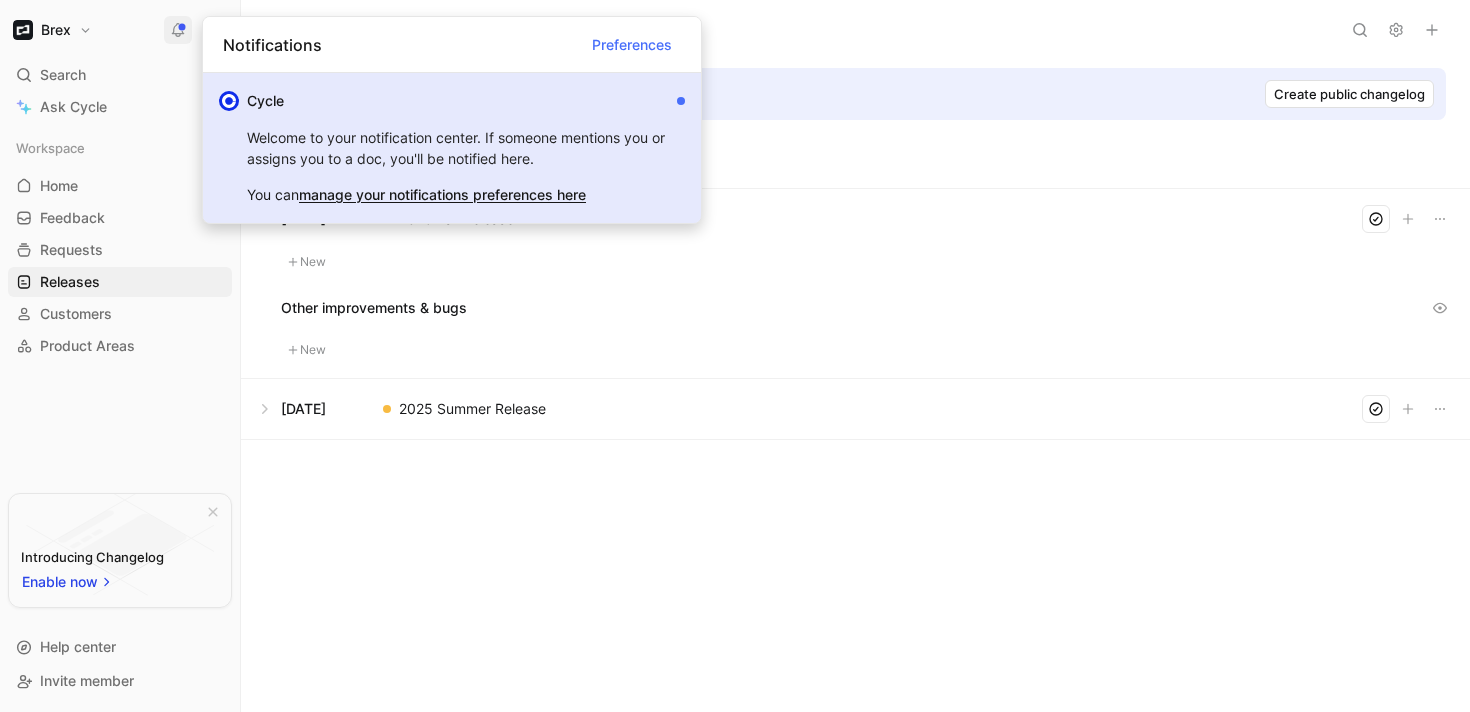 click on "Welcome to your notification center. If someone mentions you or assigns you to a doc, you'll be notified here." at bounding box center (458, 148) 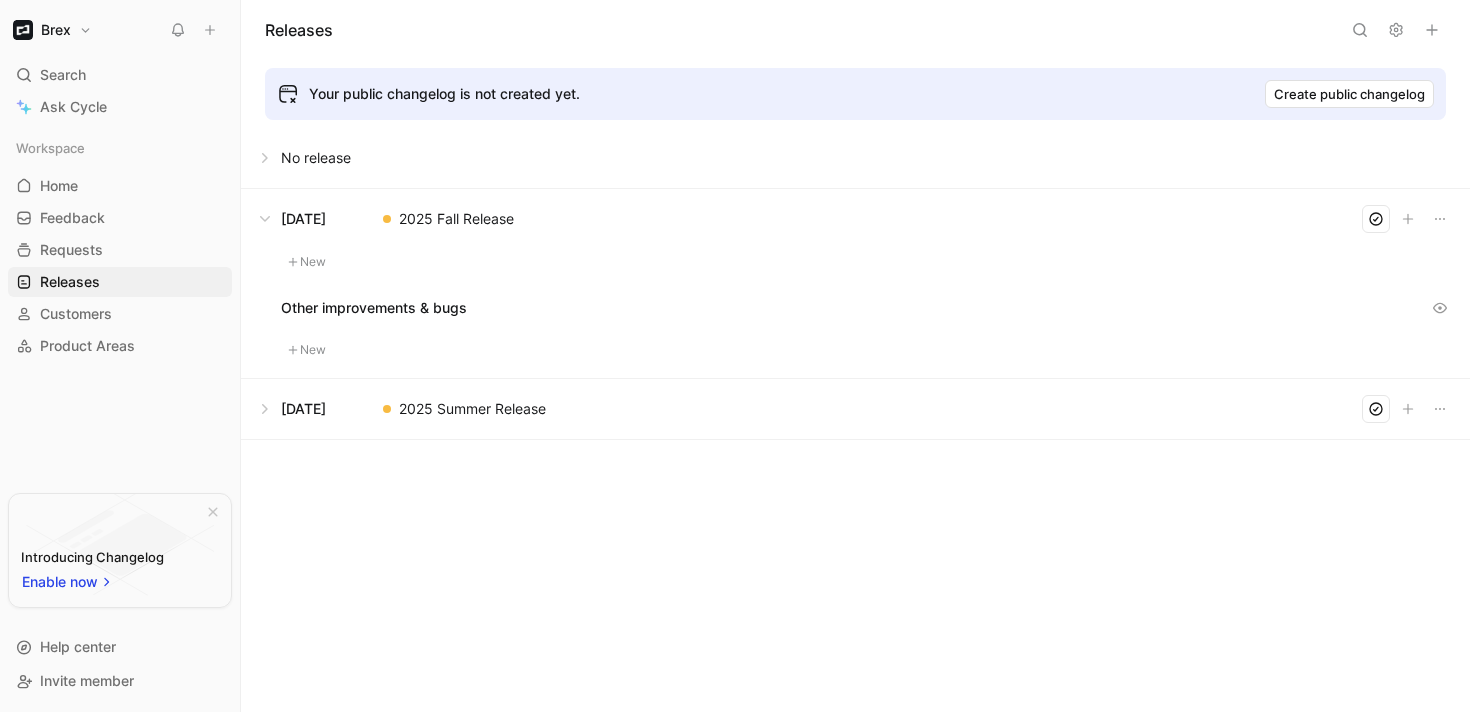 click 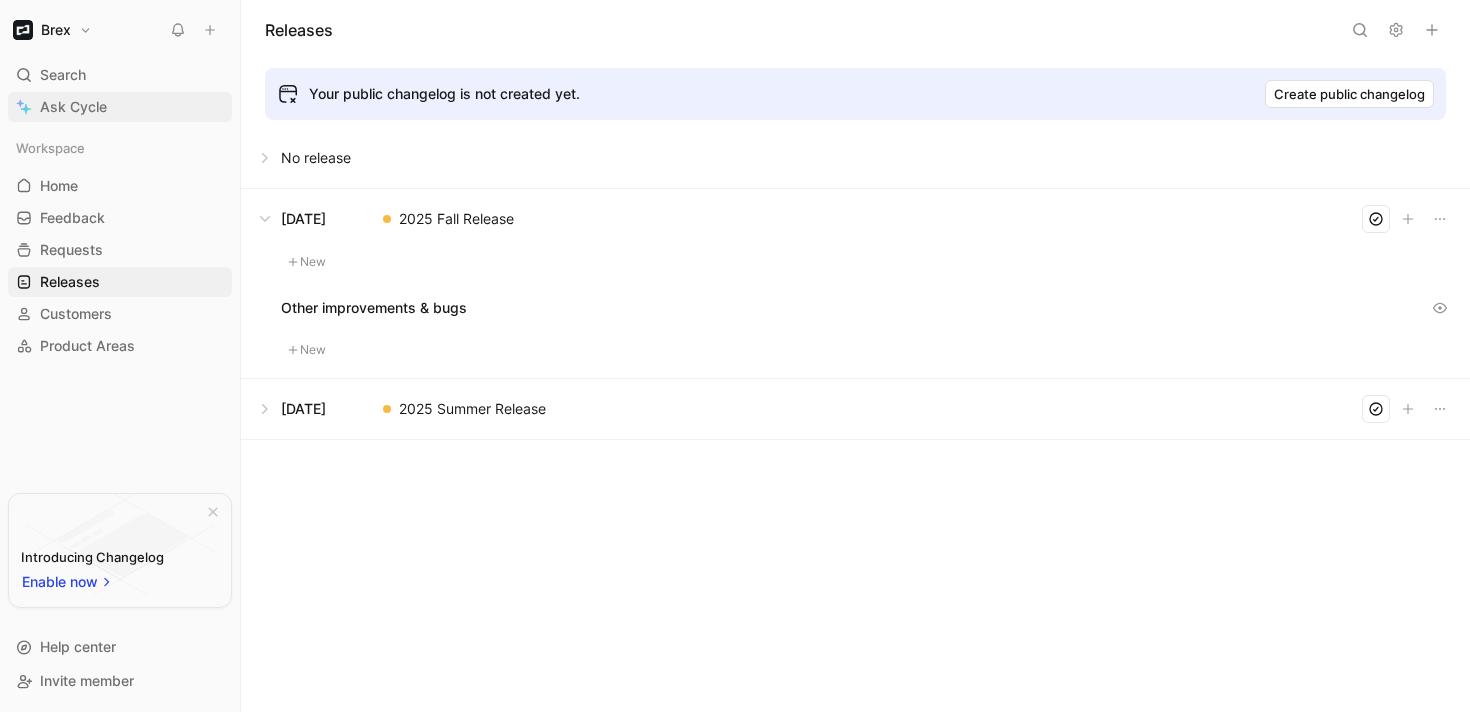 click on "Ask Cycle" at bounding box center [120, 107] 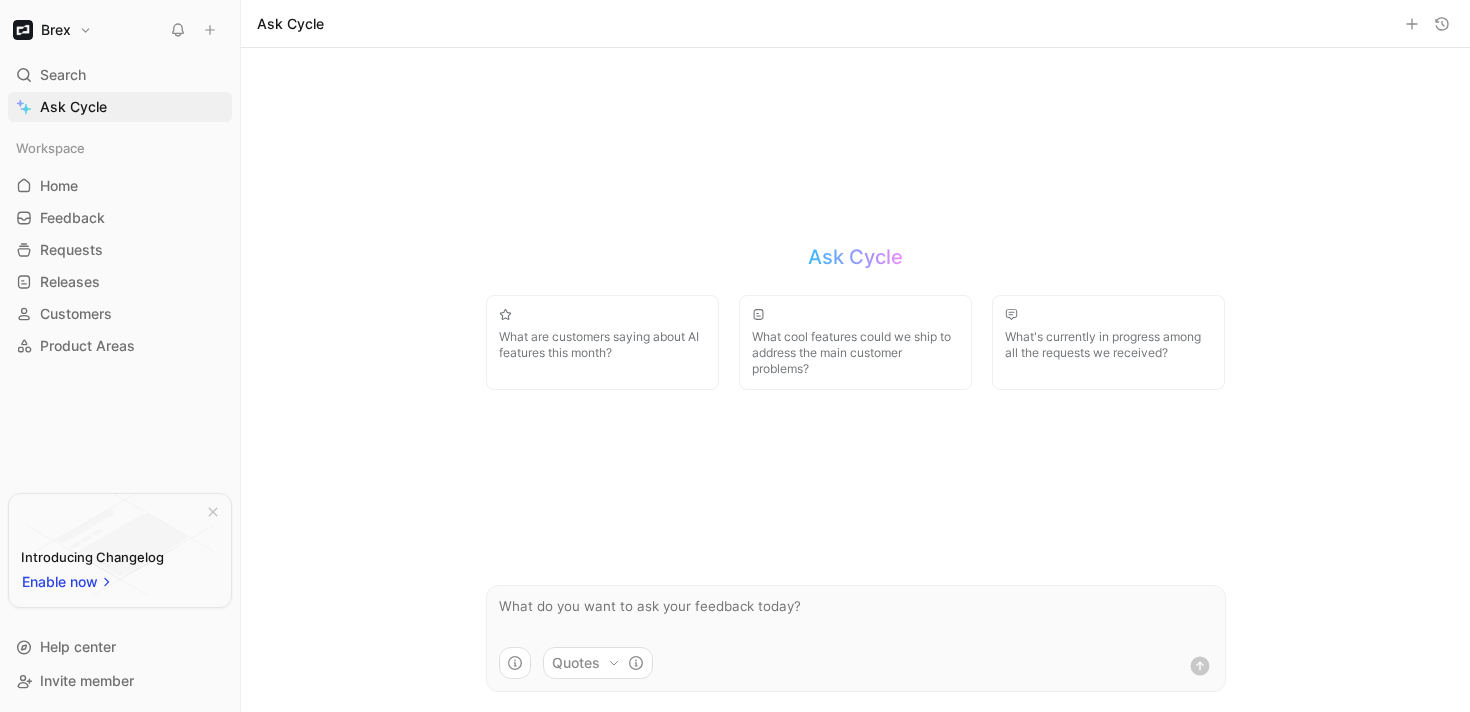 click at bounding box center (856, 616) 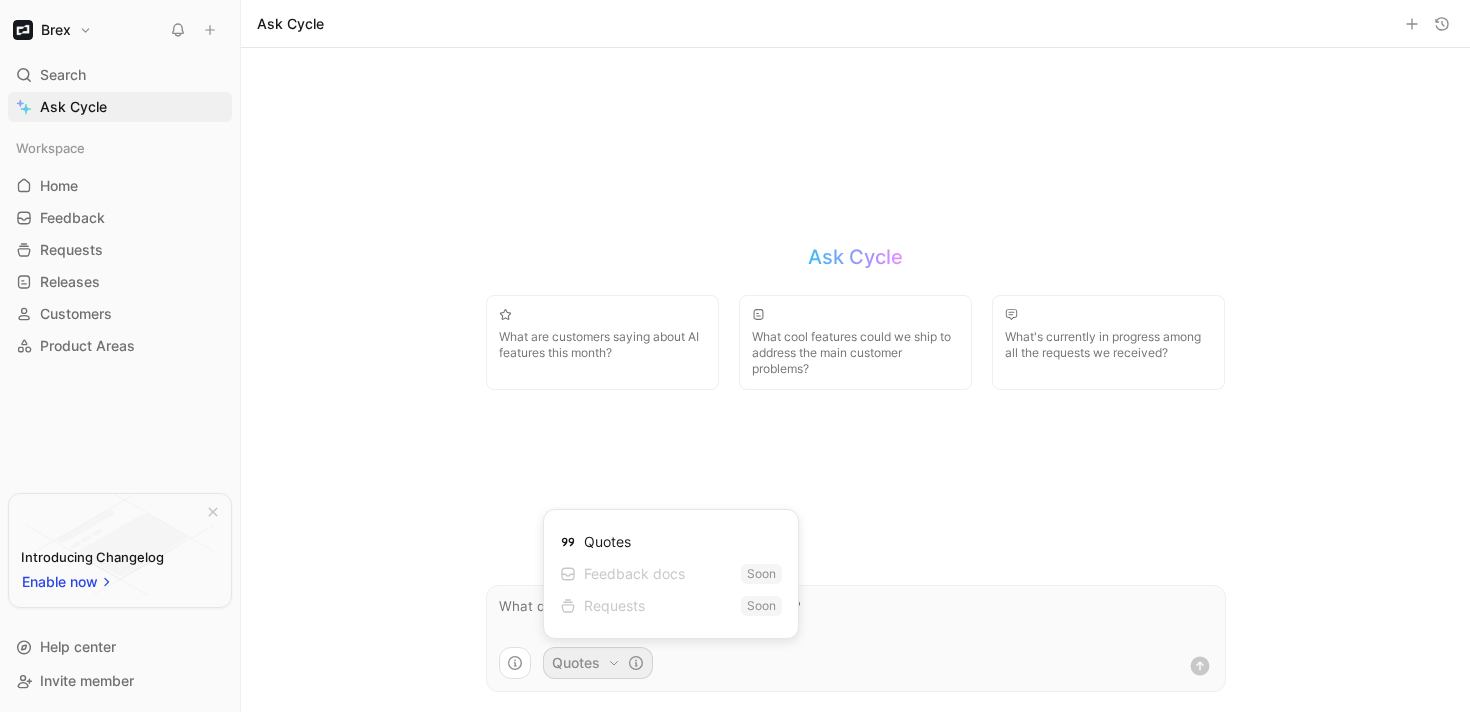 click on "Brex Search ⌘ K Ask Cycle Workspace Home G then H Feedback G then F Requests G then R Releases G then L Customers Product Areas
To pick up a draggable item, press the space bar.
While dragging, use the arrow keys to move the item.
Press space again to drop the item in its new position, or press escape to cancel.
Introducing Changelog Enable now Help center Invite member Ask Cycle Ask Cycle What are customers saying about AI features this month? What cool features could we ship to address the main customer problems? What's currently in progress among all the requests we received? Quotes Quotes Feedback docs Soon Requests Soon" at bounding box center (735, 356) 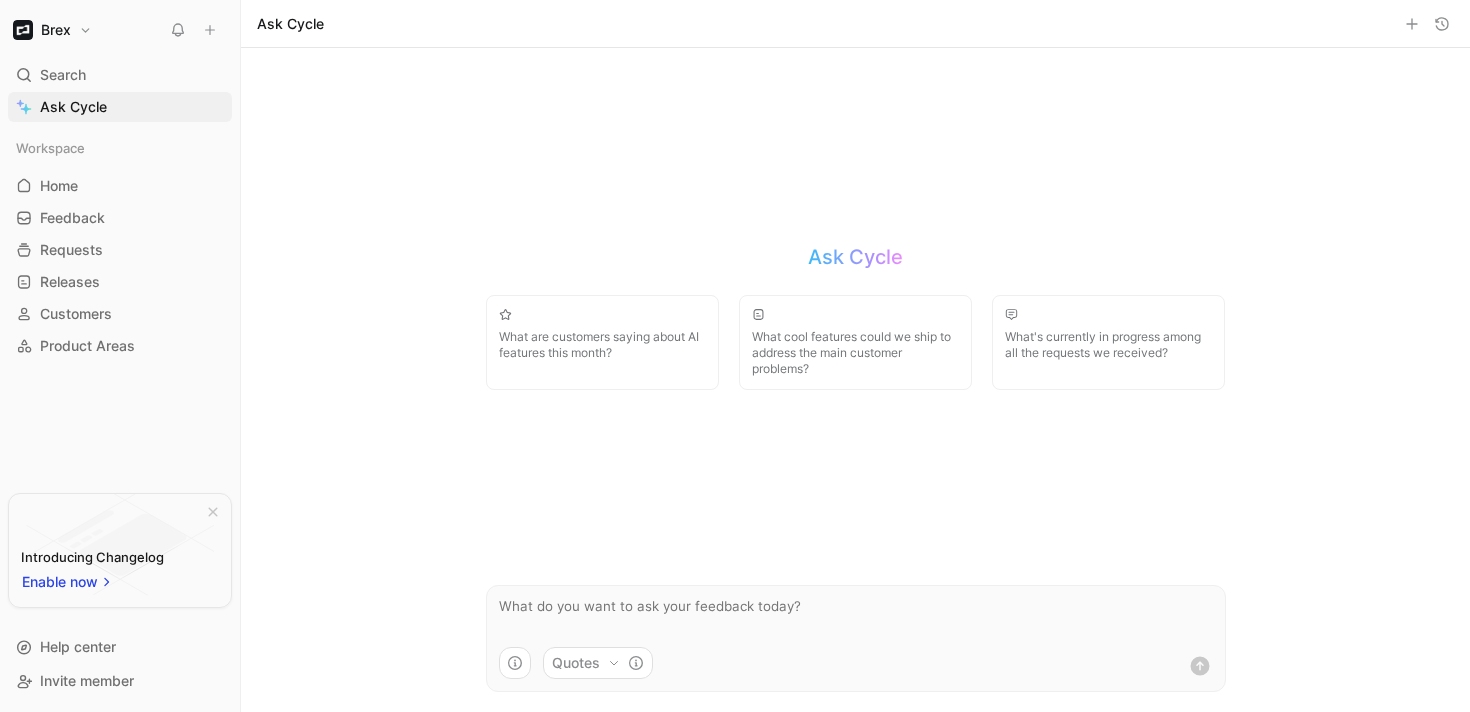 click at bounding box center (856, 616) 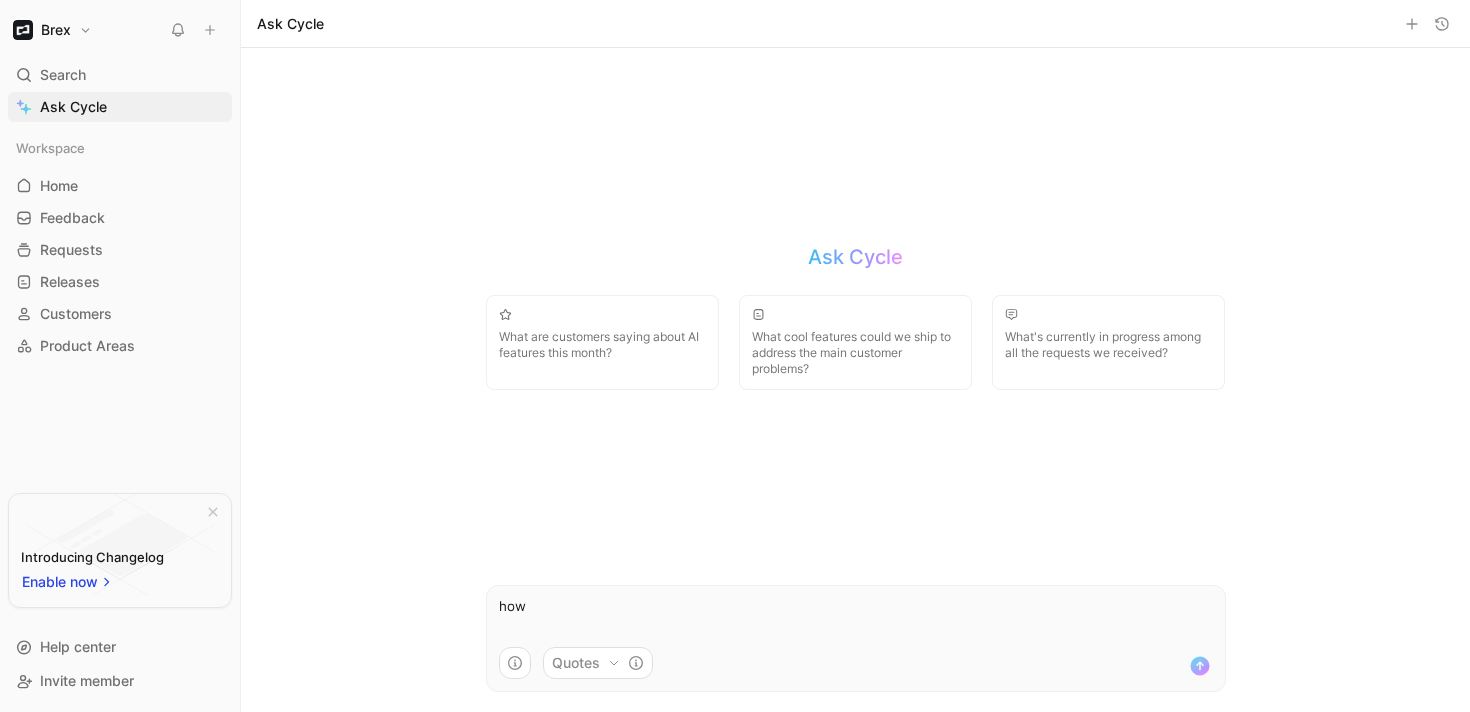 type on "how a" 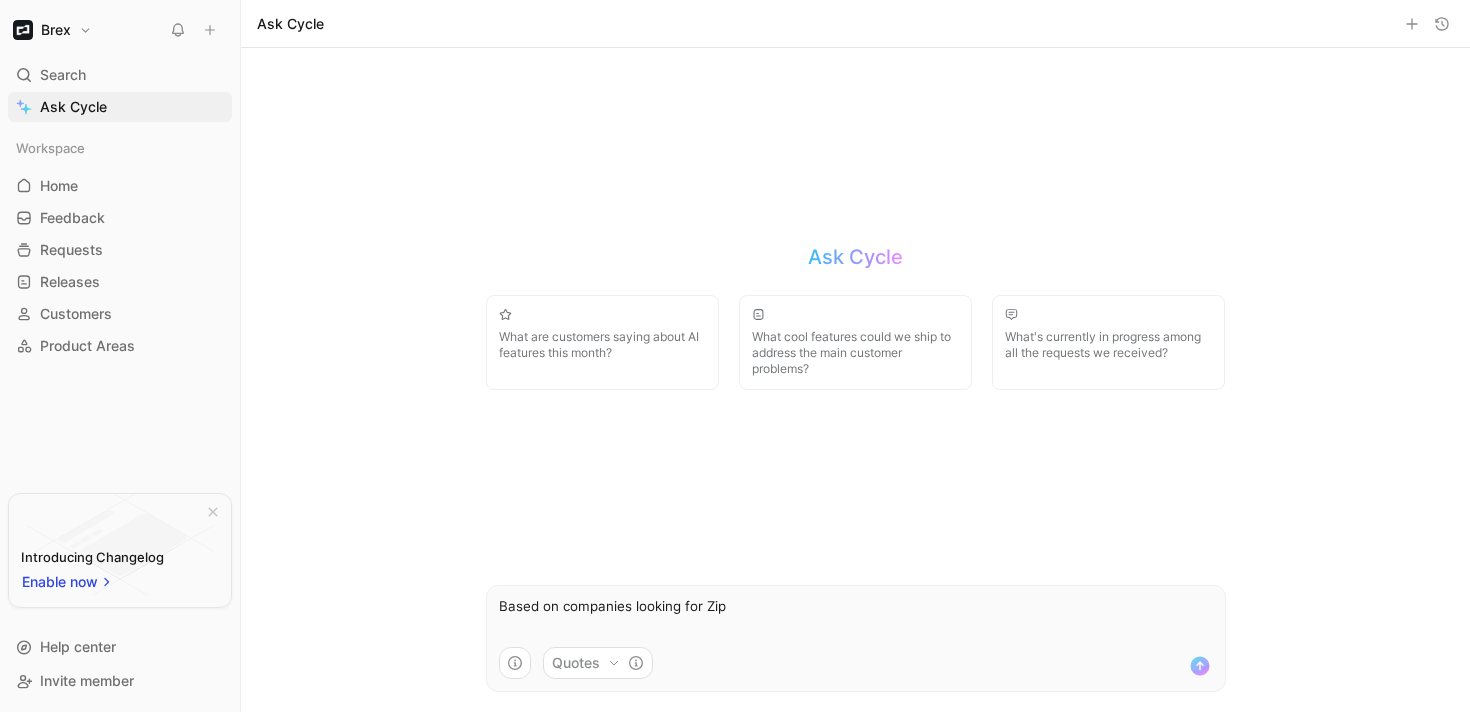 click on "Based on companies looking for Zip" at bounding box center [856, 616] 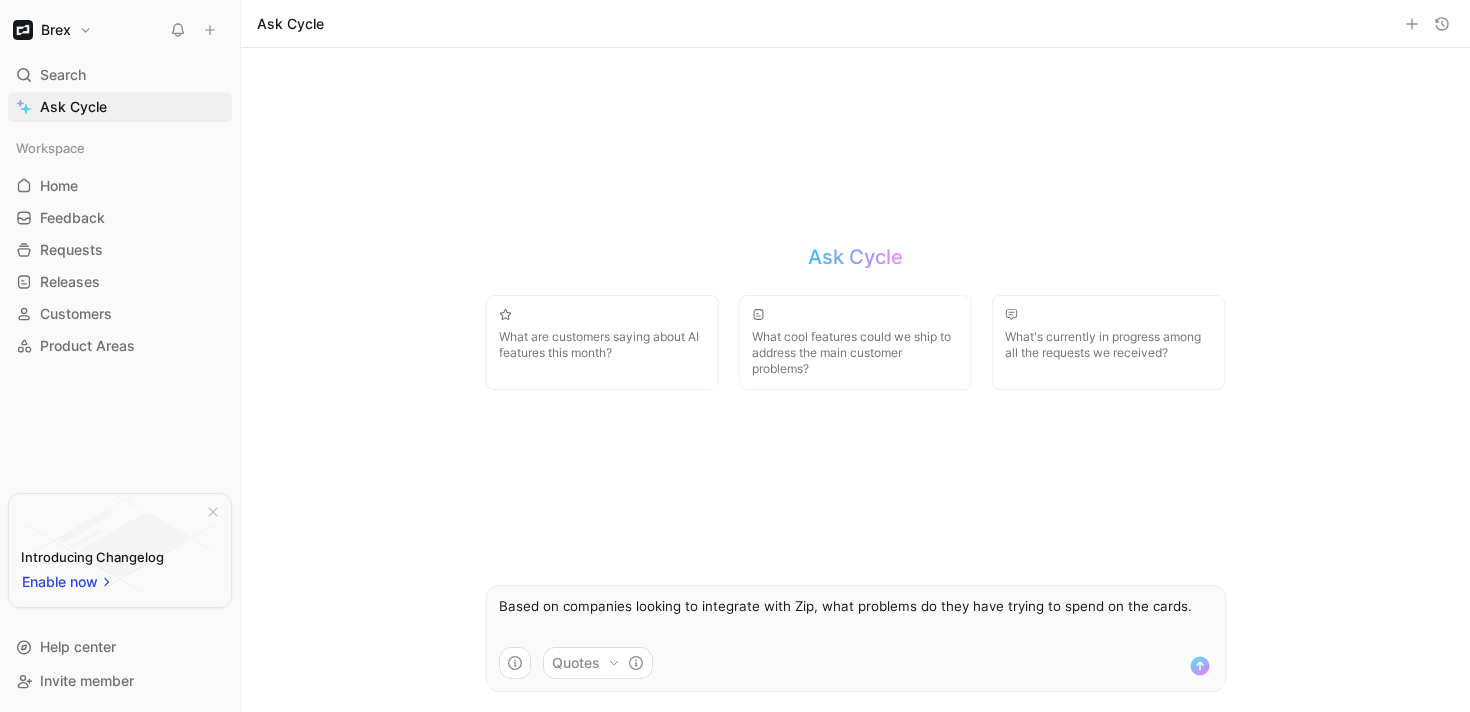 type on "Based on companies looking to integrate with Zip, what problems do they have trying to spend on the cards." 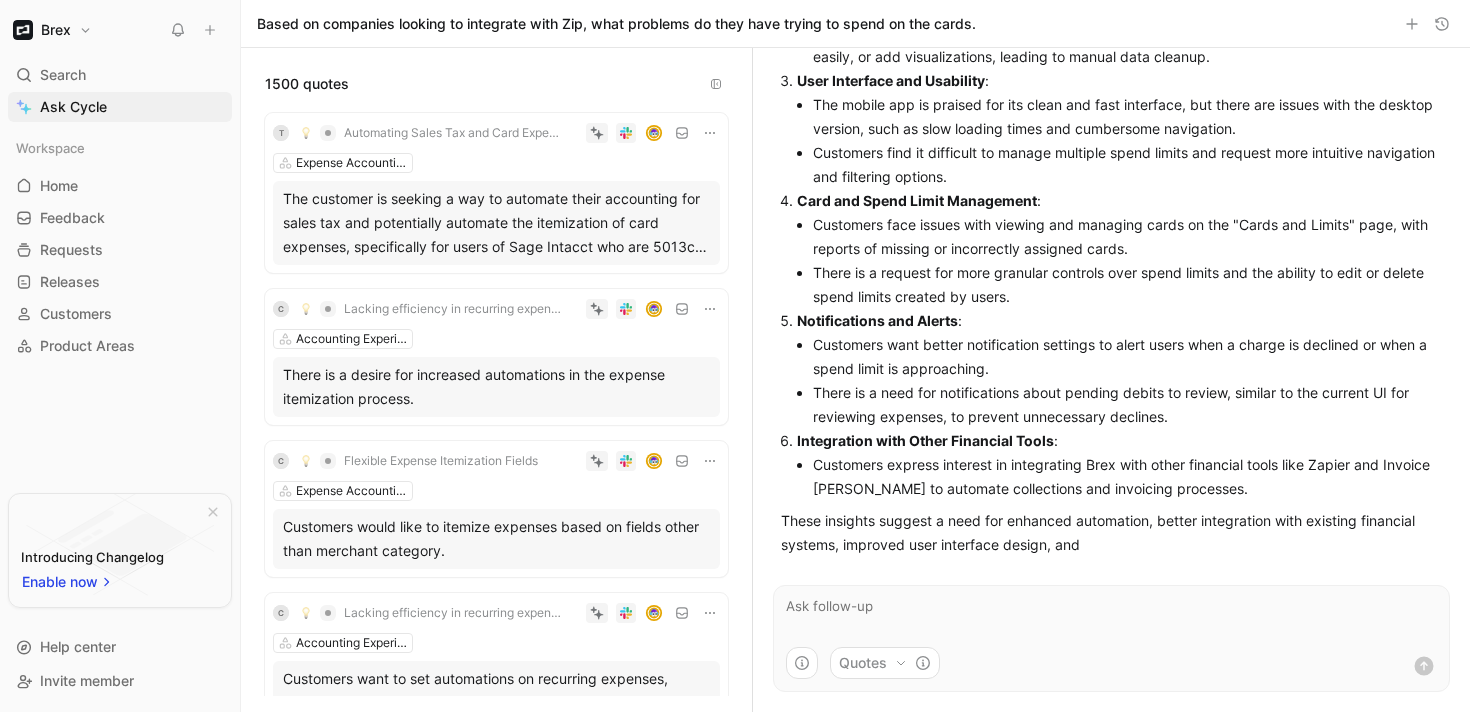 scroll, scrollTop: 467, scrollLeft: 0, axis: vertical 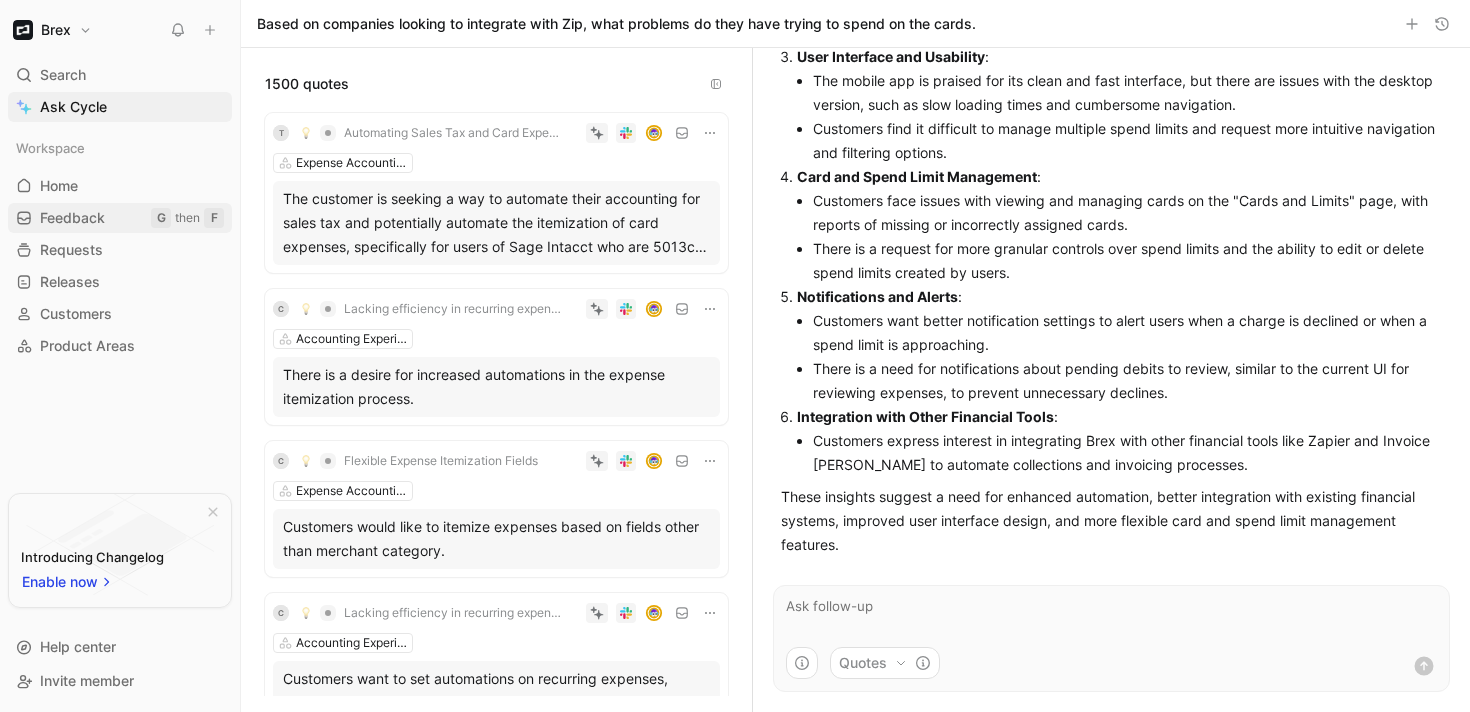 click on "Feedback G then F" at bounding box center [120, 218] 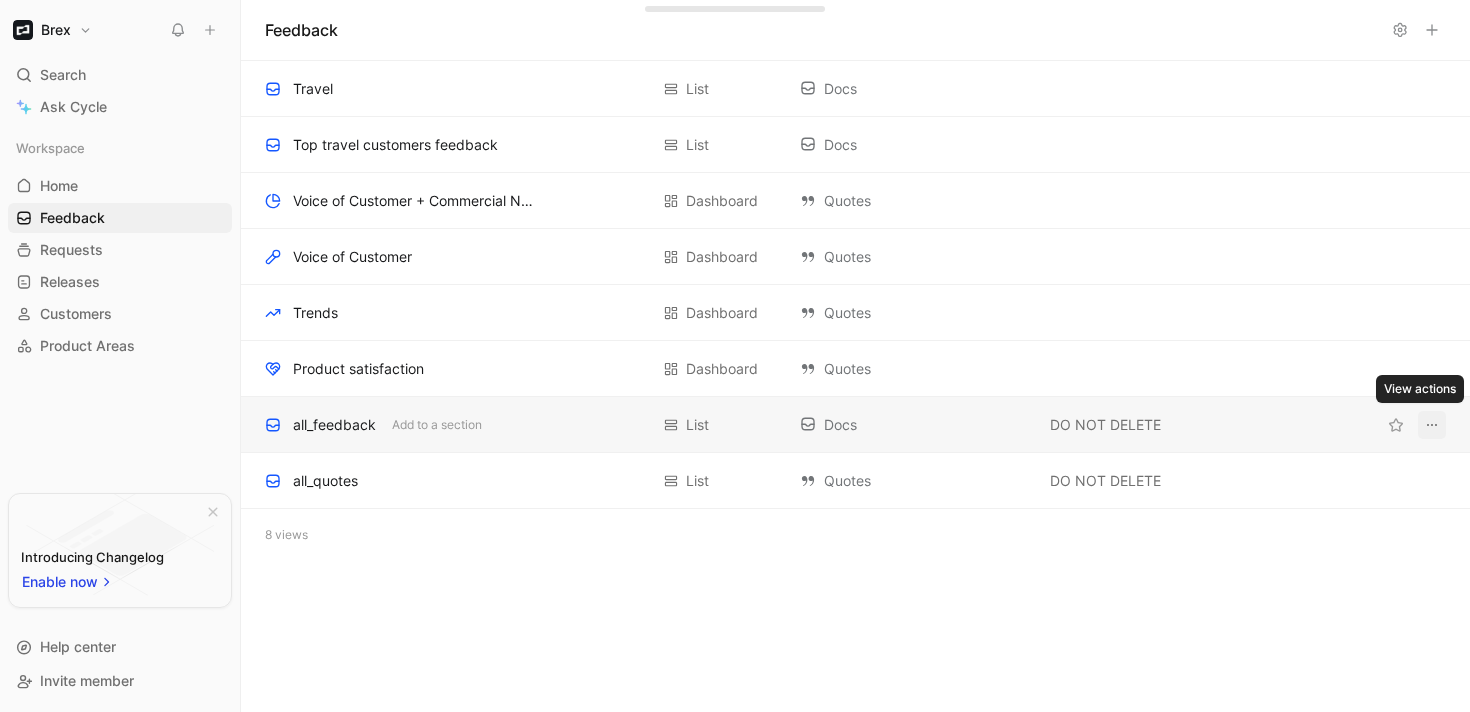 click 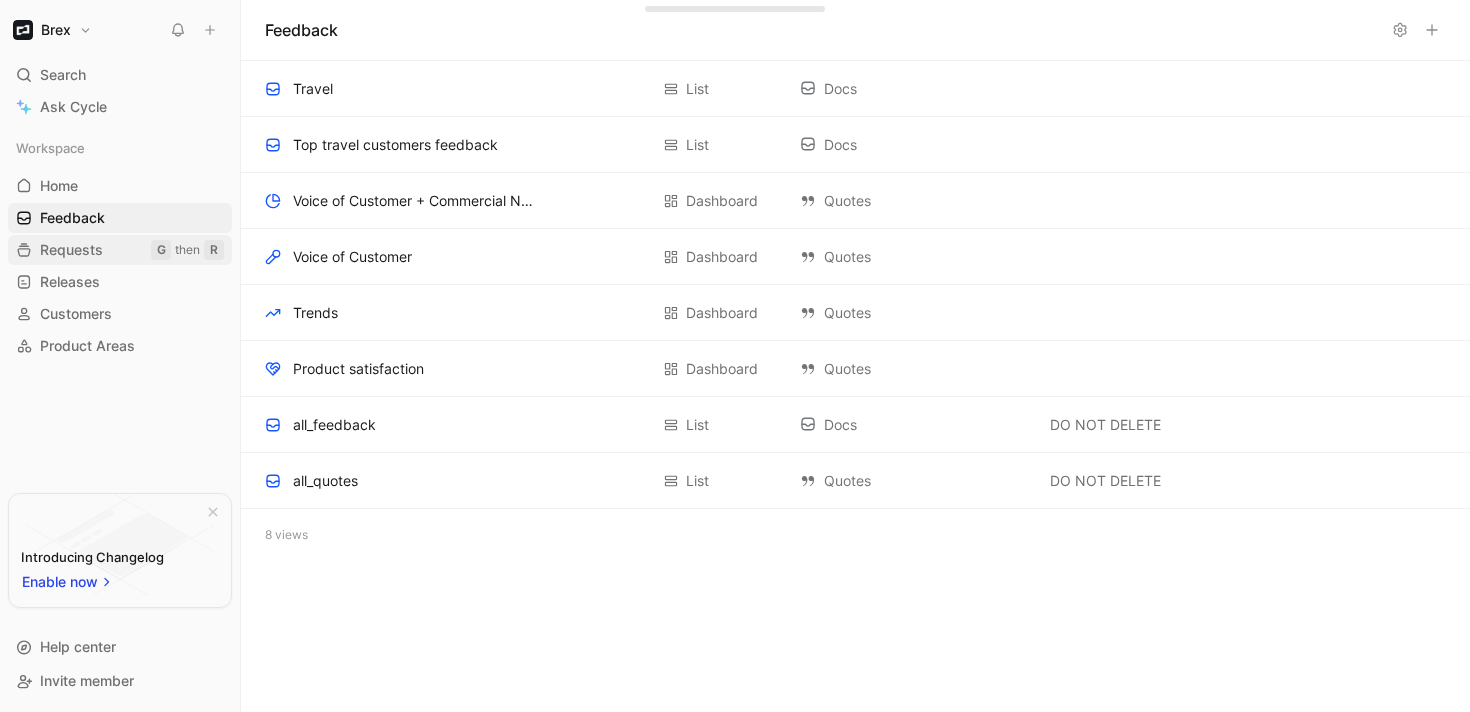 click on "Requests G then R" at bounding box center [120, 250] 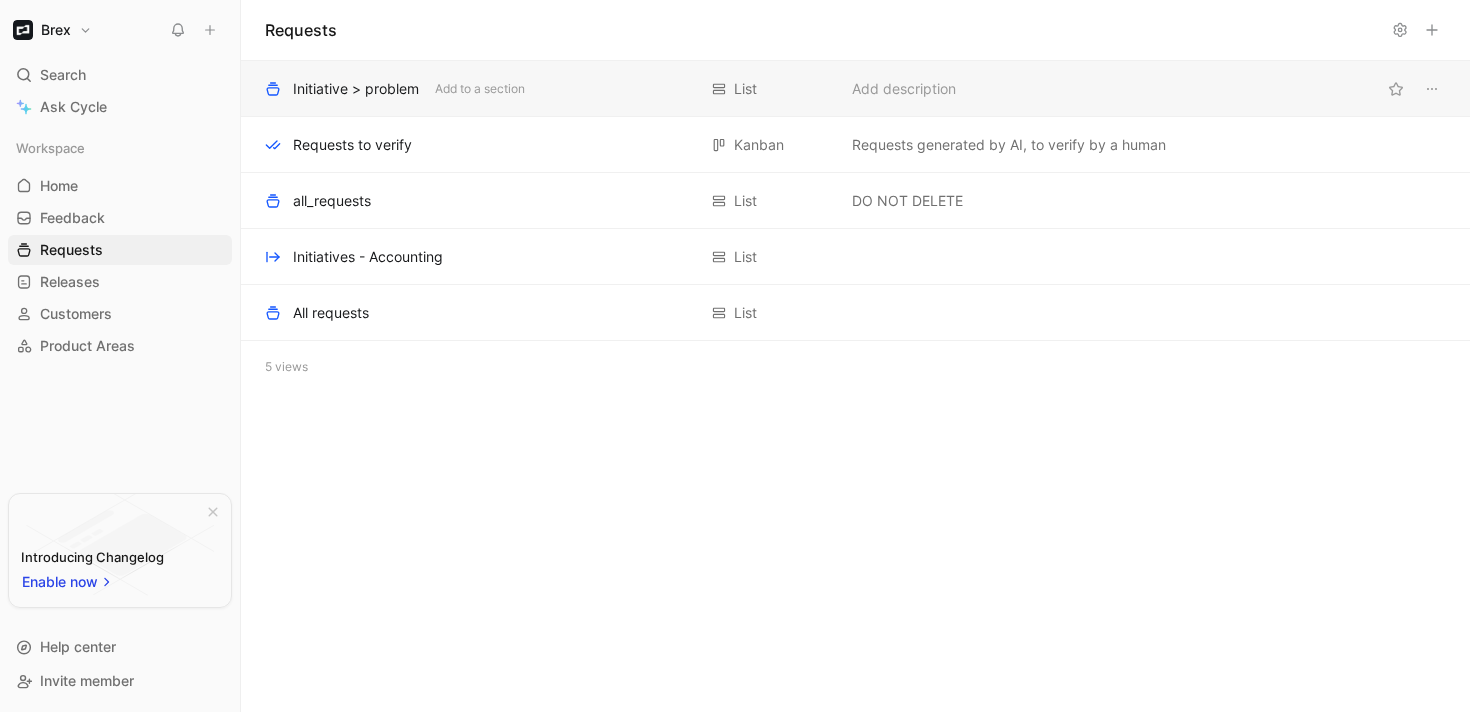 click on "Initiative > problem Add to a section List Add description" at bounding box center [855, 89] 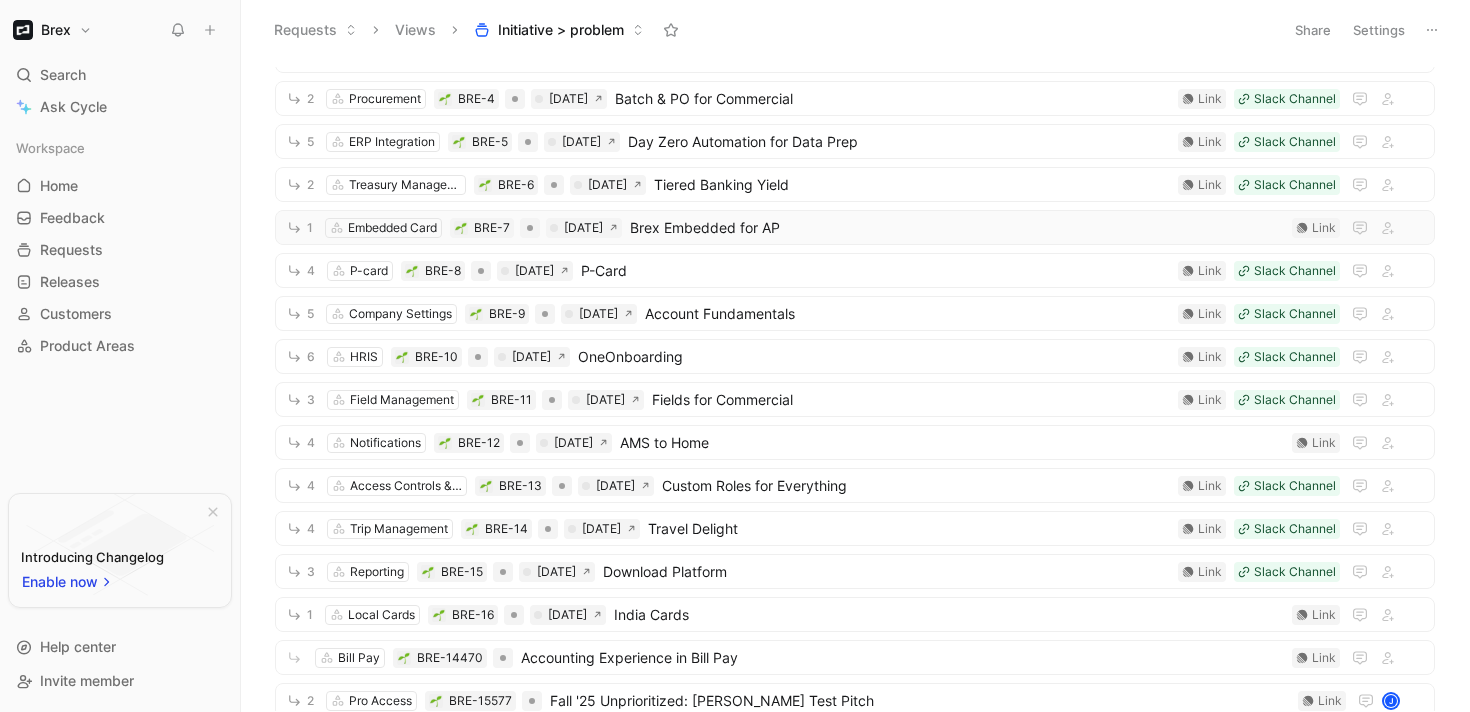 scroll, scrollTop: 154, scrollLeft: 0, axis: vertical 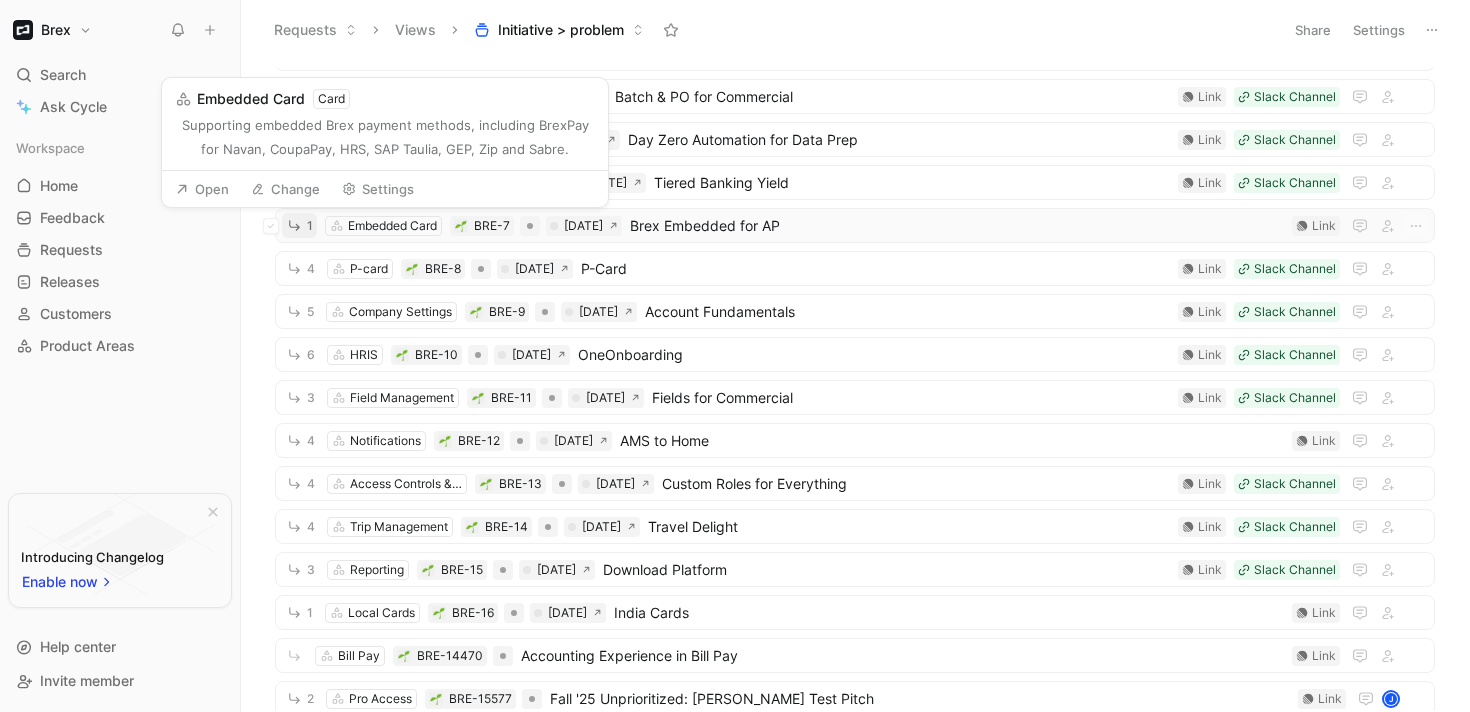 click on "1" at bounding box center (299, 225) 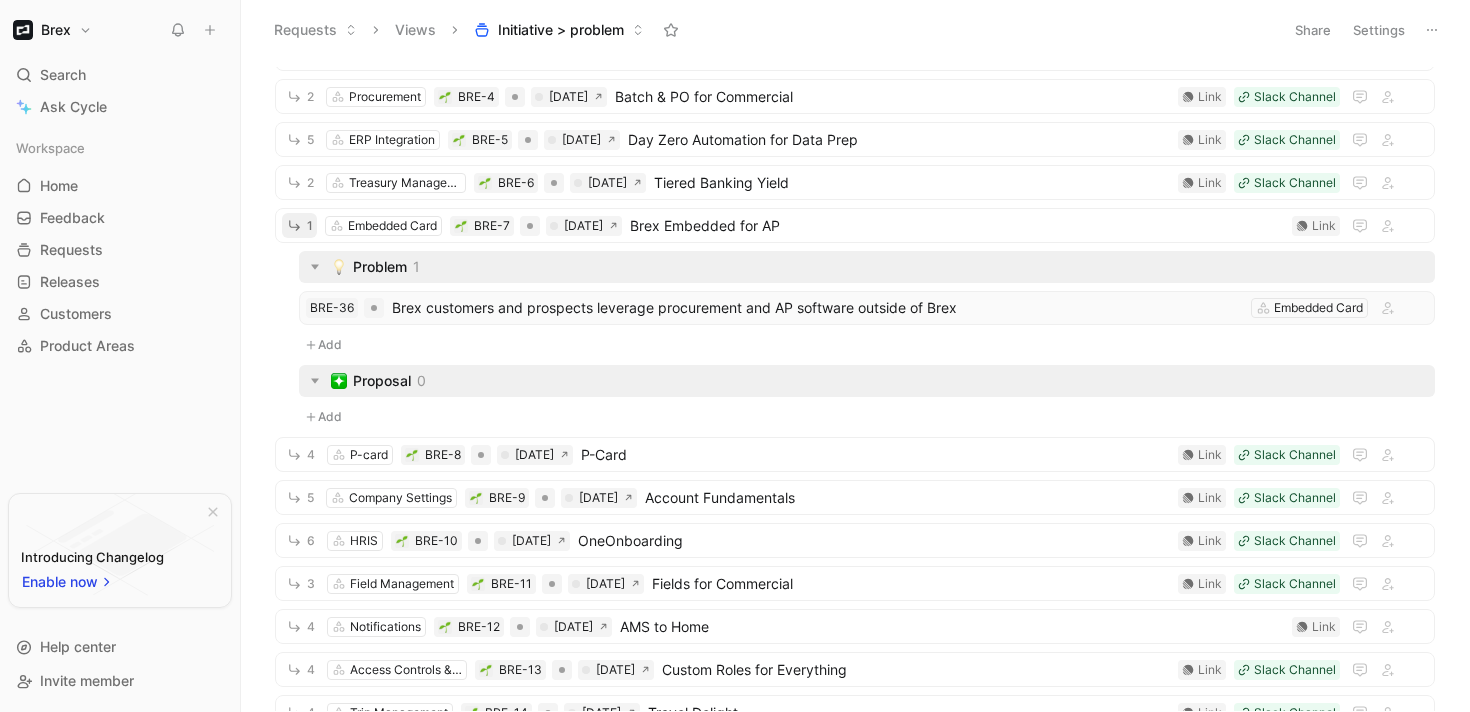 click on "Brex customers and prospects leverage procurement and AP software outside of Brex" at bounding box center (817, 308) 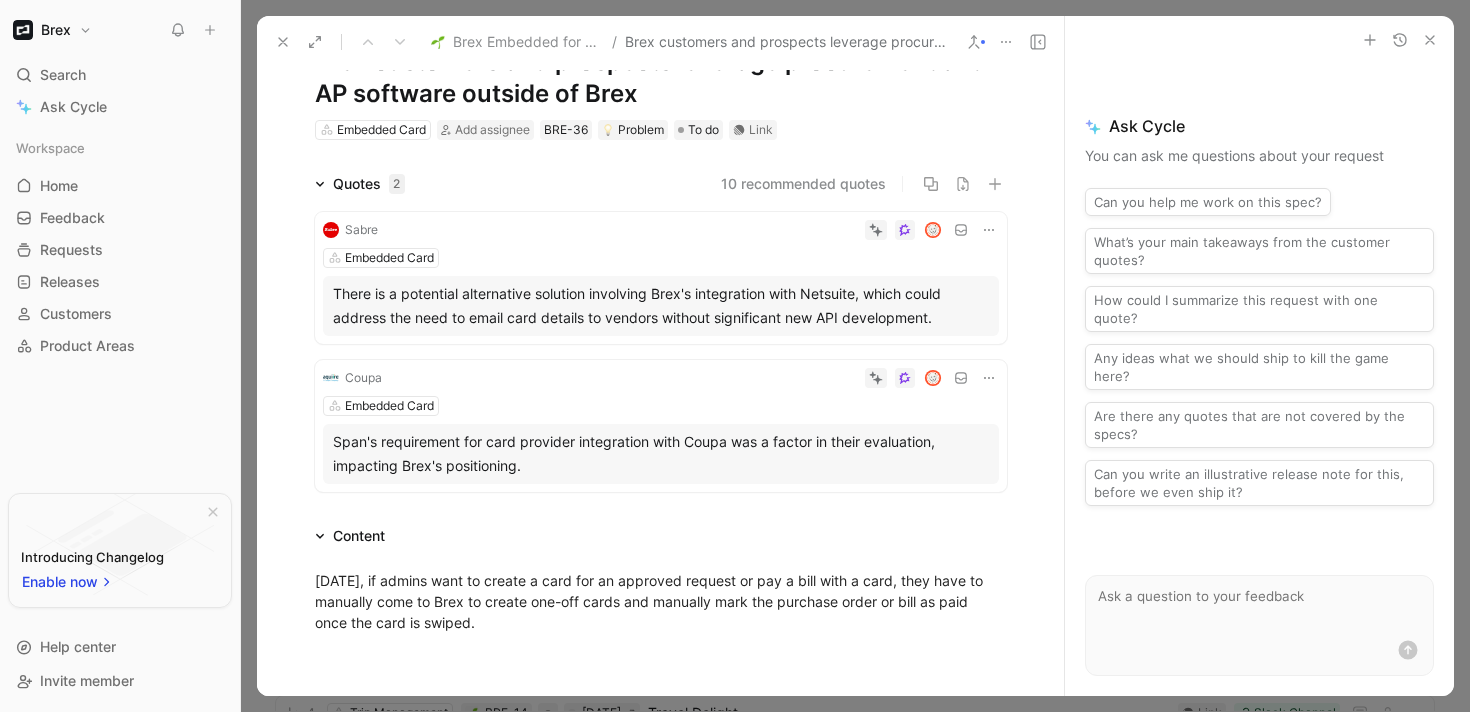 scroll, scrollTop: 0, scrollLeft: 0, axis: both 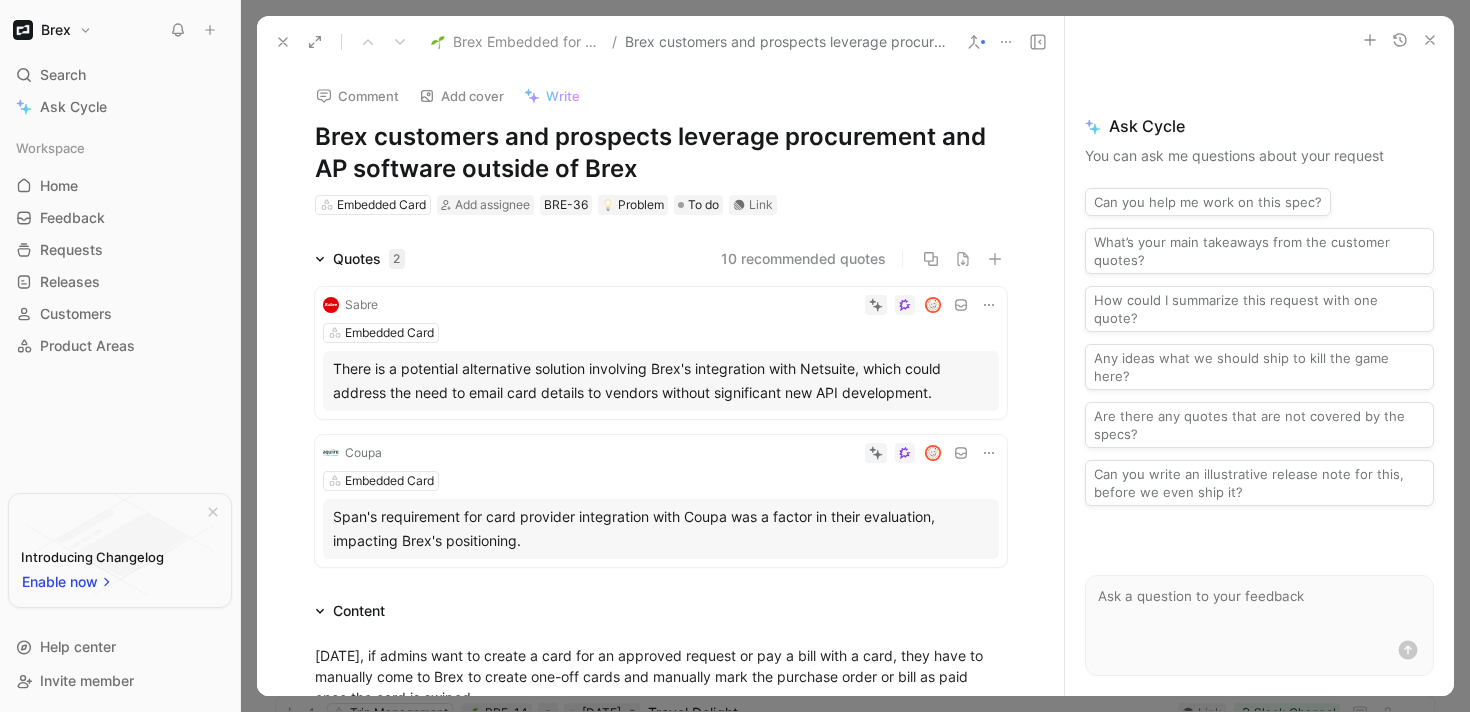 click on "10 recommended quotes" at bounding box center [803, 259] 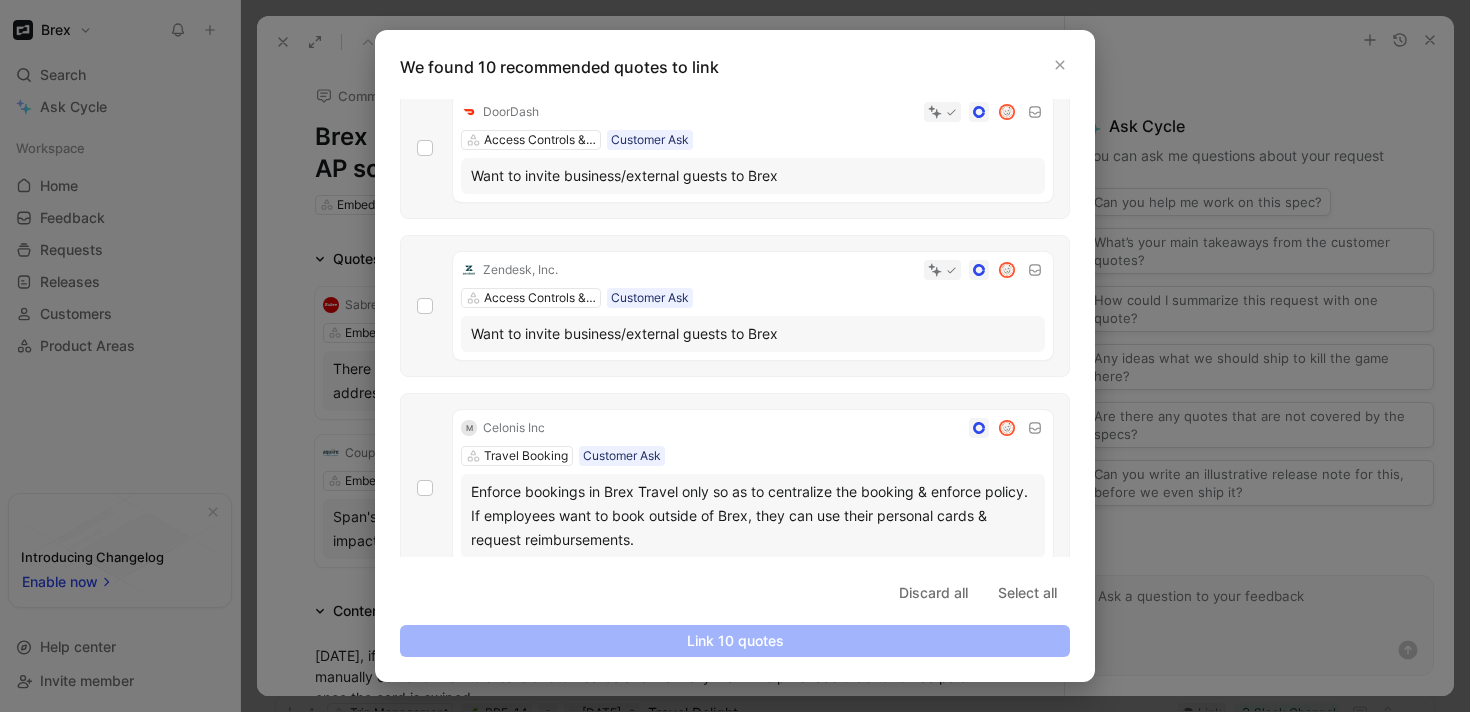 scroll, scrollTop: 528, scrollLeft: 0, axis: vertical 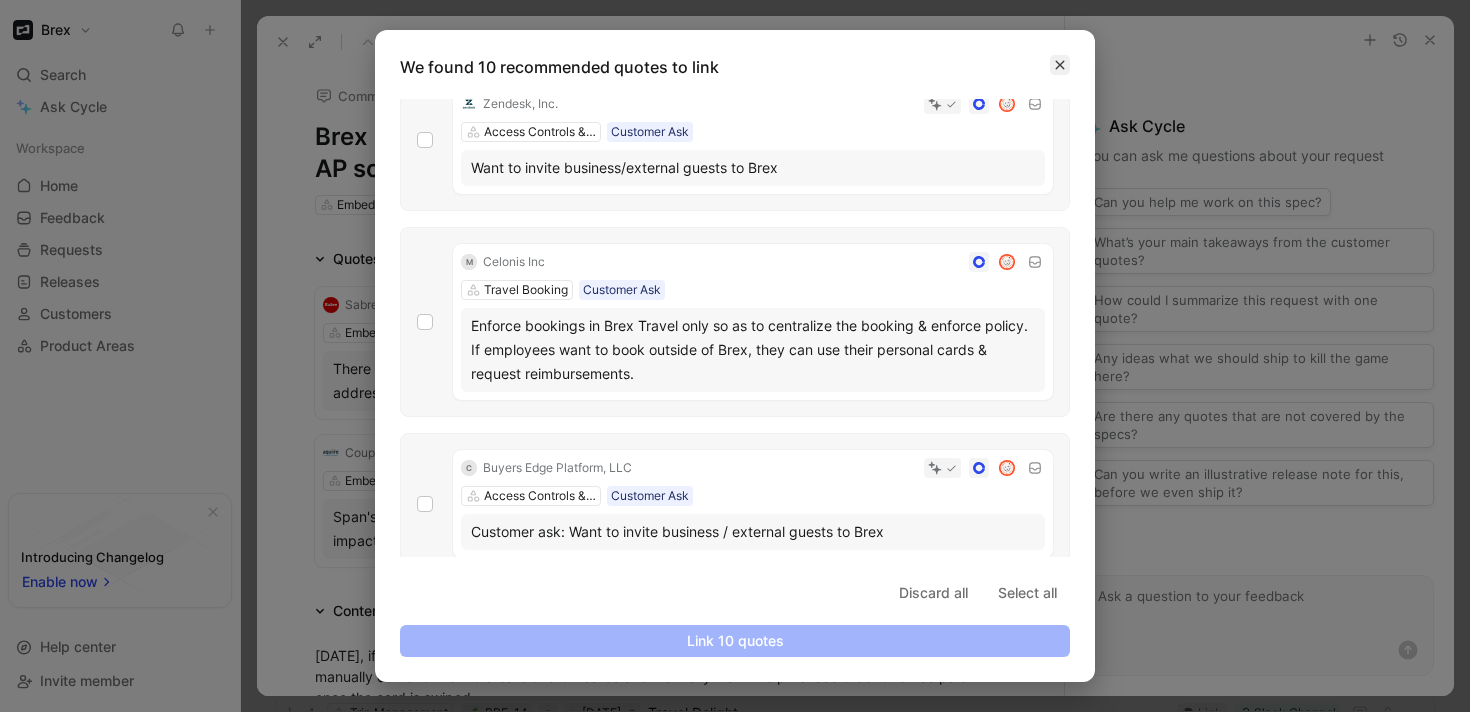 click 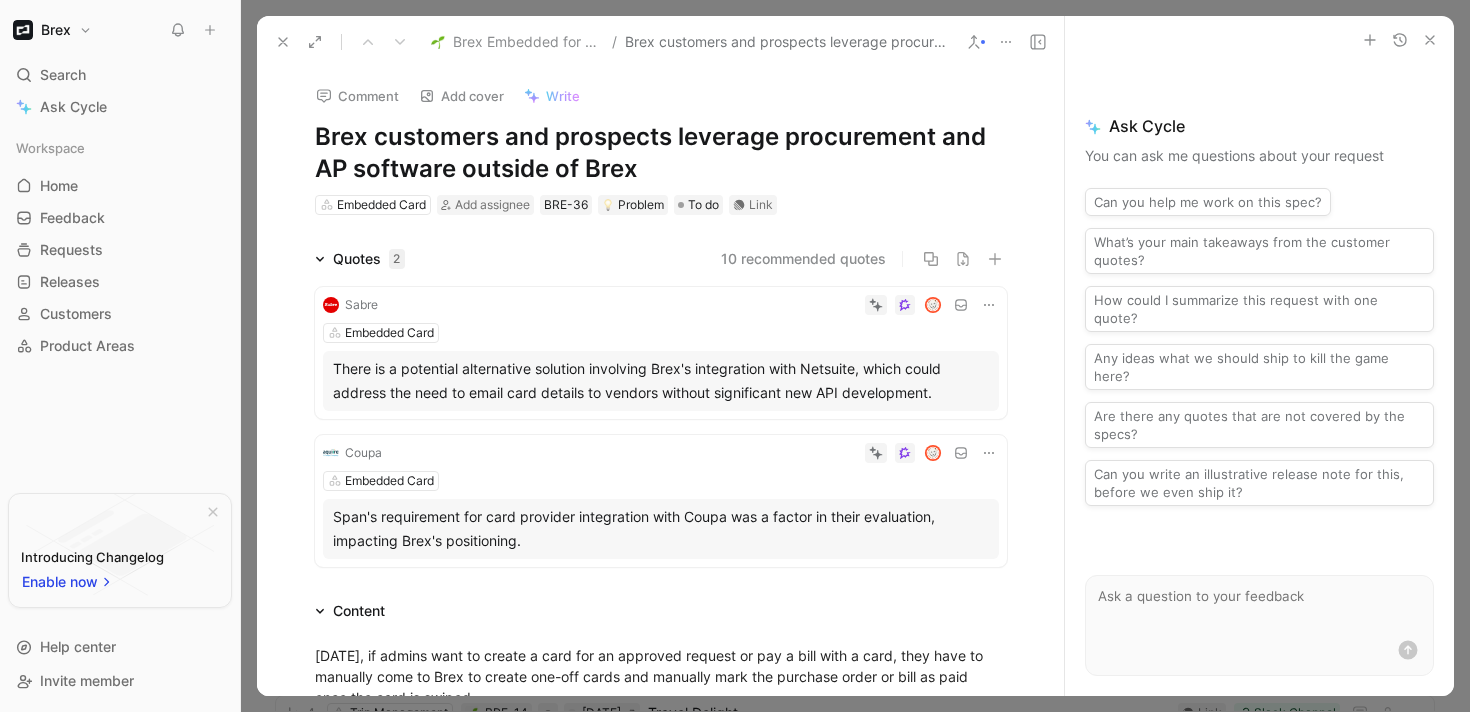 click 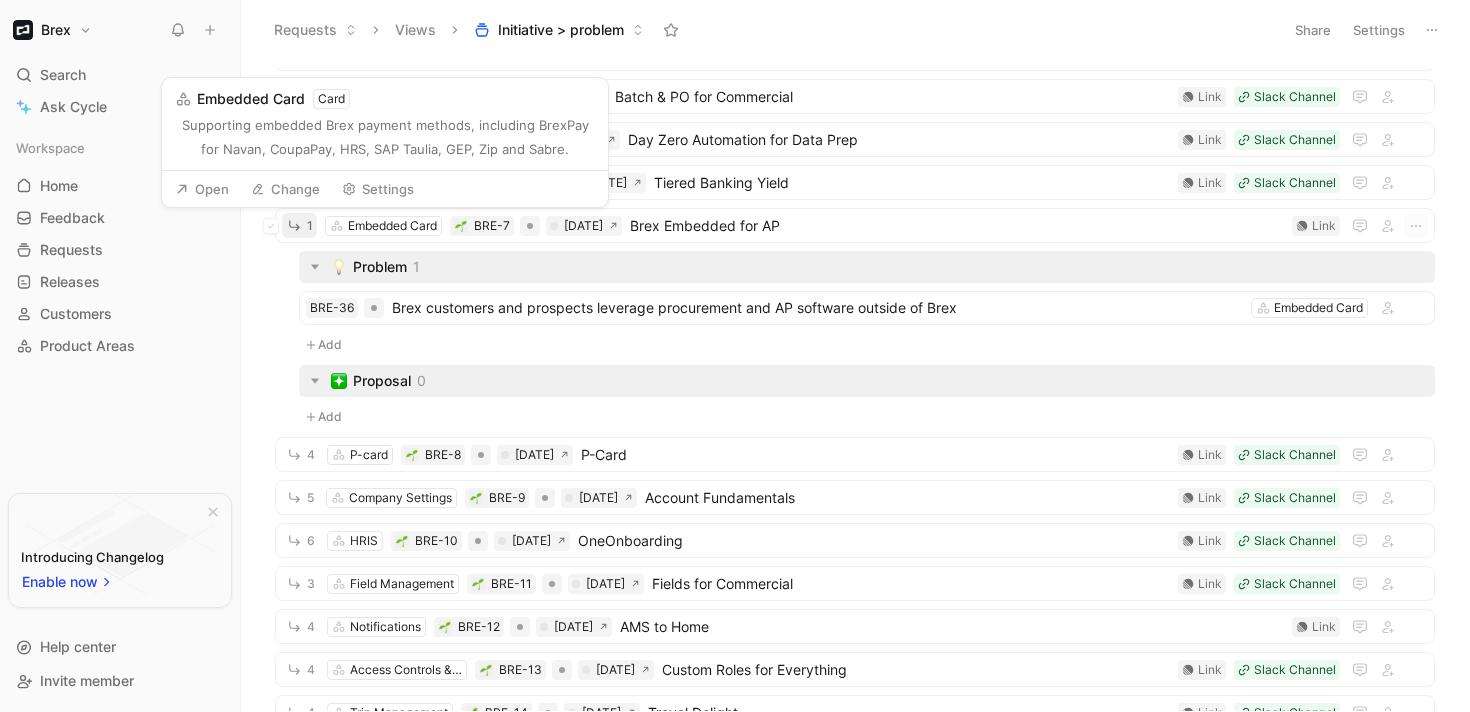 click on "Supporting embedded Brex payment methods, including BrexPay for Navan, CoupaPay, HRS, SAP Taulia, GEP, Zip and Sabre." at bounding box center [385, 137] 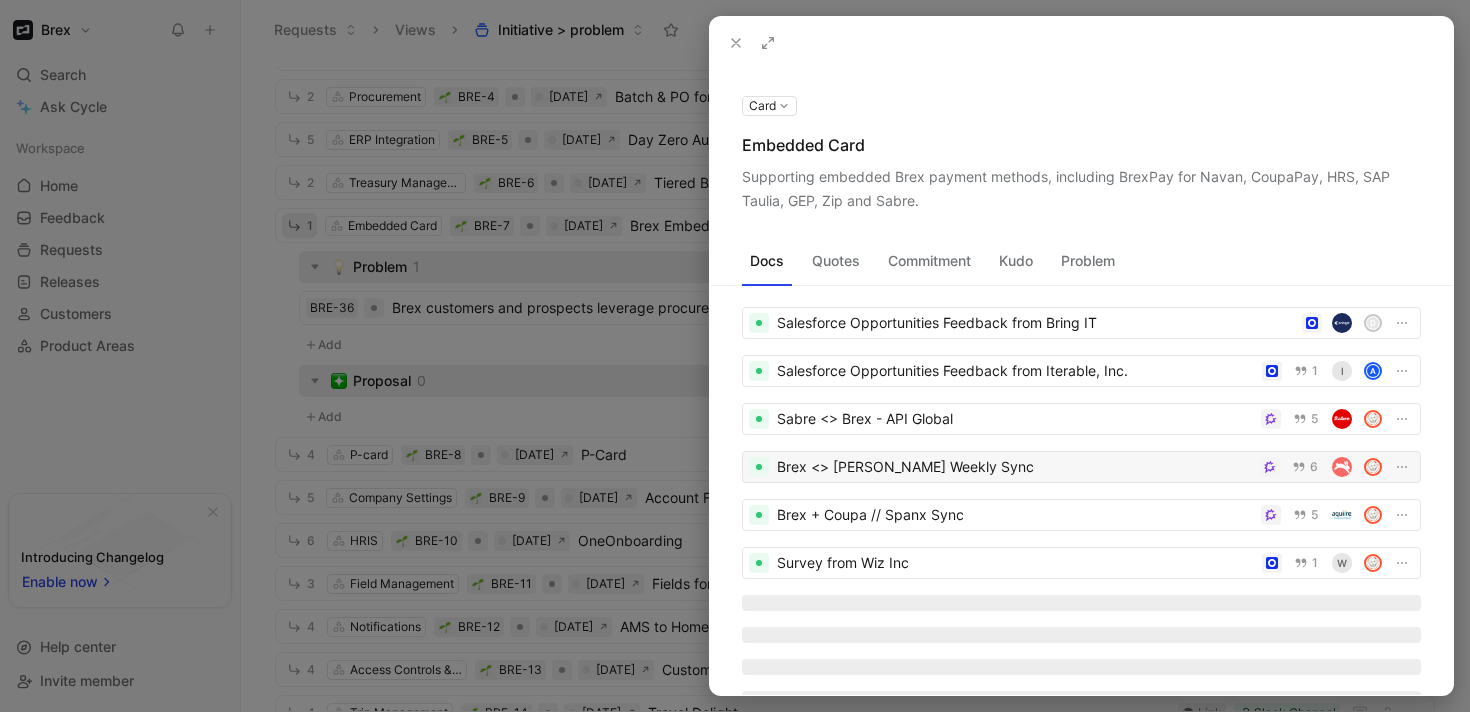 scroll, scrollTop: 1192, scrollLeft: 0, axis: vertical 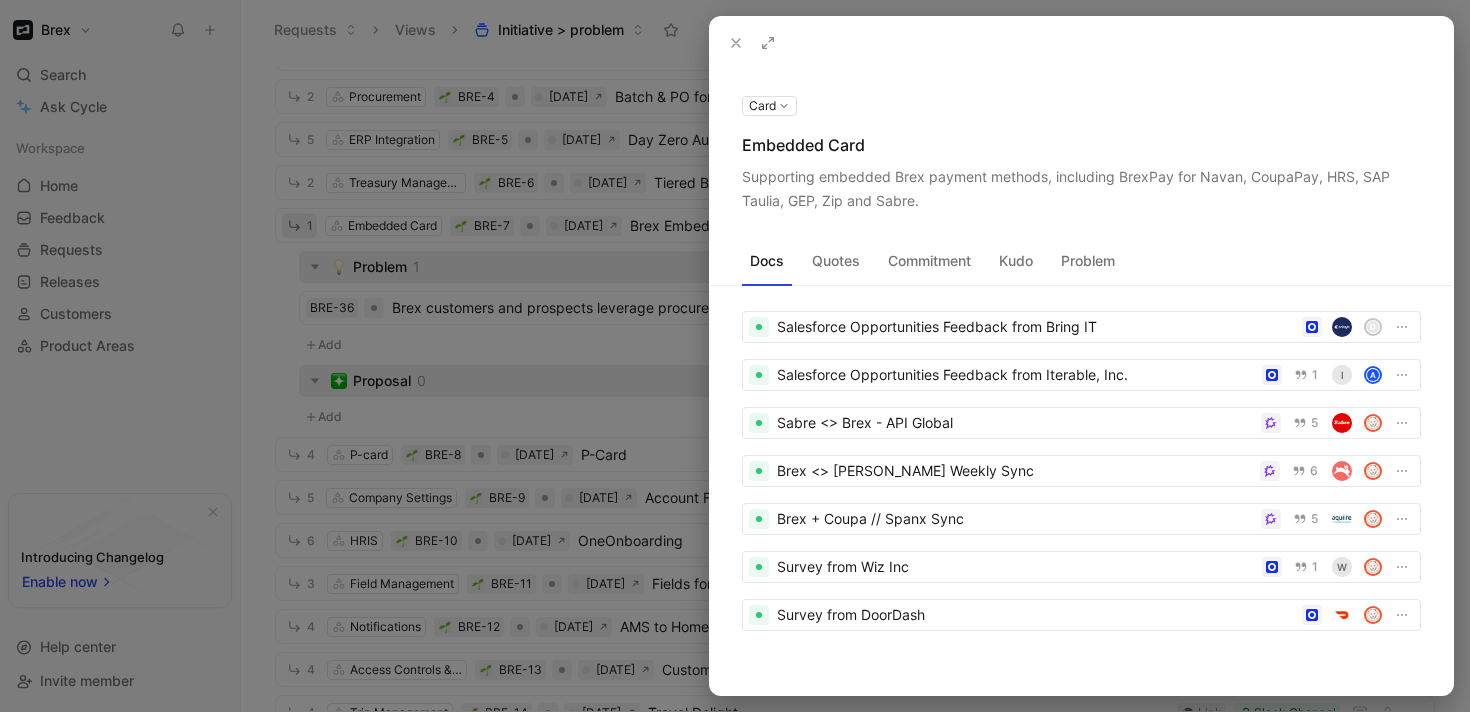 click on "Problem" at bounding box center (1088, 261) 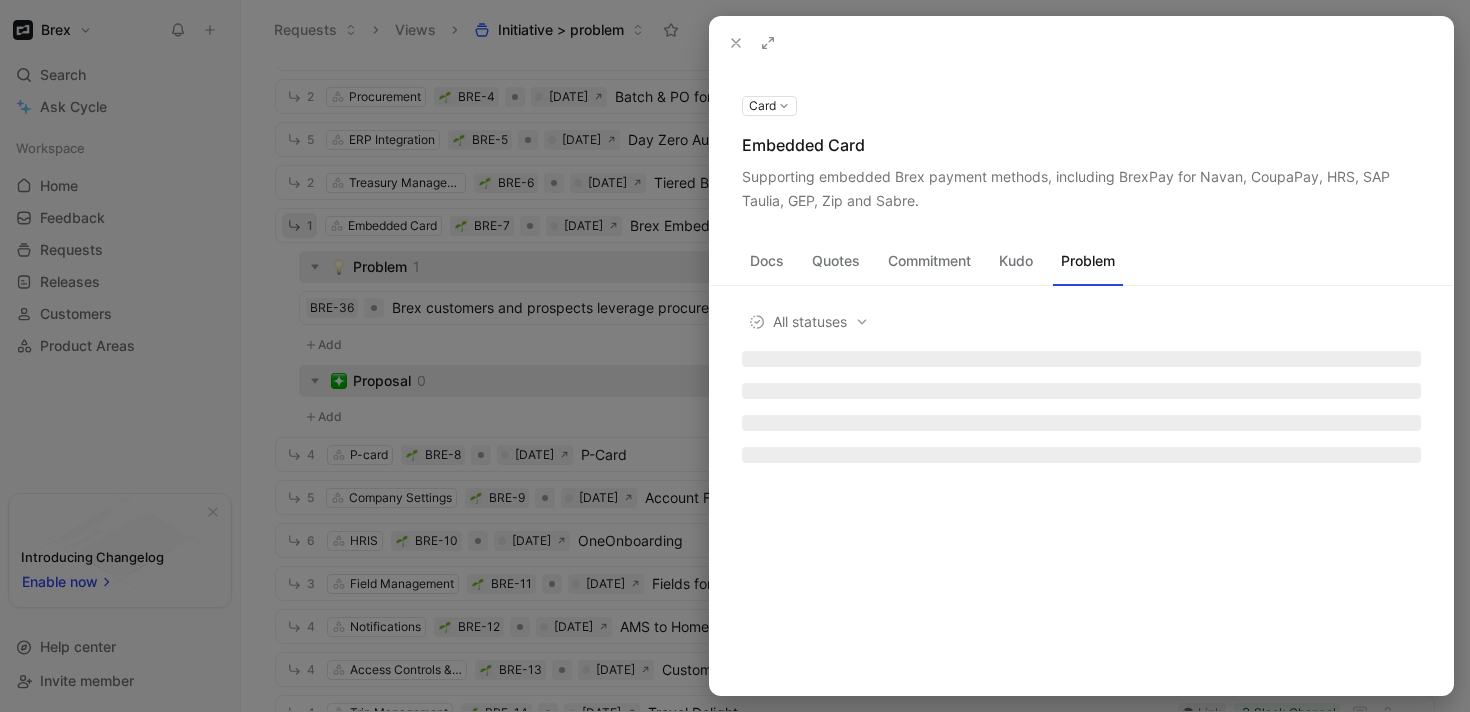 scroll, scrollTop: 0, scrollLeft: 0, axis: both 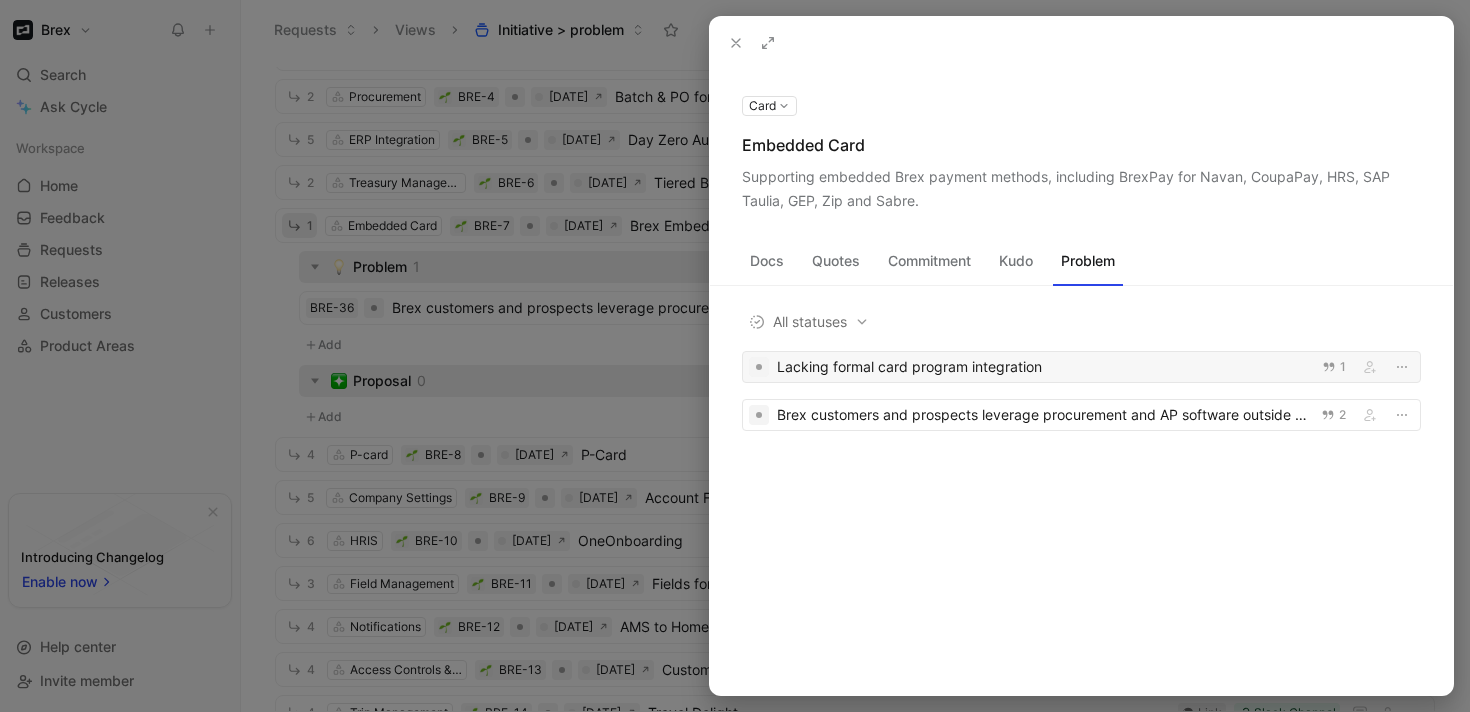 click on "Lacking formal card program integration" at bounding box center [1043, 367] 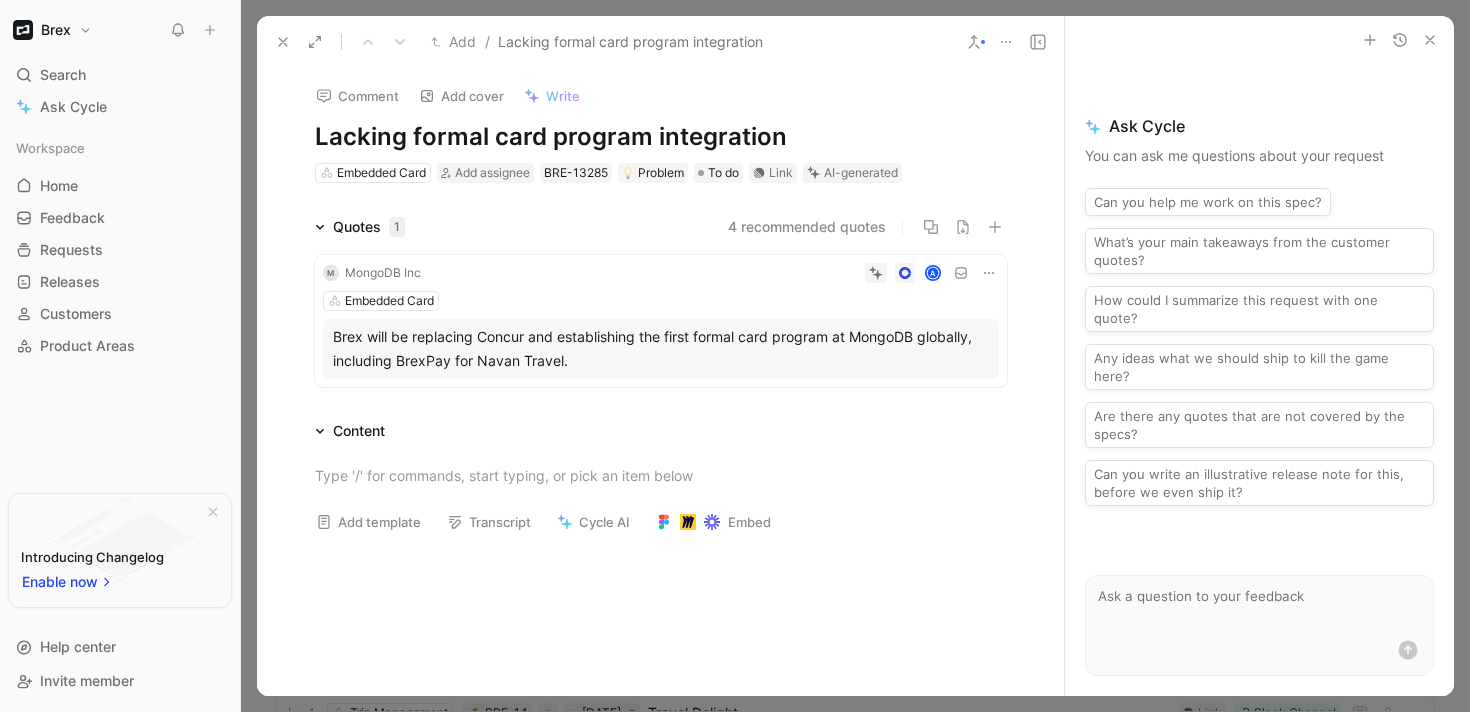 click 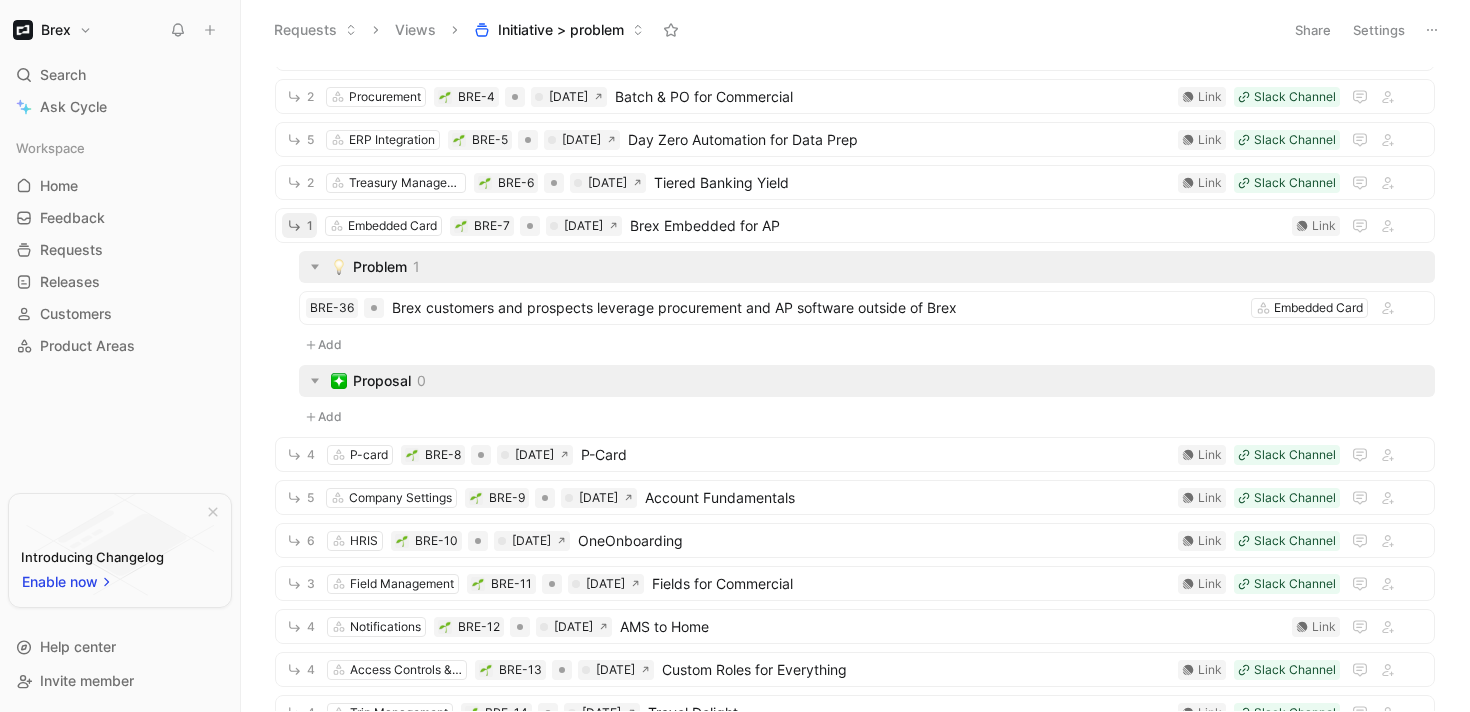 click 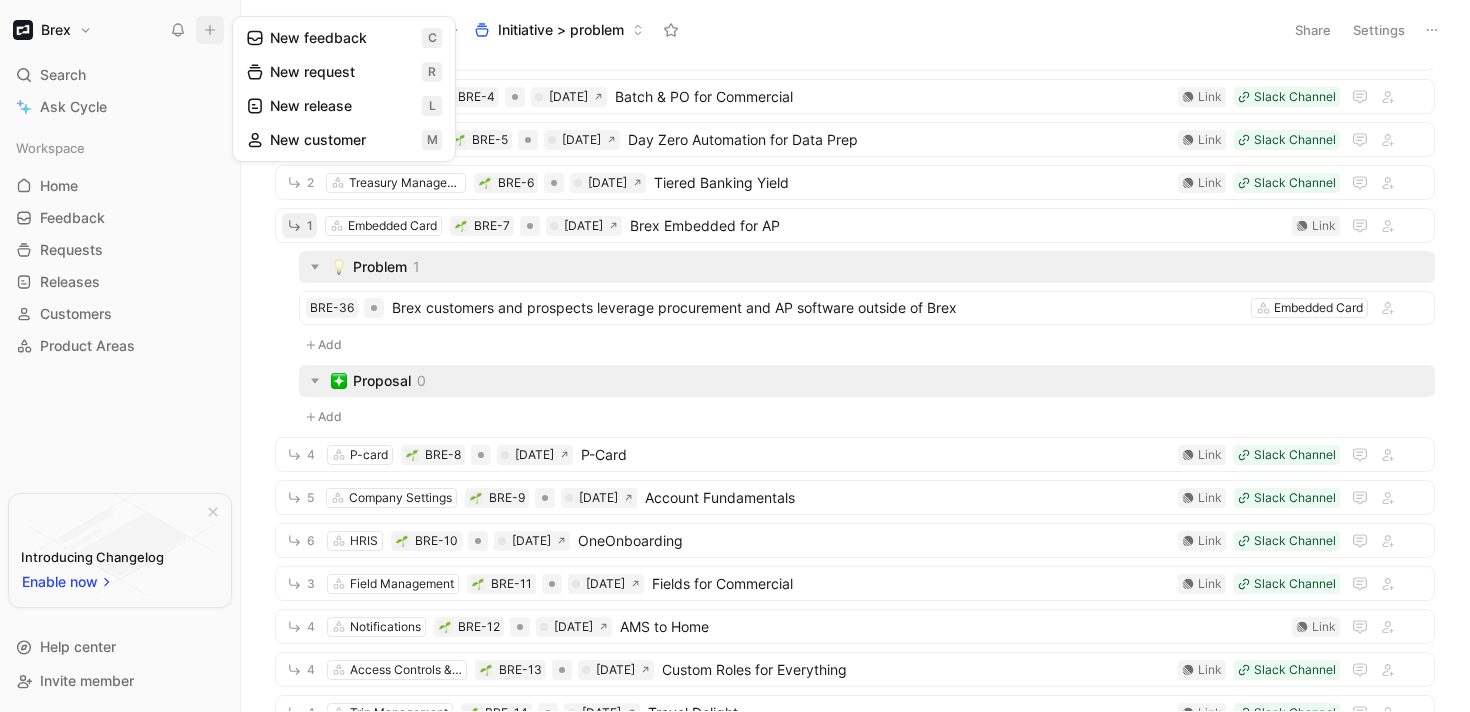 click on "New request r" at bounding box center (344, 72) 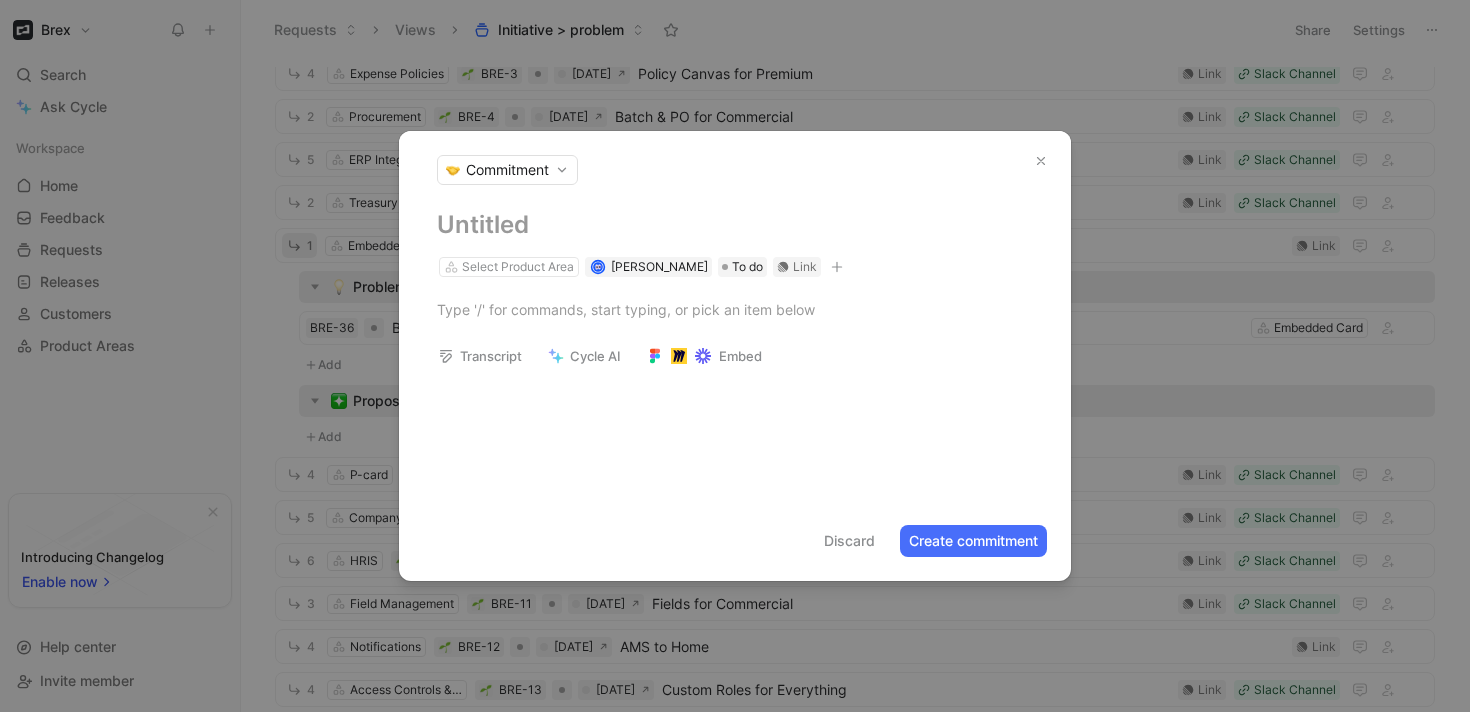 scroll, scrollTop: 154, scrollLeft: 0, axis: vertical 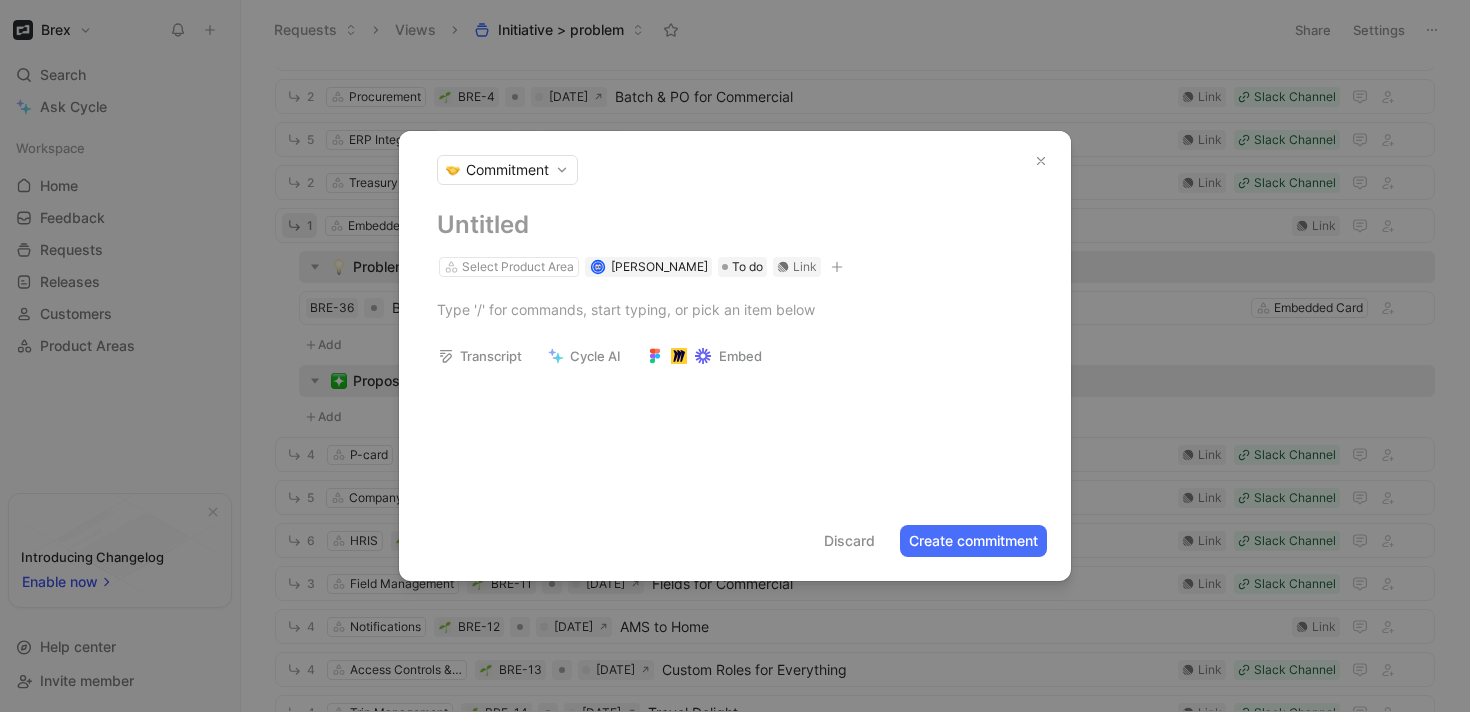 click on "Commitment" at bounding box center [507, 170] 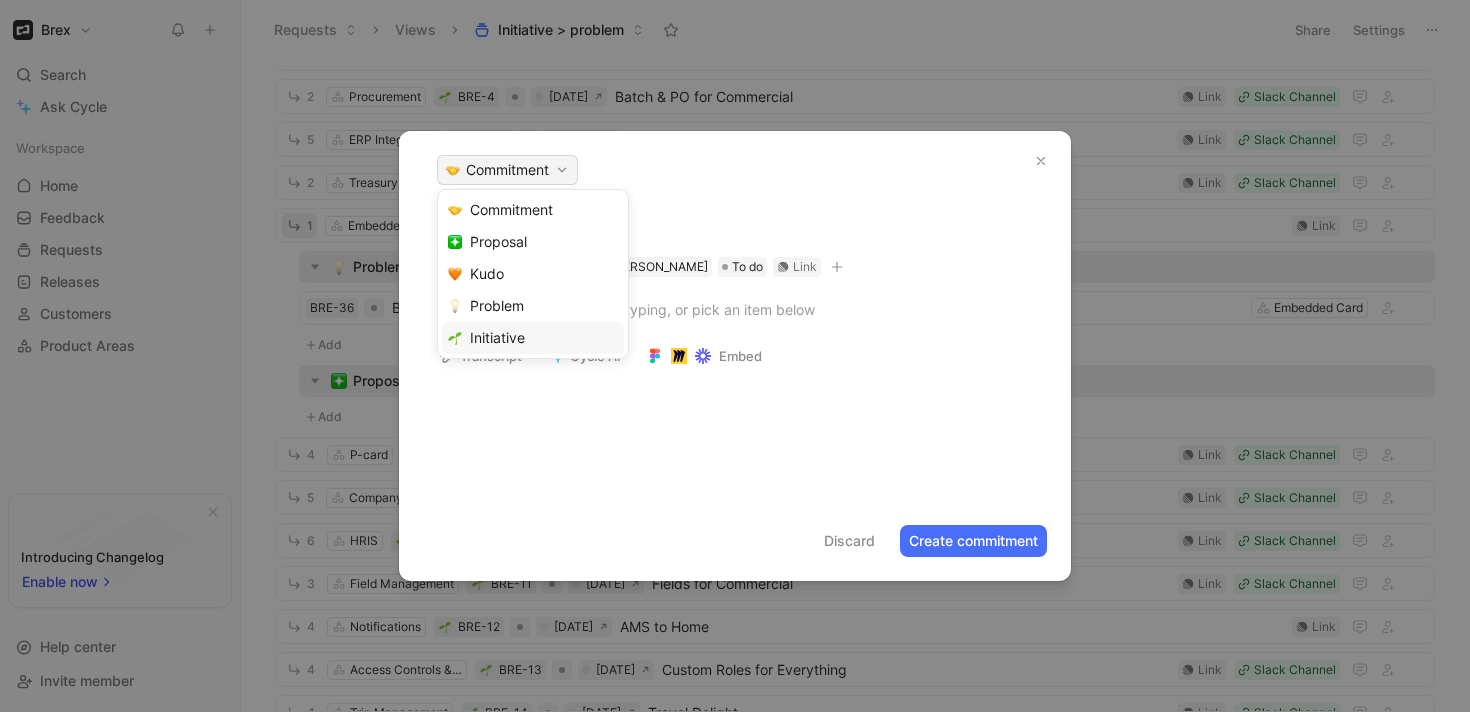 click on "Initiative" at bounding box center [497, 337] 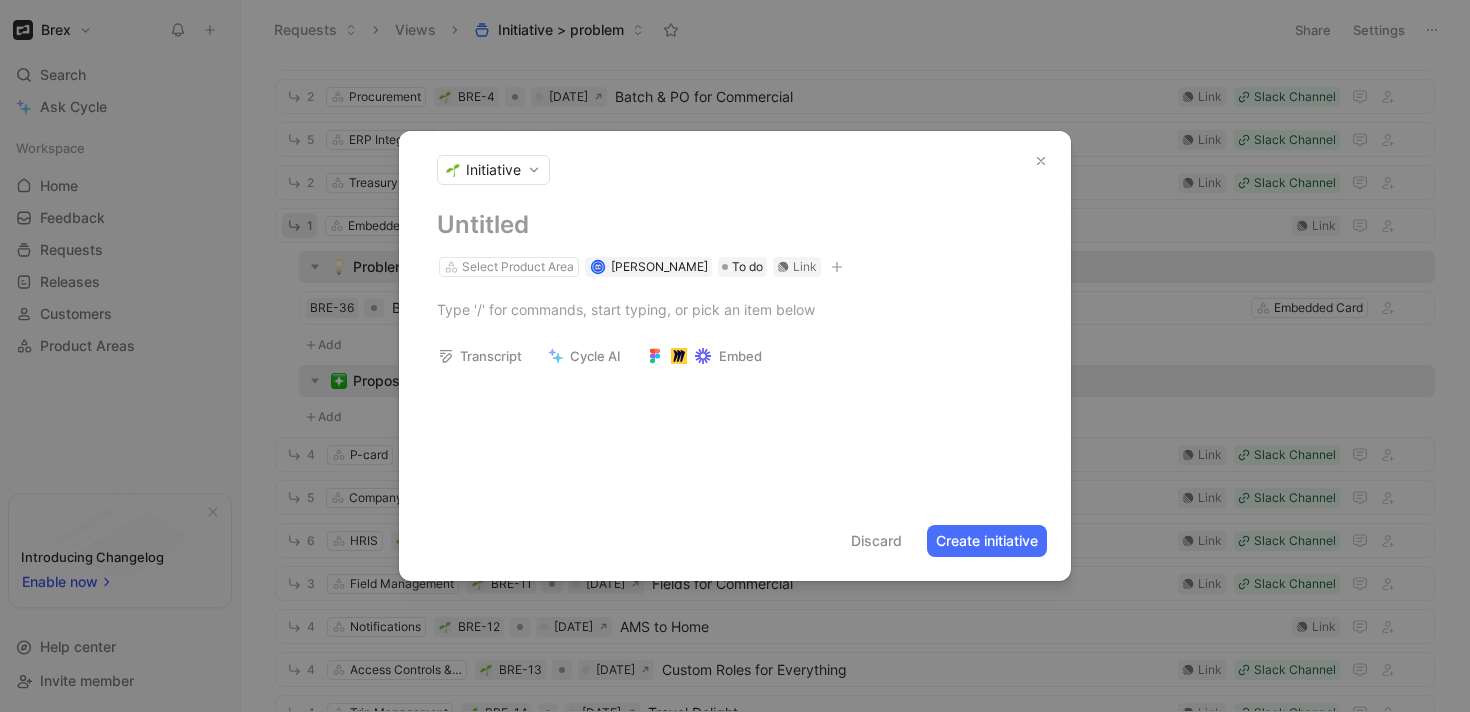click at bounding box center (735, 225) 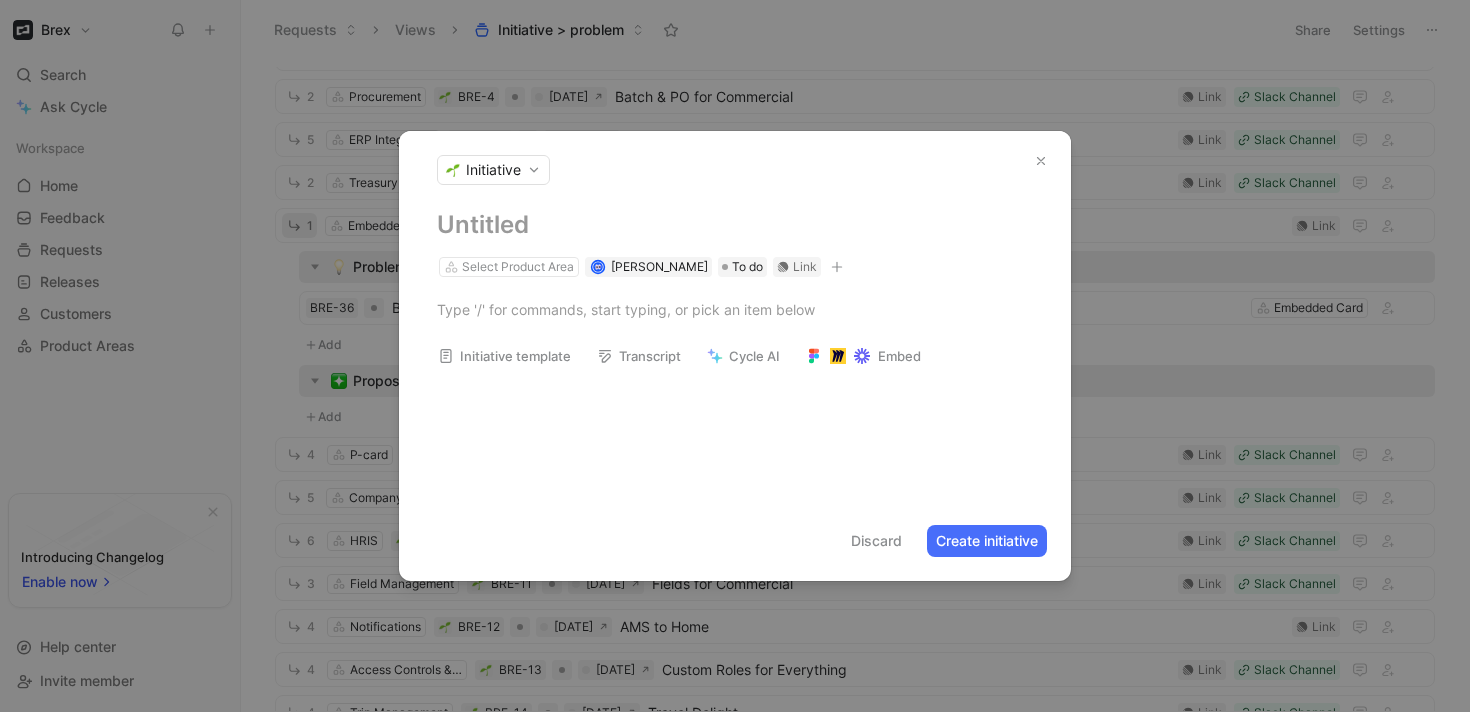 type 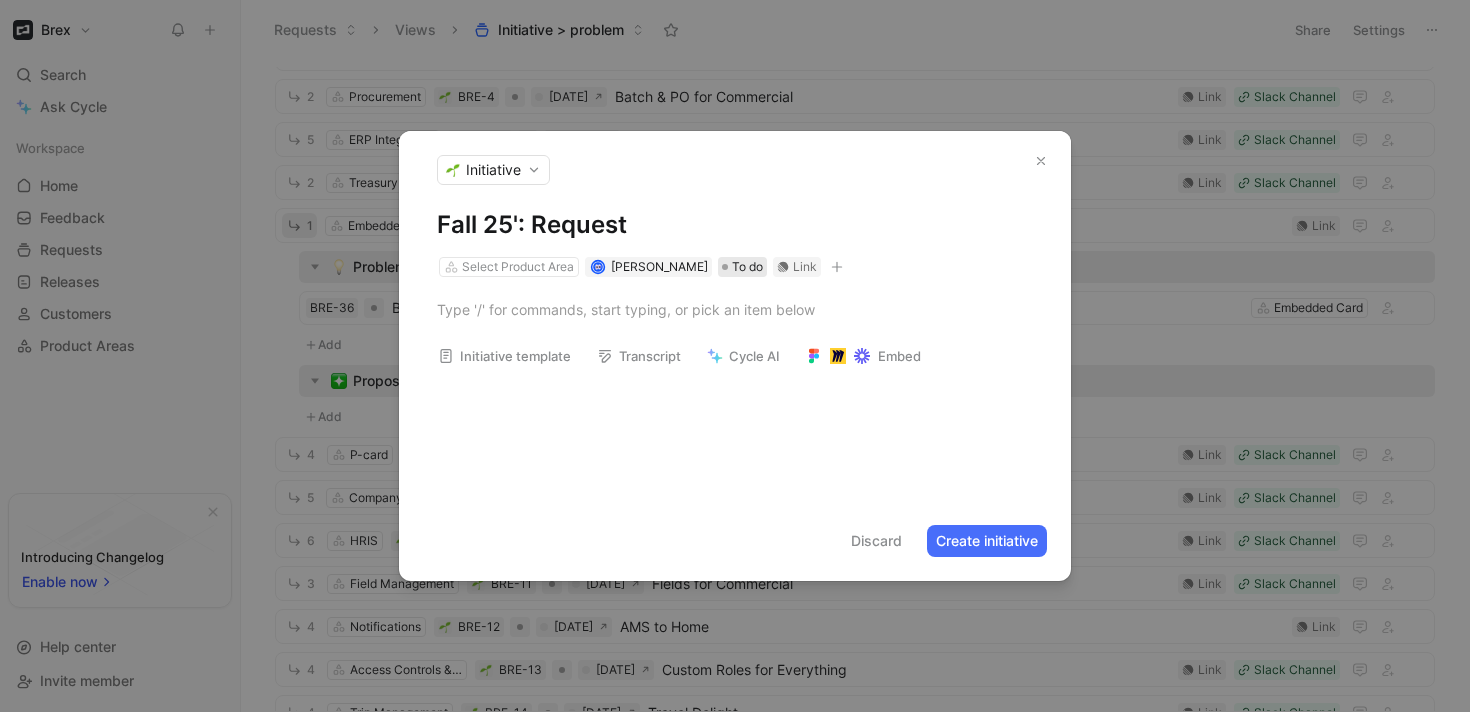click at bounding box center (725, 267) 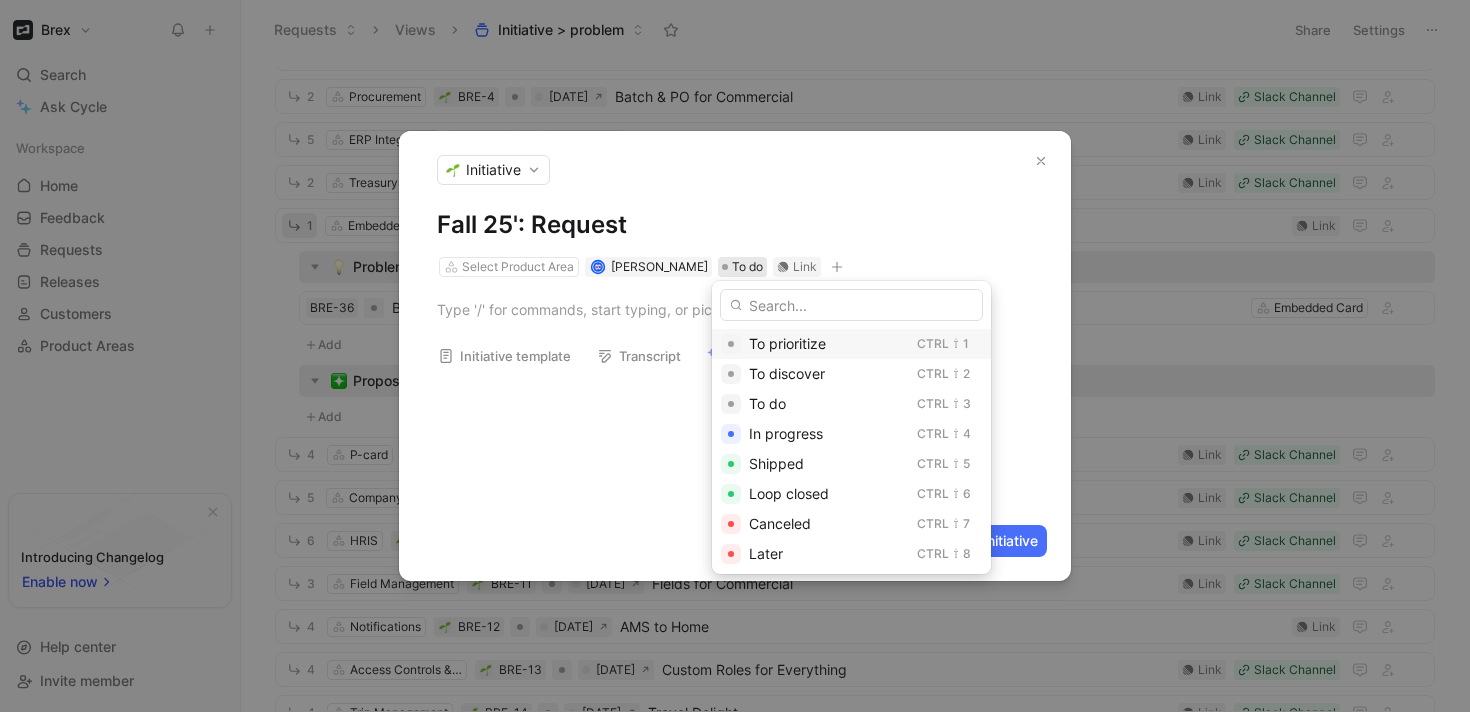 click at bounding box center (731, 344) 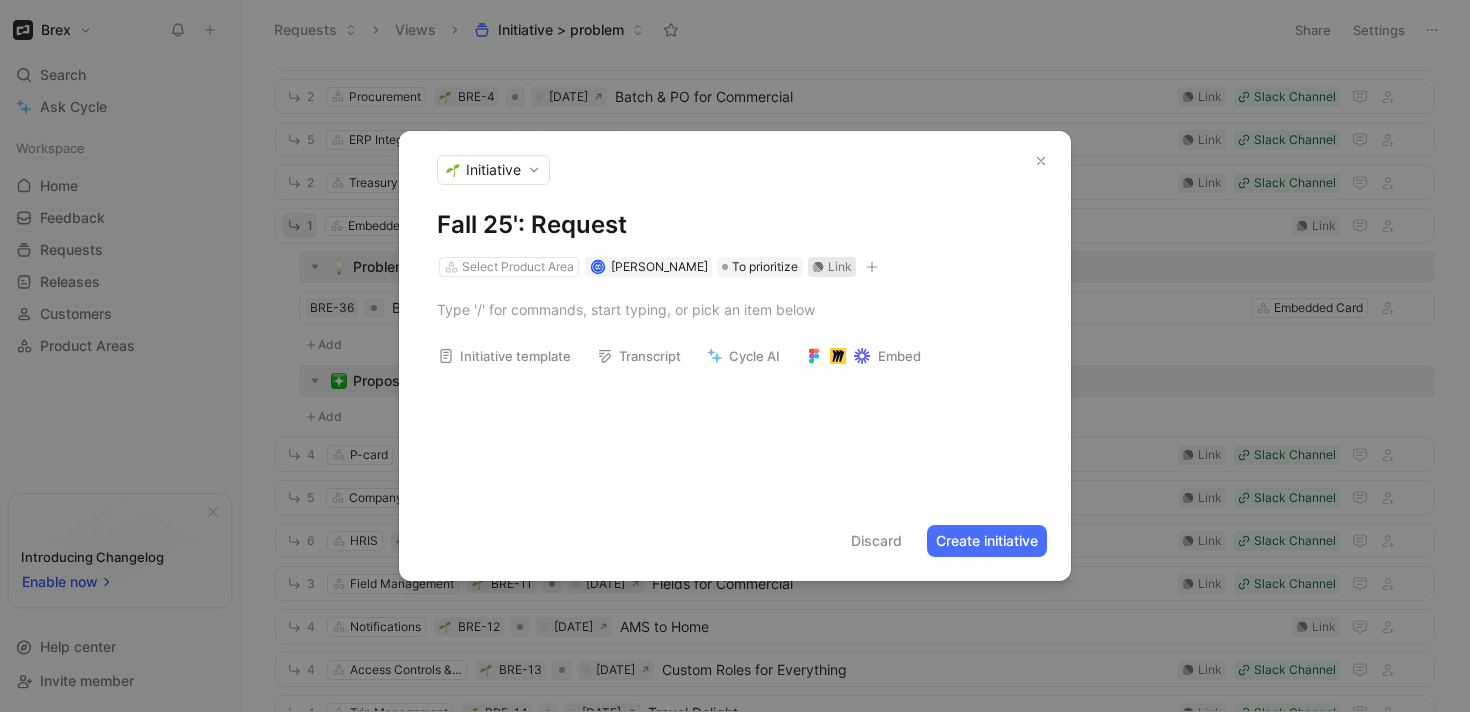 click 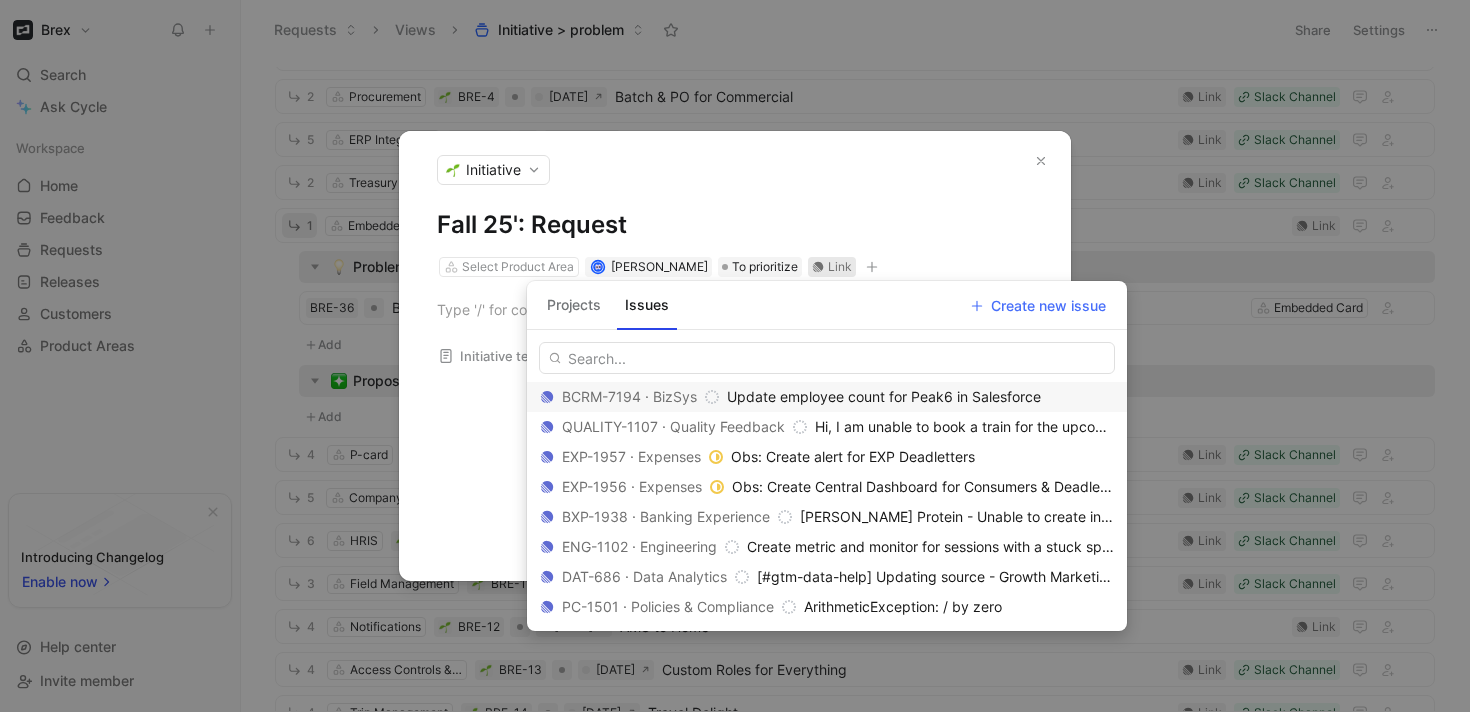 click on "Fall 25': Request" at bounding box center (735, 225) 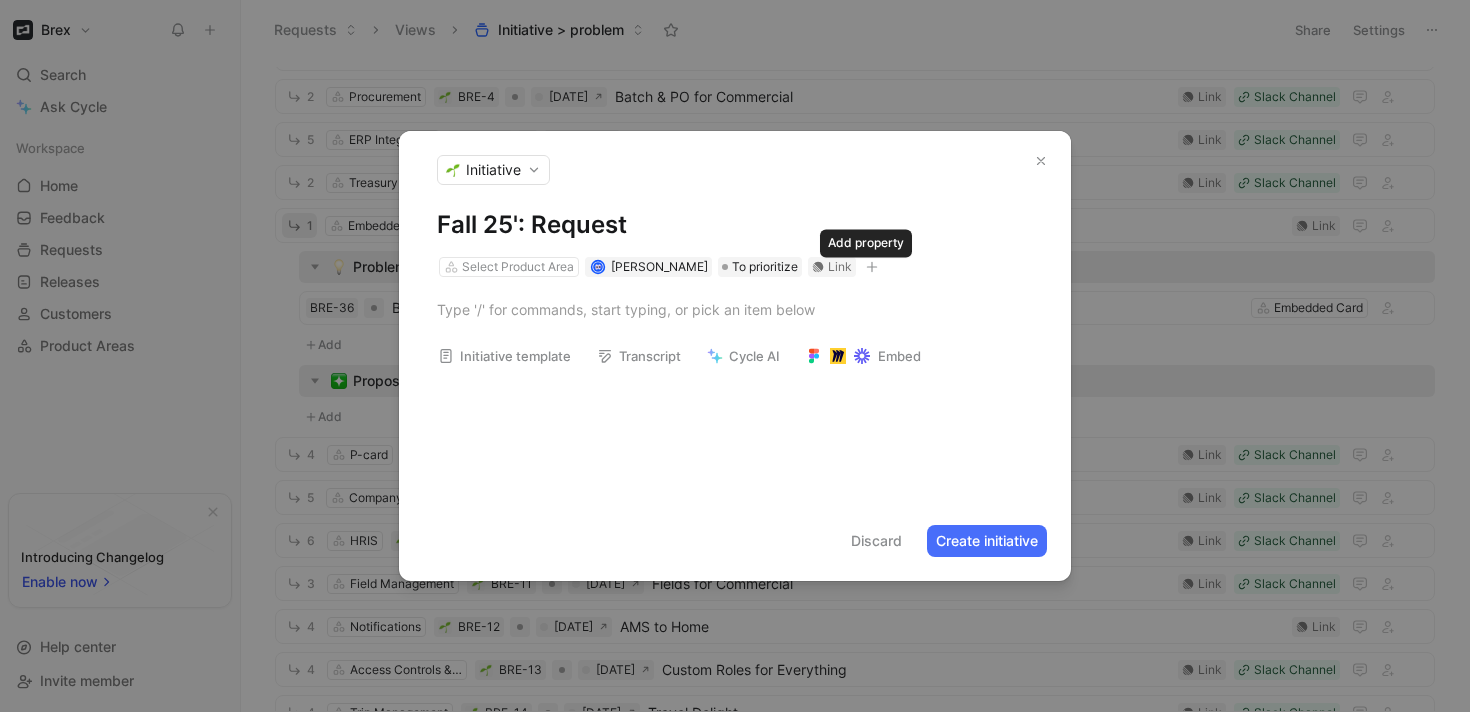 click 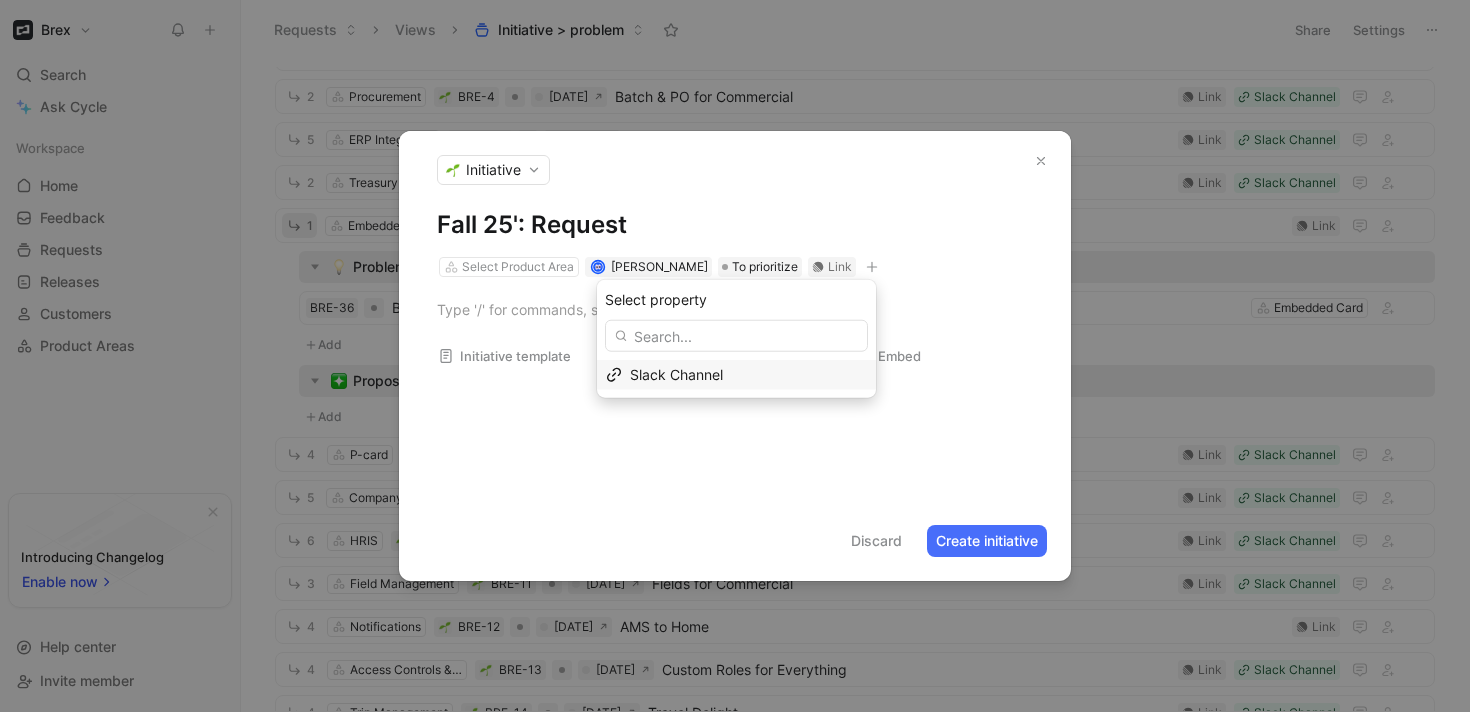 click on "Fall 25': Request" at bounding box center (735, 225) 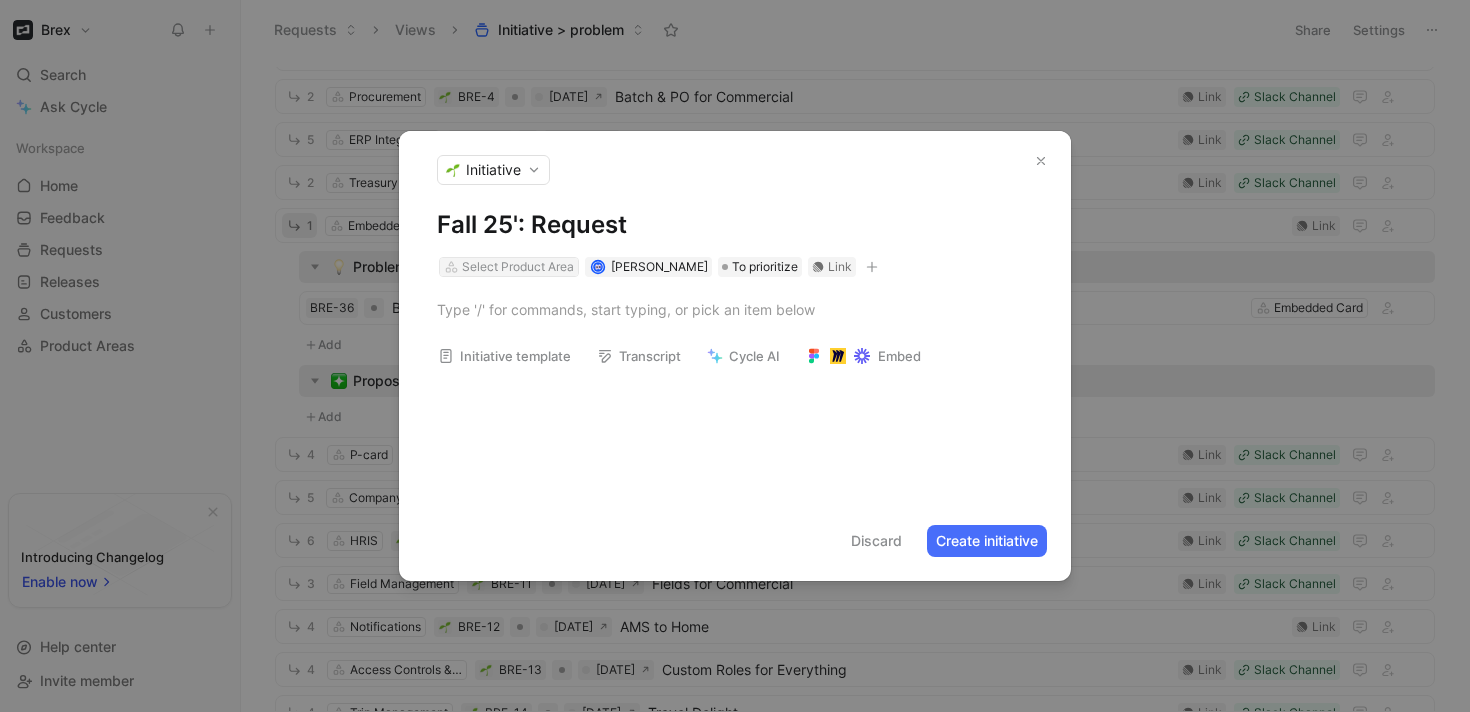 click on "Select Product Area" at bounding box center [518, 267] 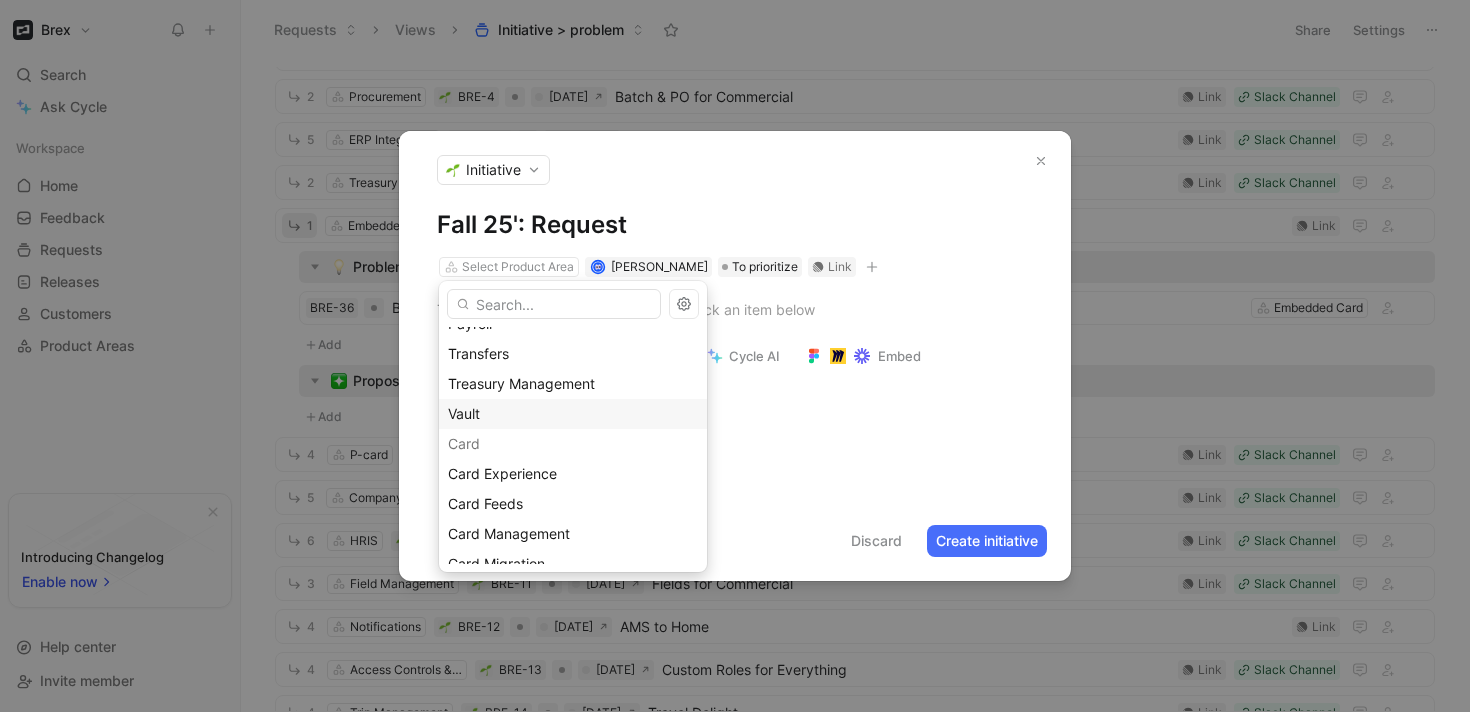 scroll, scrollTop: 682, scrollLeft: 0, axis: vertical 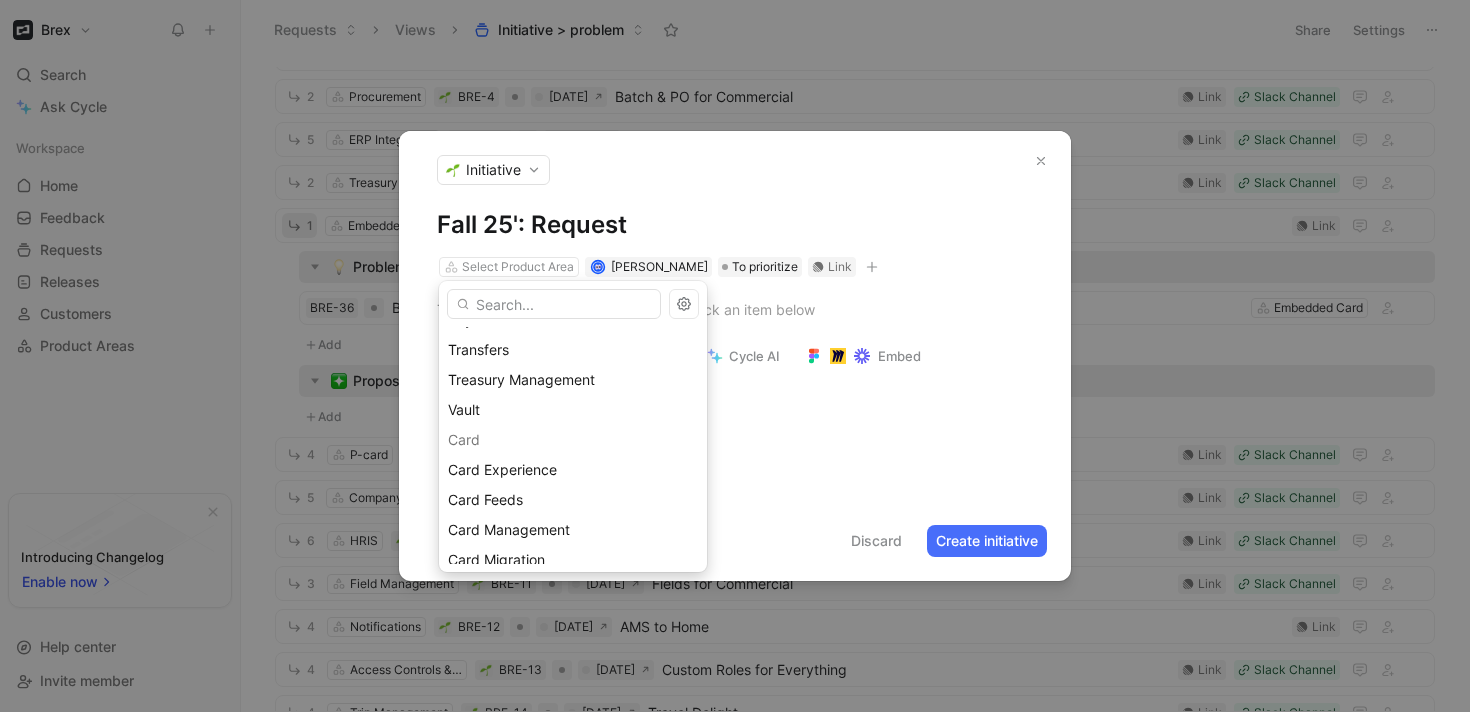 click on "Card" at bounding box center (573, 440) 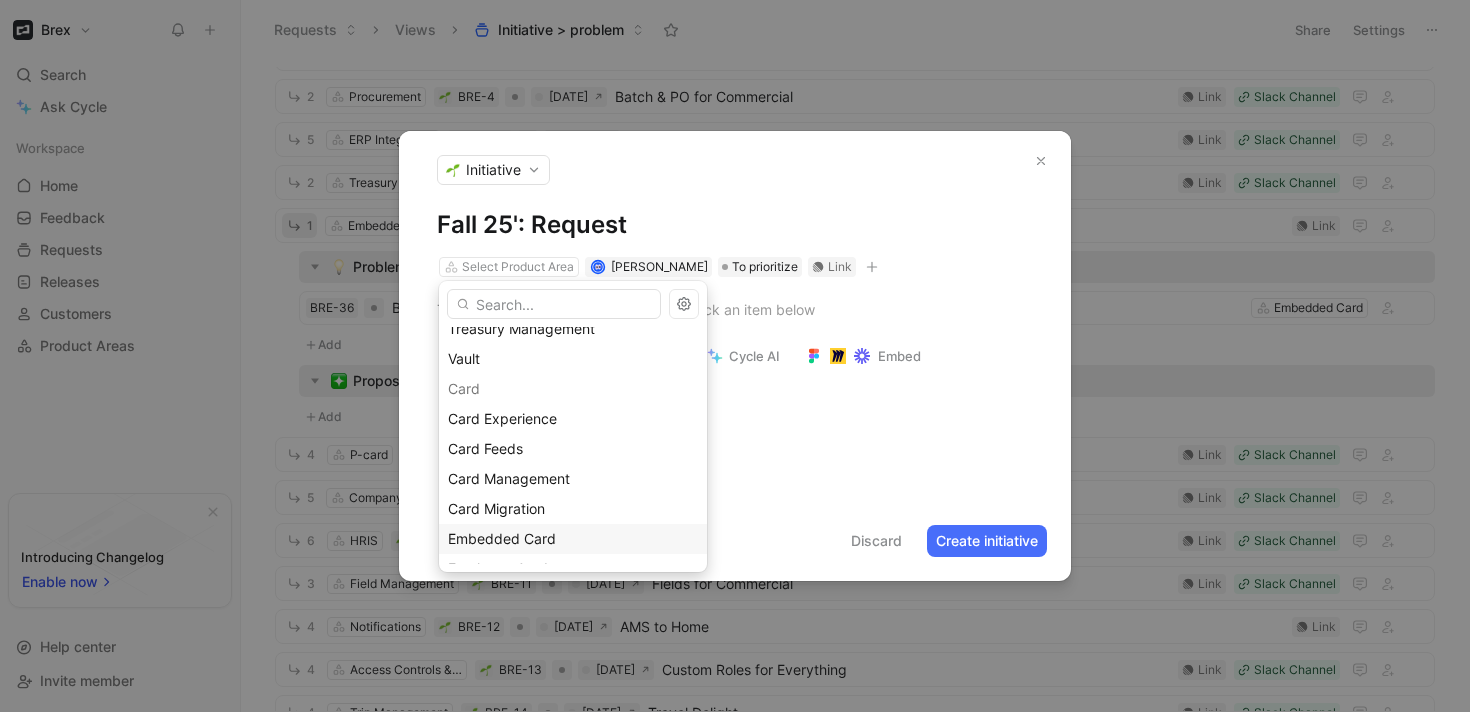 scroll, scrollTop: 790, scrollLeft: 0, axis: vertical 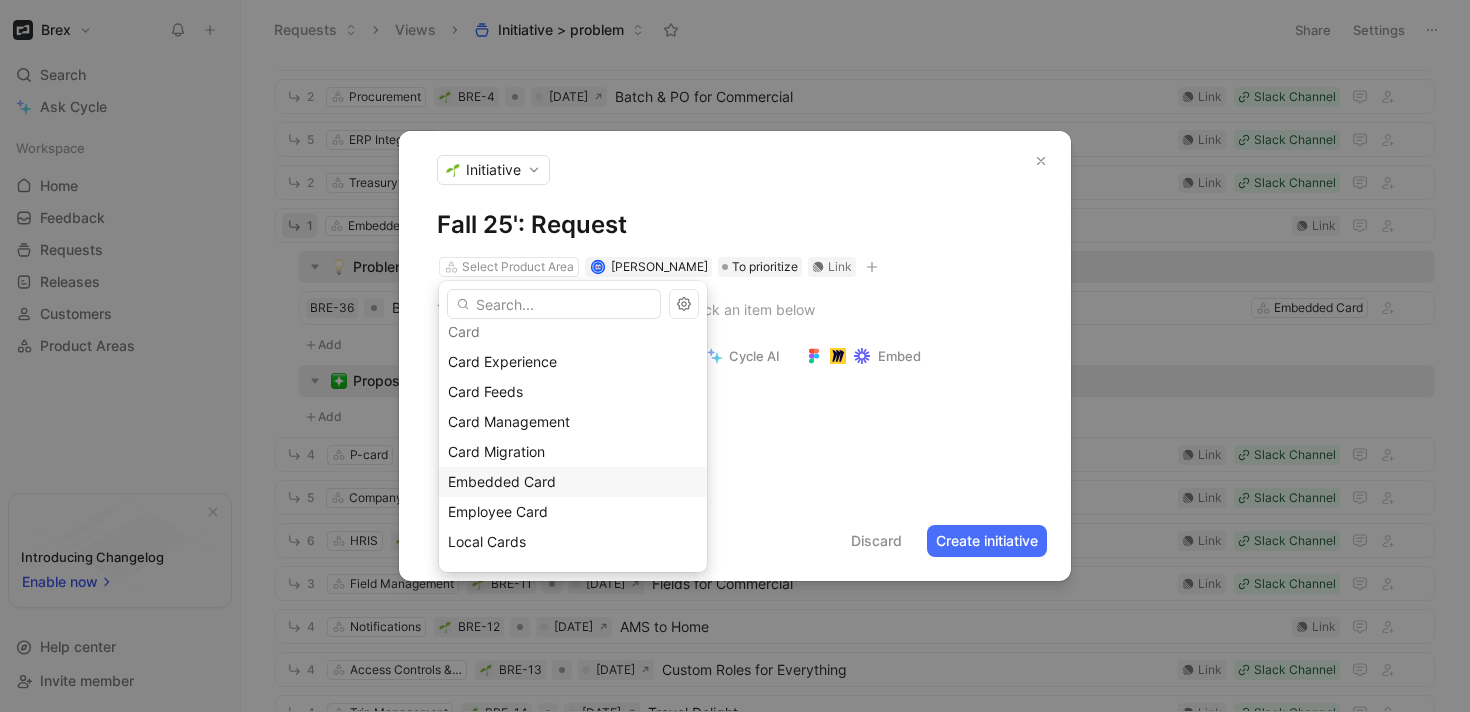 click on "Embedded Card" at bounding box center (502, 481) 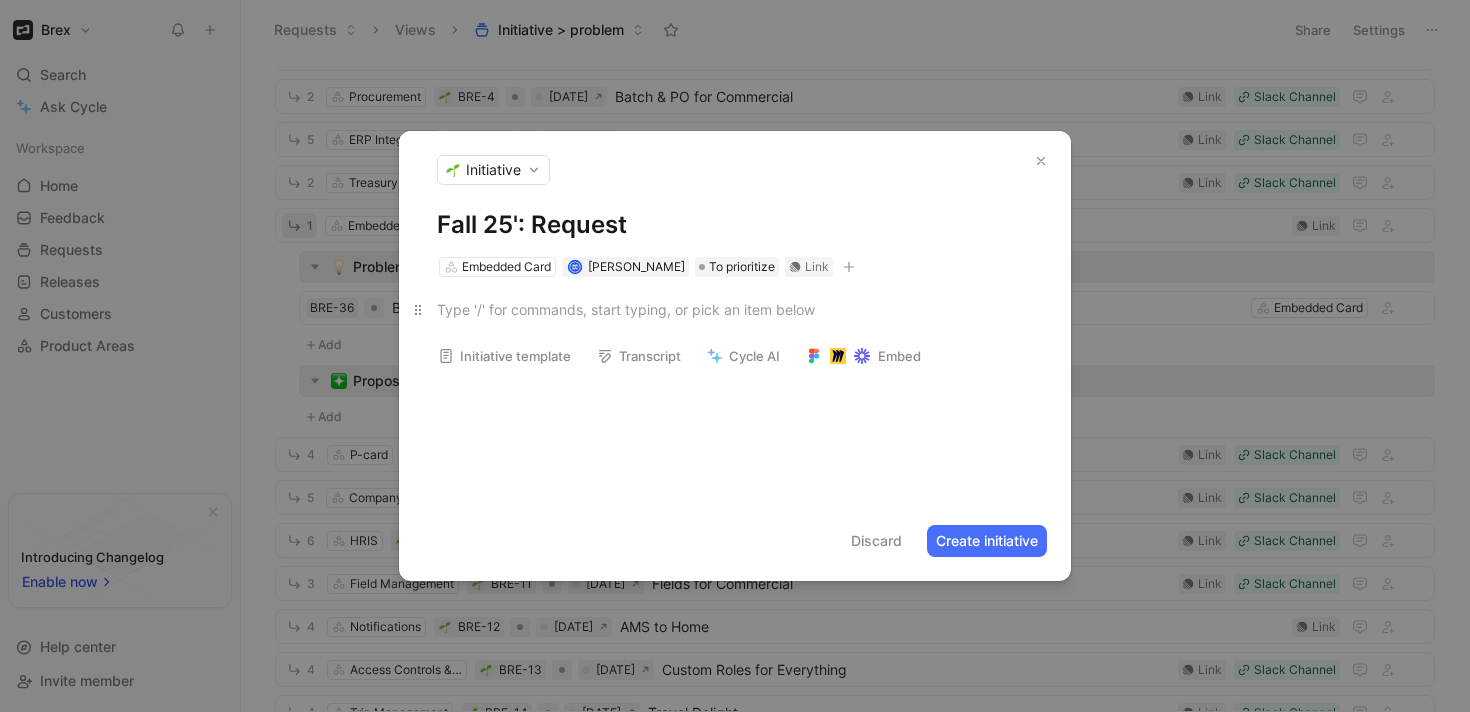 click at bounding box center (735, 309) 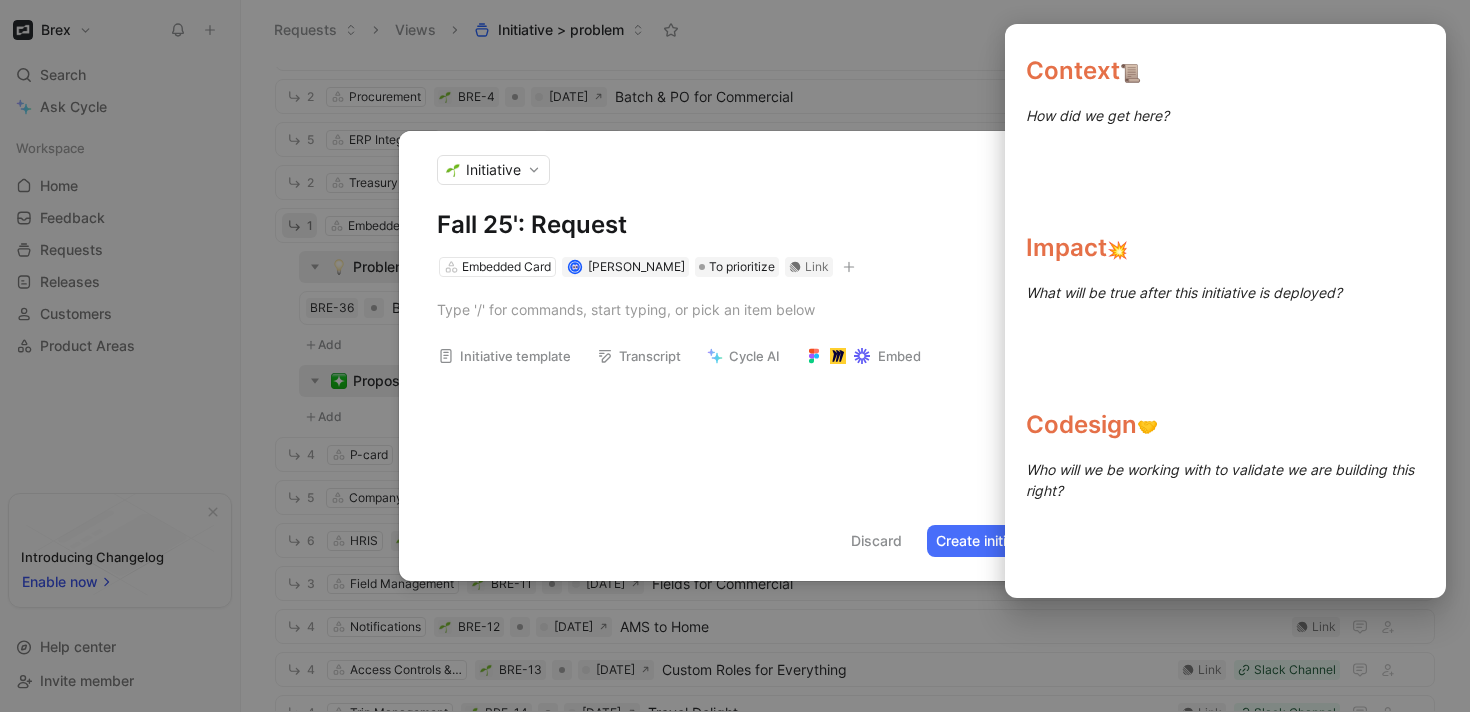 click on "Initiative template" at bounding box center (504, 356) 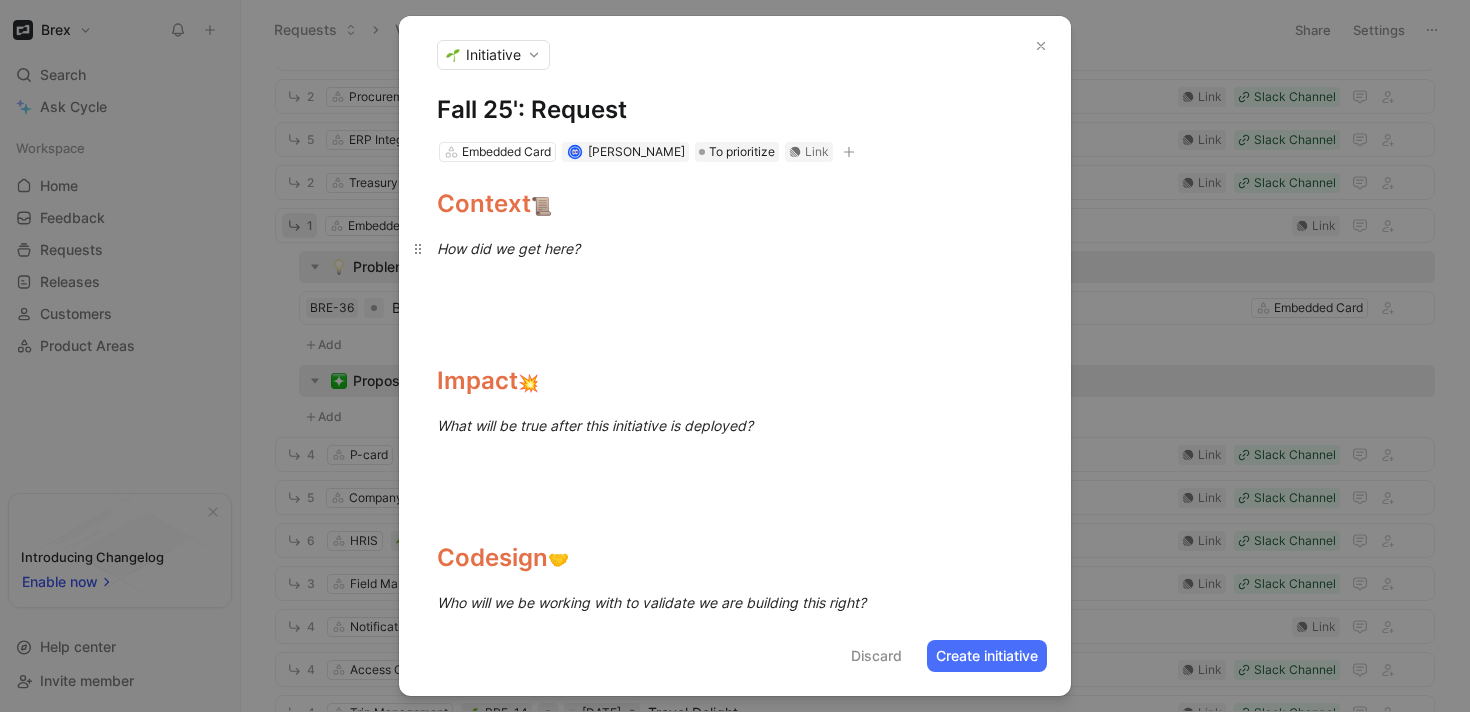 click on "How did we get here?" at bounding box center (735, 248) 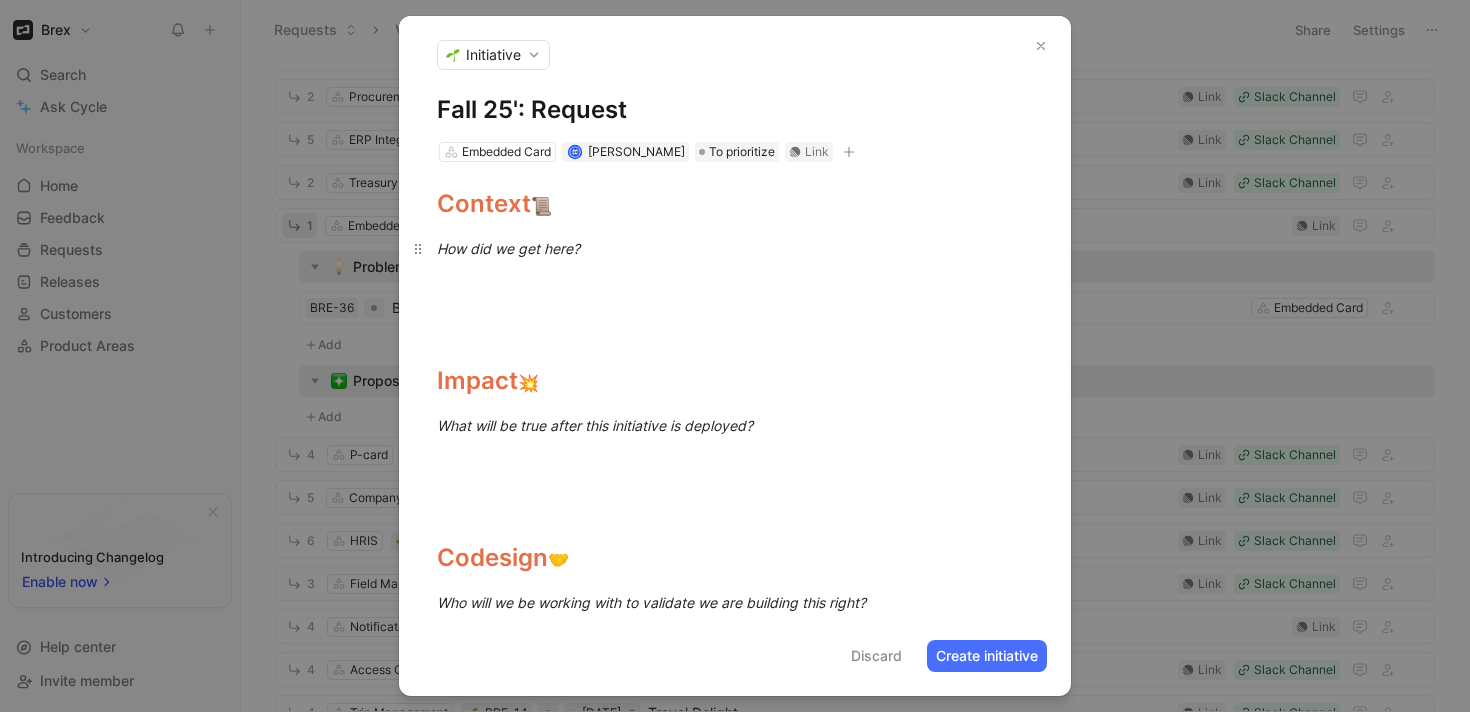 click on "How did we get here?" at bounding box center (735, 248) 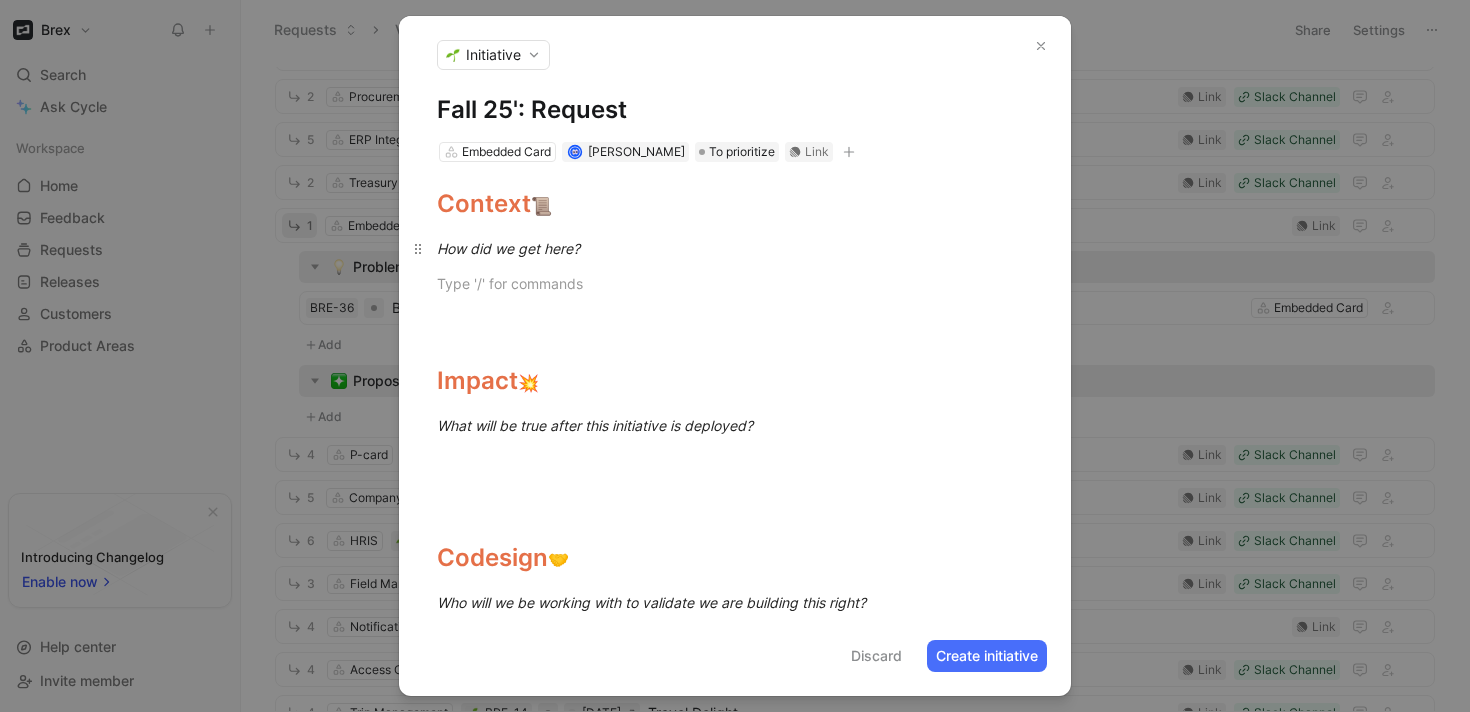 click on "How did we get here?" at bounding box center (735, 248) 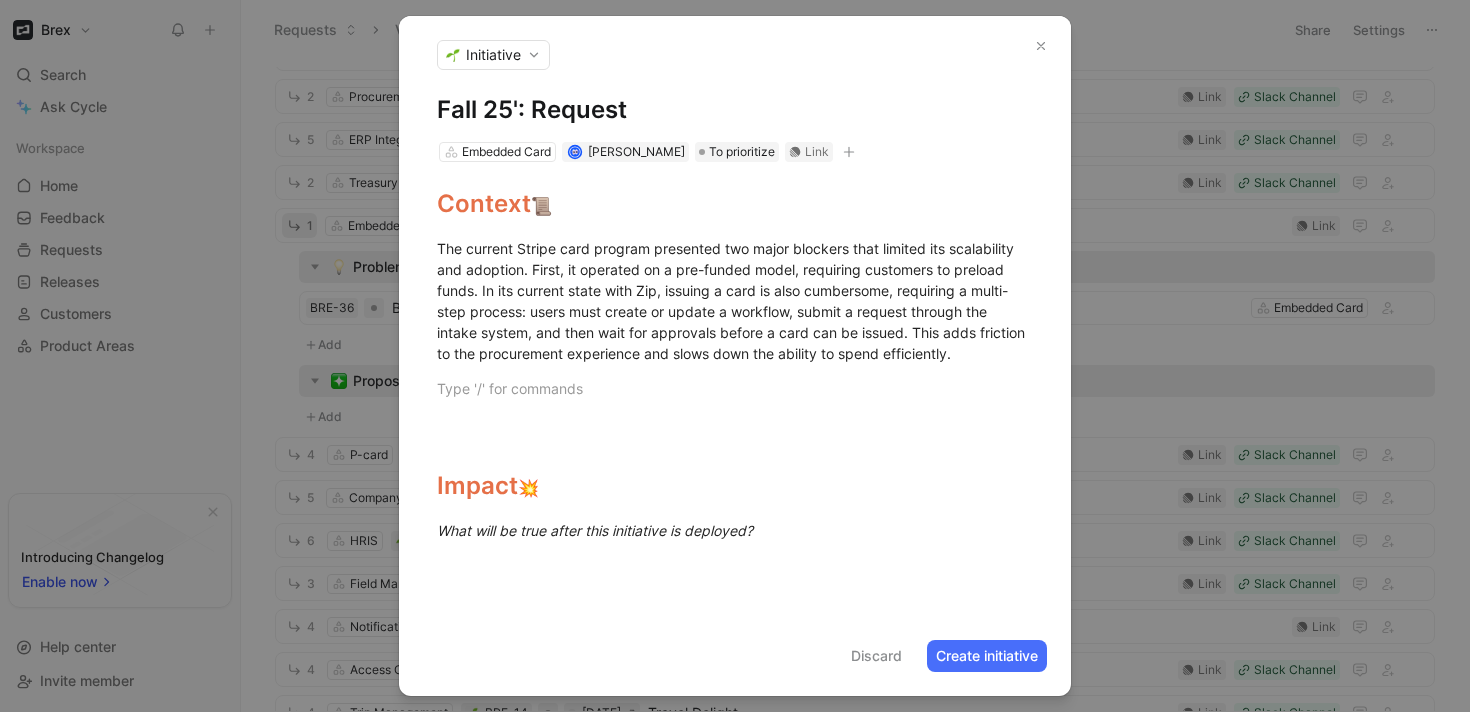 click at bounding box center (735, 388) 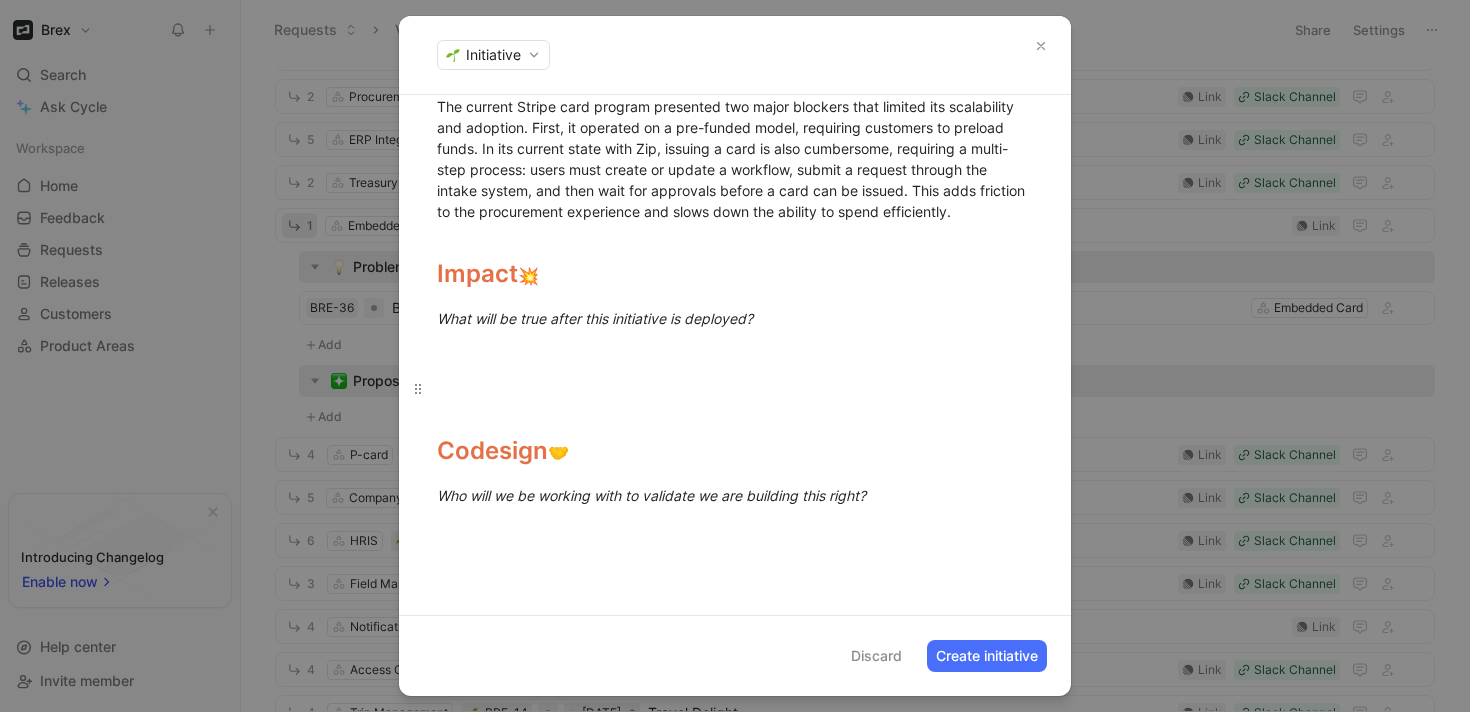 scroll, scrollTop: 170, scrollLeft: 0, axis: vertical 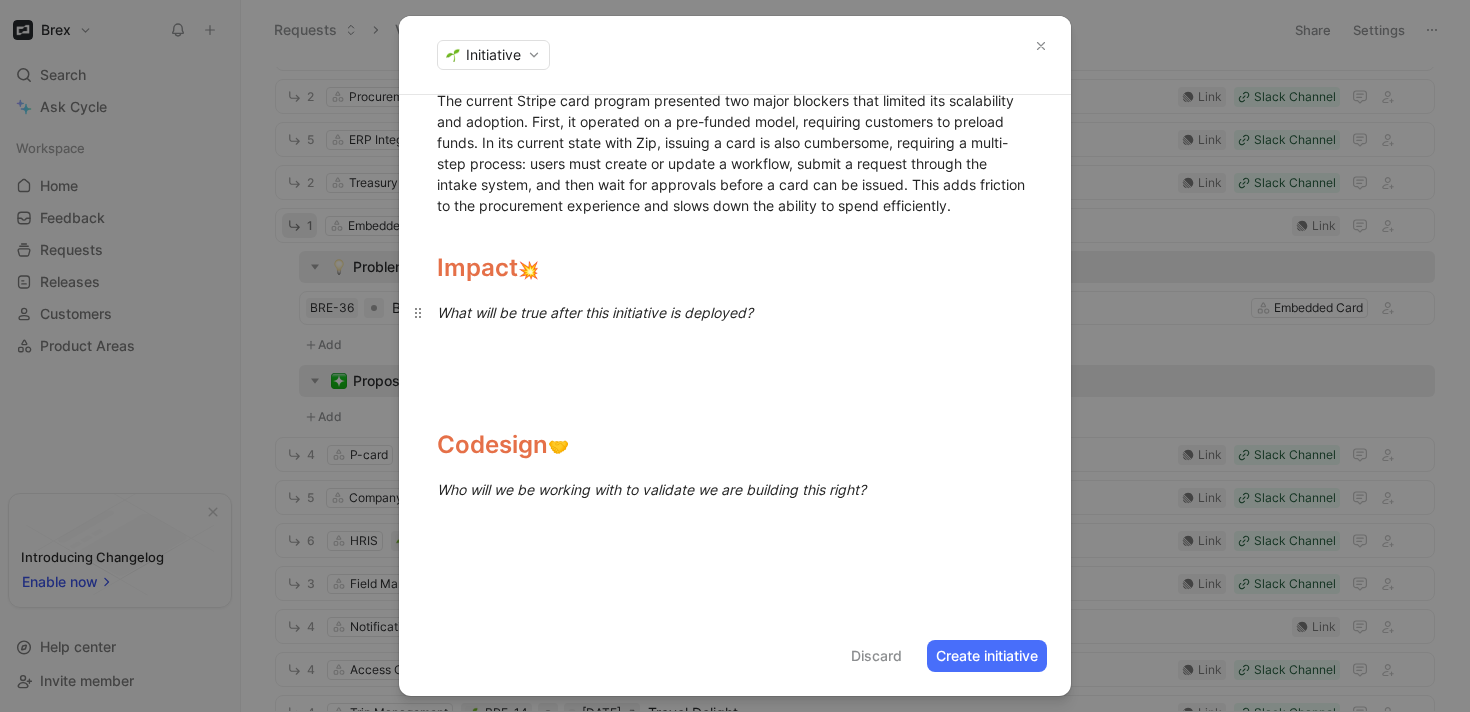 click on "What will be true after this initiative is deployed?" at bounding box center [595, 312] 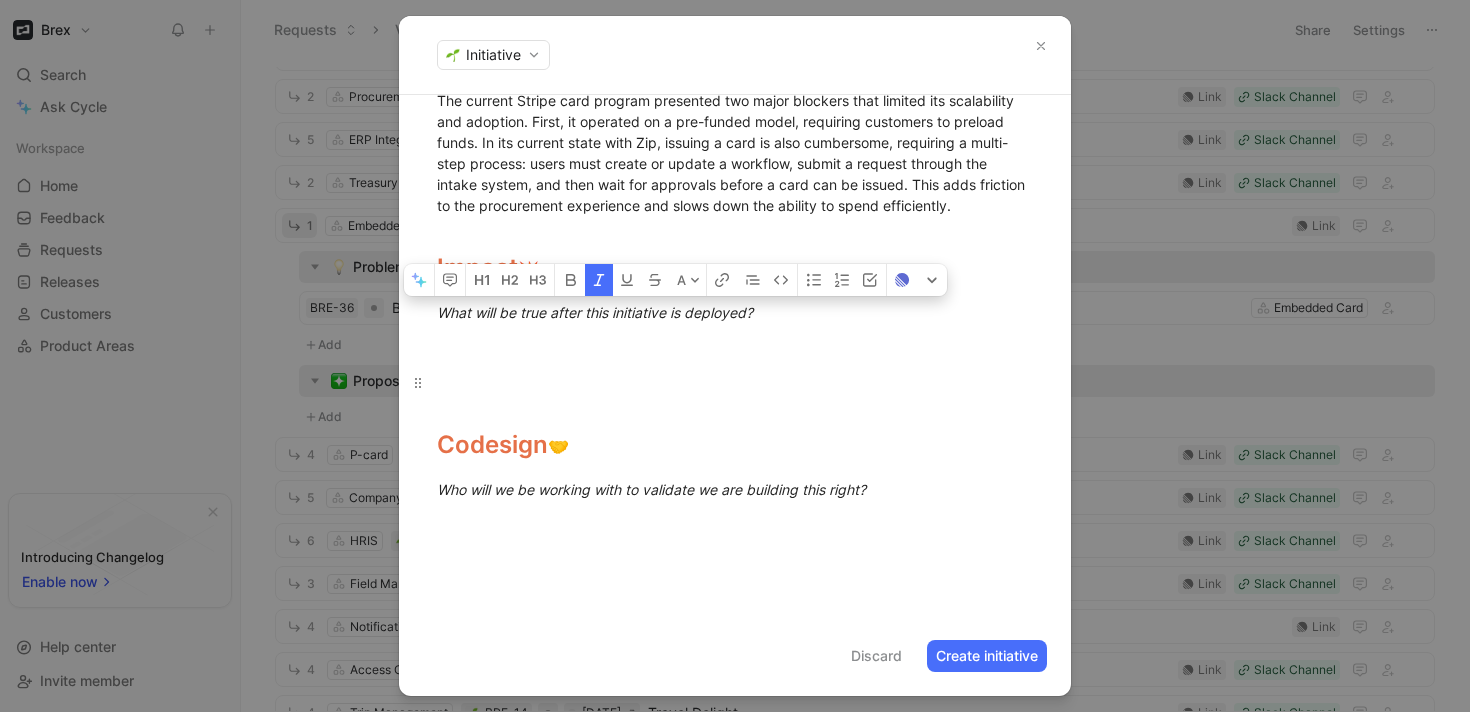 click at bounding box center (735, 382) 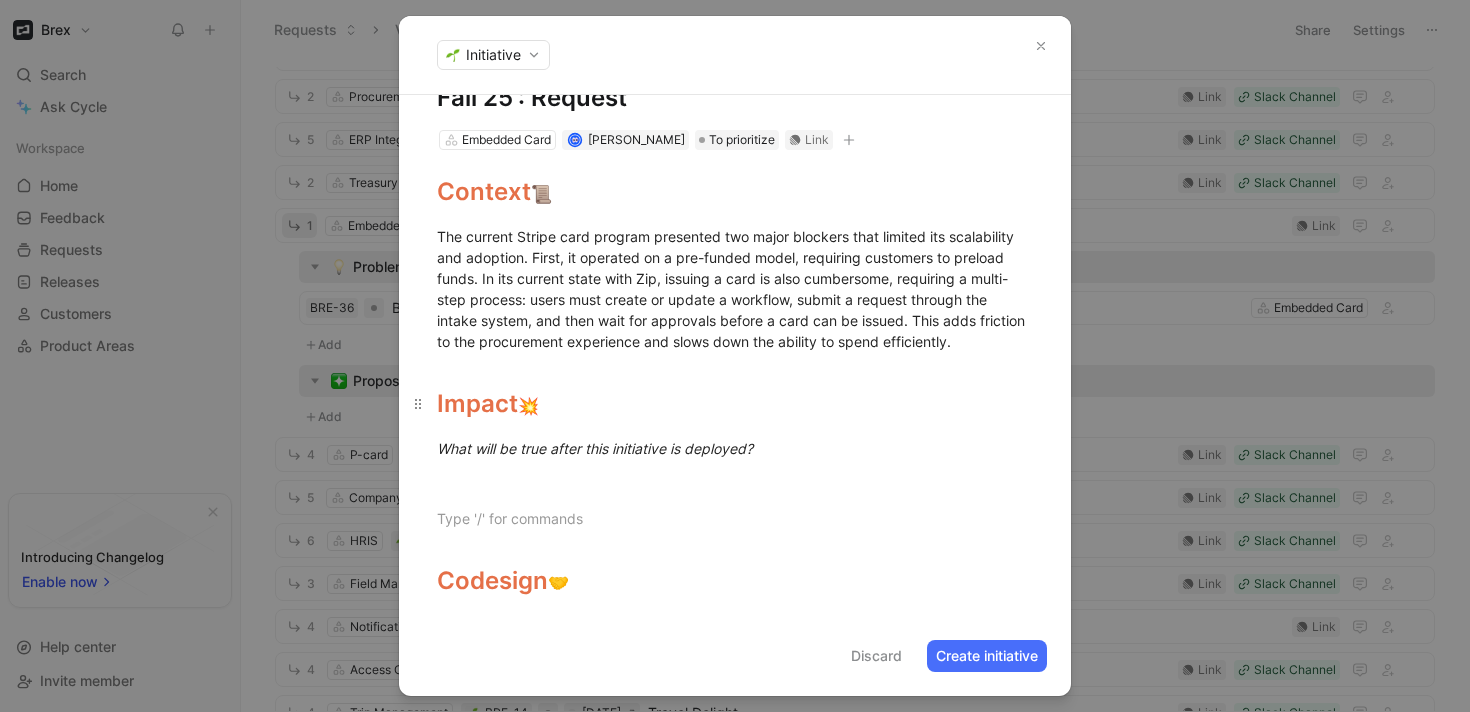 scroll, scrollTop: 0, scrollLeft: 0, axis: both 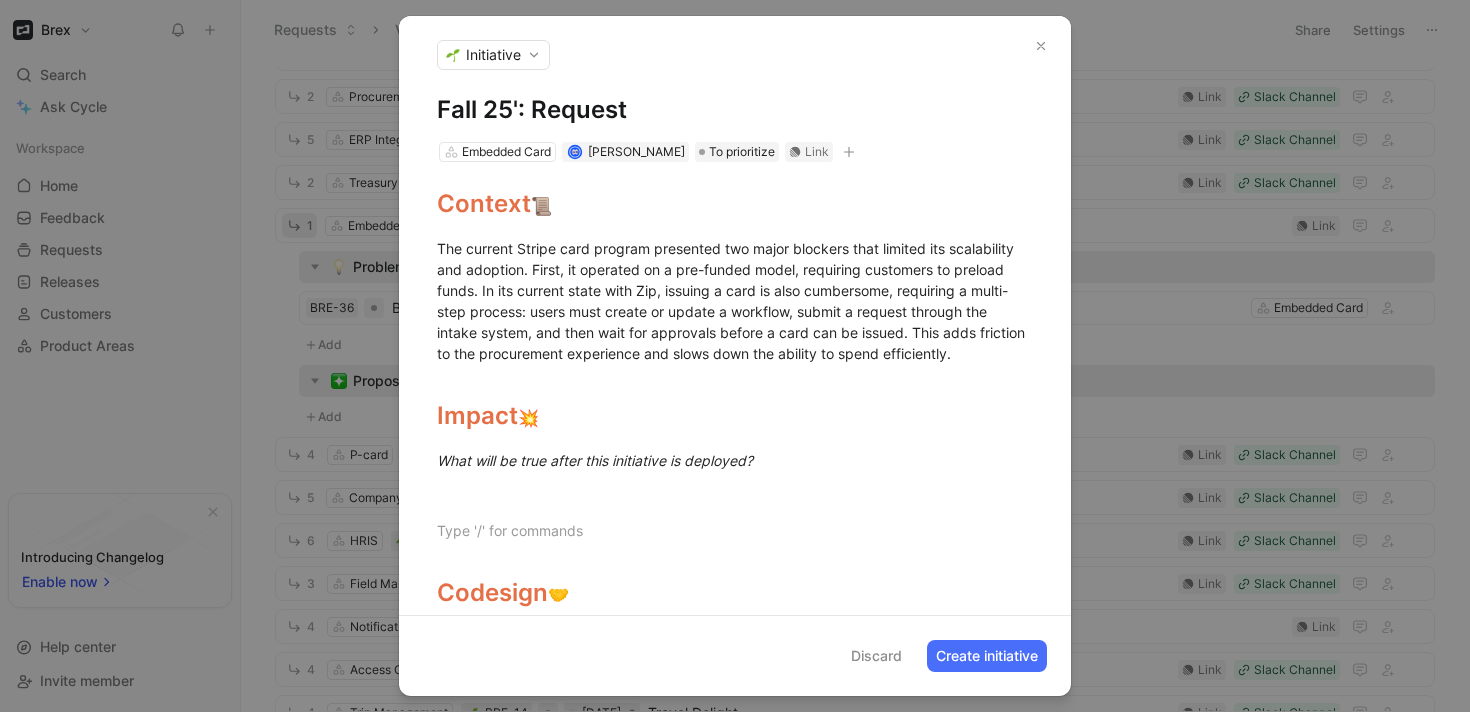 click on "Initiative" at bounding box center (493, 55) 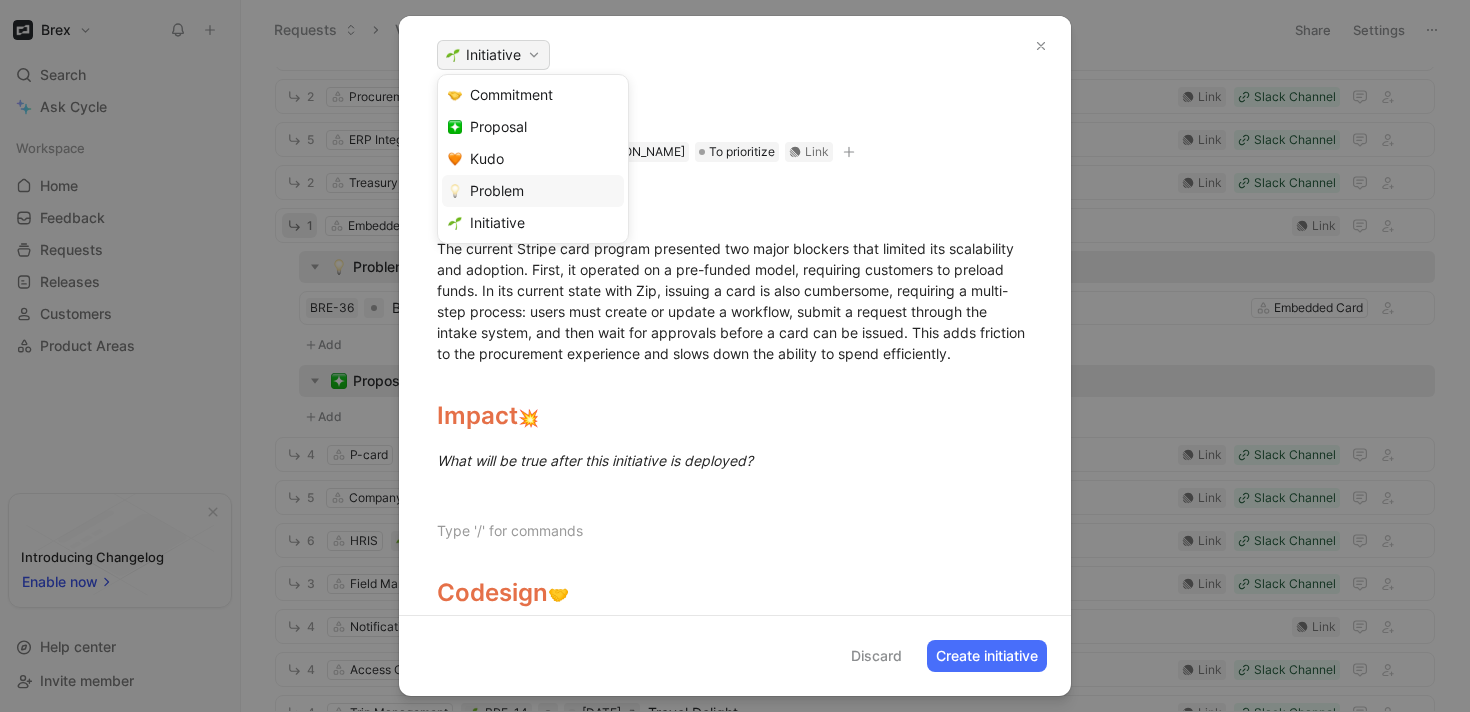 click on "Problem" at bounding box center (497, 190) 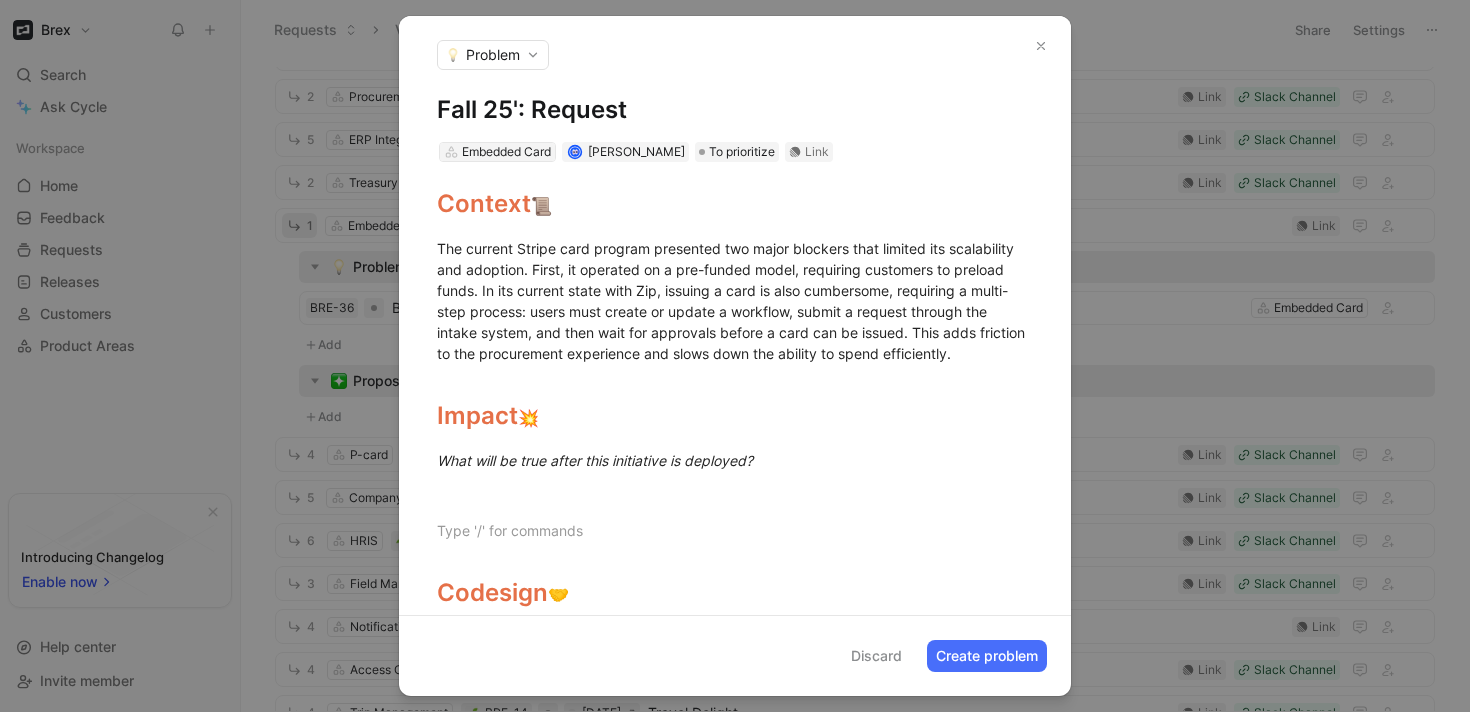click on "Embedded Card" at bounding box center (506, 152) 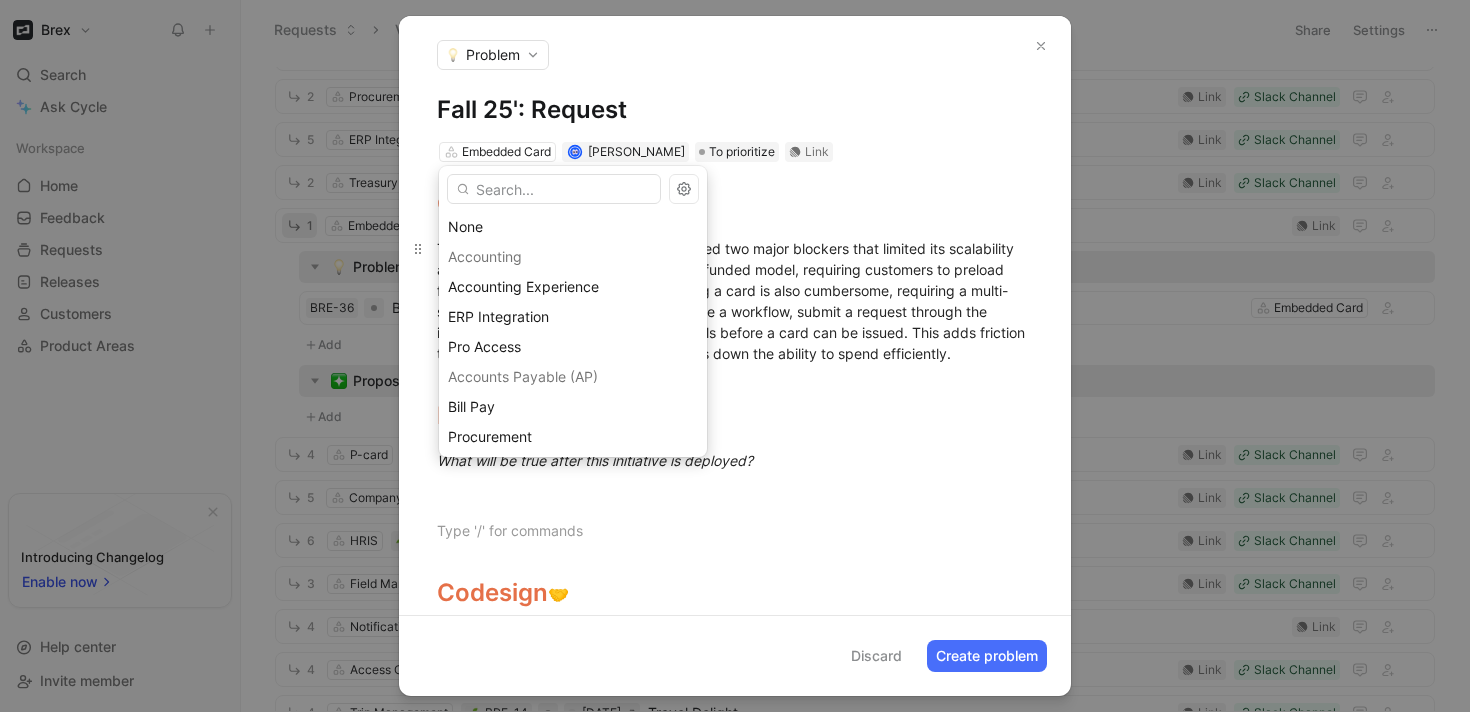 click on "The current Stripe card program presented two major blockers that limited its scalability and adoption. First, it operated on a pre-funded model, requiring customers to preload funds. In its current state with Zip, issuing a card is also cumbersome, requiring a multi-step process: users must create or update a workflow, submit a request through the intake system, and then wait for approvals before a card can be issued. This adds friction to the procurement experience and slows down the ability to spend efficiently." at bounding box center (733, 301) 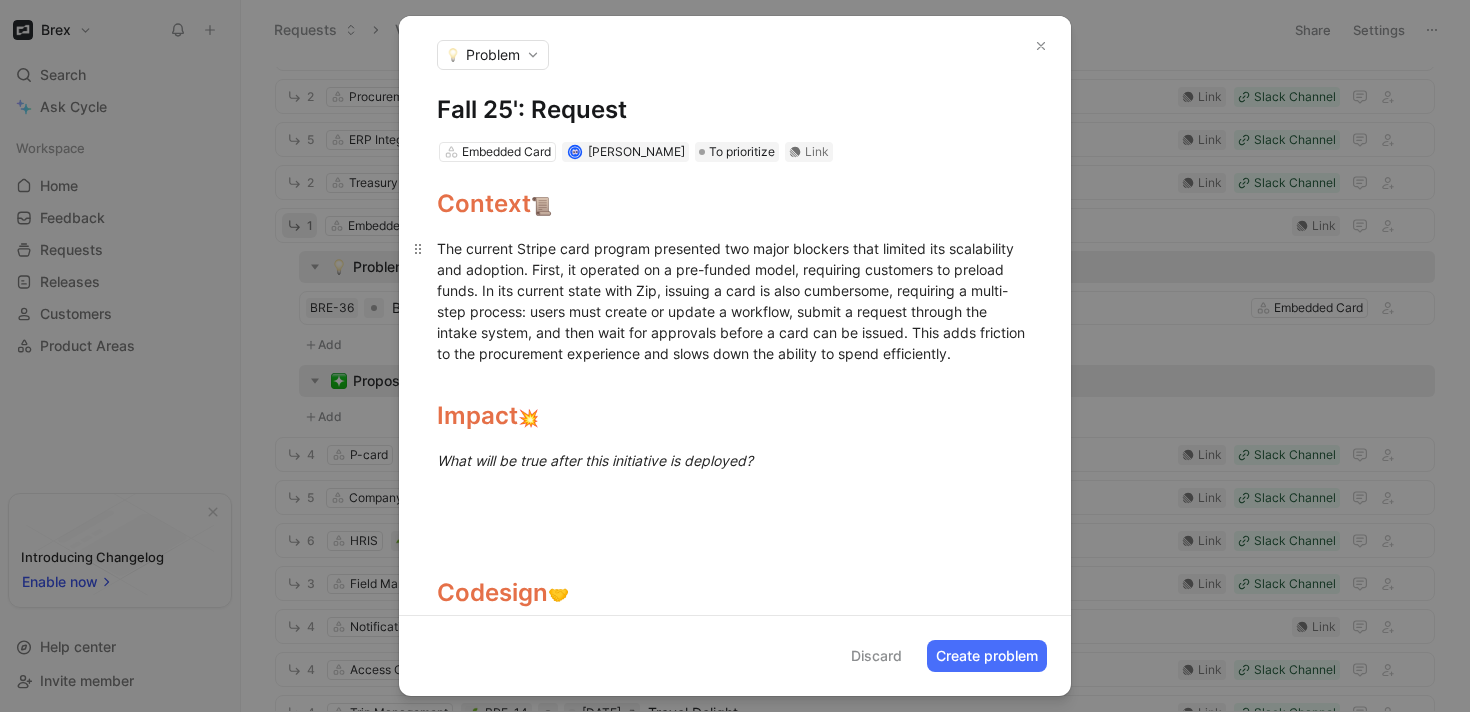 click on "The current Stripe card program presented two major blockers that limited its scalability and adoption. First, it operated on a pre-funded model, requiring customers to preload funds. In its current state with Zip, issuing a card is also cumbersome, requiring a multi-step process: users must create or update a workflow, submit a request through the intake system, and then wait for approvals before a card can be issued. This adds friction to the procurement experience and slows down the ability to spend efficiently." at bounding box center (733, 301) 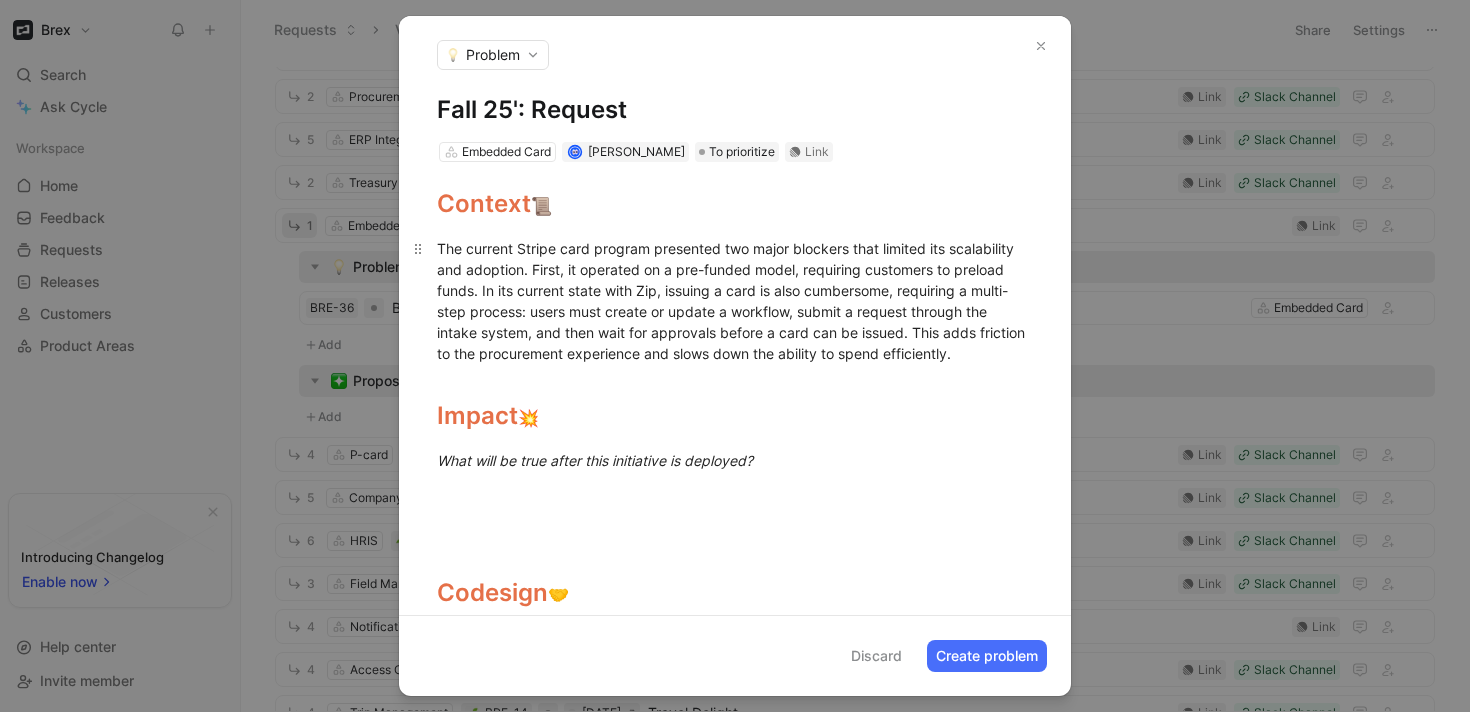 click on "The current Stripe card program presented two major blockers that limited its scalability and adoption. First, it operated on a pre-funded model, requiring customers to preload funds. In its current state with Zip, issuing a card is also cumbersome, requiring a multi-step process: users must create or update a workflow, submit a request through the intake system, and then wait for approvals before a card can be issued. This adds friction to the procurement experience and slows down the ability to spend efficiently." at bounding box center [733, 301] 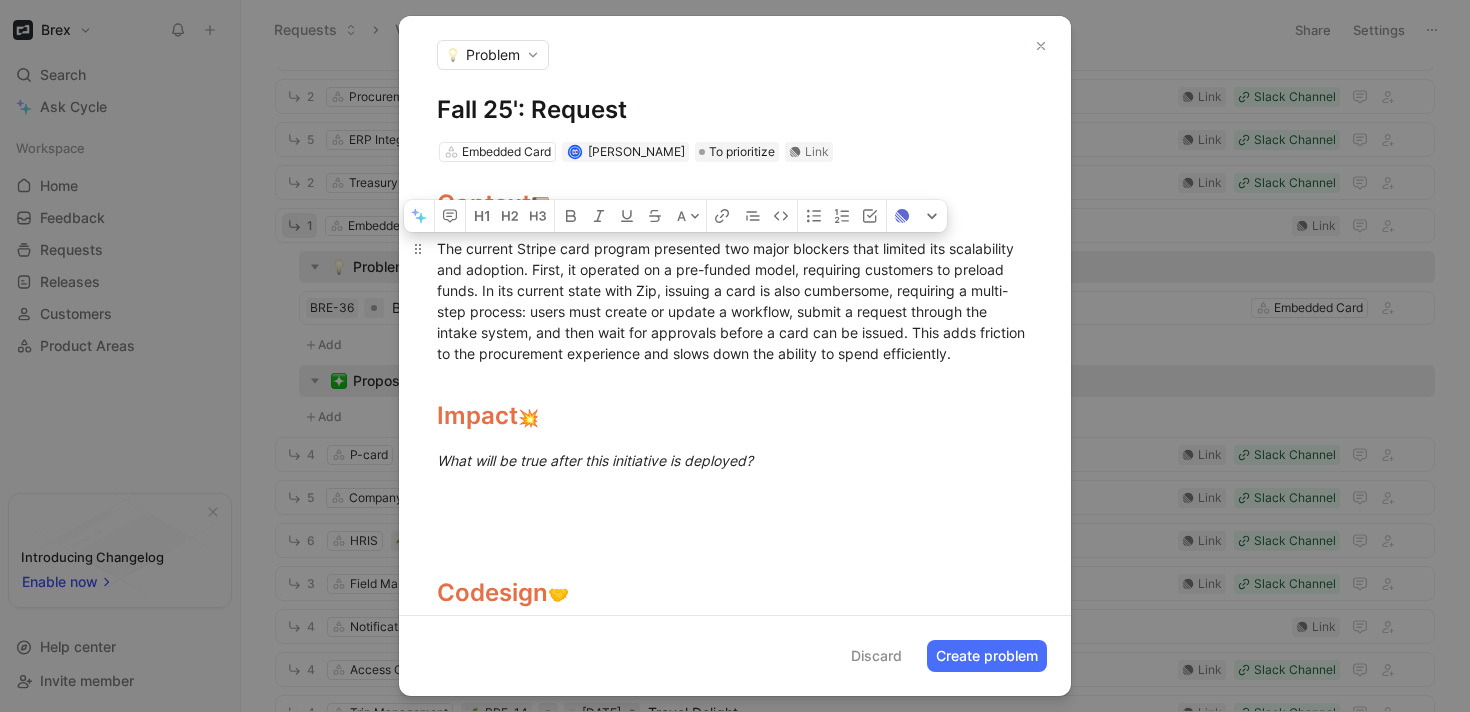 click on "The current Stripe card program presented two major blockers that limited its scalability and adoption. First, it operated on a pre-funded model, requiring customers to preload funds. In its current state with Zip, issuing a card is also cumbersome, requiring a multi-step process: users must create or update a workflow, submit a request through the intake system, and then wait for approvals before a card can be issued. This adds friction to the procurement experience and slows down the ability to spend efficiently." at bounding box center [733, 301] 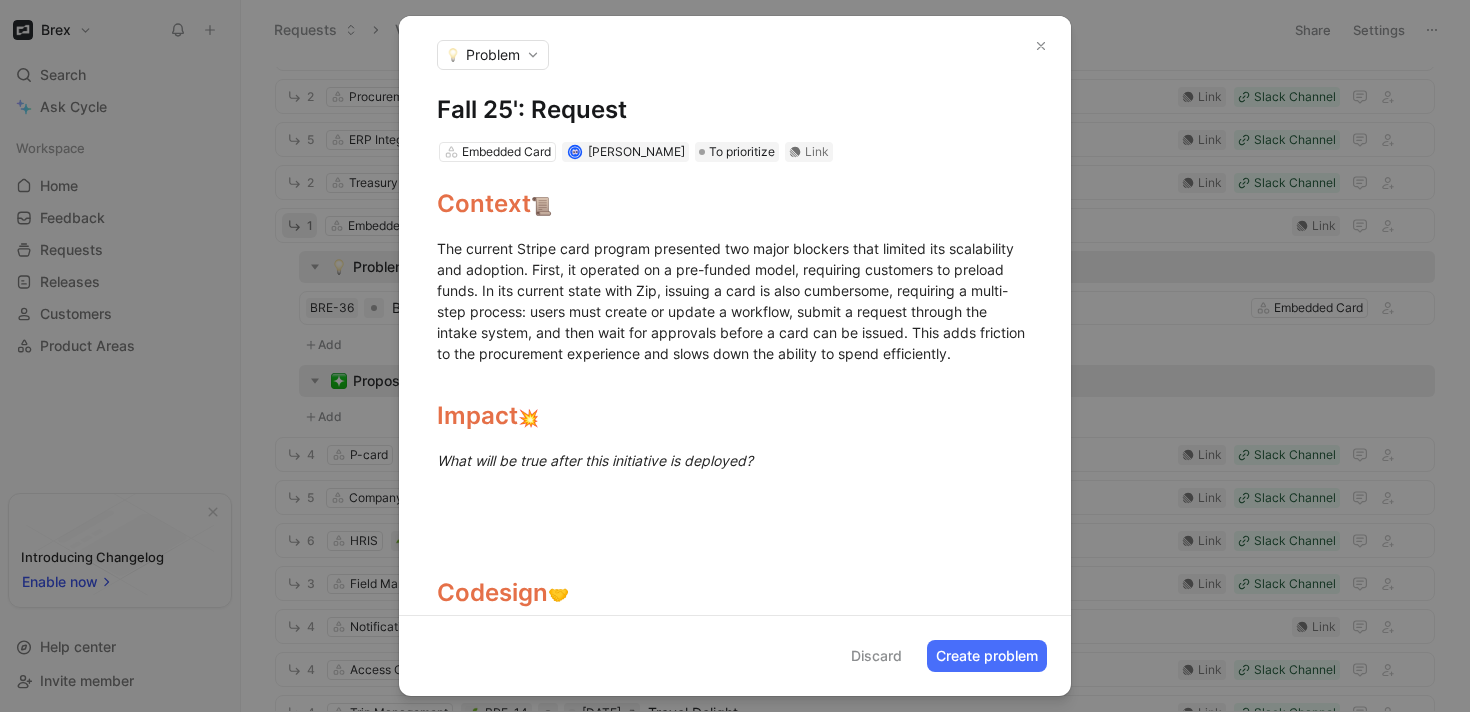 click on "Context  📜   The current Stripe card program presented two major blockers that limited its scalability and adoption. First, it operated on a pre-funded model, requiring customers to preload funds. In its current state with Zip, issuing a card is also cumbersome, requiring a multi-step process: users must create or update a workflow, submit a request through the intake system, and then wait for approvals before a card can be issued. This adds friction to the procurement experience and slows down the ability to spend efficiently. Impact  💥   What will be true after this initiative is deployed? Codesign  🤝   Who will we be working with to validate we are building this right?" at bounding box center (735, 451) 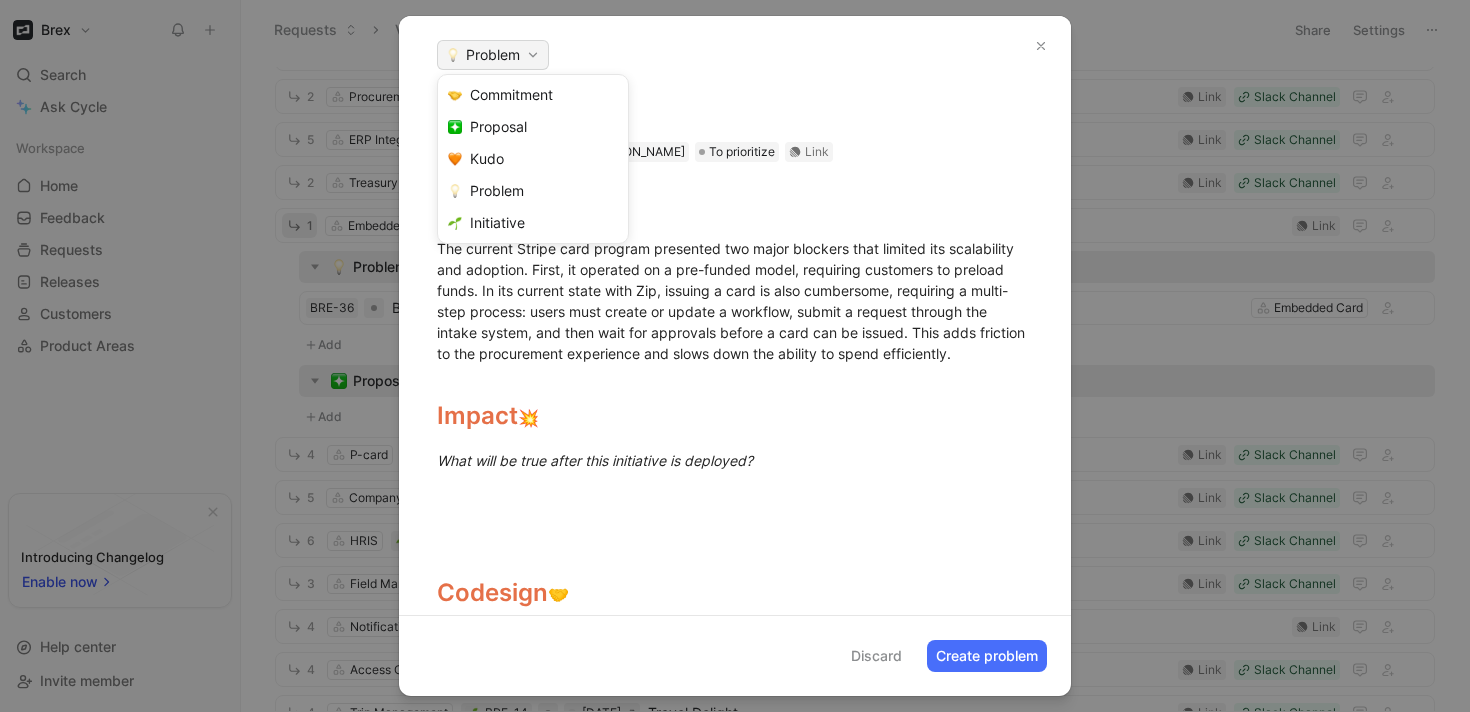 click at bounding box center (735, 356) 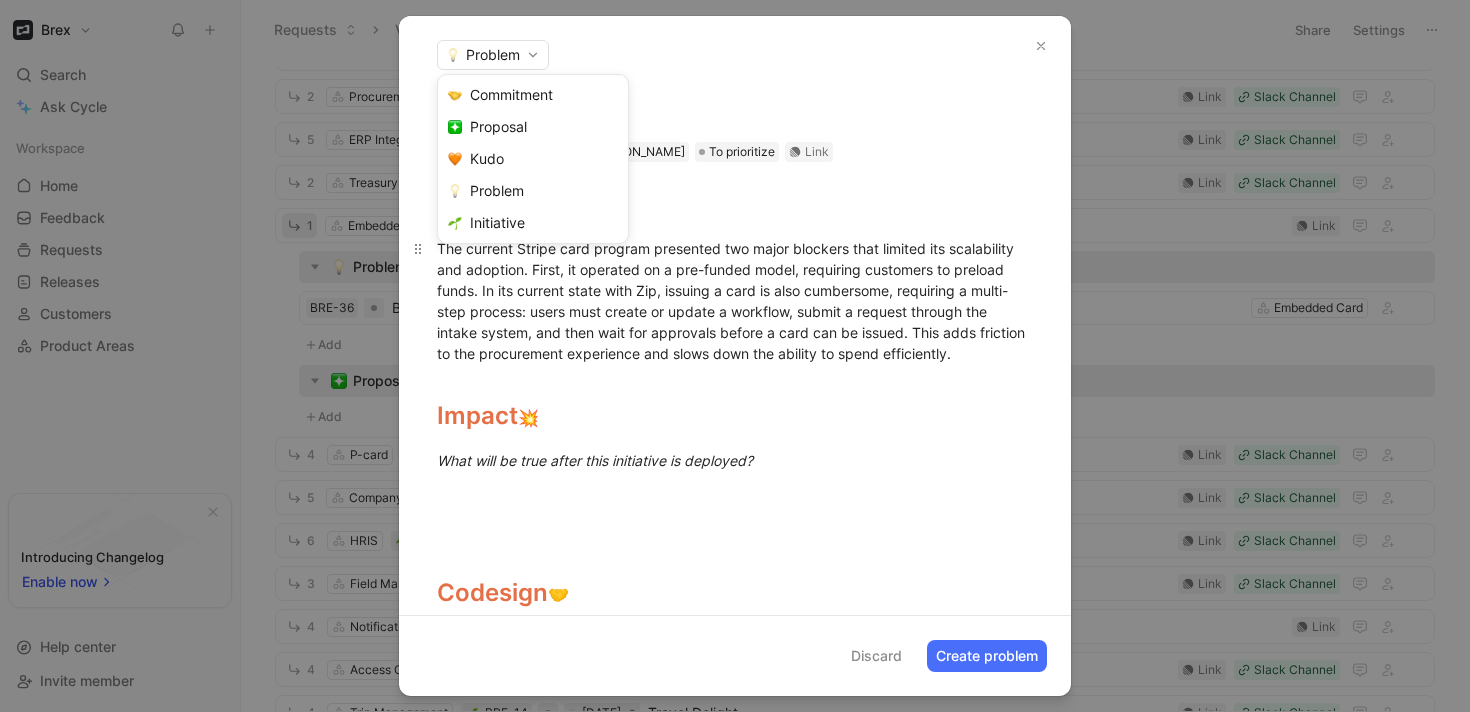 click on "The current Stripe card program presented two major blockers that limited its scalability and adoption. First, it operated on a pre-funded model, requiring customers to preload funds. In its current state with Zip, issuing a card is also cumbersome, requiring a multi-step process: users must create or update a workflow, submit a request through the intake system, and then wait for approvals before a card can be issued. This adds friction to the procurement experience and slows down the ability to spend efficiently." at bounding box center [733, 301] 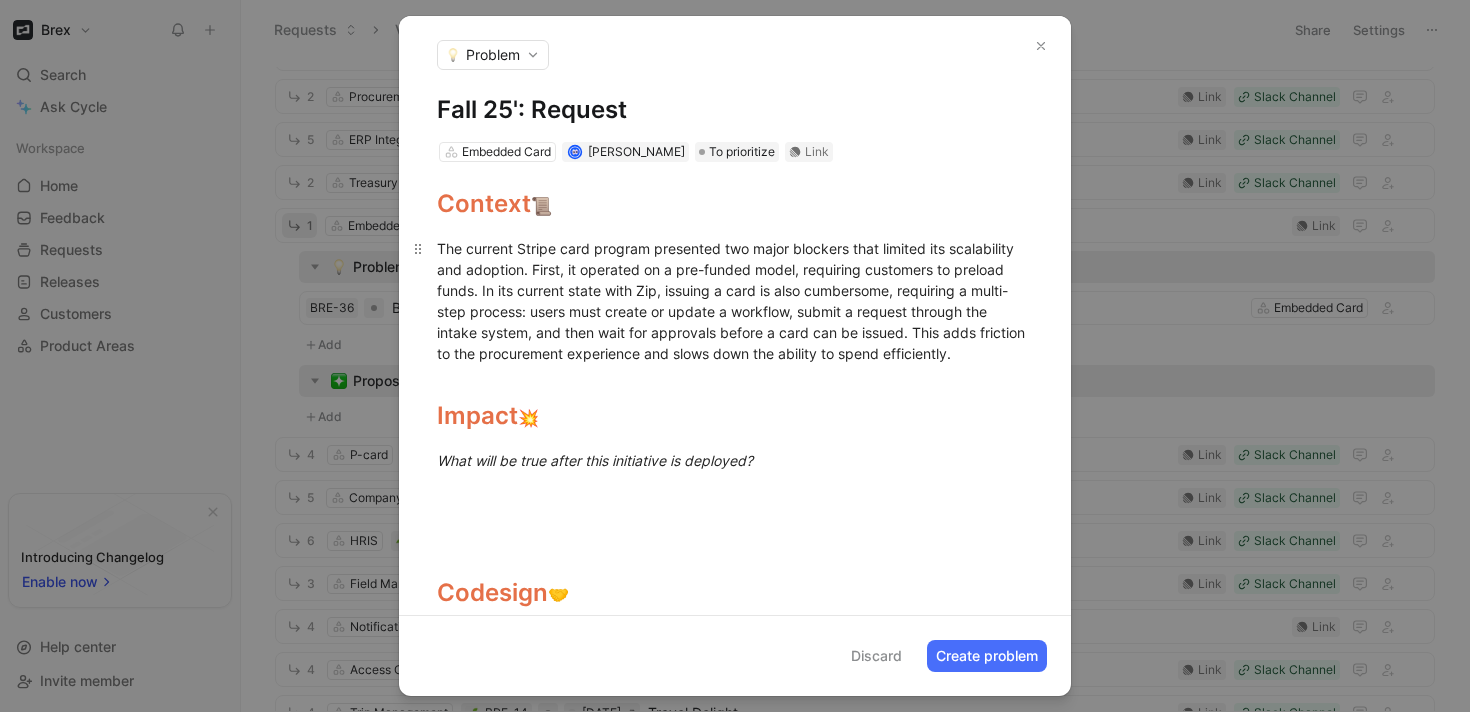 click on "The current Stripe card program presented two major blockers that limited its scalability and adoption. First, it operated on a pre-funded model, requiring customers to preload funds. In its current state with Zip, issuing a card is also cumbersome, requiring a multi-step process: users must create or update a workflow, submit a request through the intake system, and then wait for approvals before a card can be issued. This adds friction to the procurement experience and slows down the ability to spend efficiently." at bounding box center (733, 301) 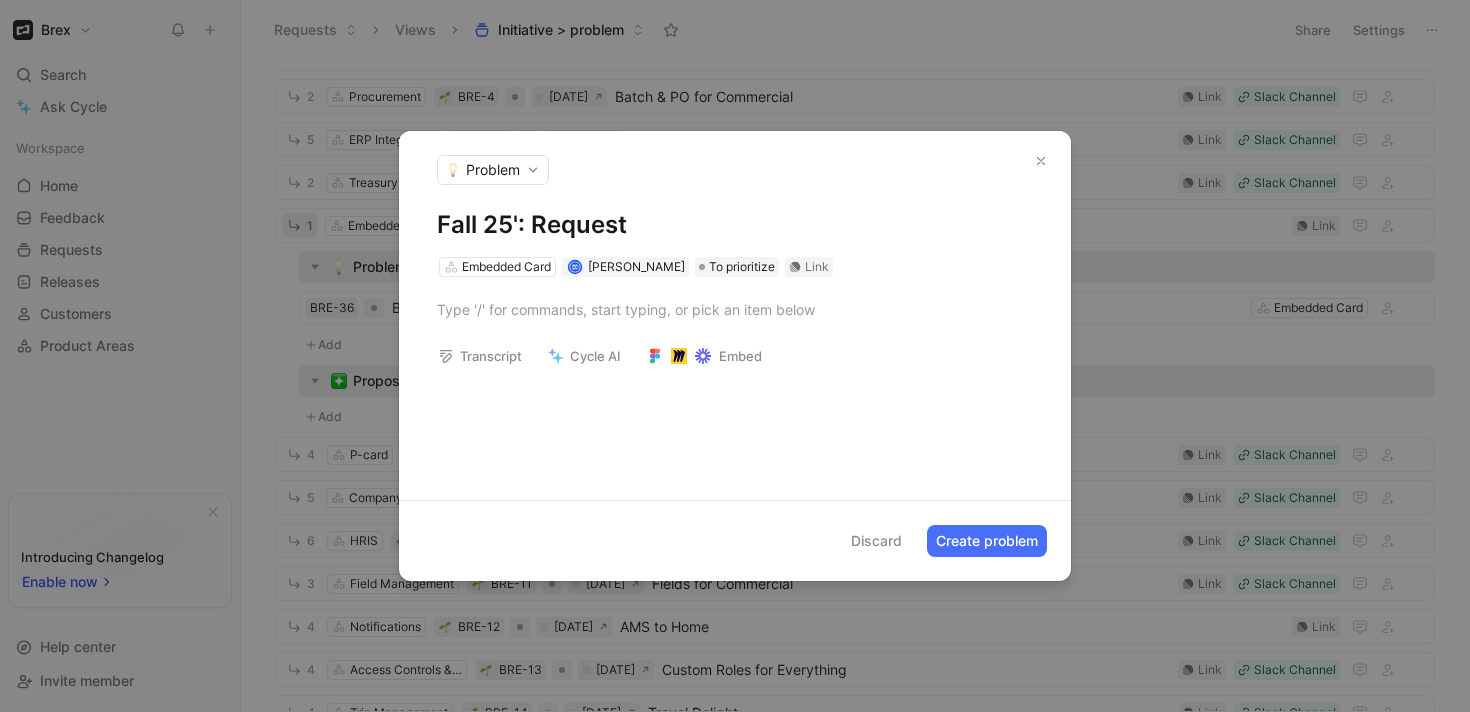 click on "Fall 25': Request  Embedded Card [PERSON_NAME] To prioritize Link Transcript Cycle AI Embed" at bounding box center [735, 355] 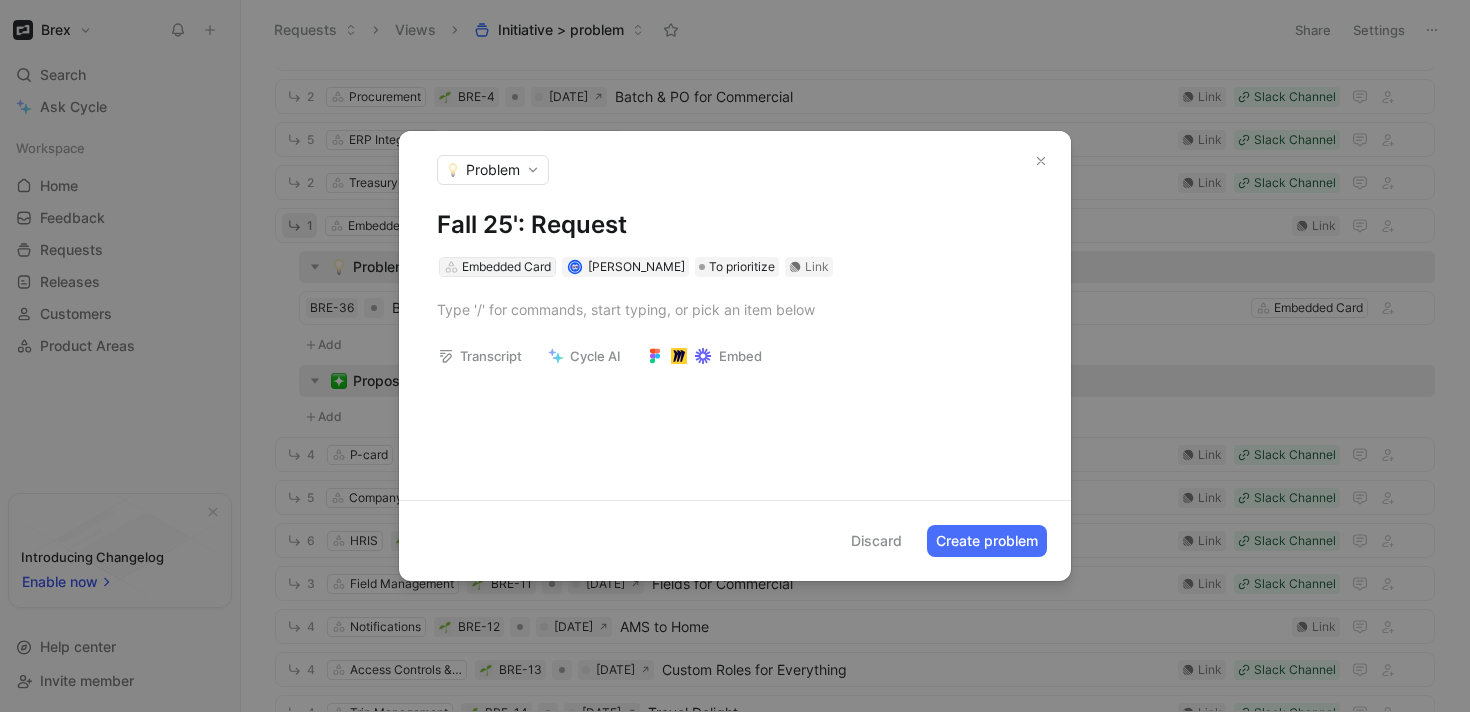 click on "Embedded Card" at bounding box center [506, 267] 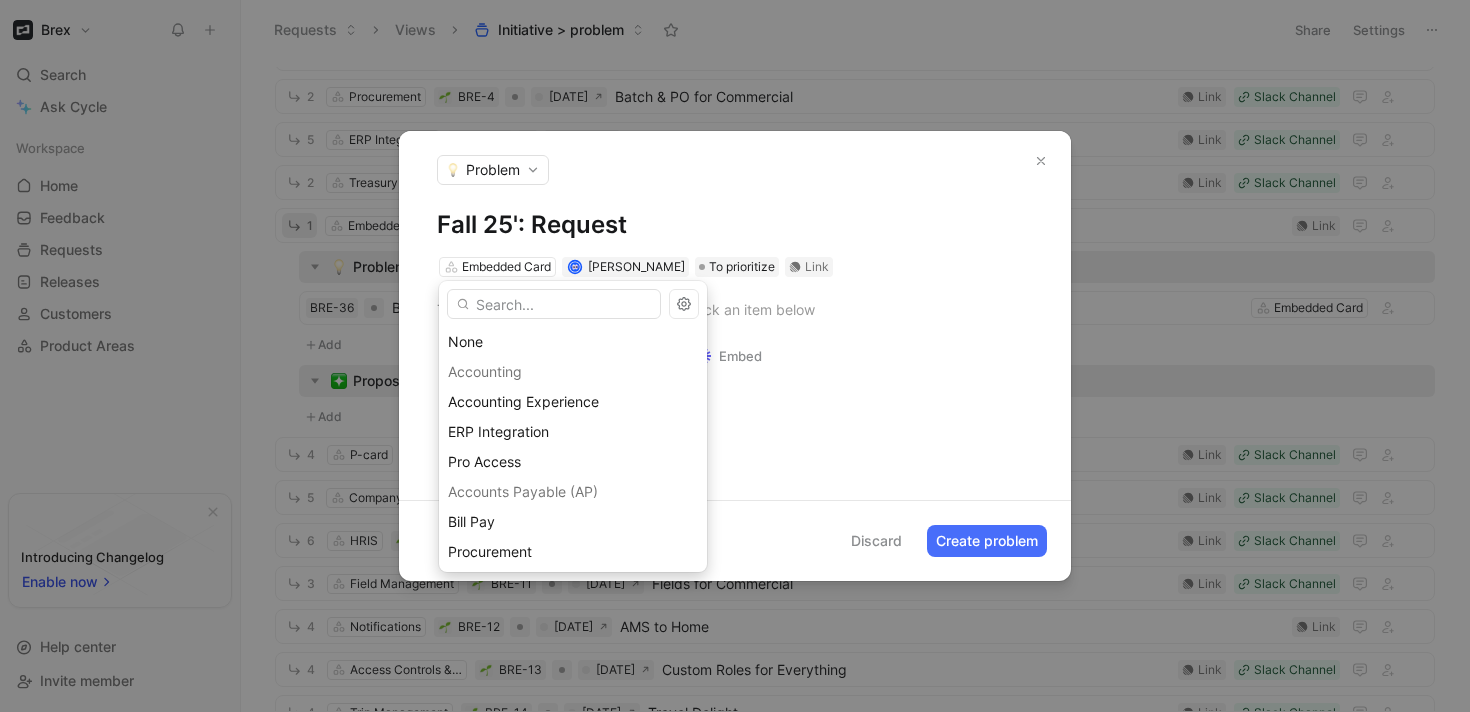 click on "Transcript Cycle AI Embed" at bounding box center [735, 362] 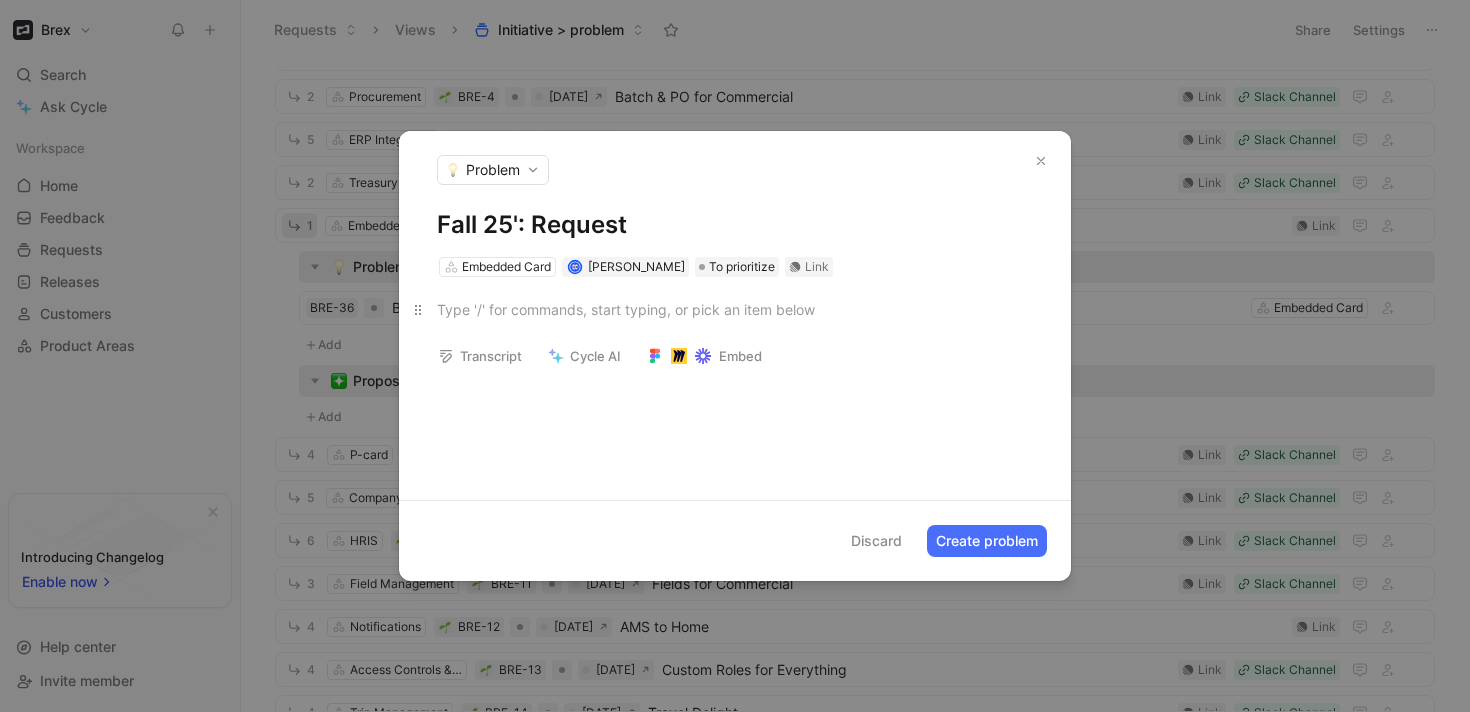 click at bounding box center (735, 309) 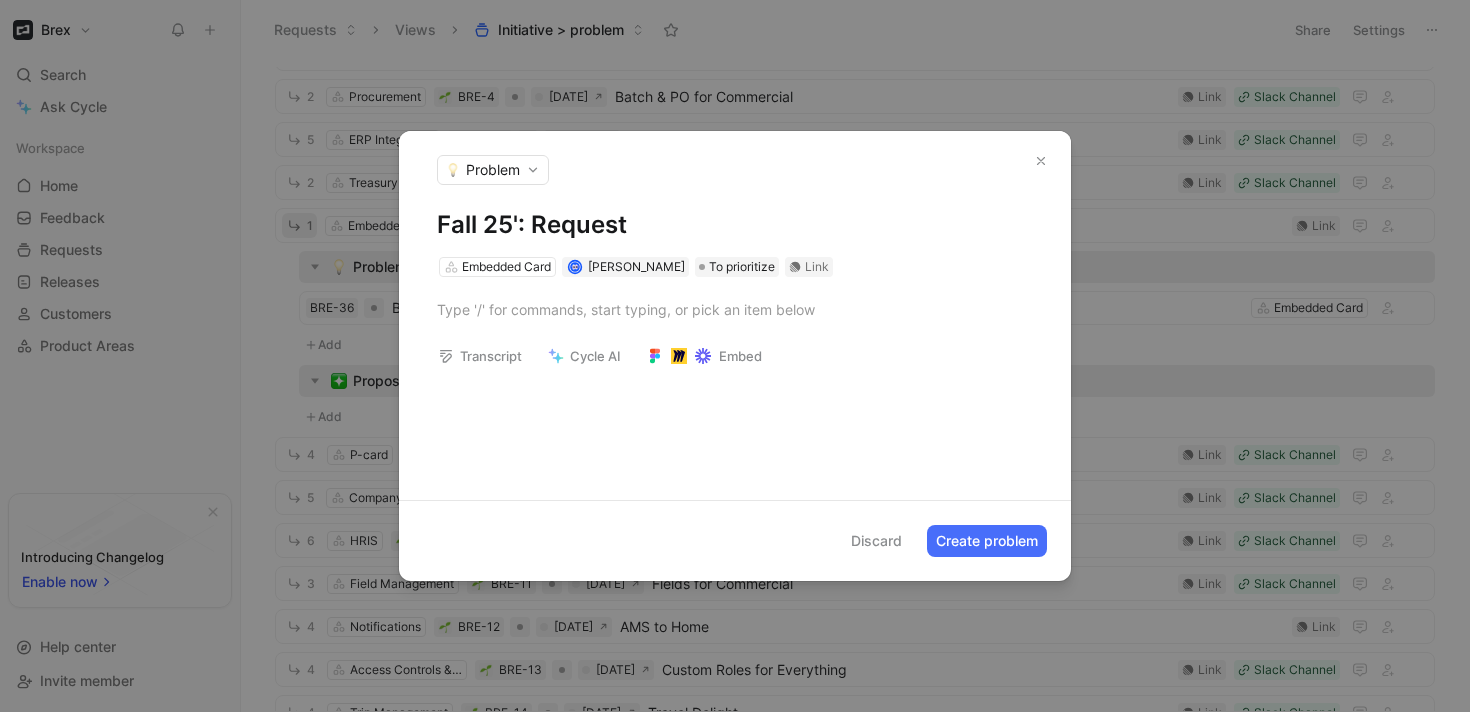 click on "Discard" at bounding box center (876, 541) 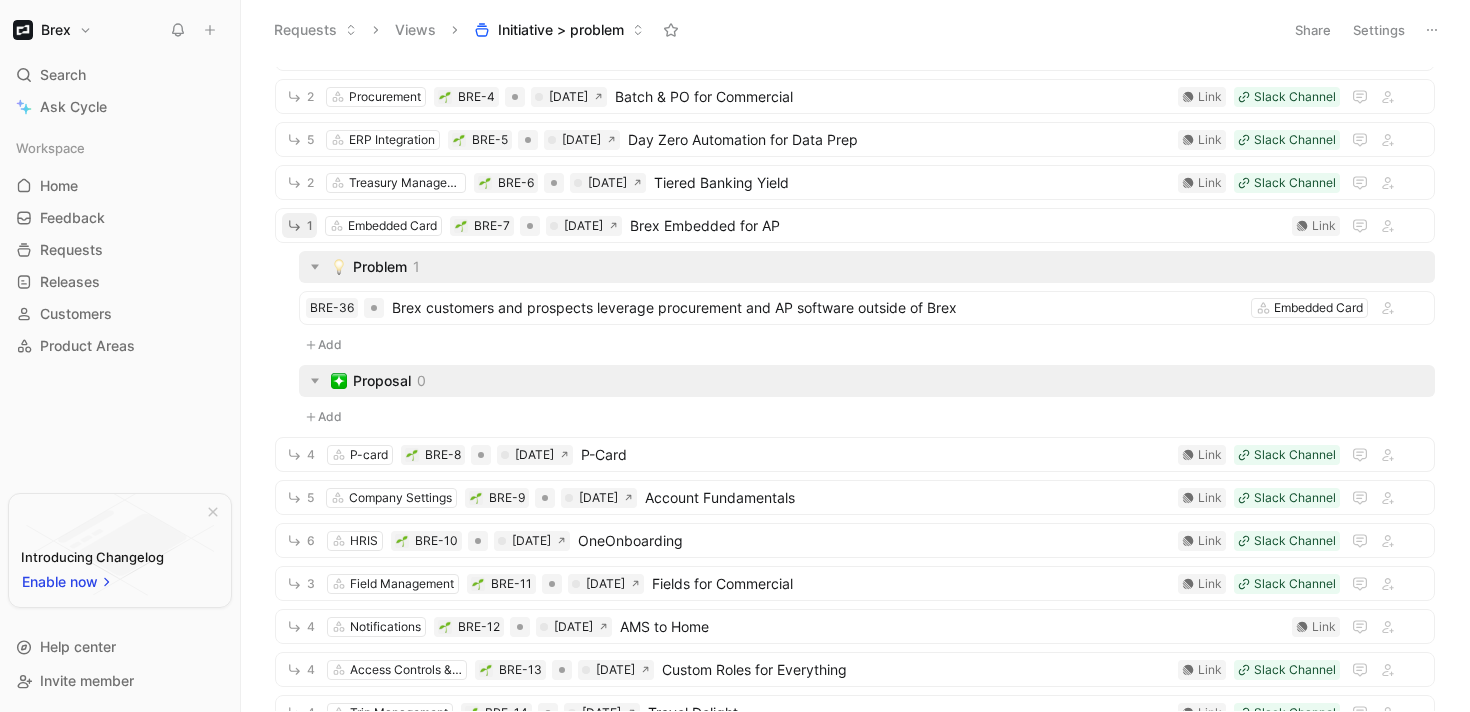 click 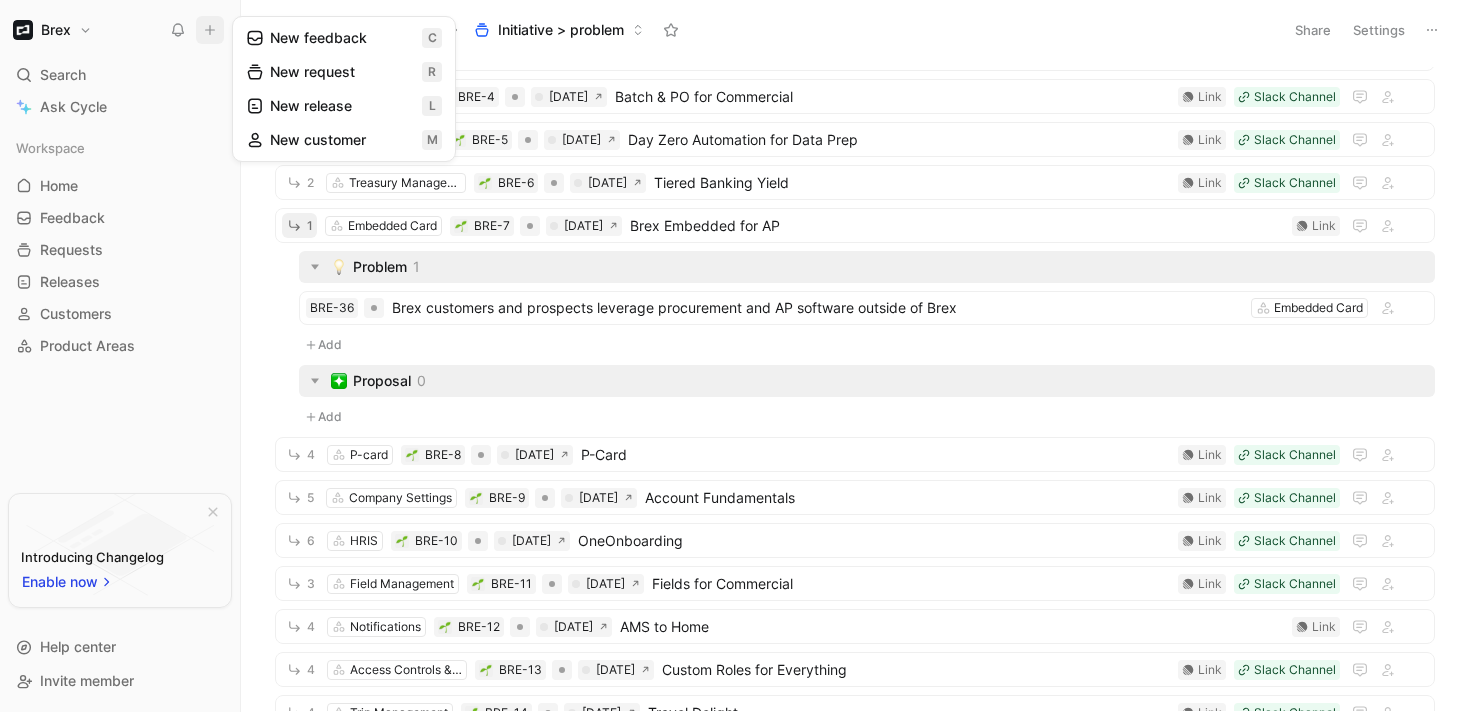 click on "New request r" at bounding box center [344, 72] 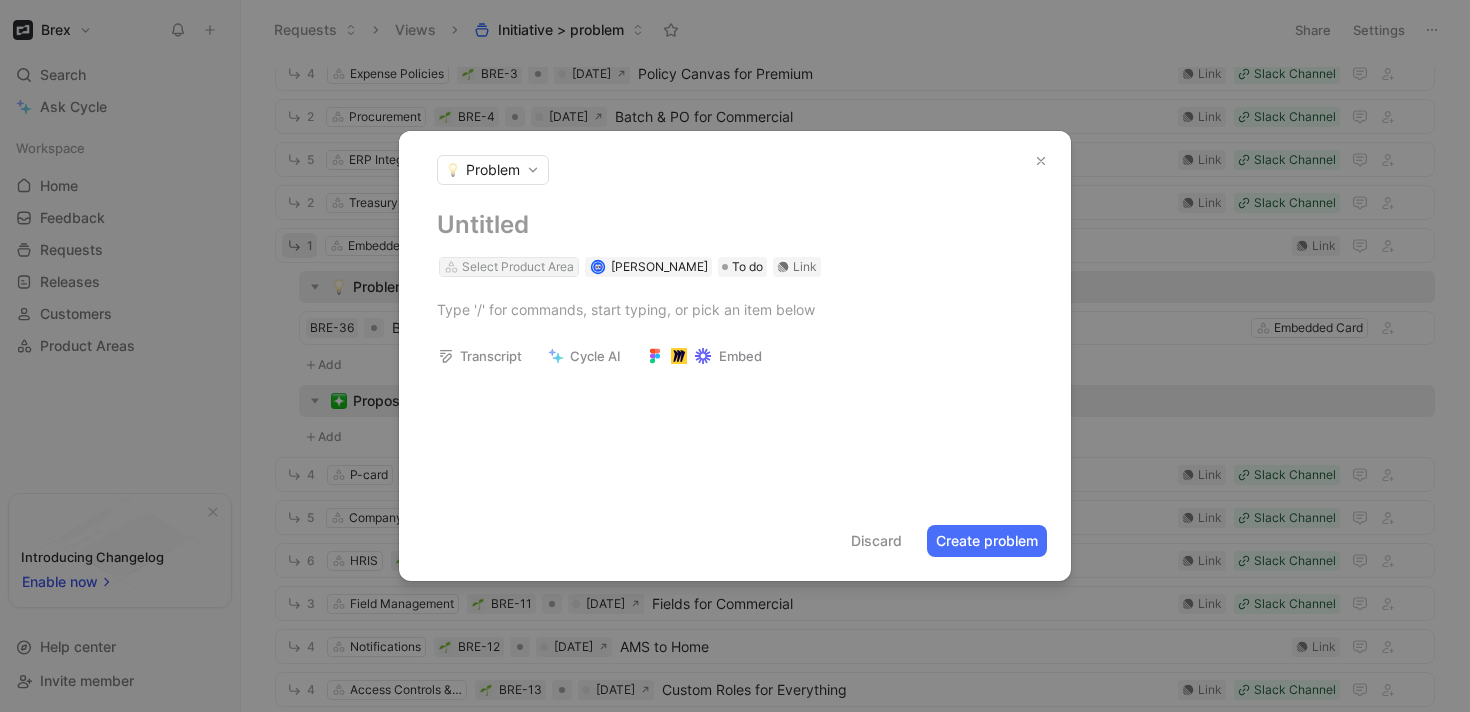 scroll, scrollTop: 154, scrollLeft: 0, axis: vertical 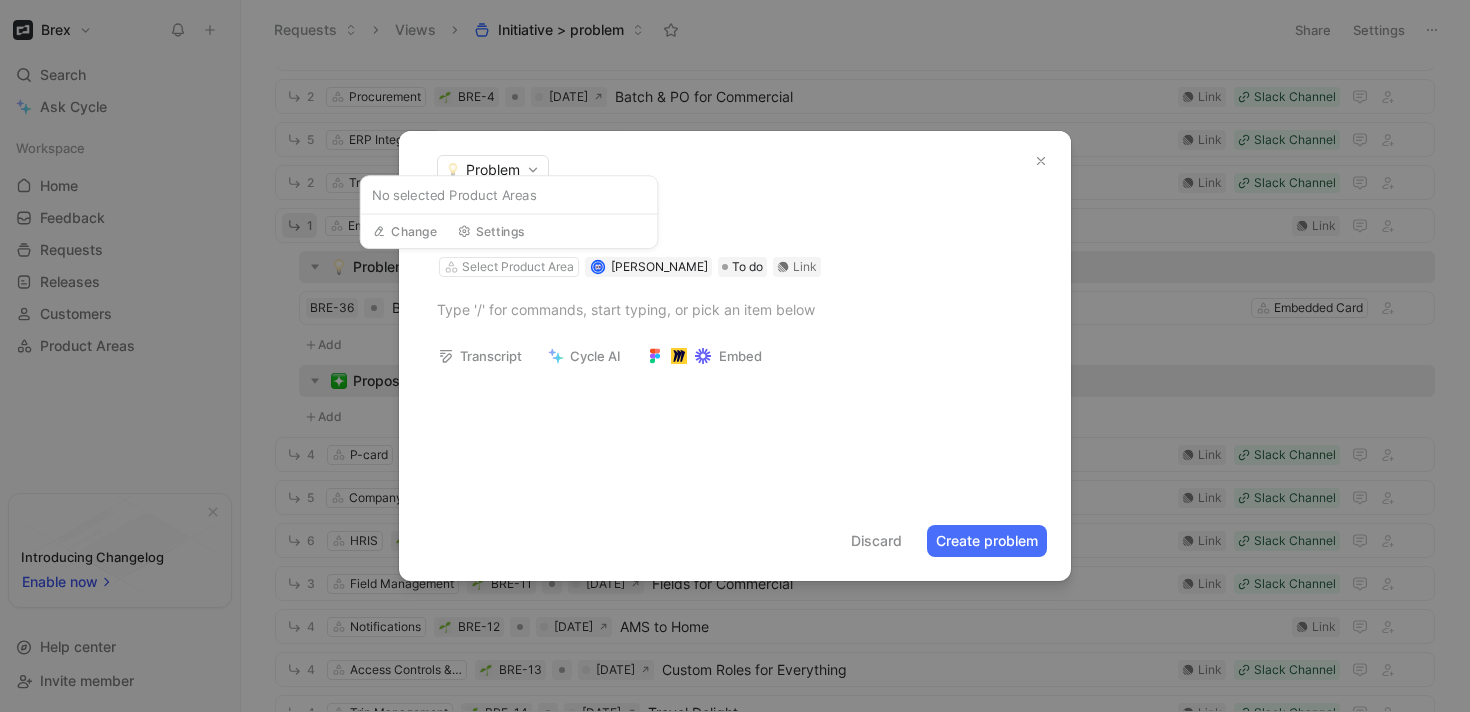 click on "Problem" at bounding box center [735, 170] 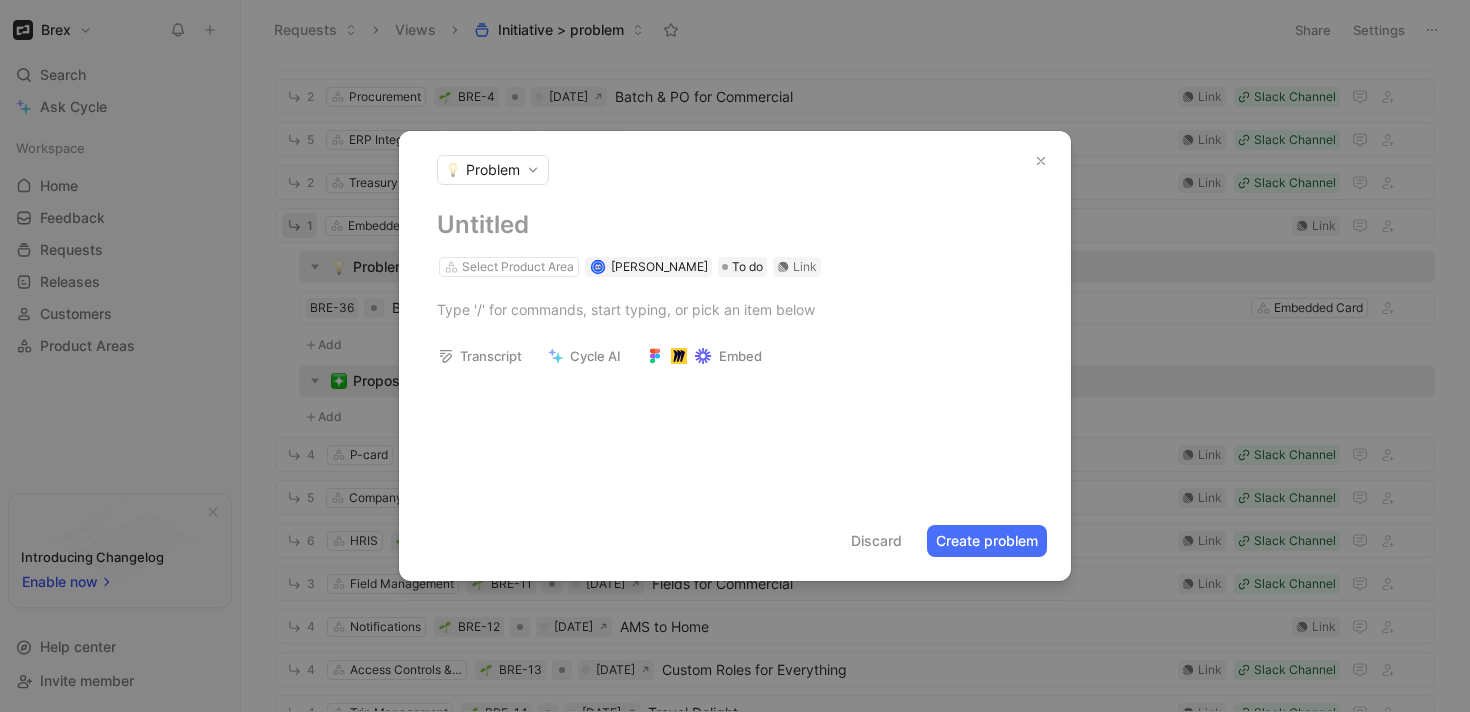 click on "Problem" at bounding box center [493, 170] 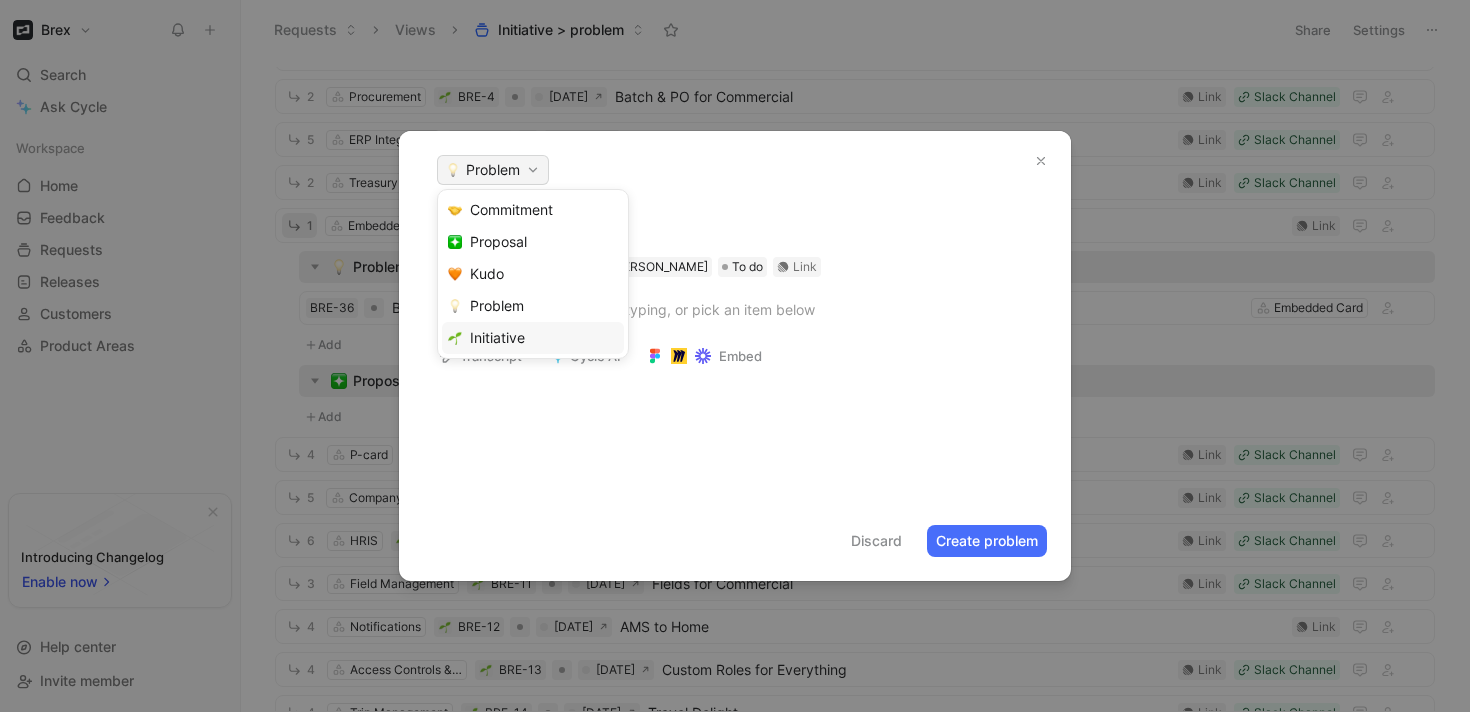 click on "Initiative" at bounding box center [497, 337] 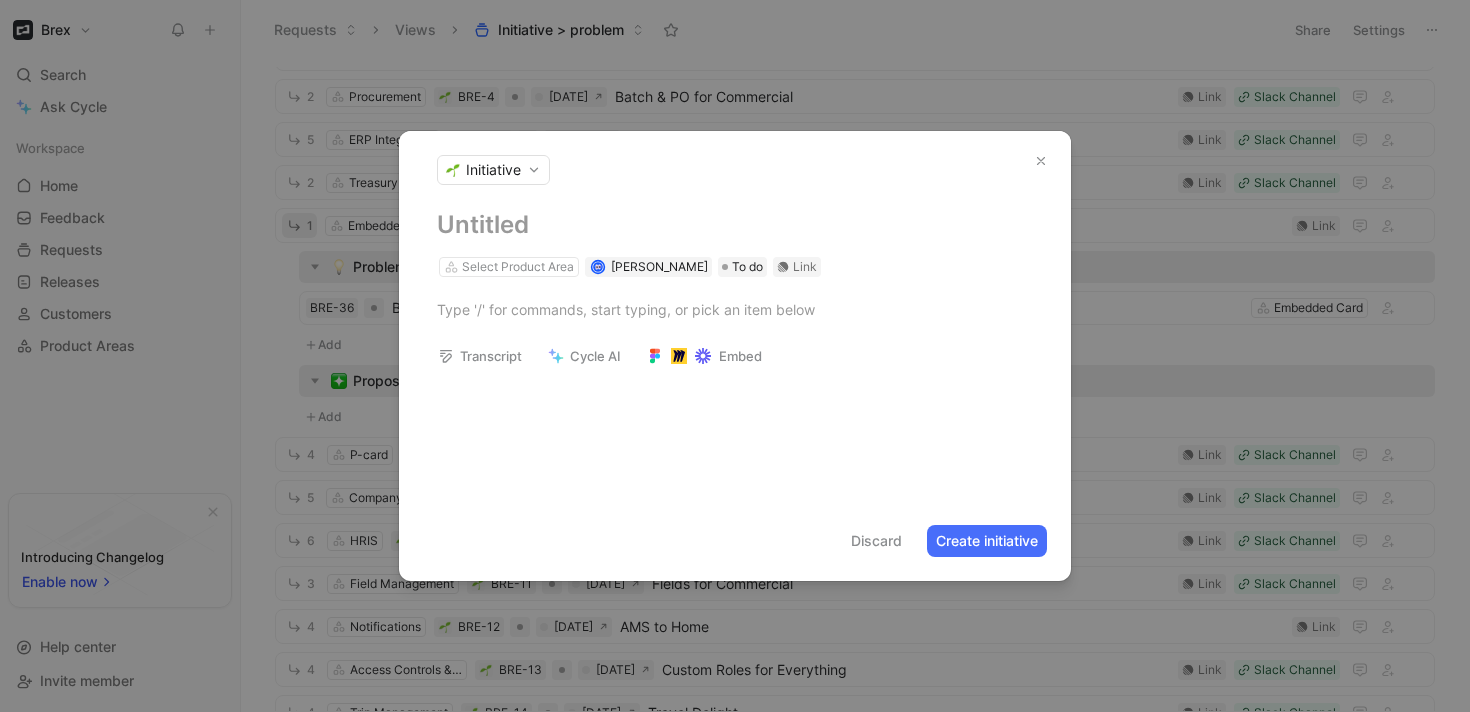 click at bounding box center [735, 225] 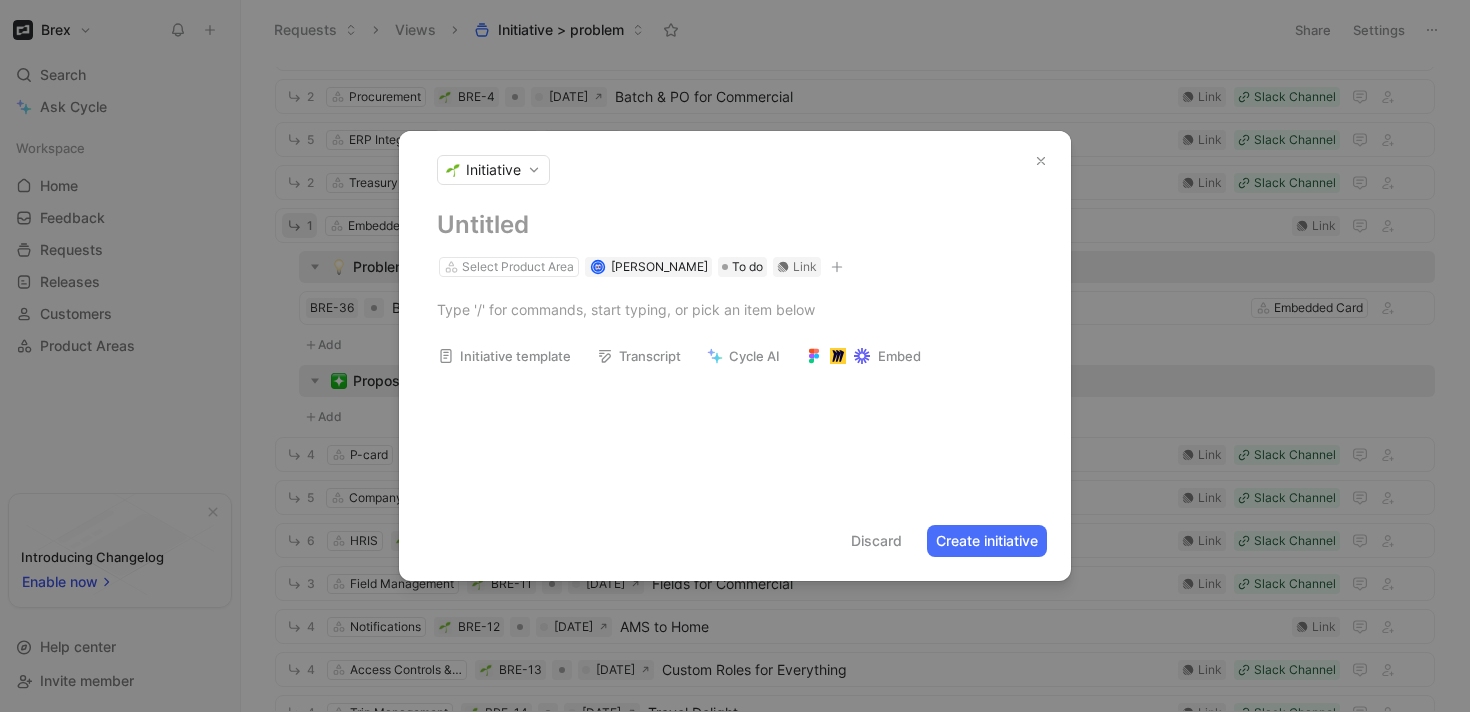 click on "Initiative template" at bounding box center (504, 356) 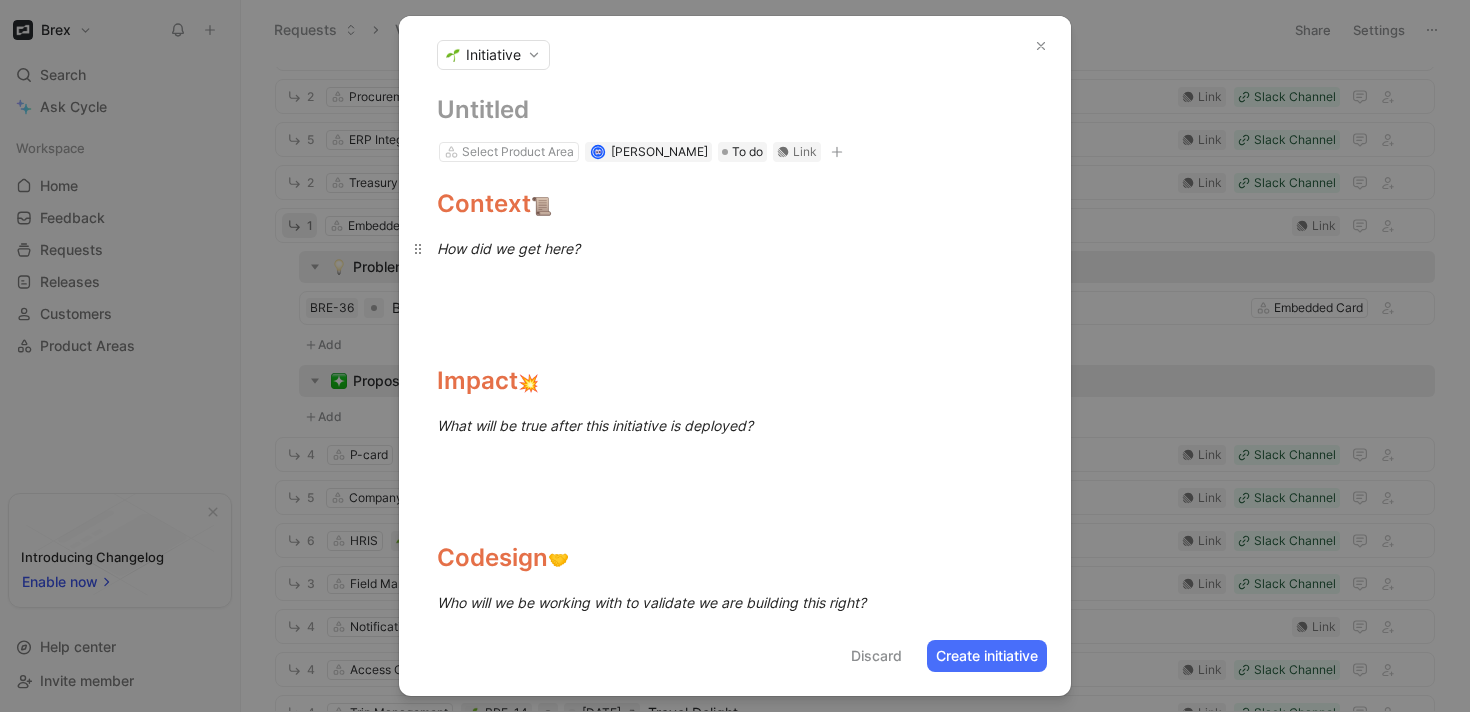 click on "How did we get here?" at bounding box center [508, 248] 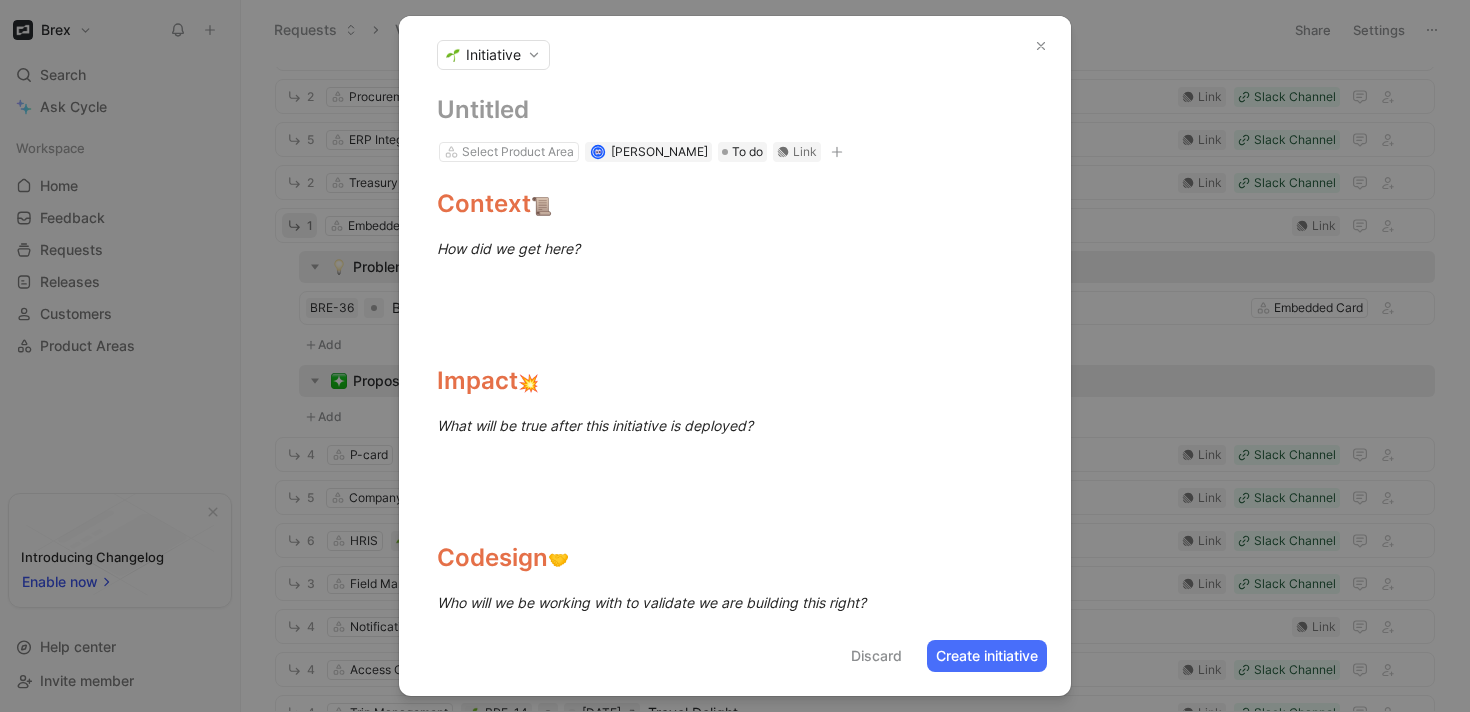 click on "Initiative" at bounding box center [493, 55] 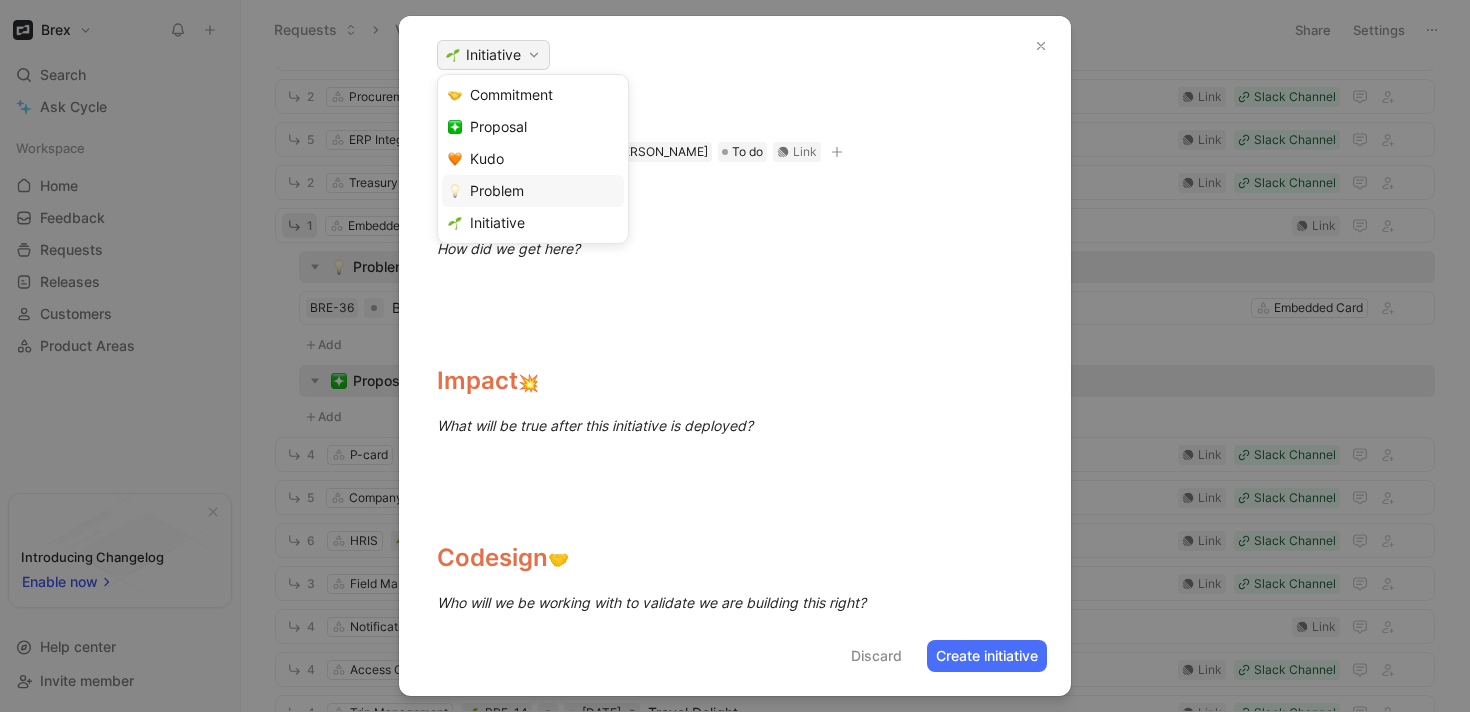 click on "Problem" at bounding box center [533, 191] 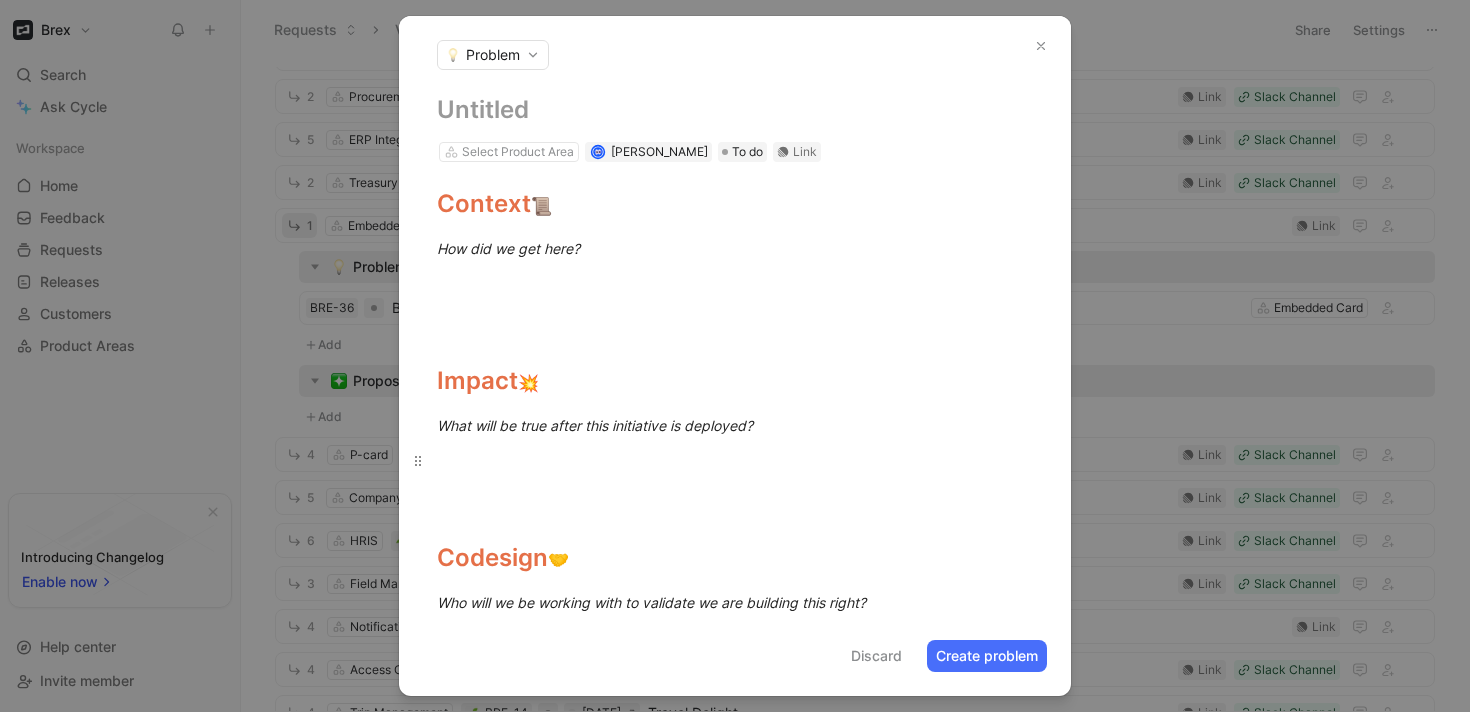 click at bounding box center [735, 460] 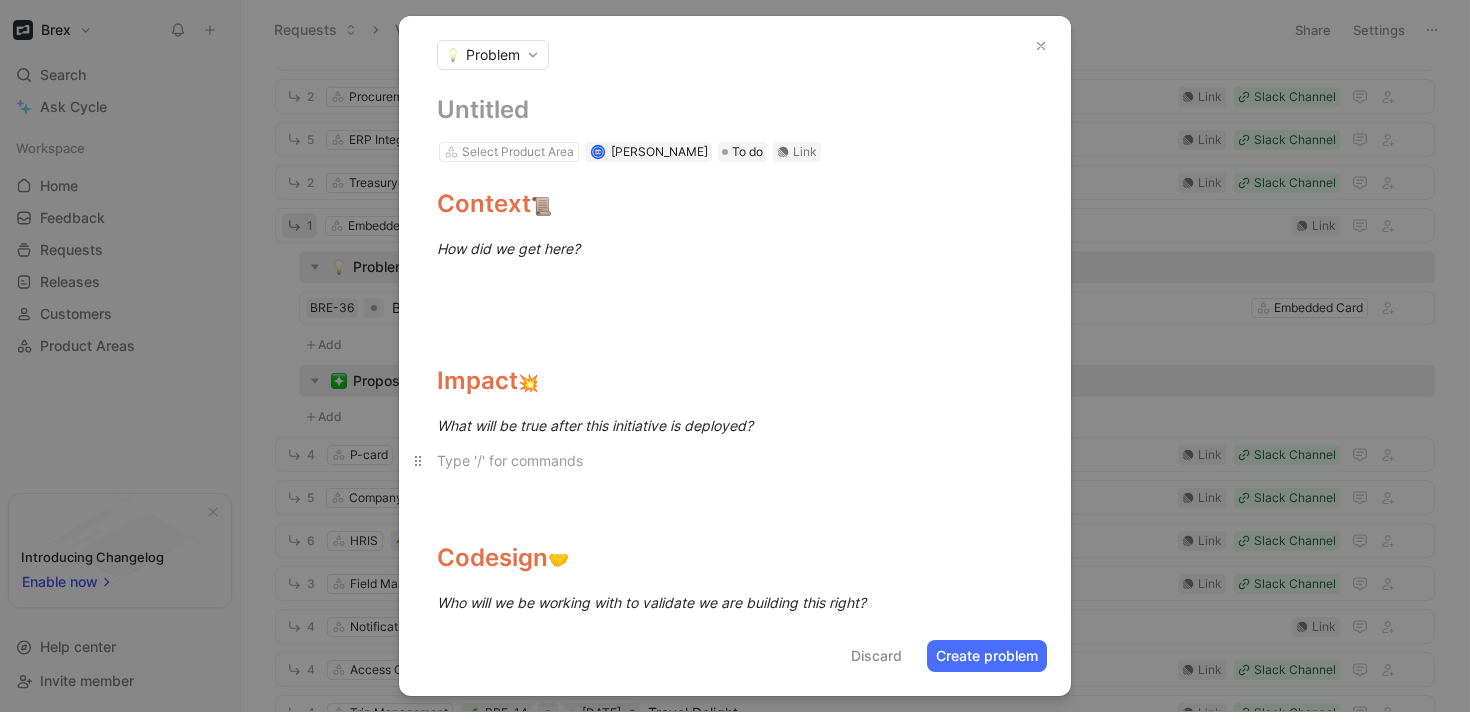click at bounding box center (735, 460) 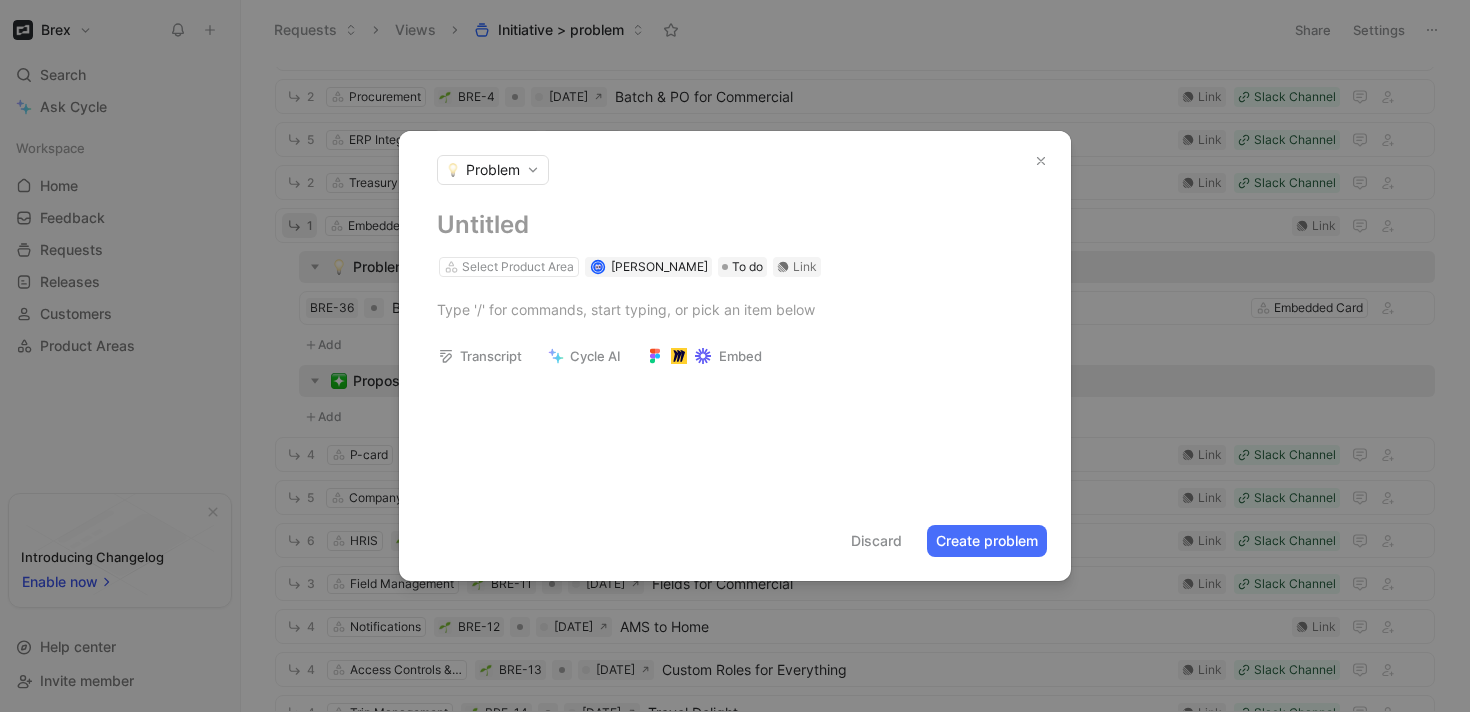 click at bounding box center [735, 225] 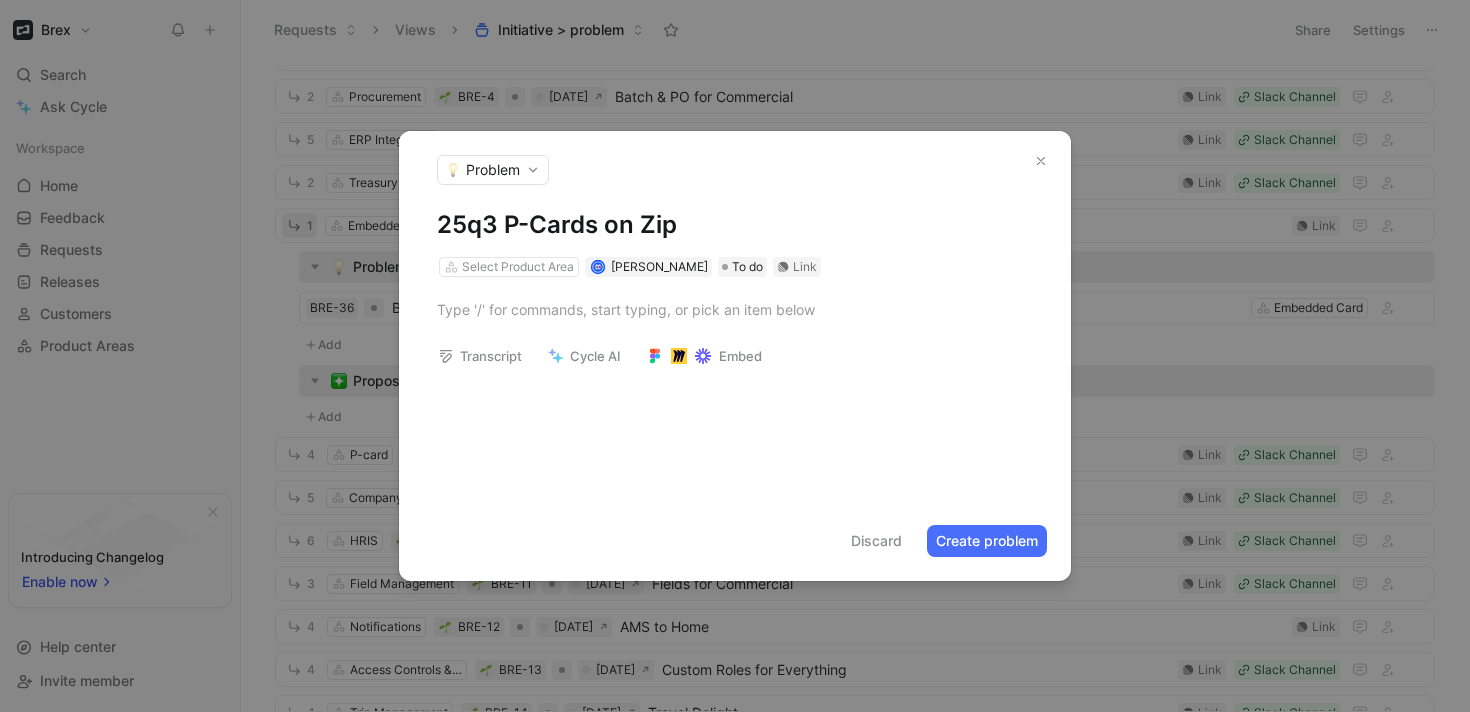 click on "25q3 P-Cards on Zip" at bounding box center (735, 225) 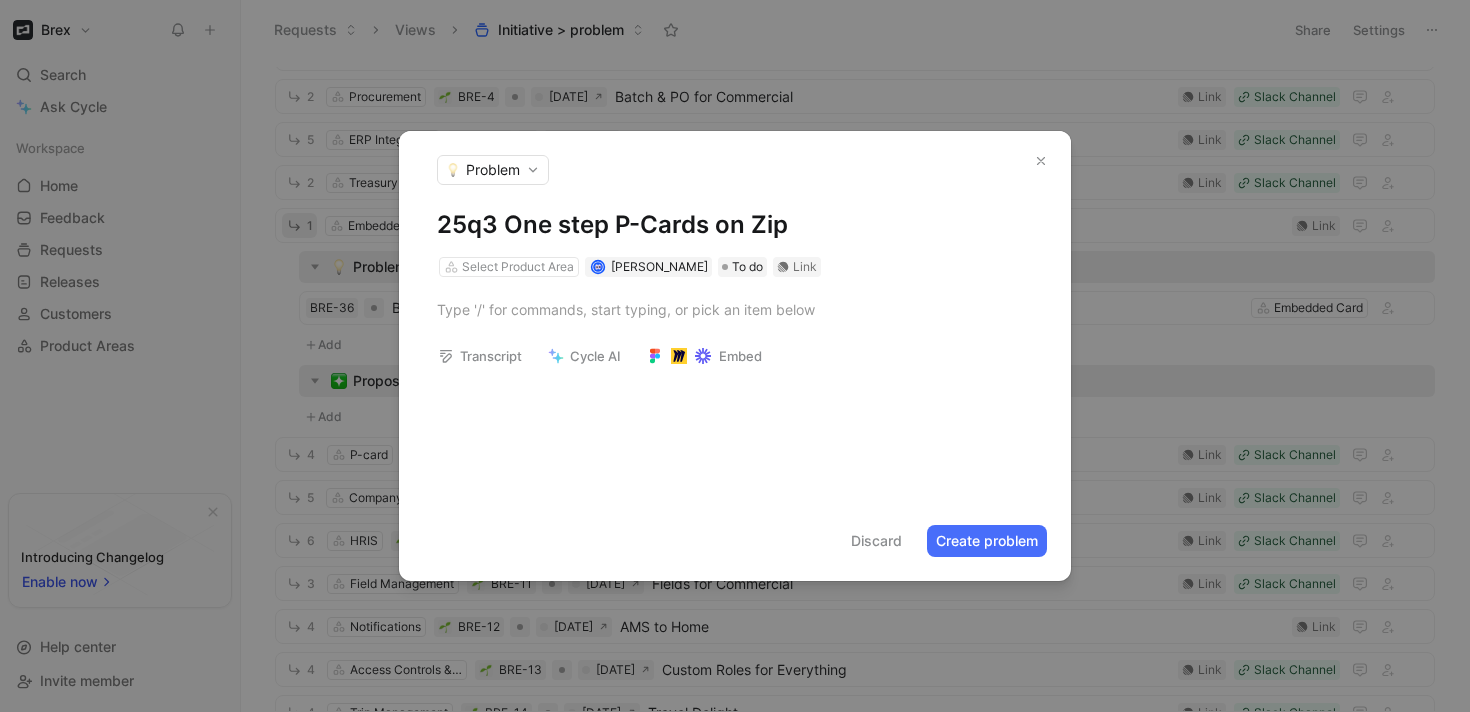 click on "25q3 One step P-Cards on Zip" at bounding box center [735, 225] 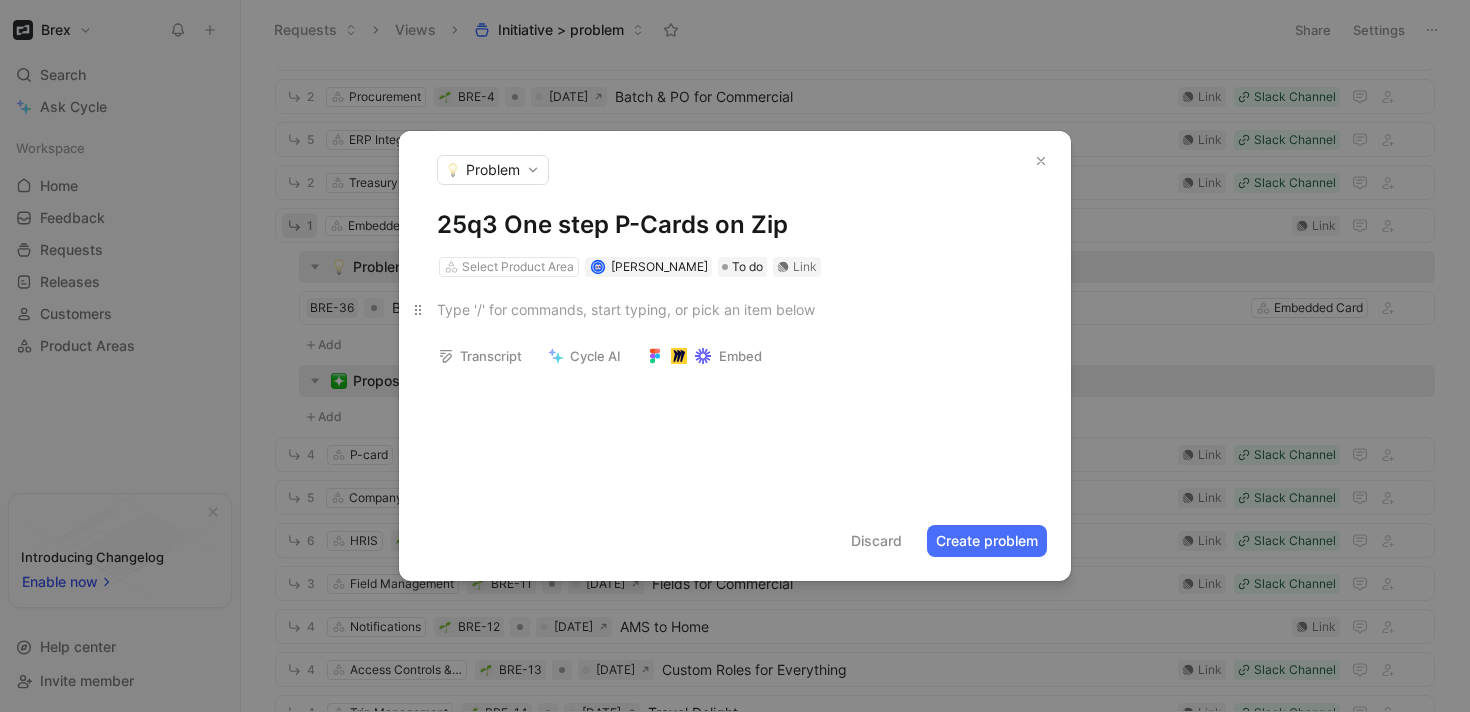 click at bounding box center [735, 309] 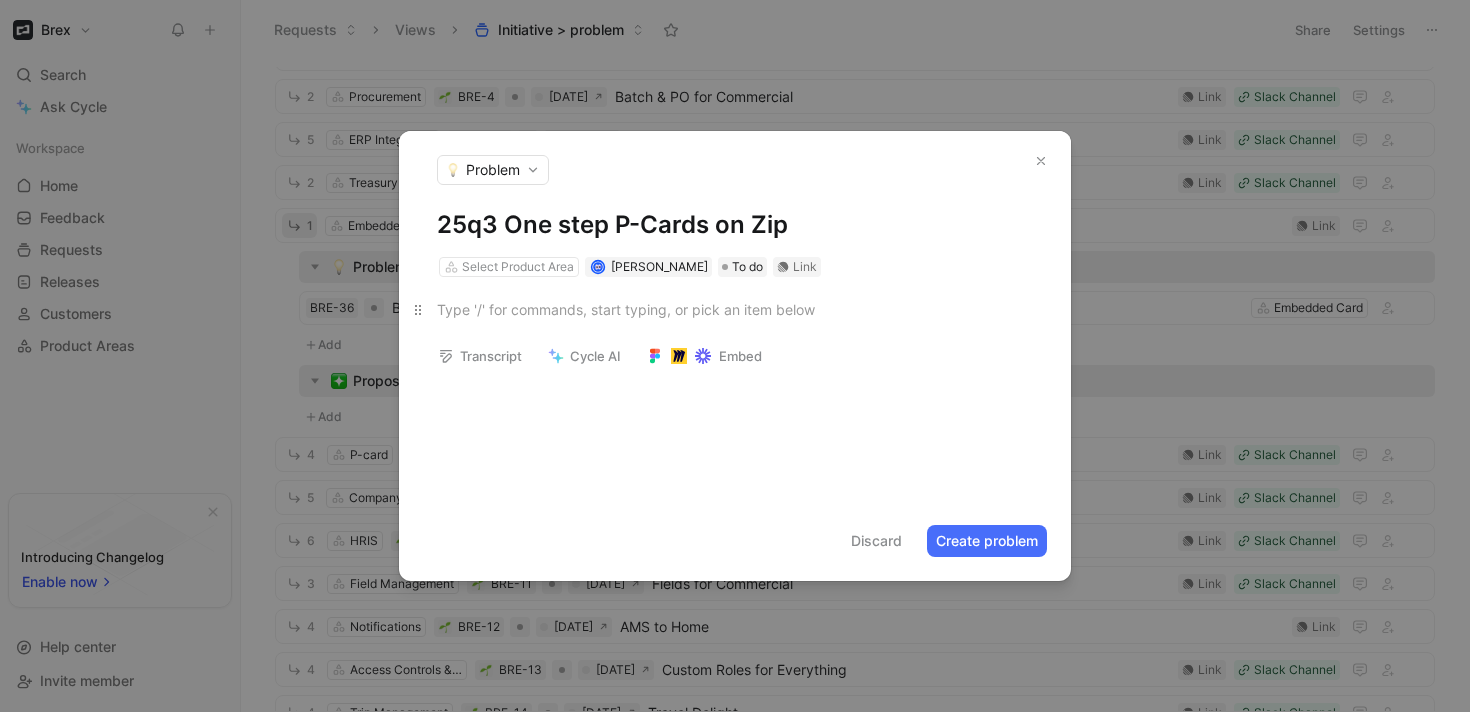 paste 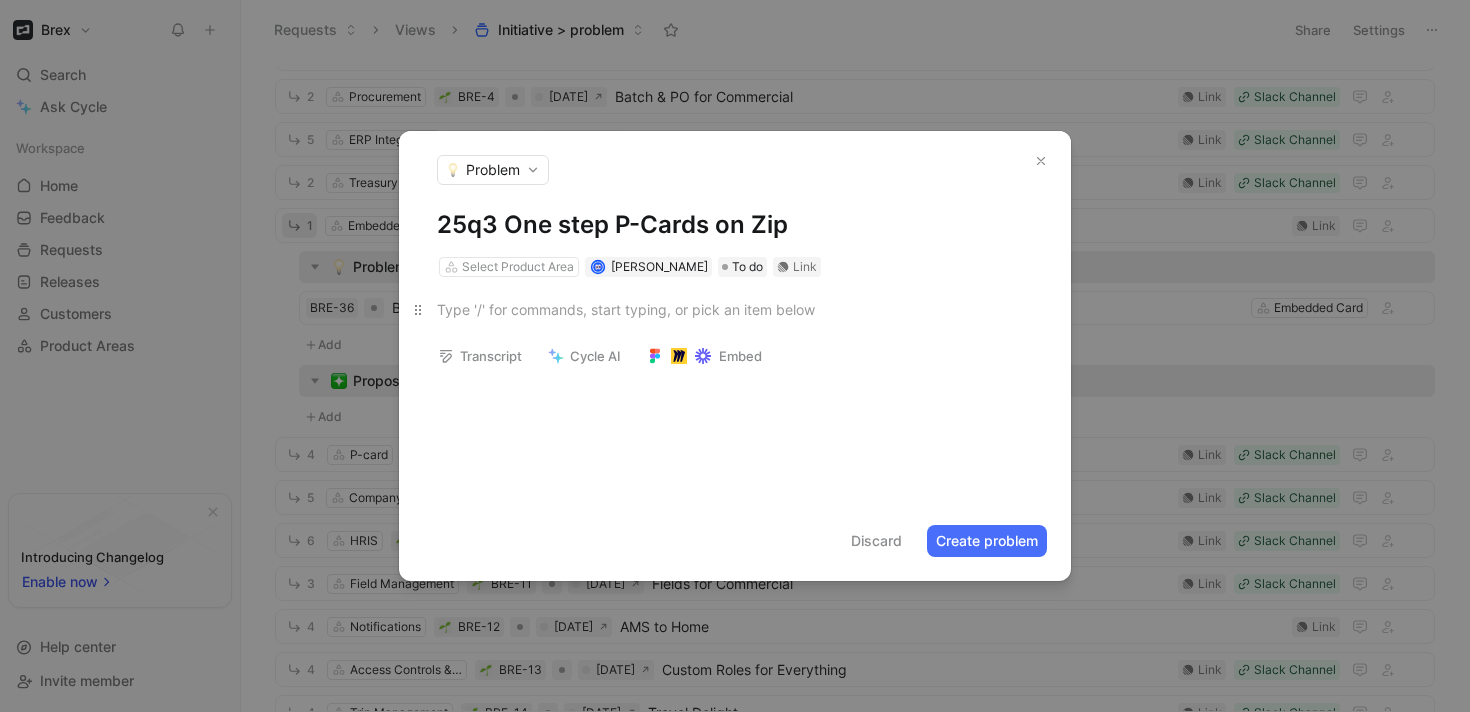 type 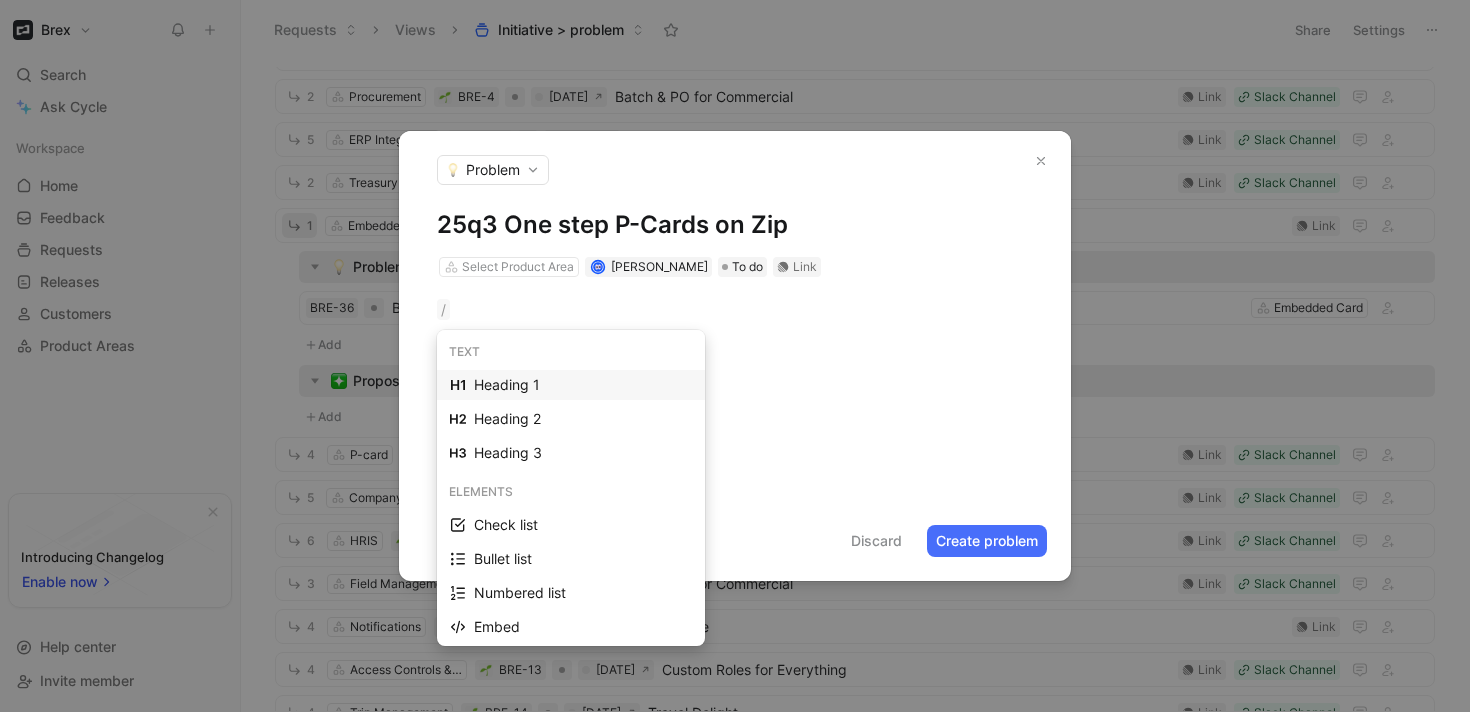 click on "Heading 1" at bounding box center (583, 385) 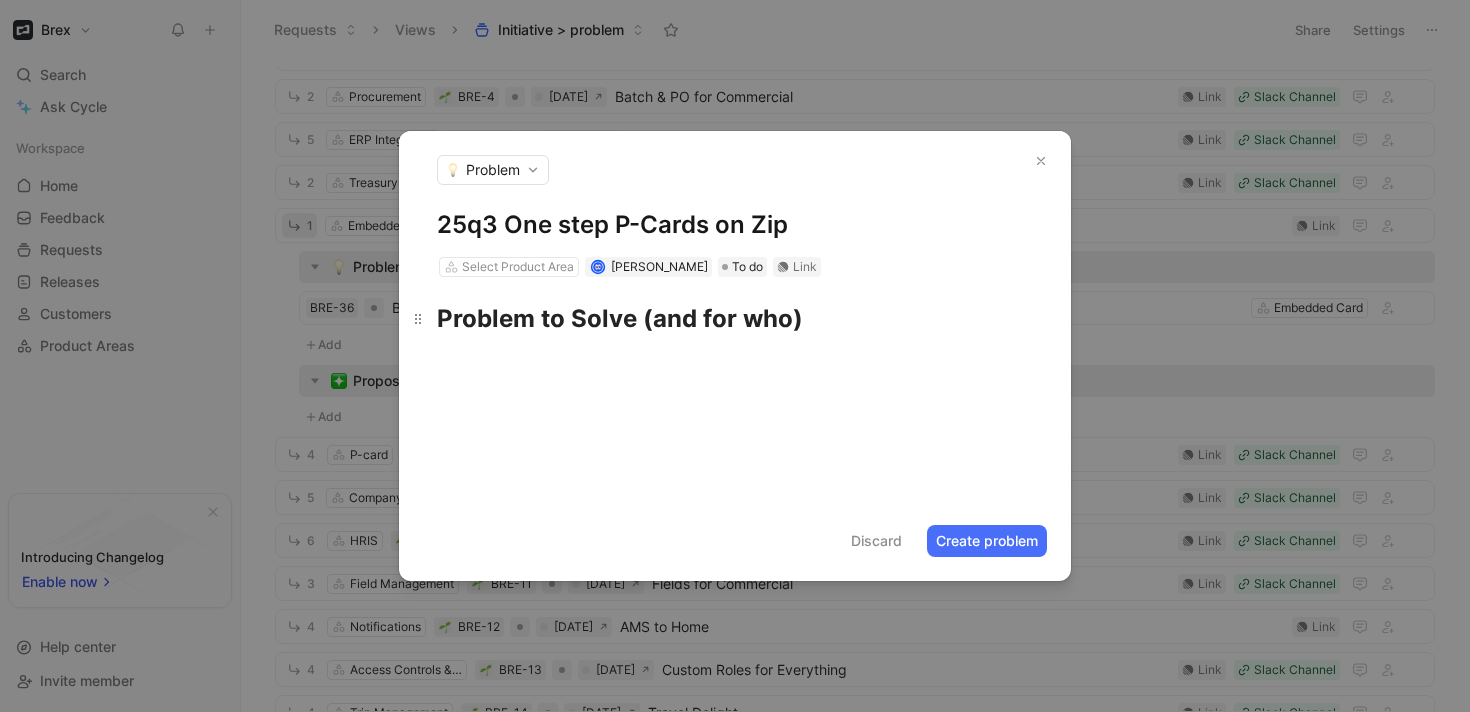 click on "Problem to Solve (and for who)" at bounding box center (620, 318) 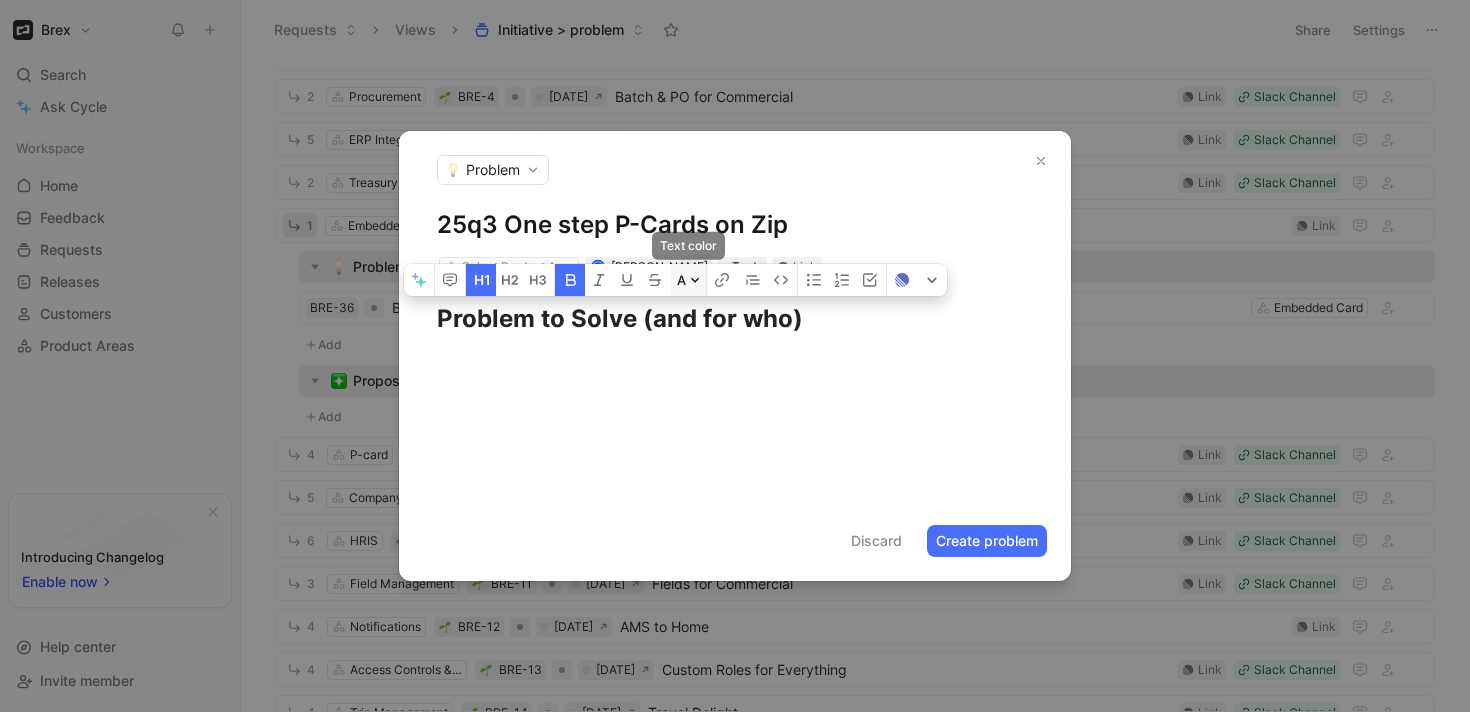 click on "A" at bounding box center [688, 280] 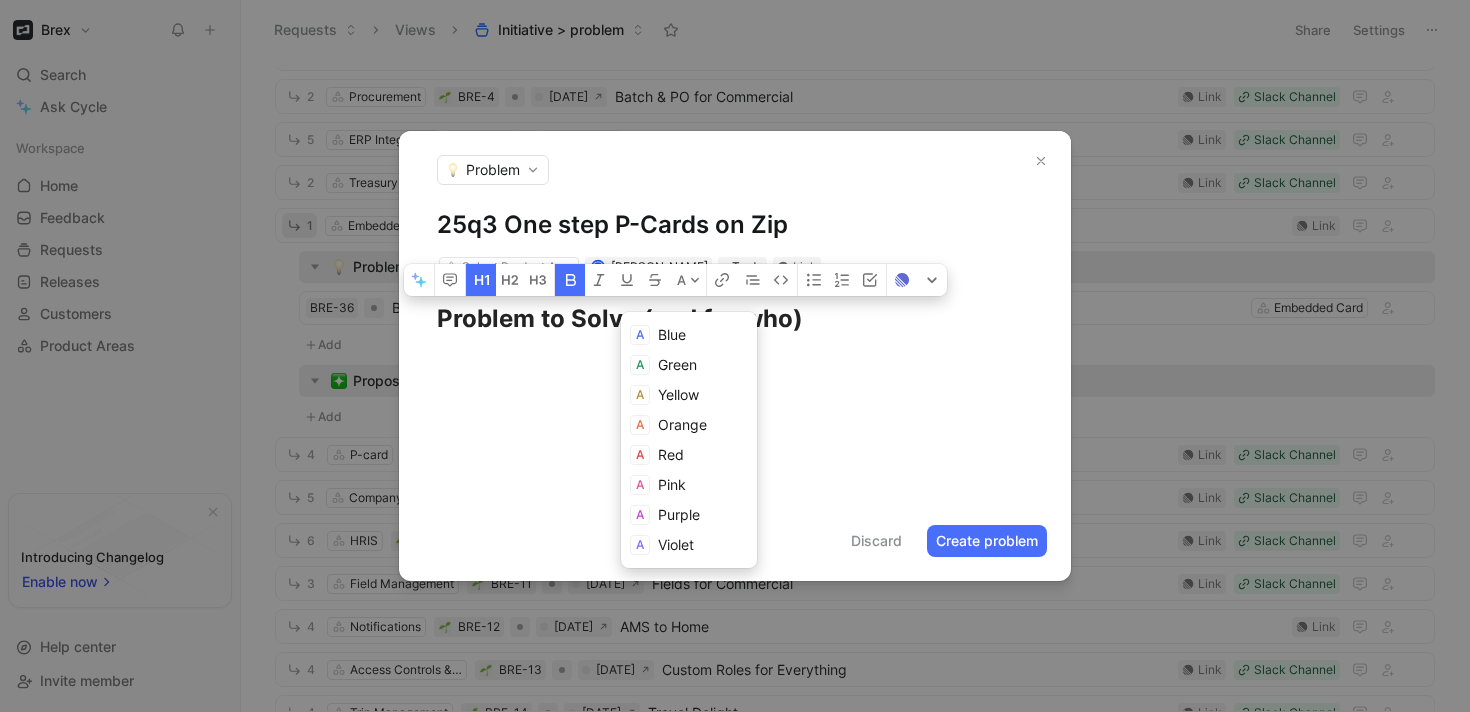 click on "Orange" at bounding box center (682, 424) 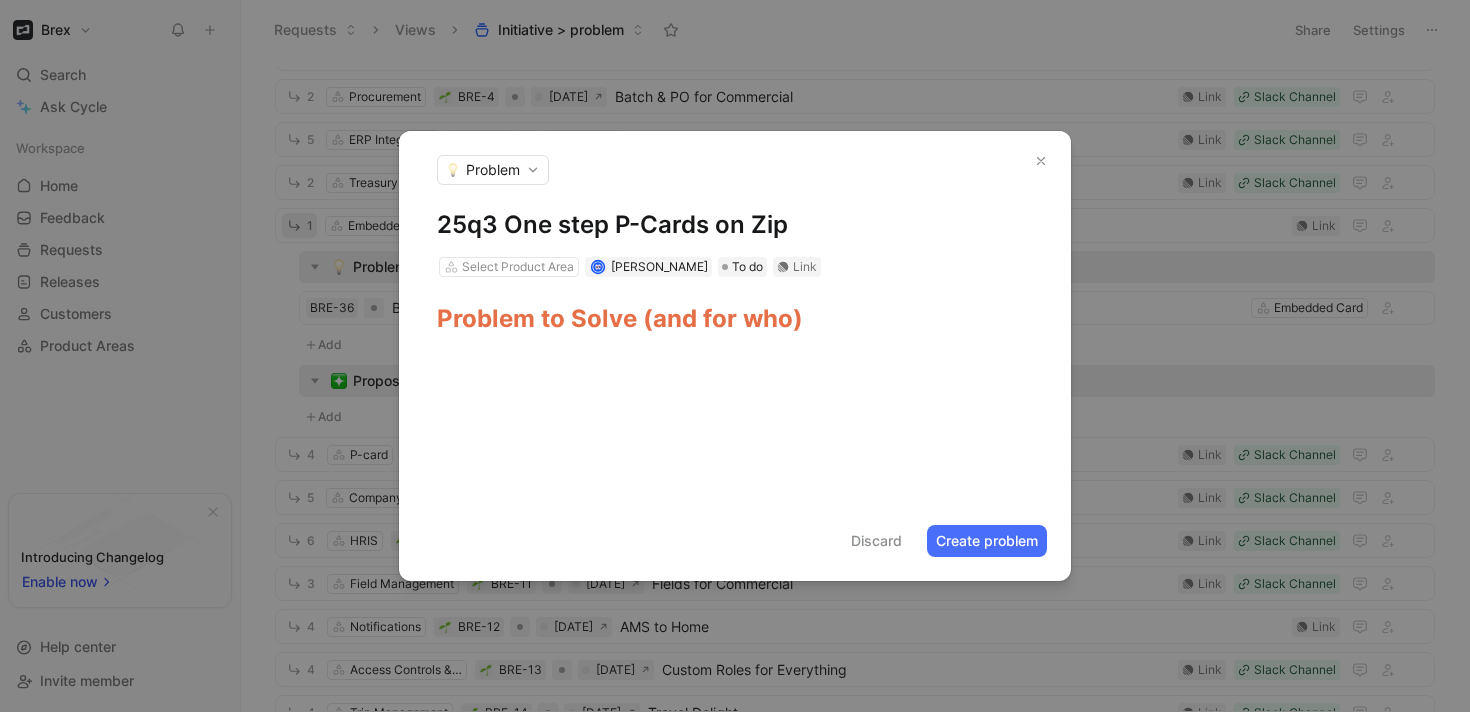 click at bounding box center (735, 373) 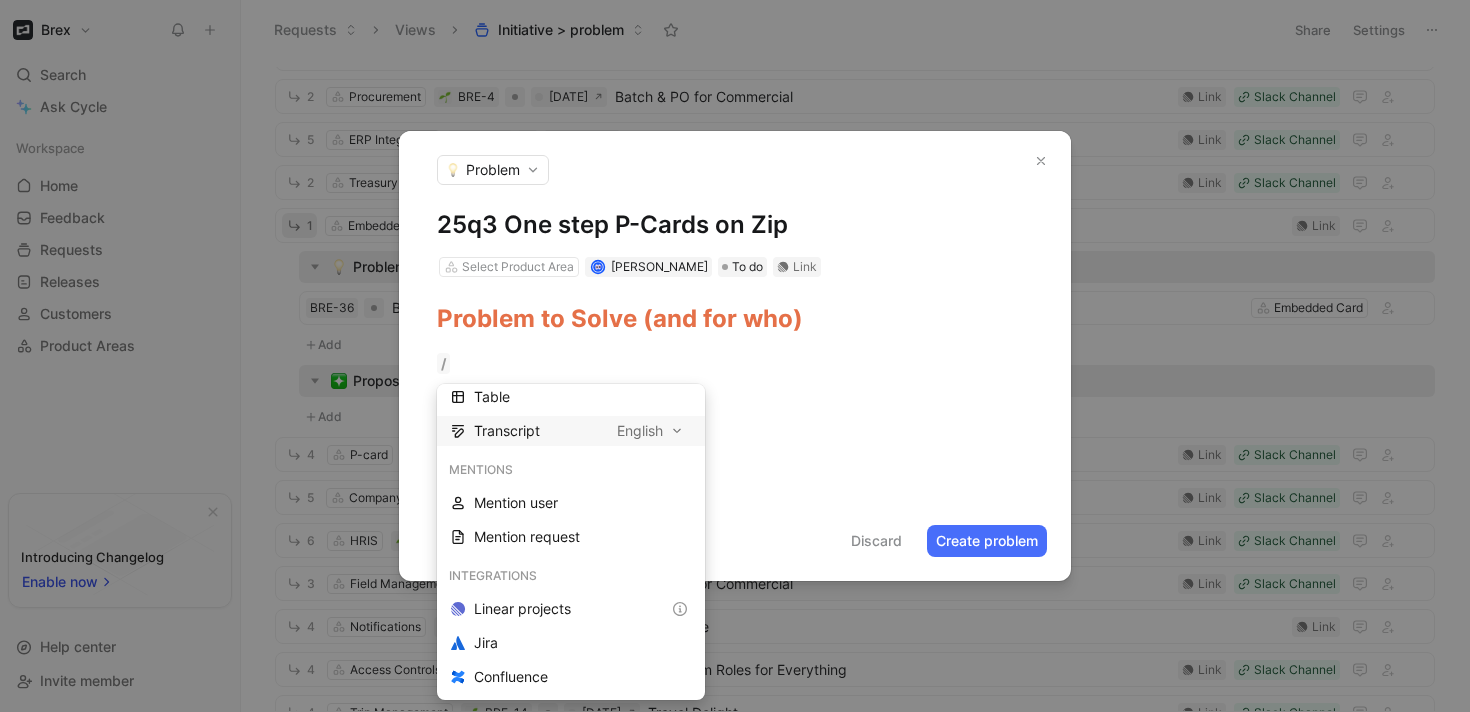 scroll, scrollTop: 662, scrollLeft: 0, axis: vertical 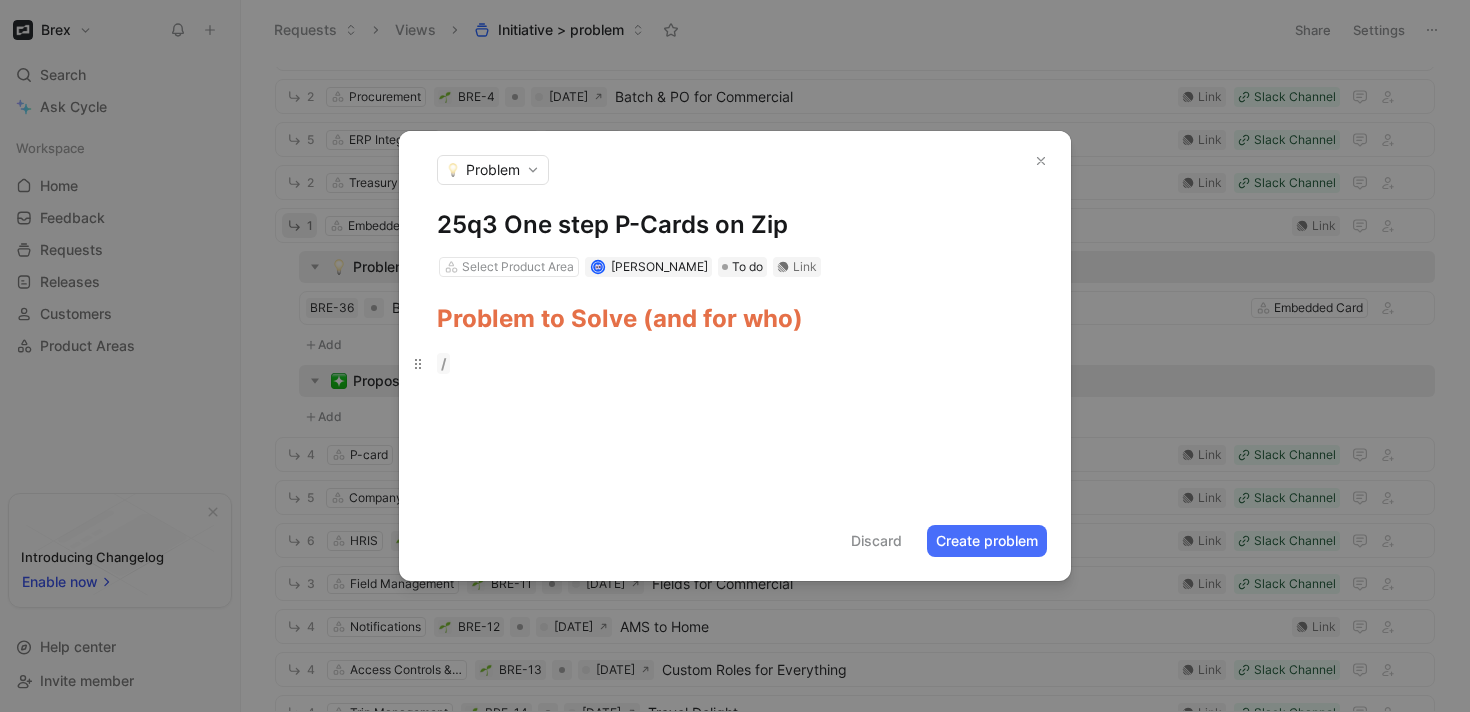 click on "/" at bounding box center (735, 363) 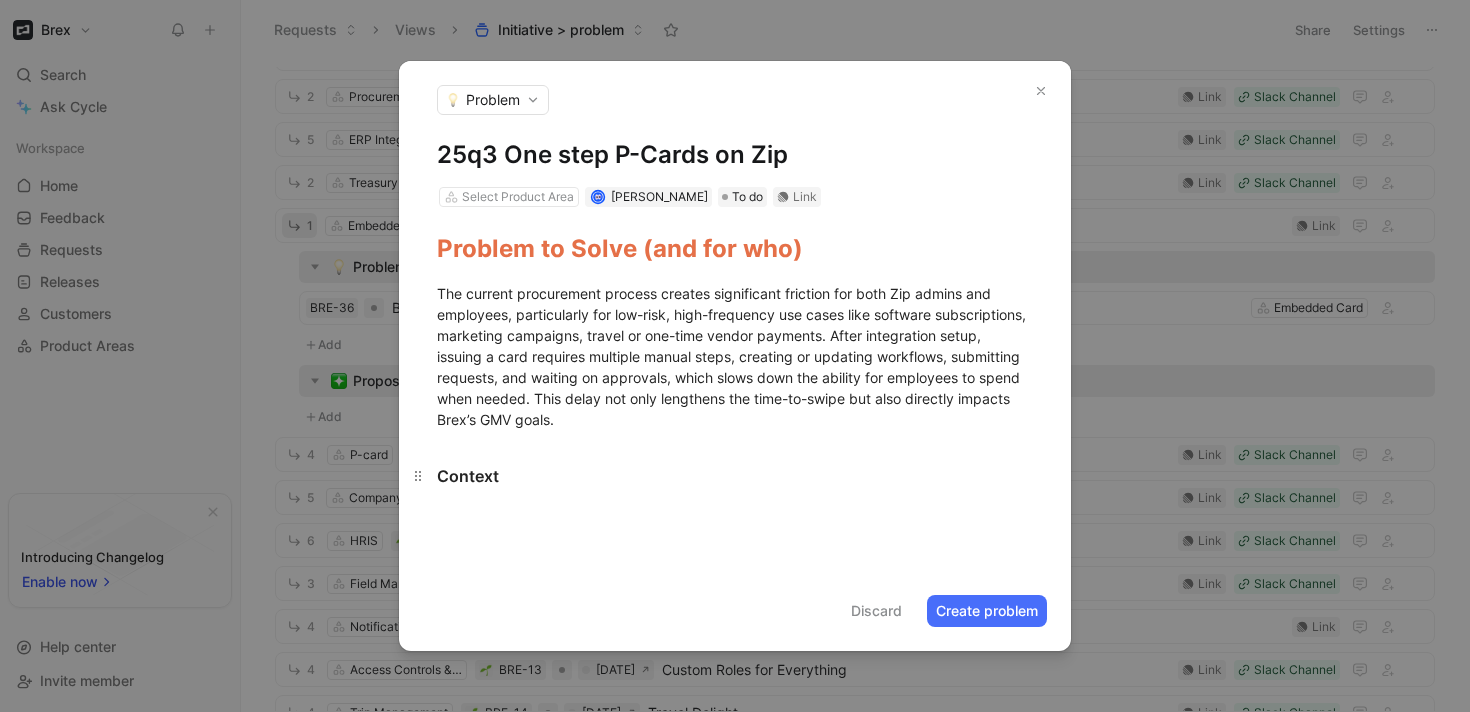 click on "Context" at bounding box center [735, 476] 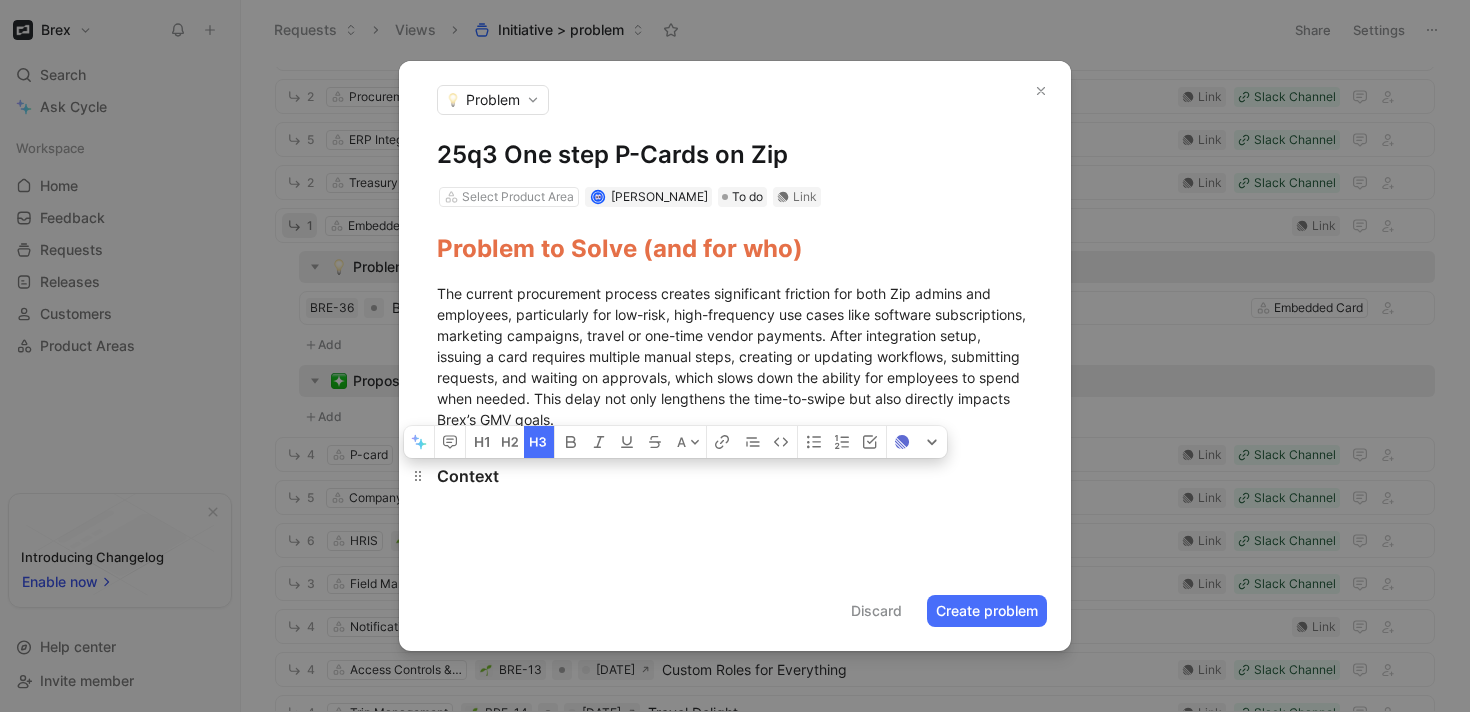 click on "Context" at bounding box center (735, 467) 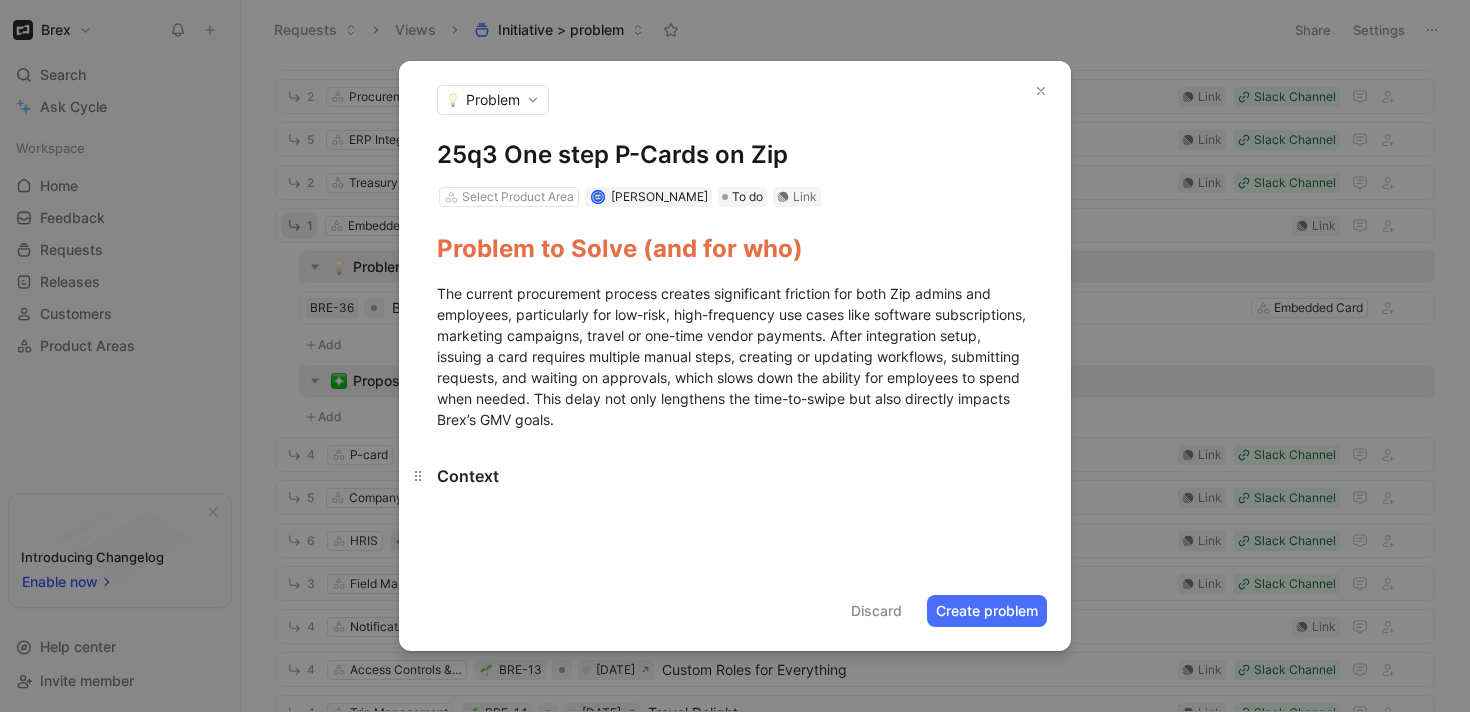 click on "Context" at bounding box center (735, 476) 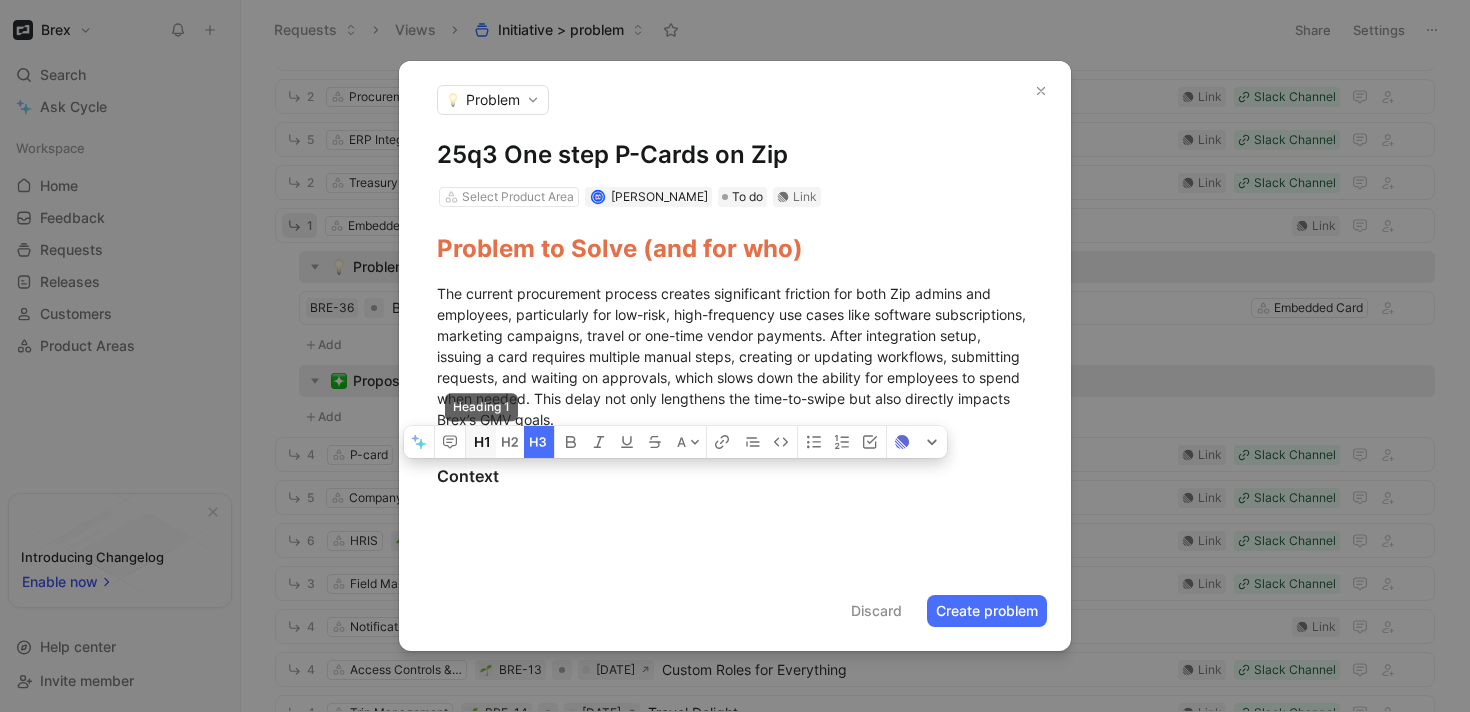 click 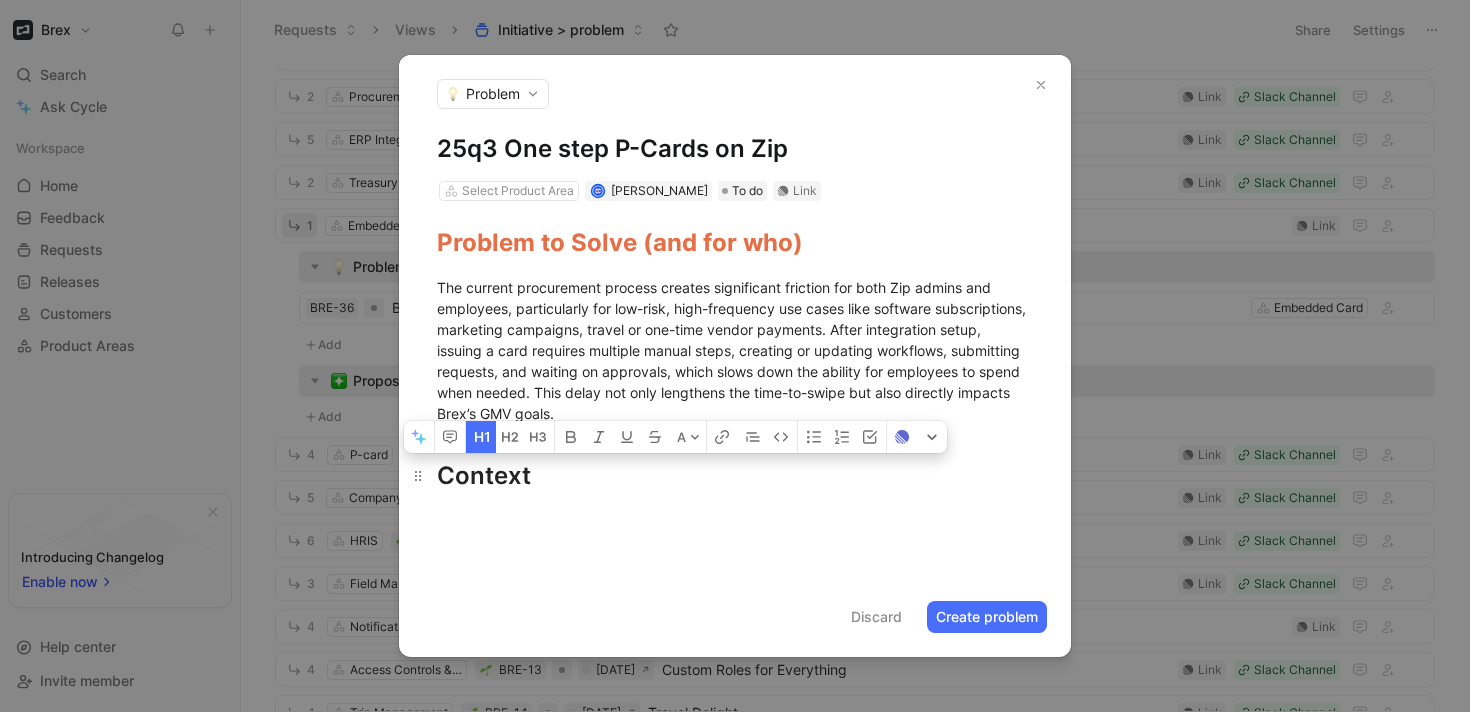 click on "Context" at bounding box center (735, 476) 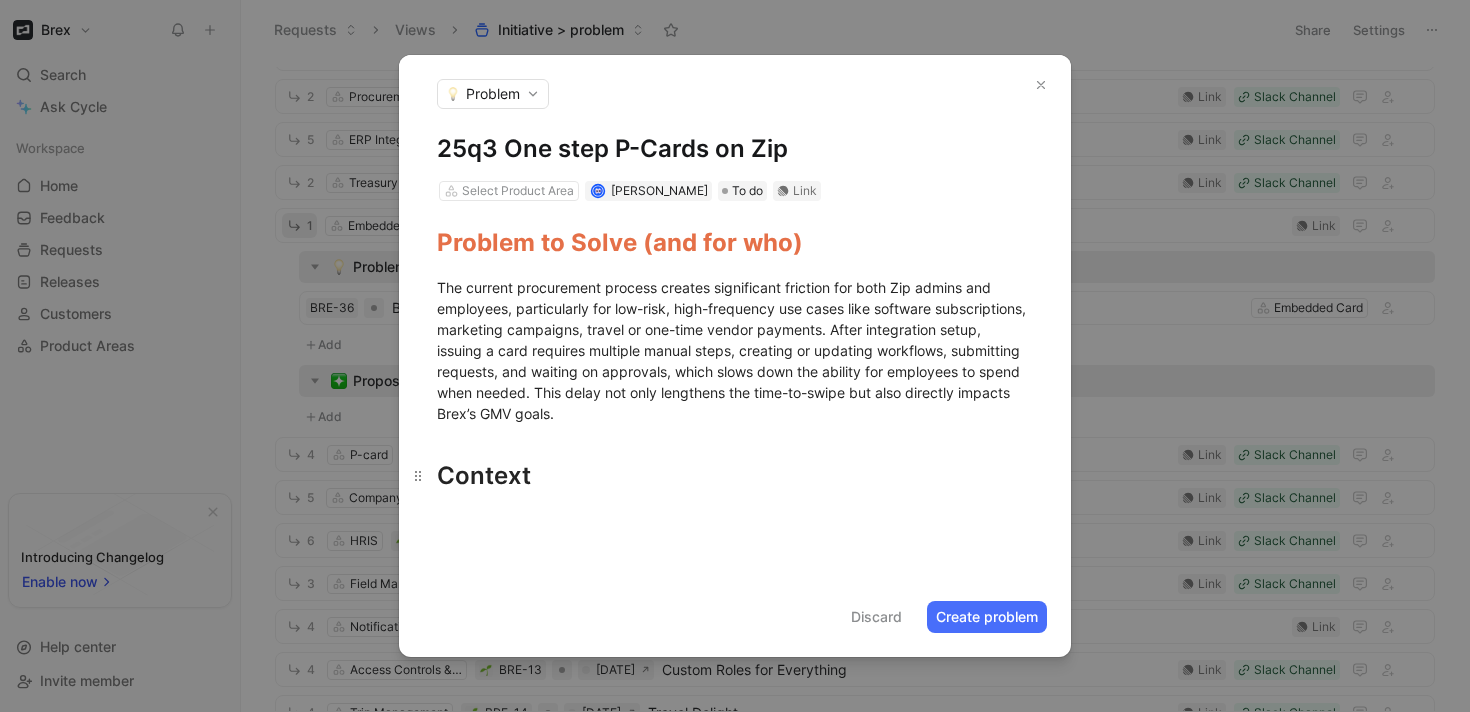 click on "Context" at bounding box center [735, 476] 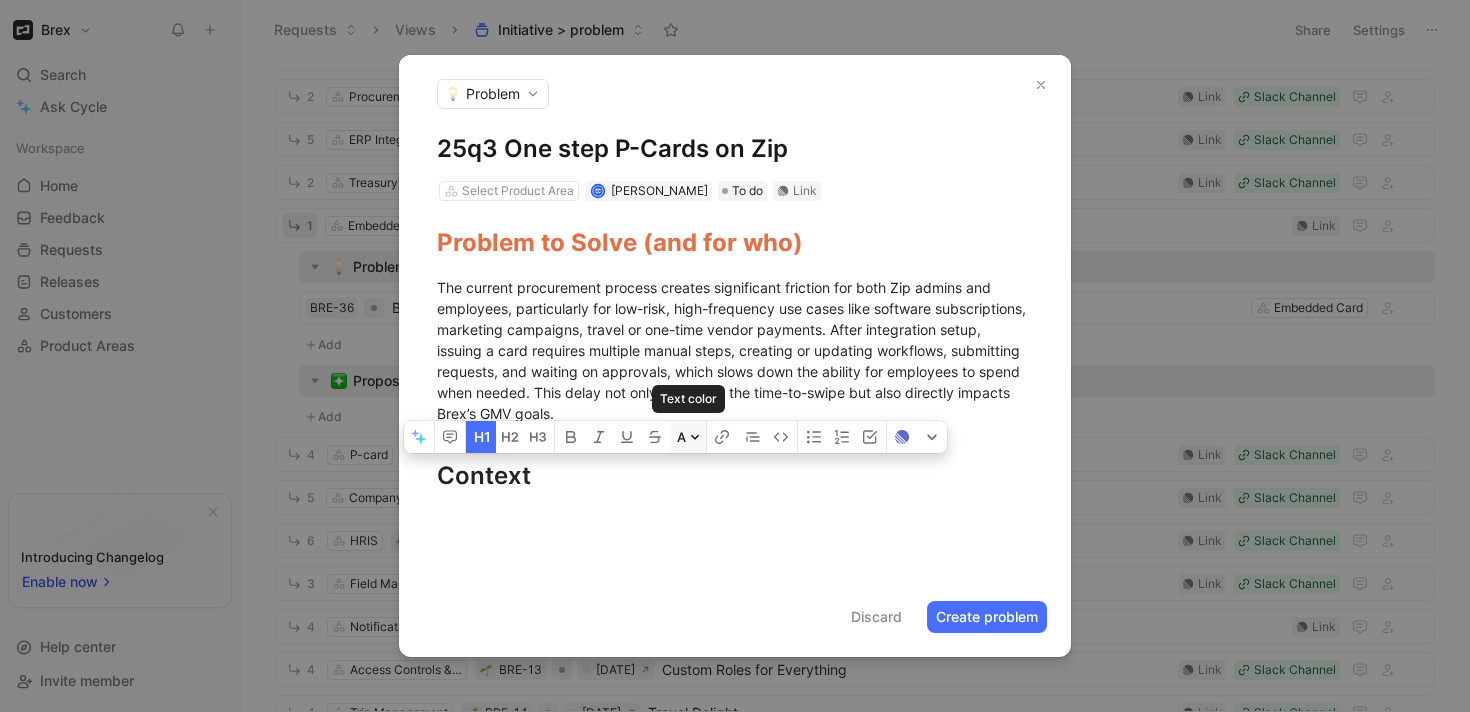 click on "A" at bounding box center (688, 437) 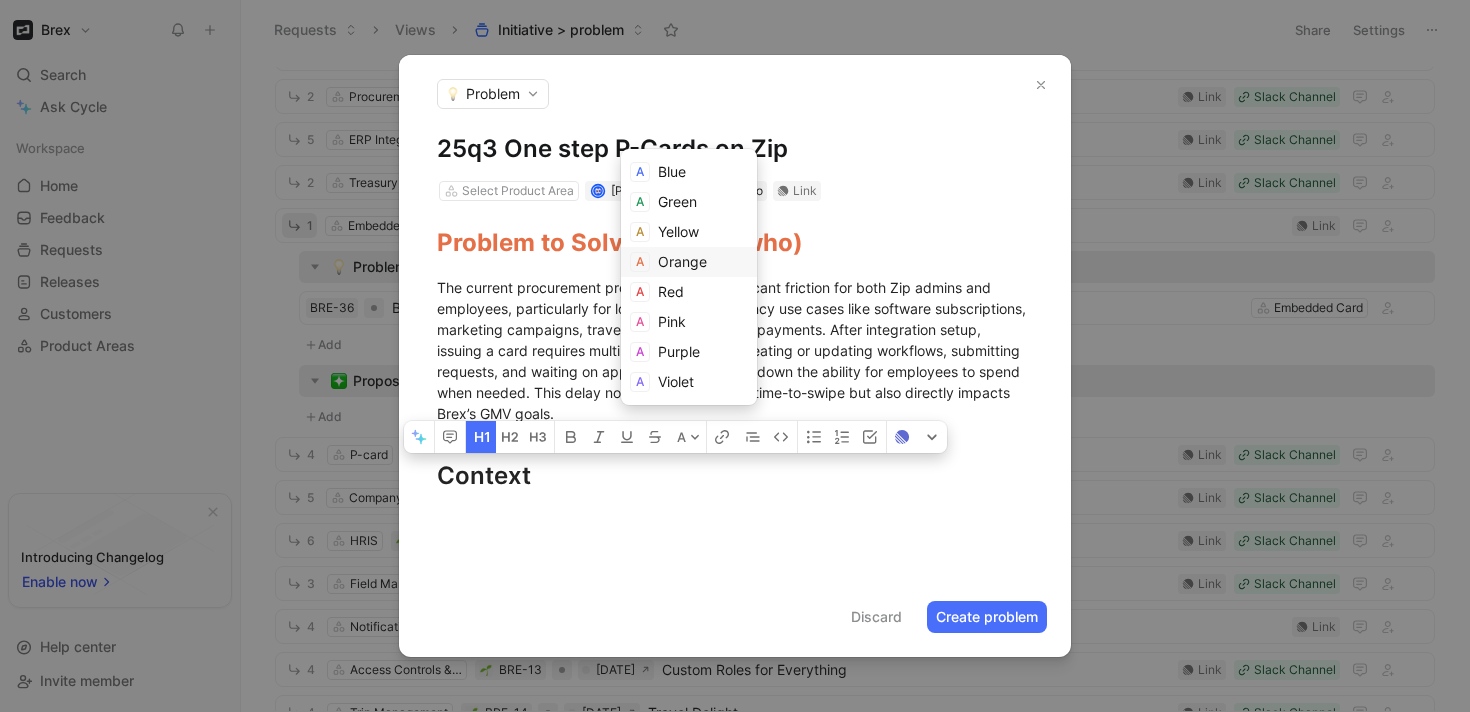 click on "Orange" at bounding box center [682, 261] 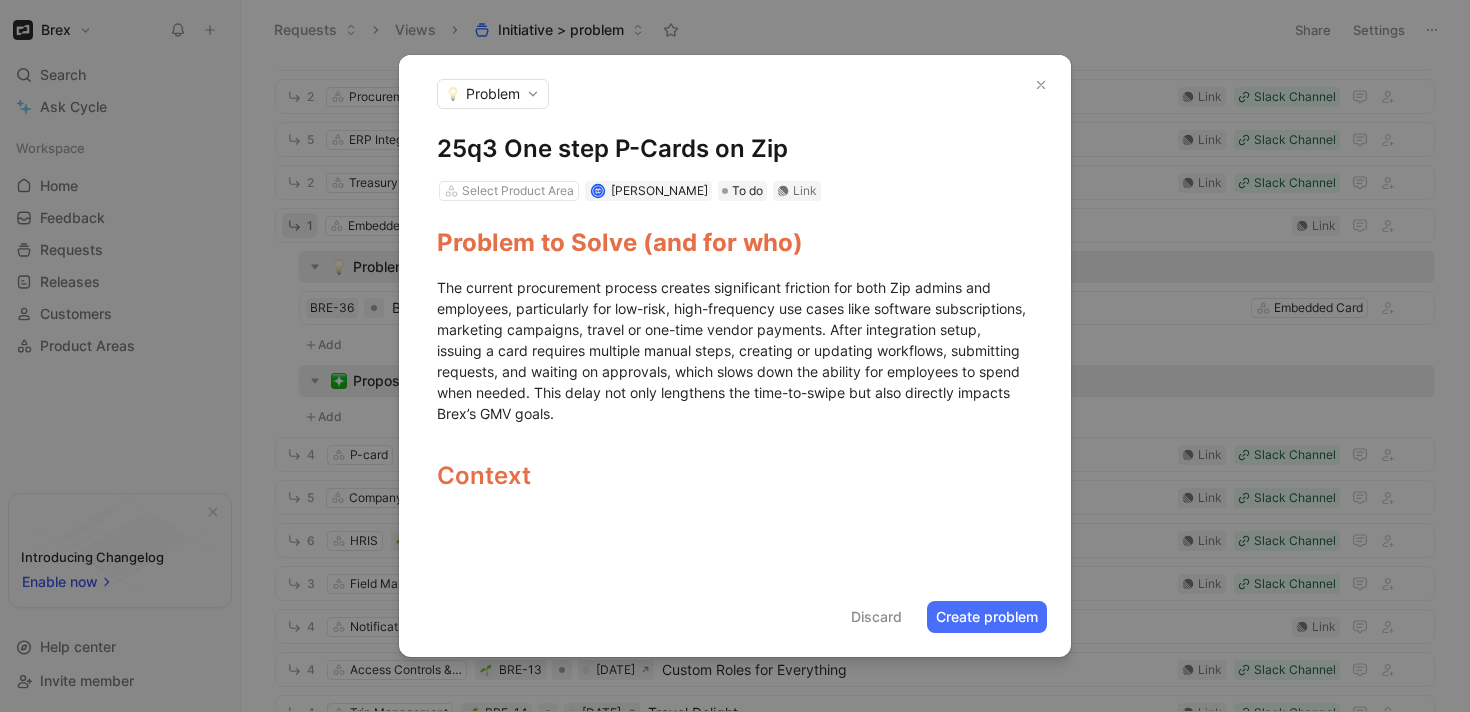 click at bounding box center (735, 520) 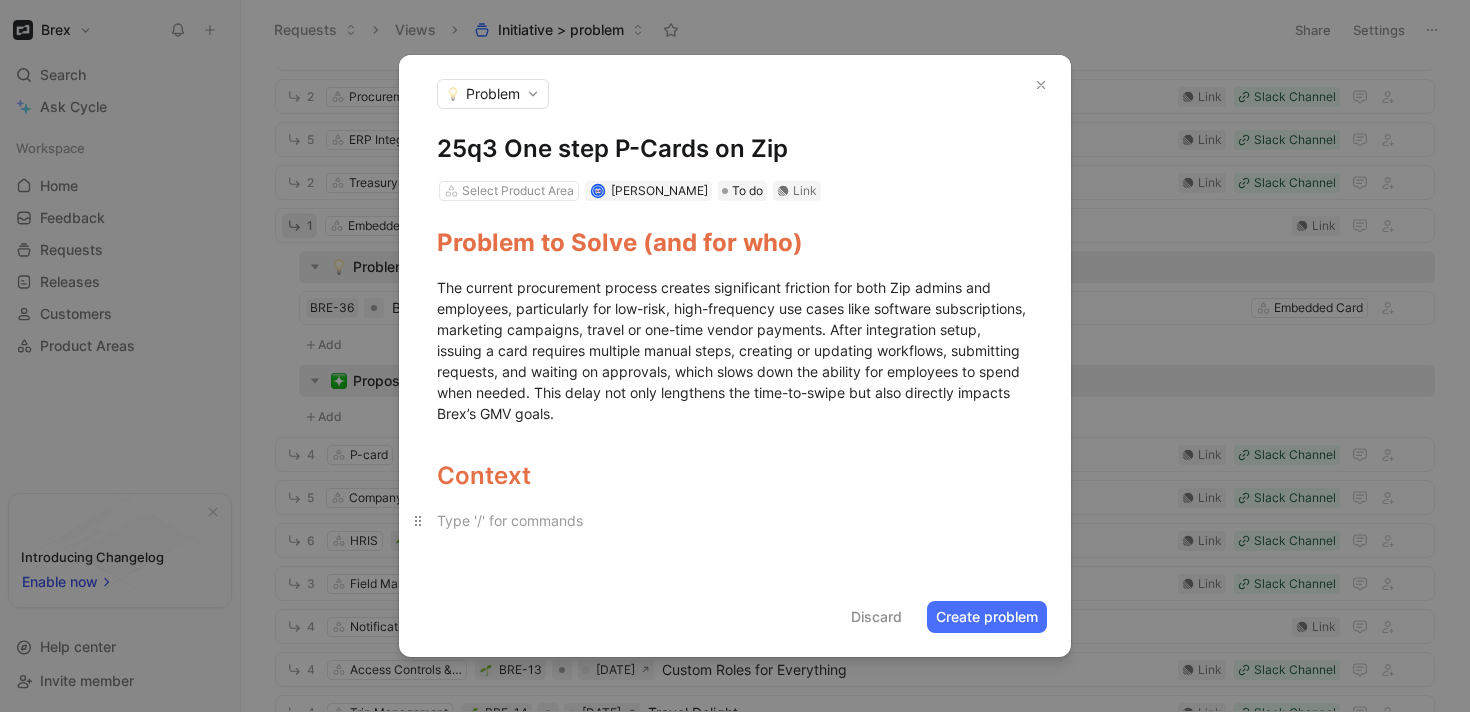 click at bounding box center (735, 520) 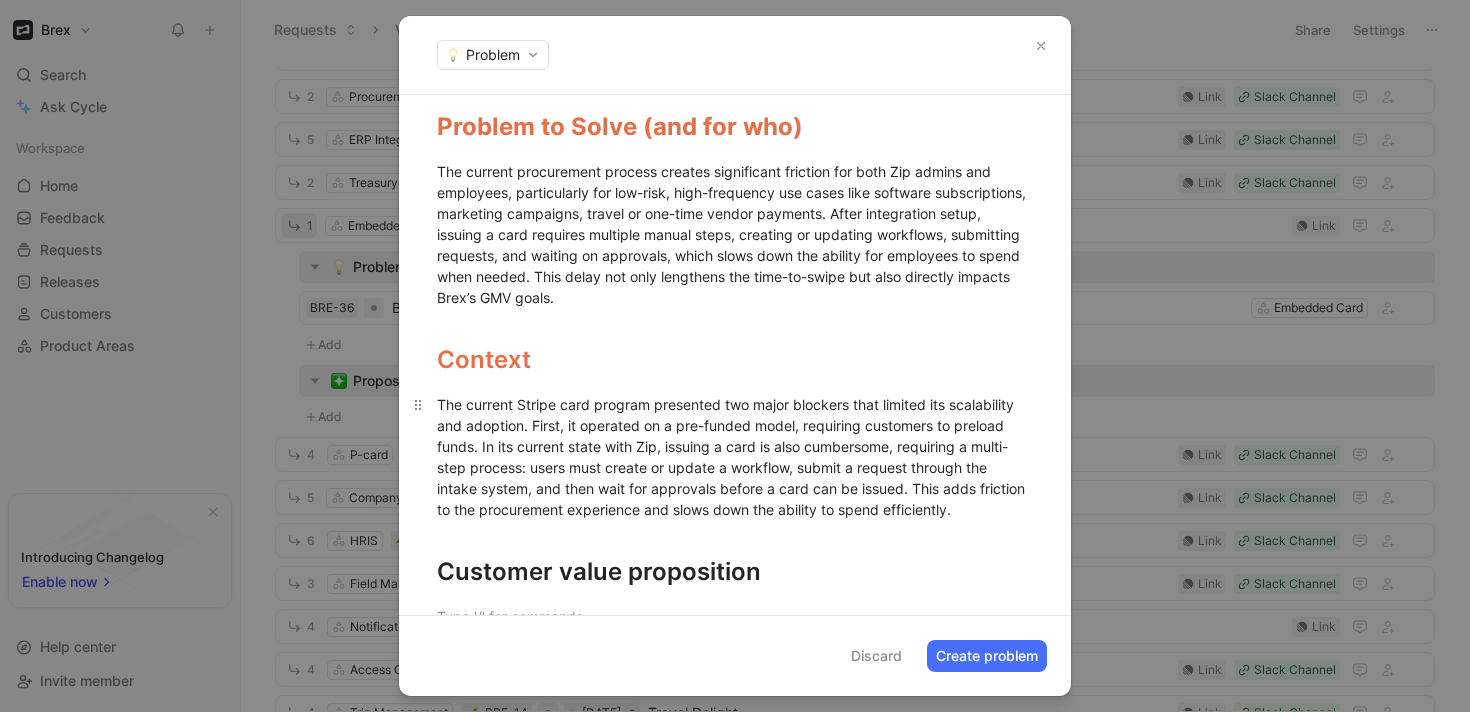 scroll, scrollTop: 115, scrollLeft: 0, axis: vertical 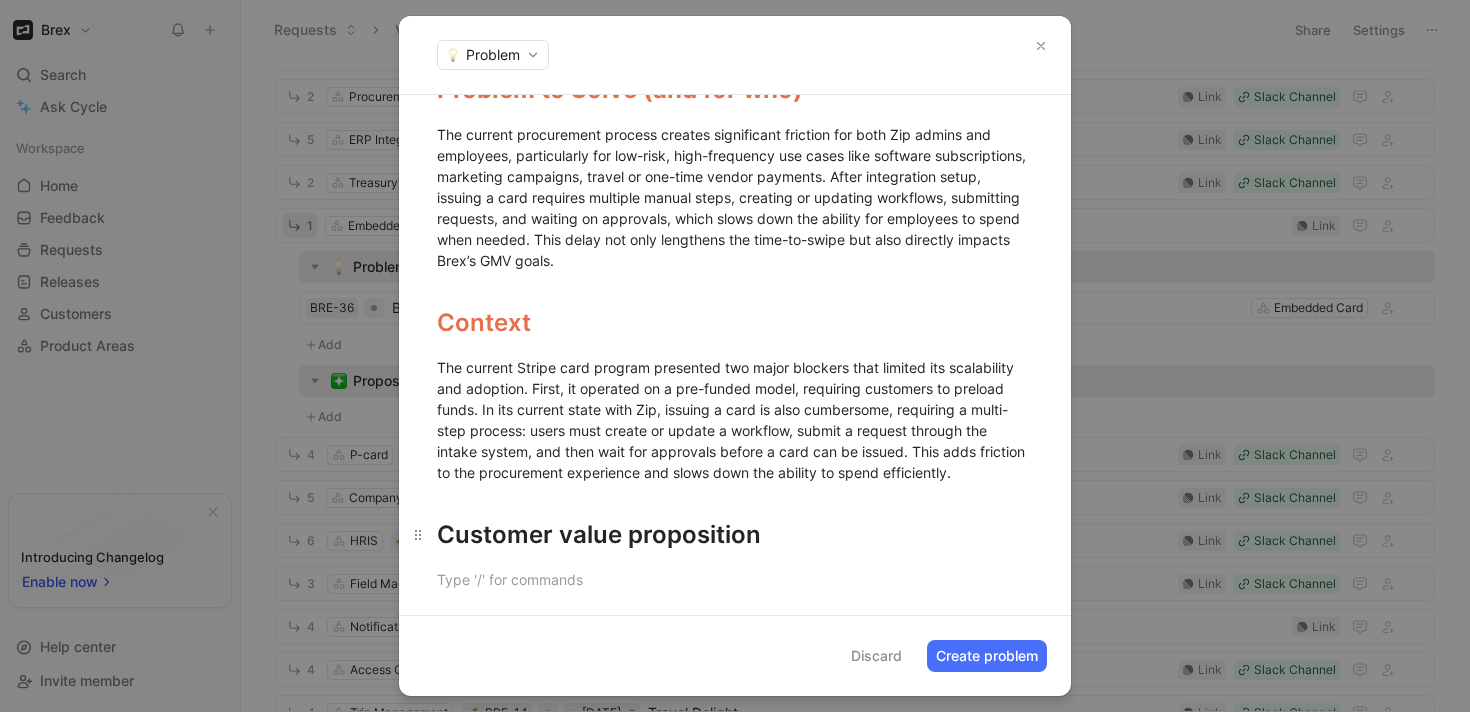 click on "Customer value proposition" at bounding box center (735, 535) 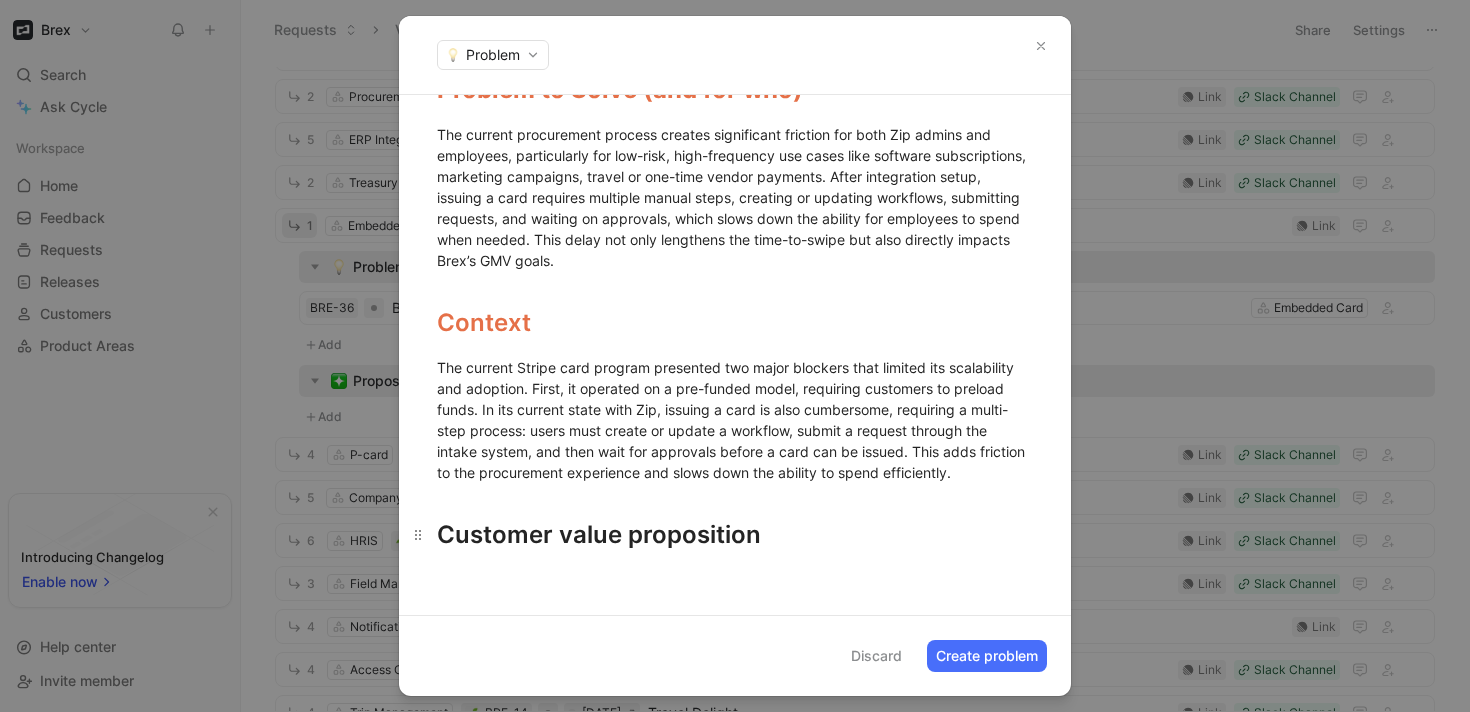 click on "Customer value proposition" at bounding box center [735, 535] 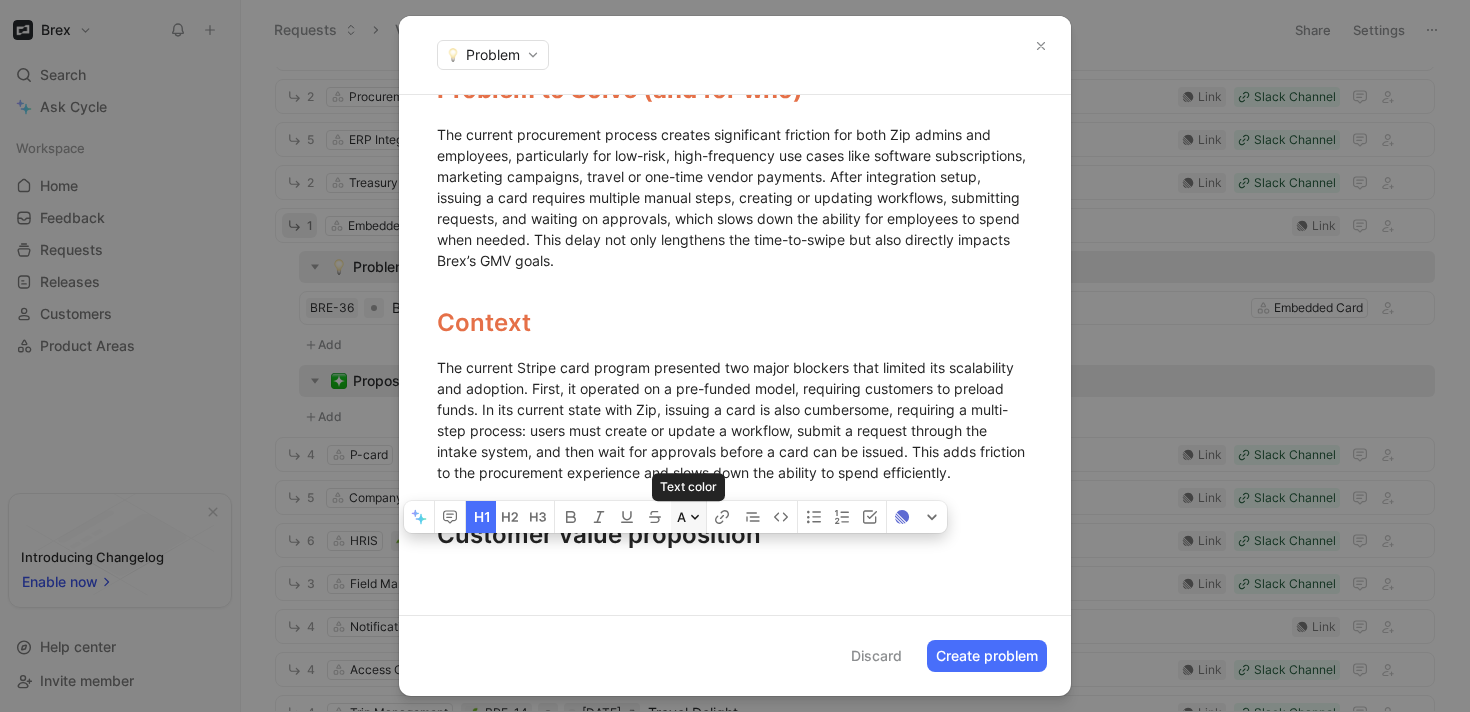 click on "A" at bounding box center [688, 517] 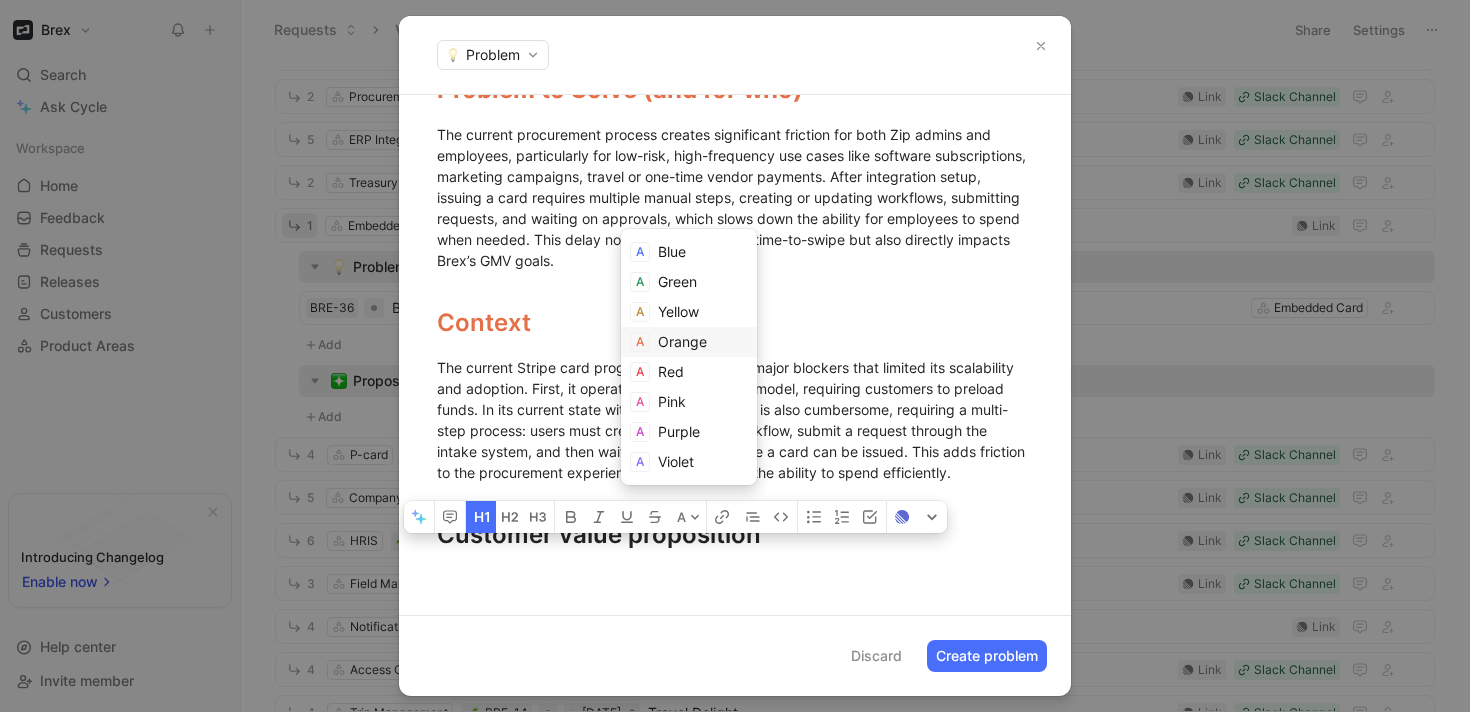 click on "Orange" at bounding box center (682, 341) 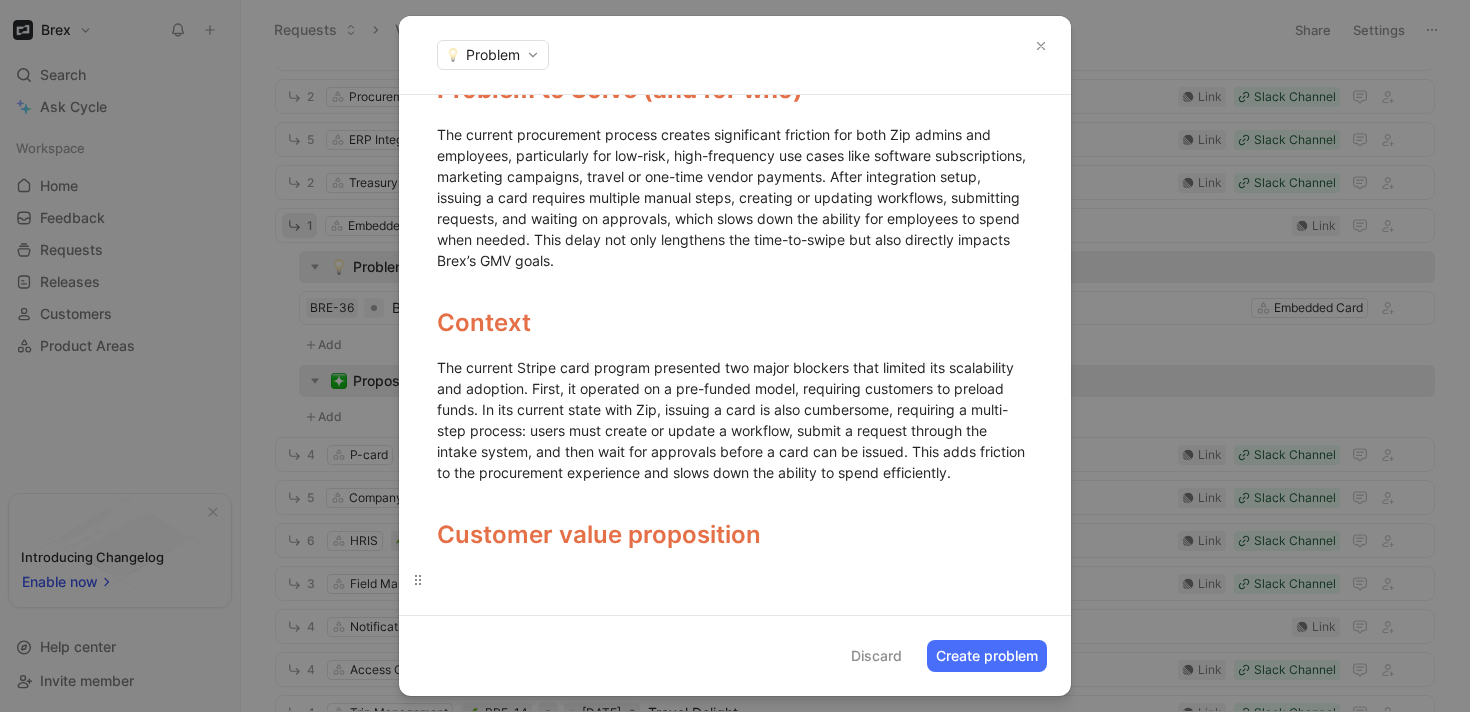 click at bounding box center [735, 579] 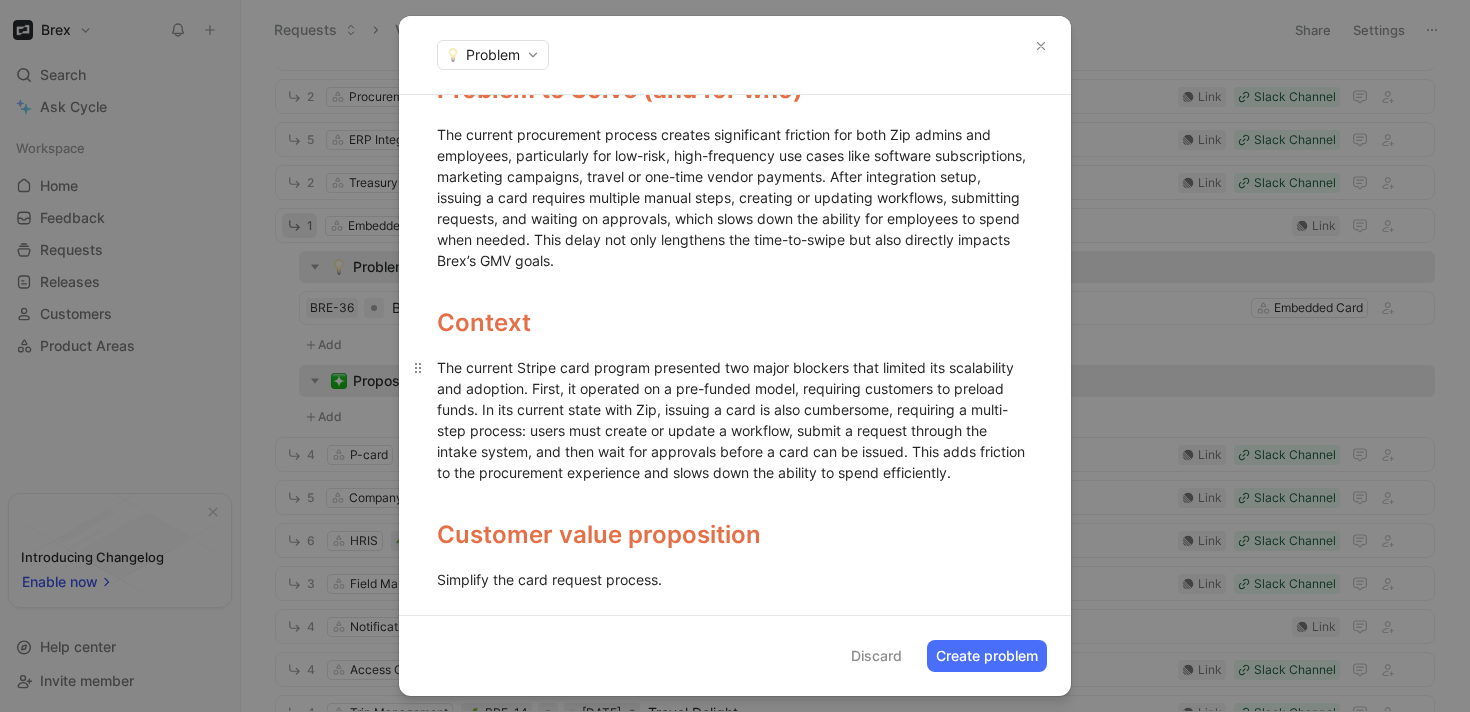 click on "The current Stripe card program presented two major blockers that limited its scalability and adoption. First, it operated on a pre-funded model, requiring customers to preload funds. In its current state with Zip, issuing a card is also cumbersome, requiring a multi-step process: users must create or update a workflow, submit a request through the intake system, and then wait for approvals before a card can be issued. This adds friction to the procurement experience and slows down the ability to spend efficiently." at bounding box center (733, 420) 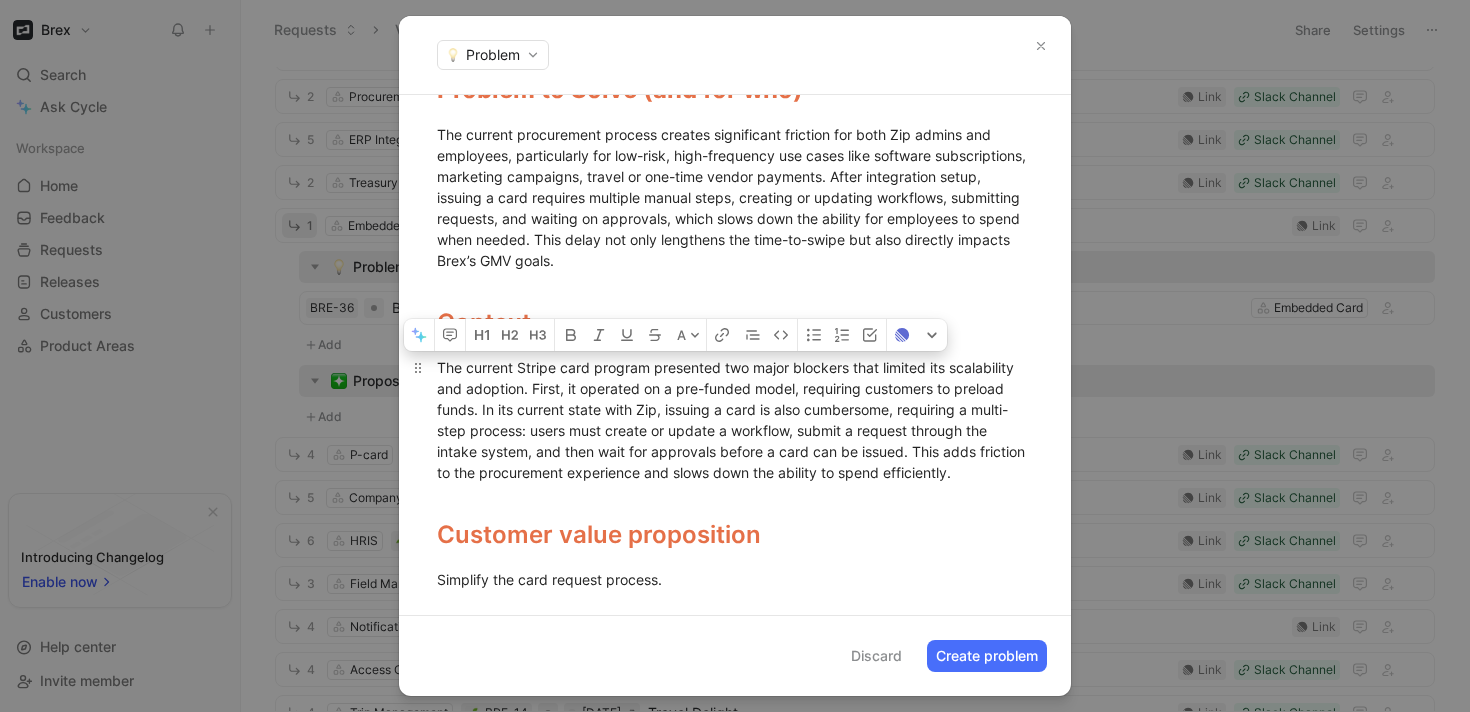 click on "The current Stripe card program presented two major blockers that limited its scalability and adoption. First, it operated on a pre-funded model, requiring customers to preload funds. In its current state with Zip, issuing a card is also cumbersome, requiring a multi-step process: users must create or update a workflow, submit a request through the intake system, and then wait for approvals before a card can be issued. This adds friction to the procurement experience and slows down the ability to spend efficiently." at bounding box center [733, 420] 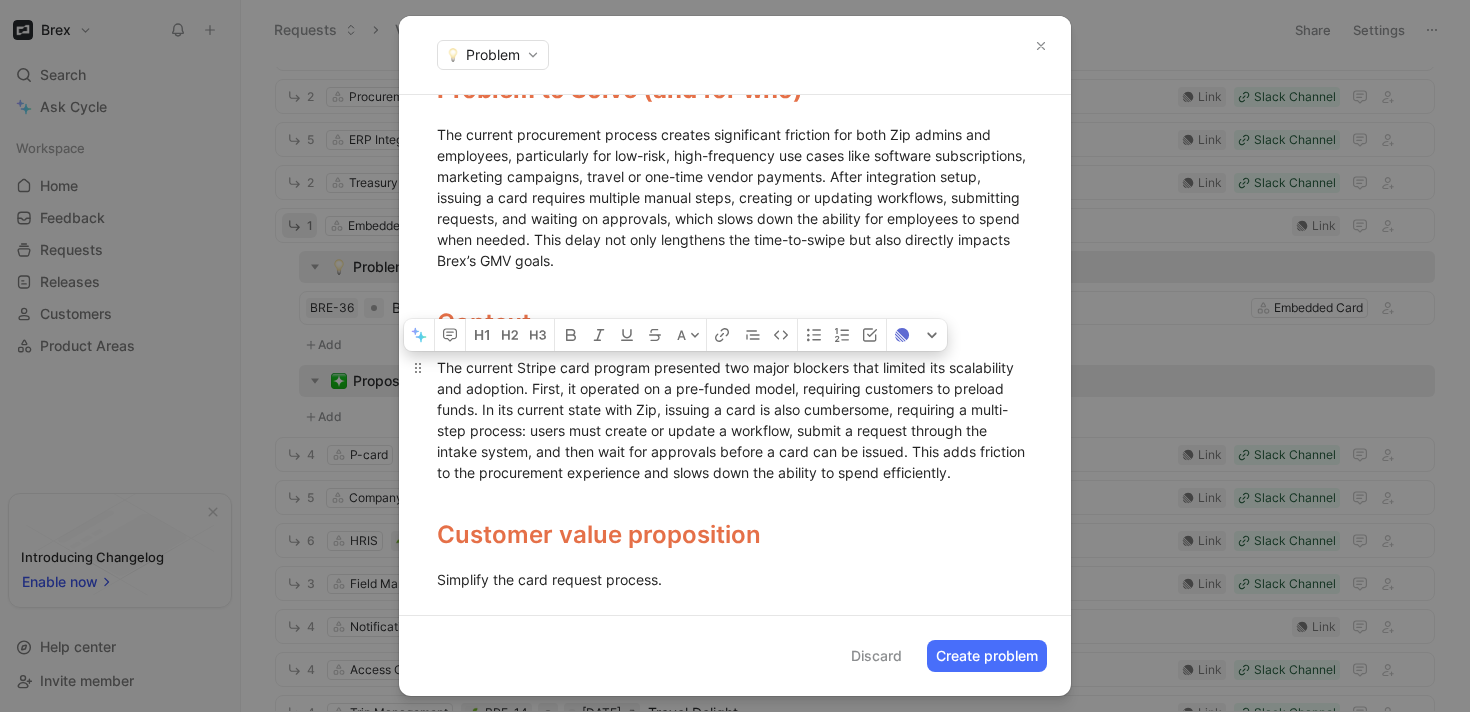 drag, startPoint x: 520, startPoint y: 367, endPoint x: 553, endPoint y: 411, distance: 55 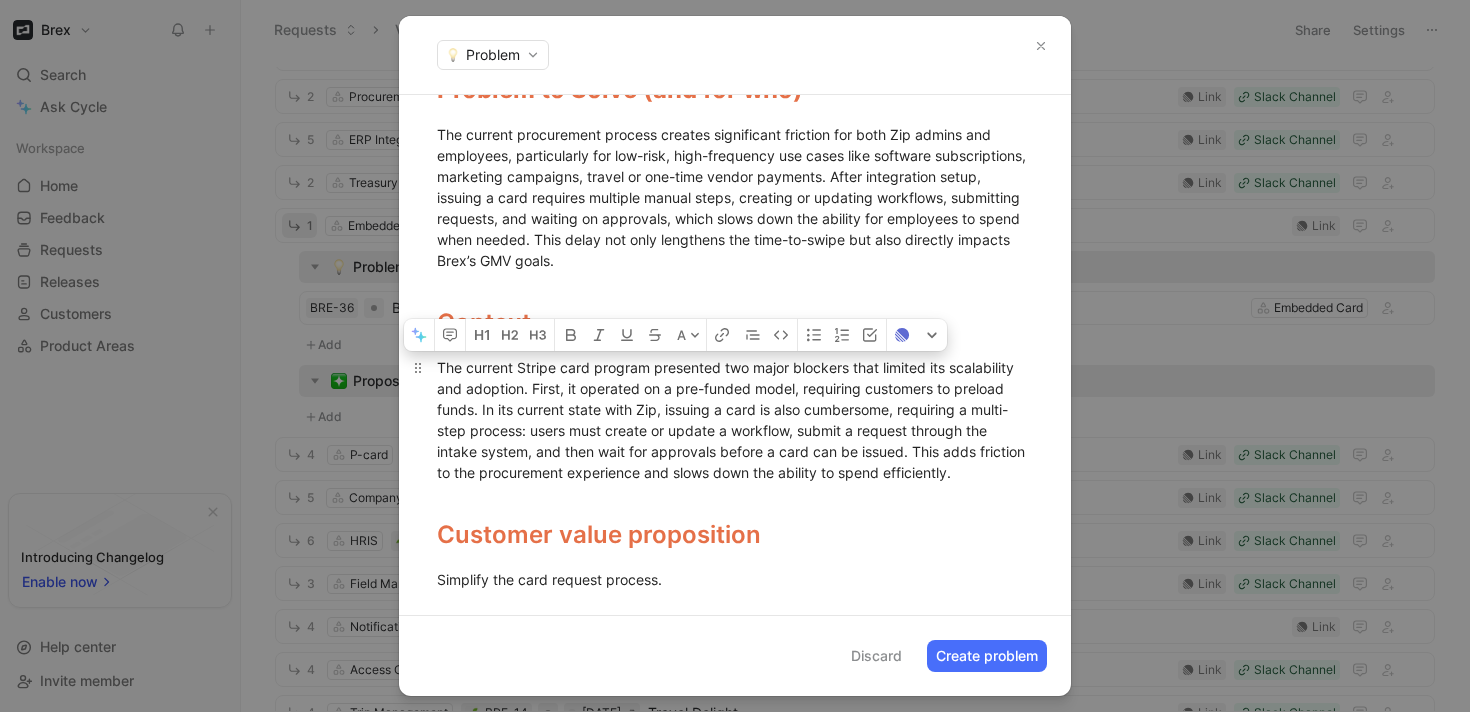 click on "The current Stripe card program presented two major blockers that limited its scalability and adoption. First, it operated on a pre-funded model, requiring customers to preload funds. In its current state with Zip, issuing a card is also cumbersome, requiring a multi-step process: users must create or update a workflow, submit a request through the intake system, and then wait for approvals before a card can be issued. This adds friction to the procurement experience and slows down the ability to spend efficiently." at bounding box center [733, 420] 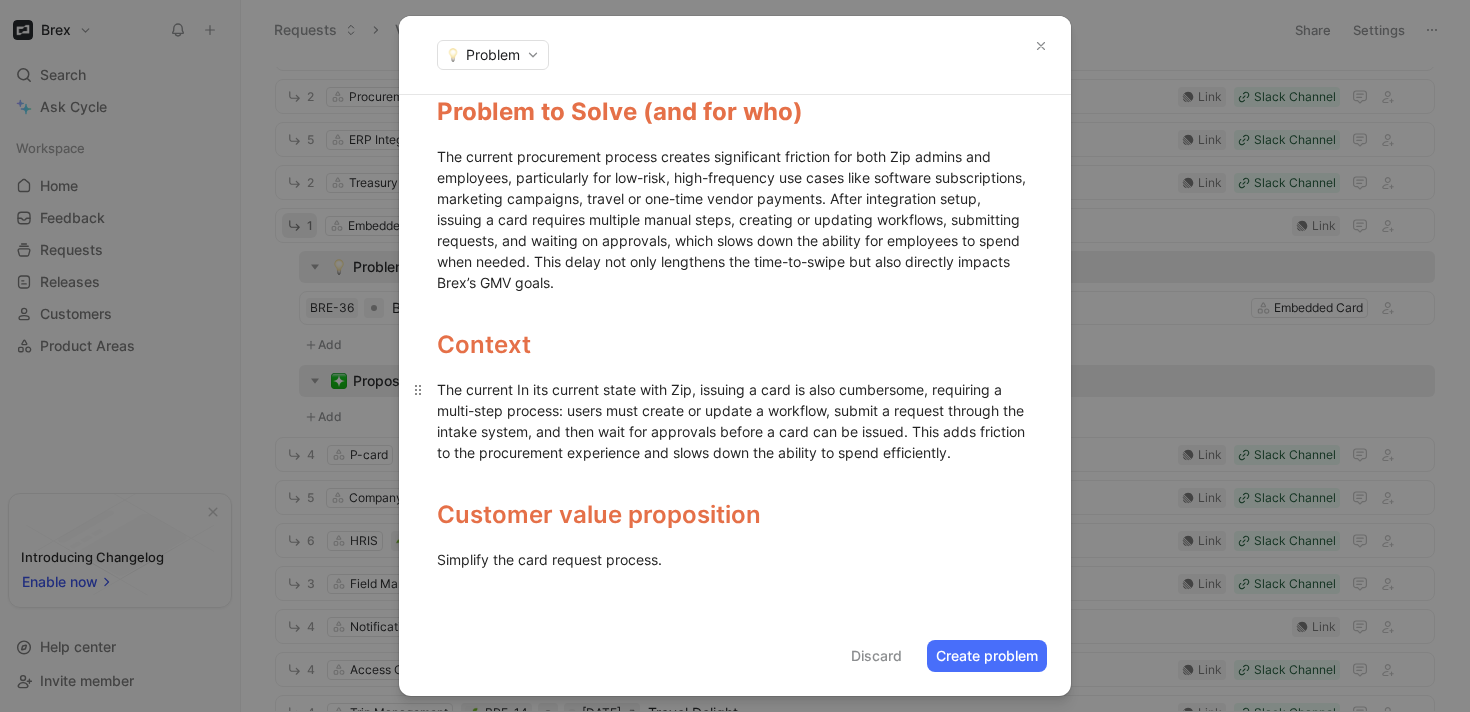 scroll, scrollTop: 93, scrollLeft: 0, axis: vertical 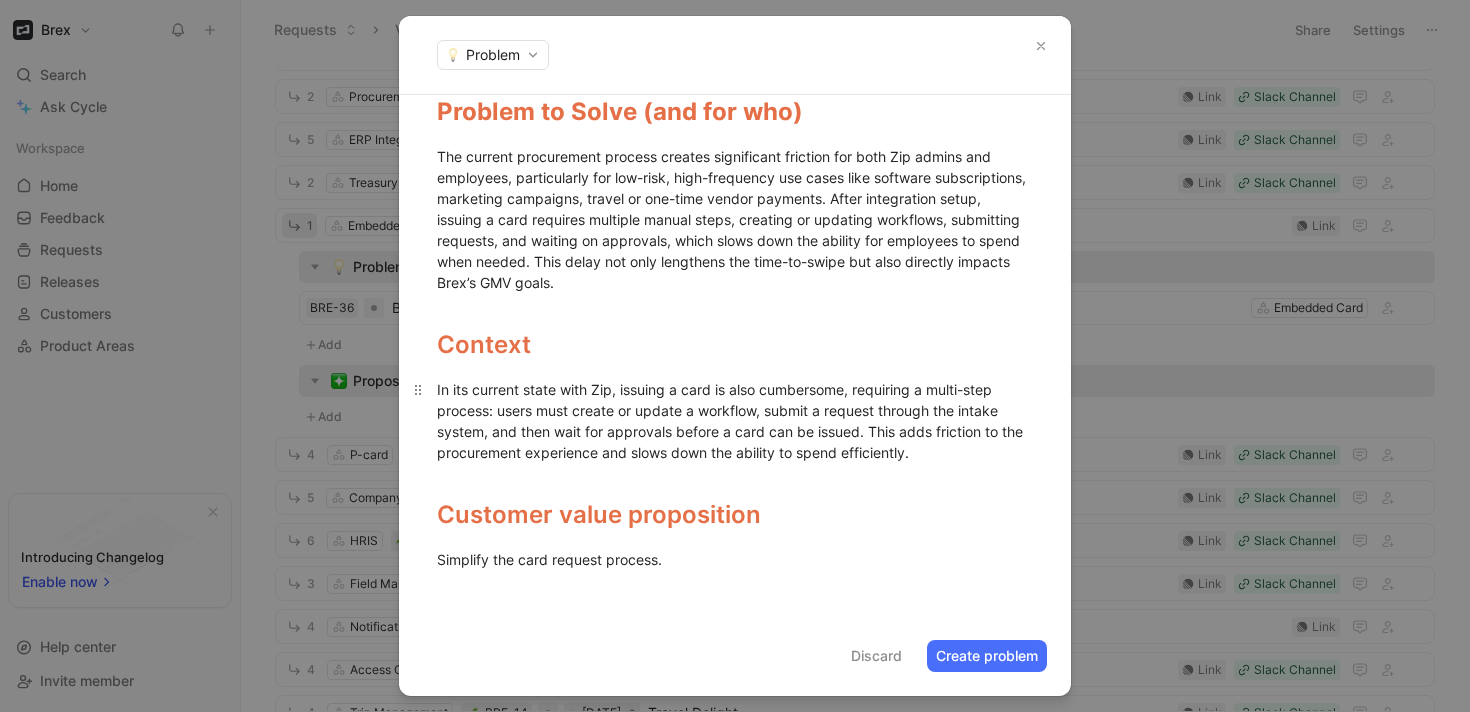 click on "In its current state with Zip, issuing a card is also cumbersome, requiring a multi-step process: users must create or update a workflow, submit a request through the intake system, and then wait for approvals before a card can be issued. This adds friction to the procurement experience and slows down the ability to spend efficiently." at bounding box center (732, 421) 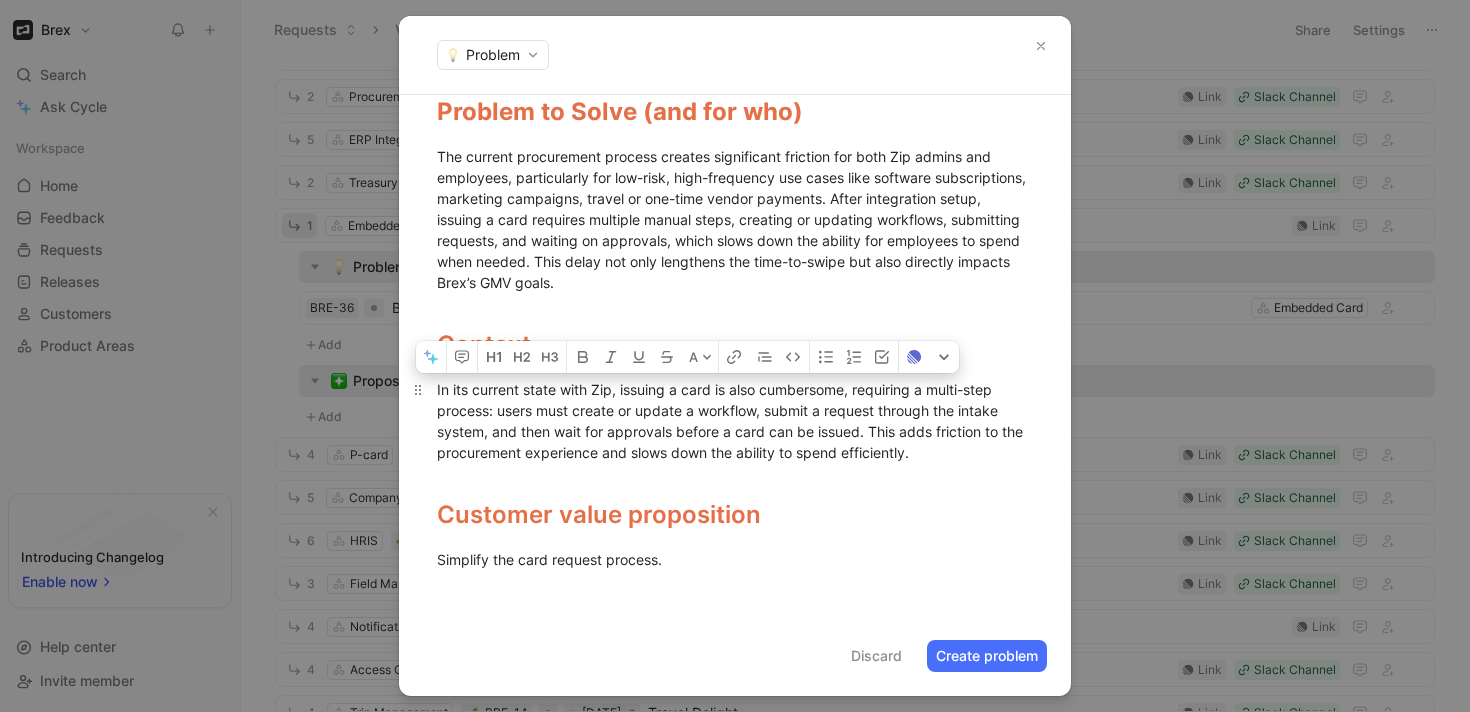 click on "In its current state with Zip, issuing a card is also cumbersome, requiring a multi-step process: users must create or update a workflow, submit a request through the intake system, and then wait for approvals before a card can be issued. This adds friction to the procurement experience and slows down the ability to spend efficiently." at bounding box center [732, 421] 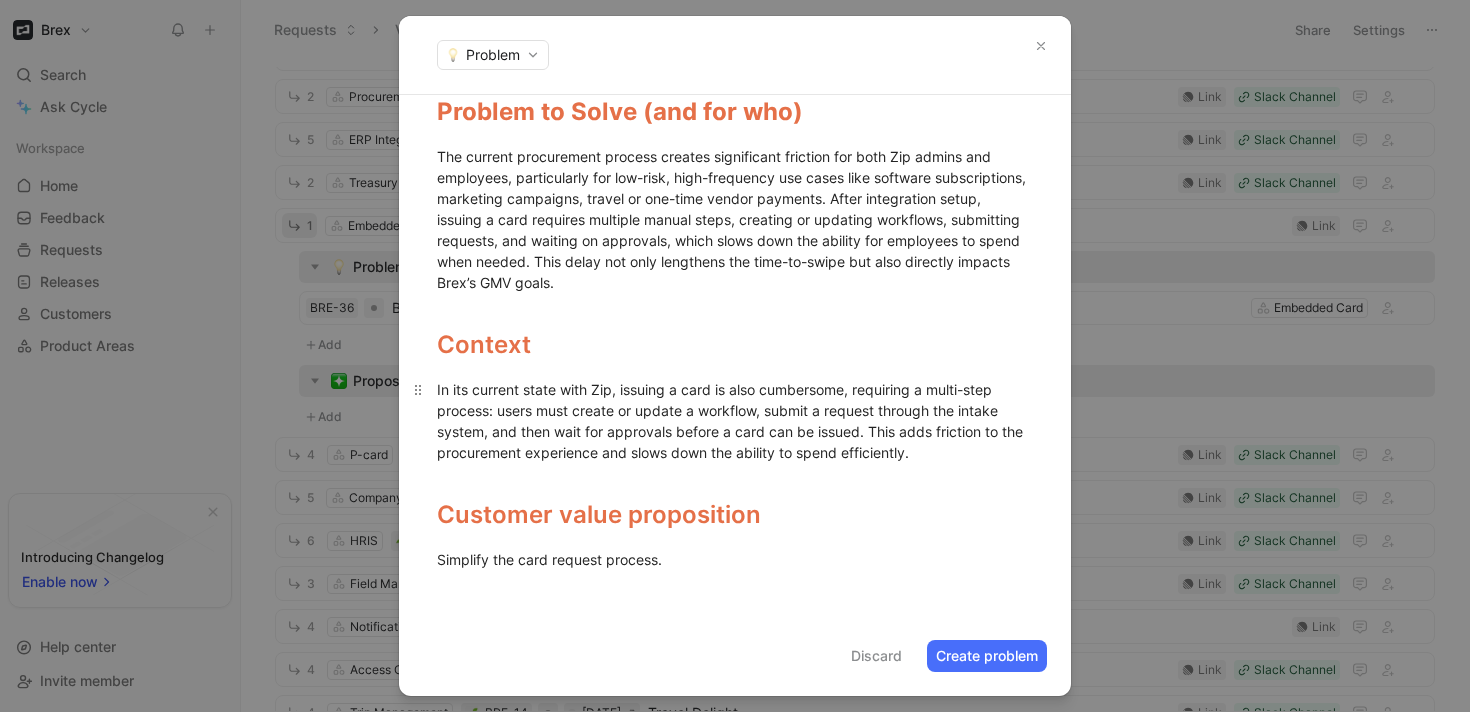 click on "In its current state with Zip, issuing a card is also cumbersome, requiring a multi-step process: users must create or update a workflow, submit a request through the intake system, and then wait for approvals before a card can be issued. This adds friction to the procurement experience and slows down the ability to spend efficiently." at bounding box center (732, 421) 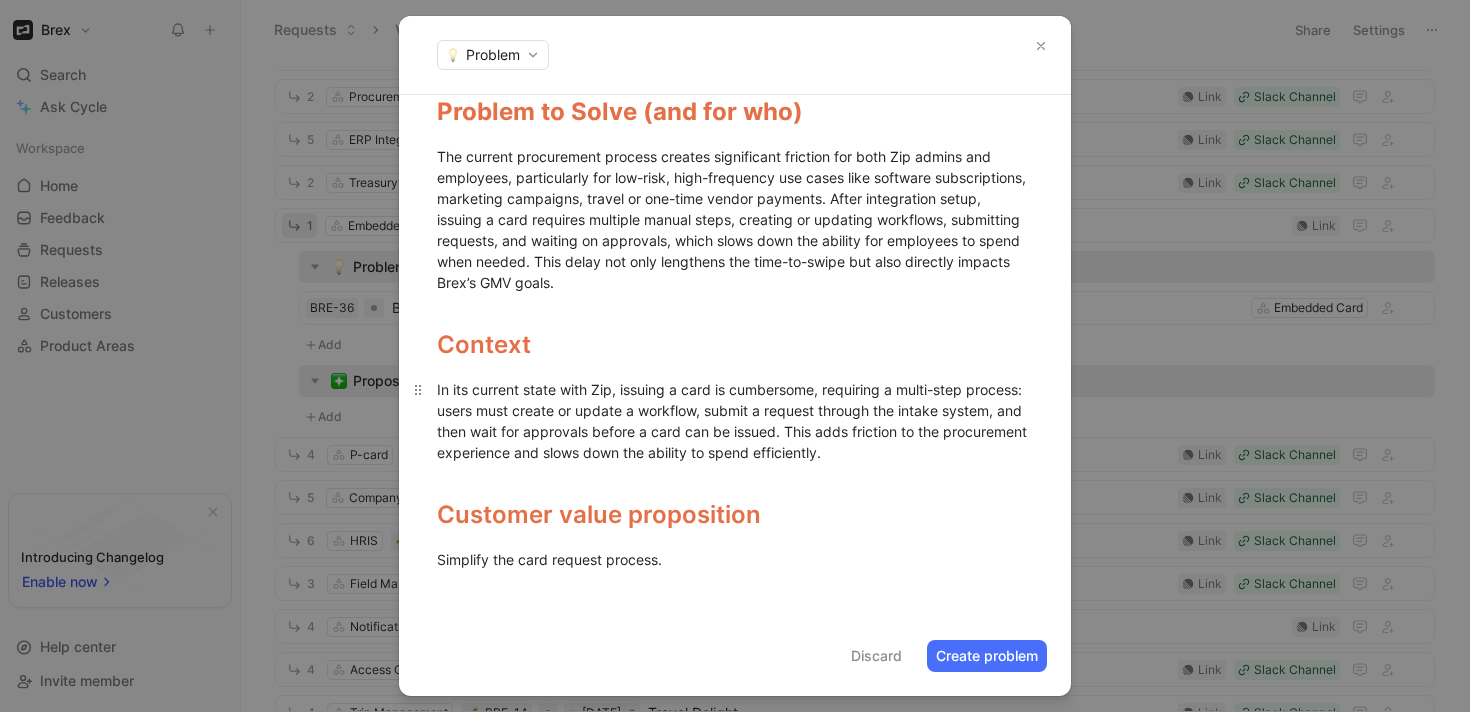 click on "In its current state with Zip, issuing a card is cumbersome, requiring a multi-step process: users must create or update a workflow, submit a request through the intake system, and then wait for approvals before a card can be issued. This adds friction to the procurement experience and slows down the ability to spend efficiently." at bounding box center [735, 421] 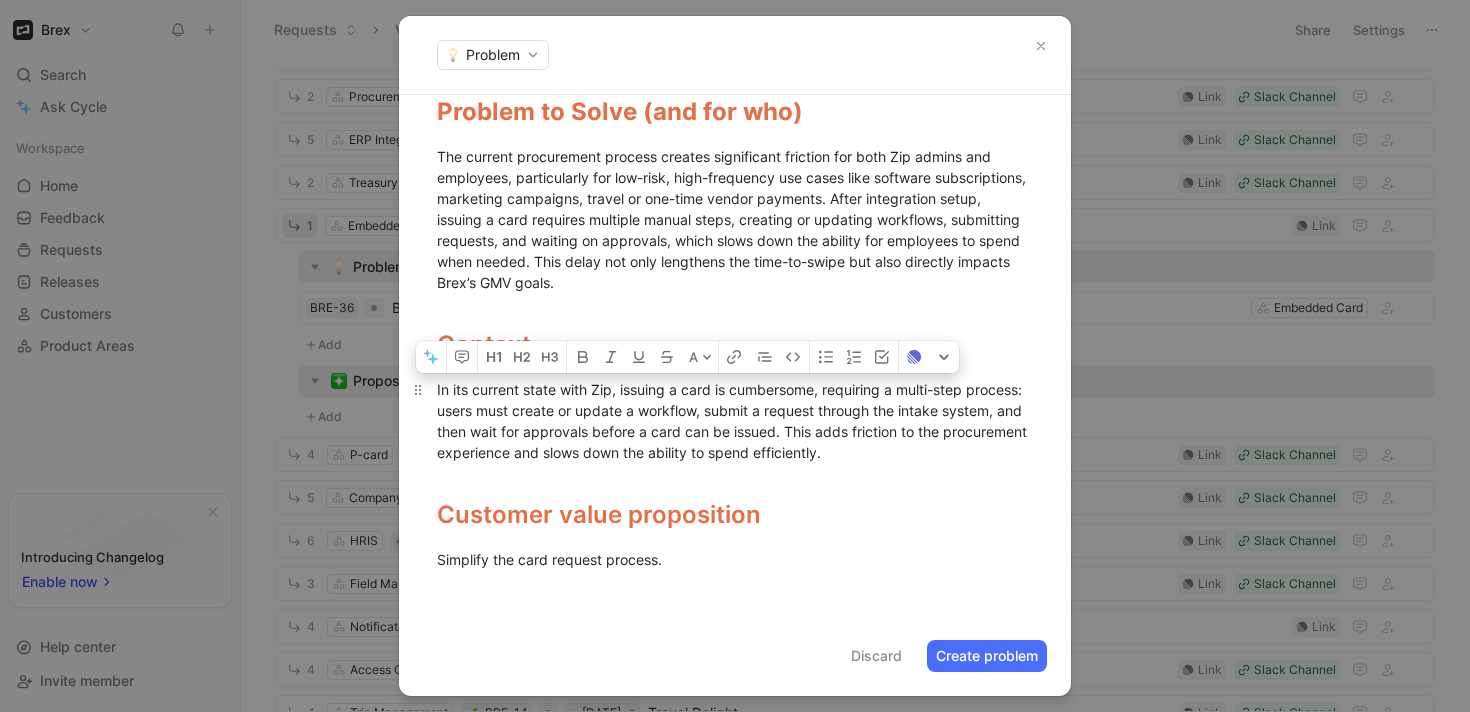 click on "In its current state with Zip, issuing a card is cumbersome, requiring a multi-step process: users must create or update a workflow, submit a request through the intake system, and then wait for approvals before a card can be issued. This adds friction to the procurement experience and slows down the ability to spend efficiently." at bounding box center [735, 421] 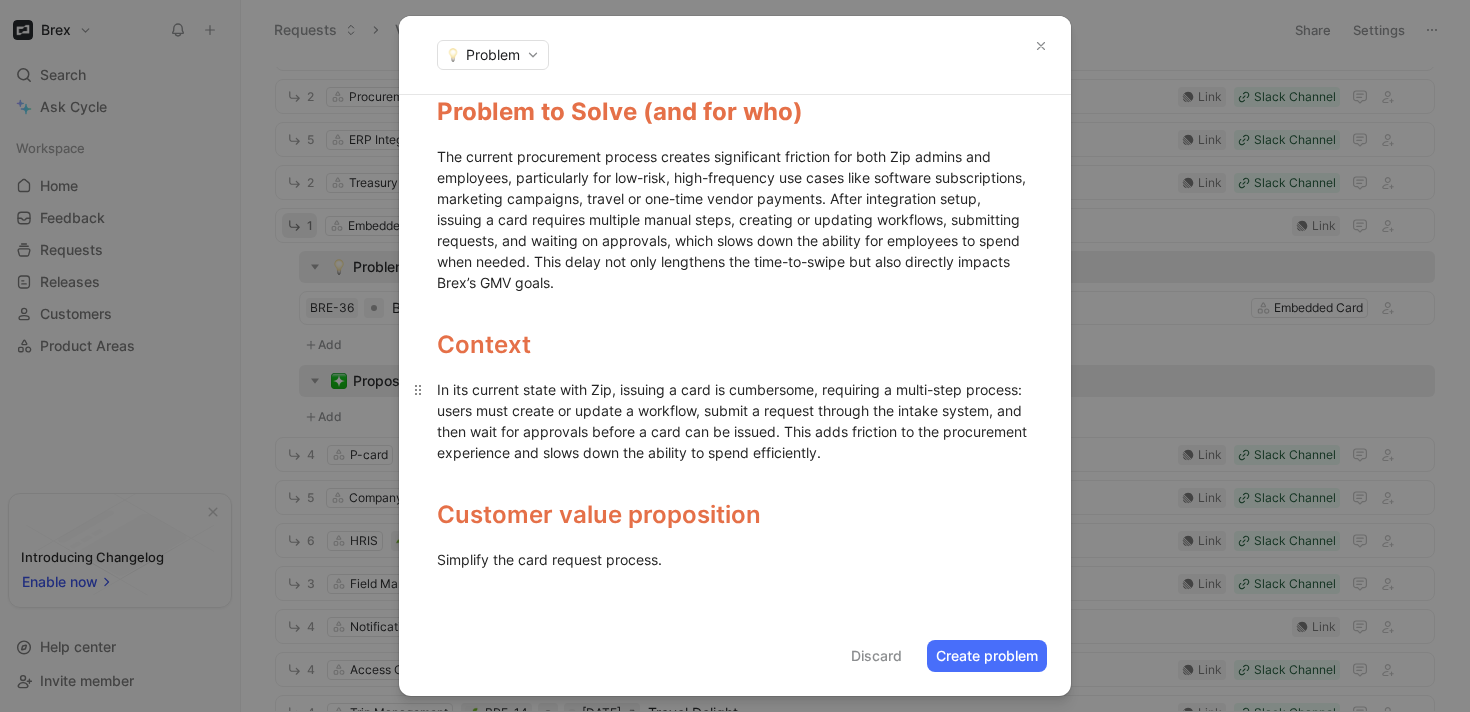 click on "In its current state with Zip, issuing a card is cumbersome, requiring a multi-step process: users must create or update a workflow, submit a request through the intake system, and then wait for approvals before a card can be issued. This adds friction to the procurement experience and slows down the ability to spend efficiently." at bounding box center (734, 421) 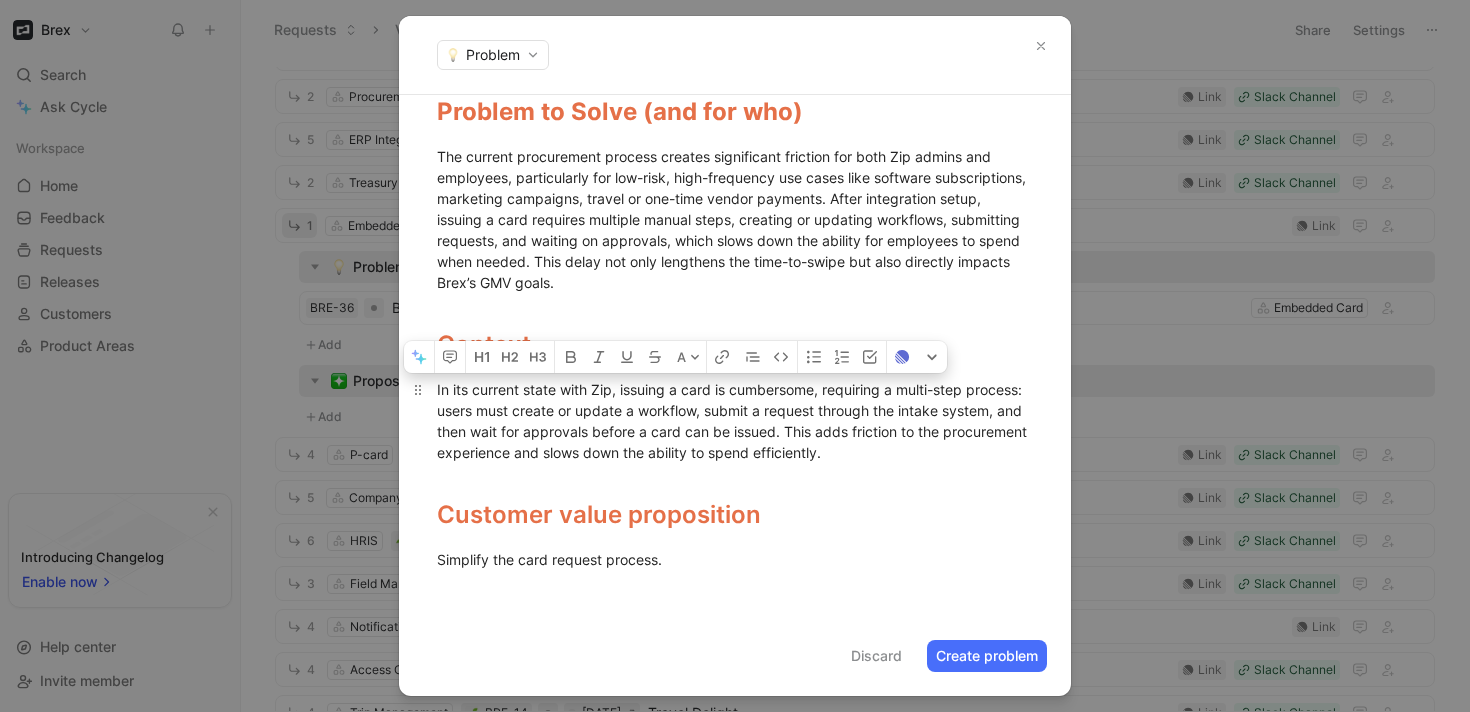 click on "In its current state with Zip, issuing a card is cumbersome, requiring a multi-step process: users must create or update a workflow, submit a request through the intake system, and then wait for approvals before a card can be issued. This adds friction to the procurement experience and slows down the ability to spend efficiently." at bounding box center [734, 421] 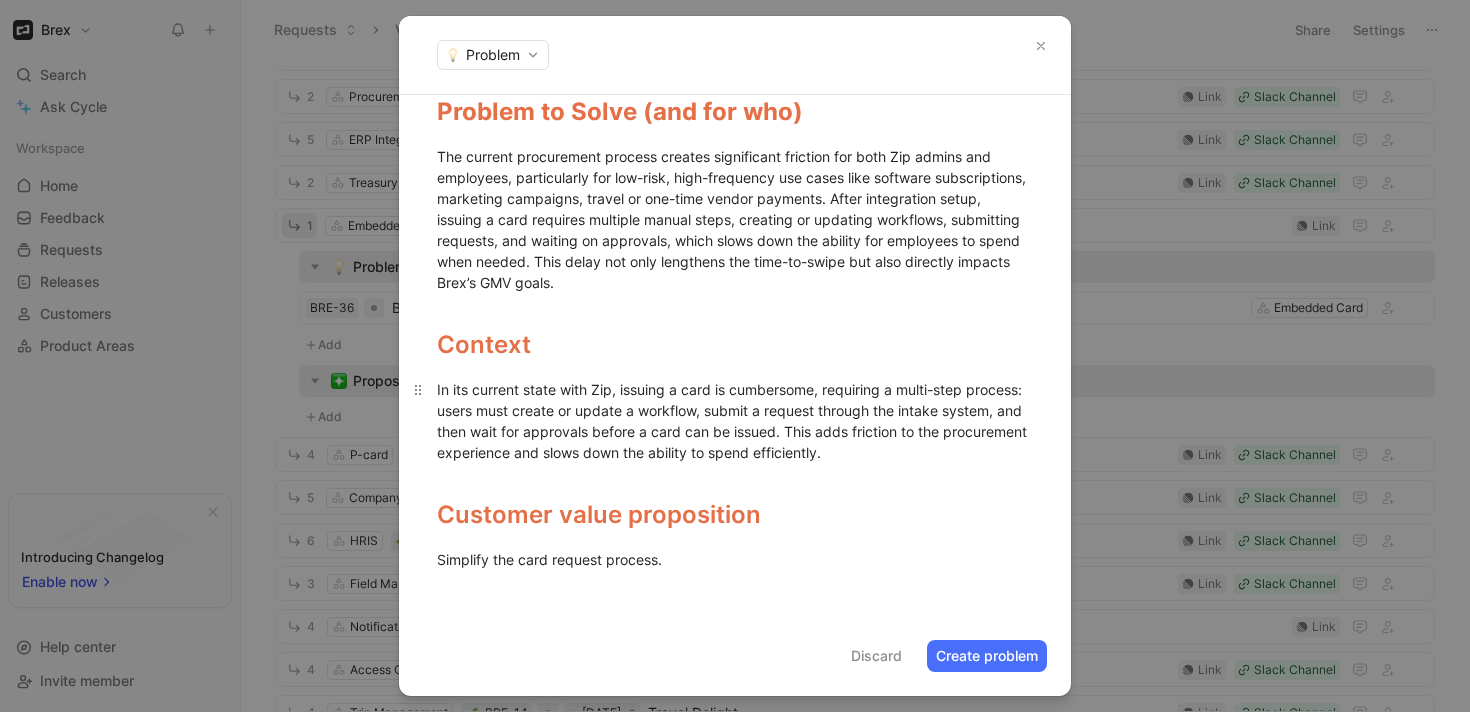 click on "In its current state with Zip, issuing a card is cumbersome, requiring a multi-step process: users must create or update a workflow, submit a request through the intake system, and then wait for approvals before a card can be issued. This adds friction to the procurement experience and slows down the ability to spend efficiently." at bounding box center (734, 421) 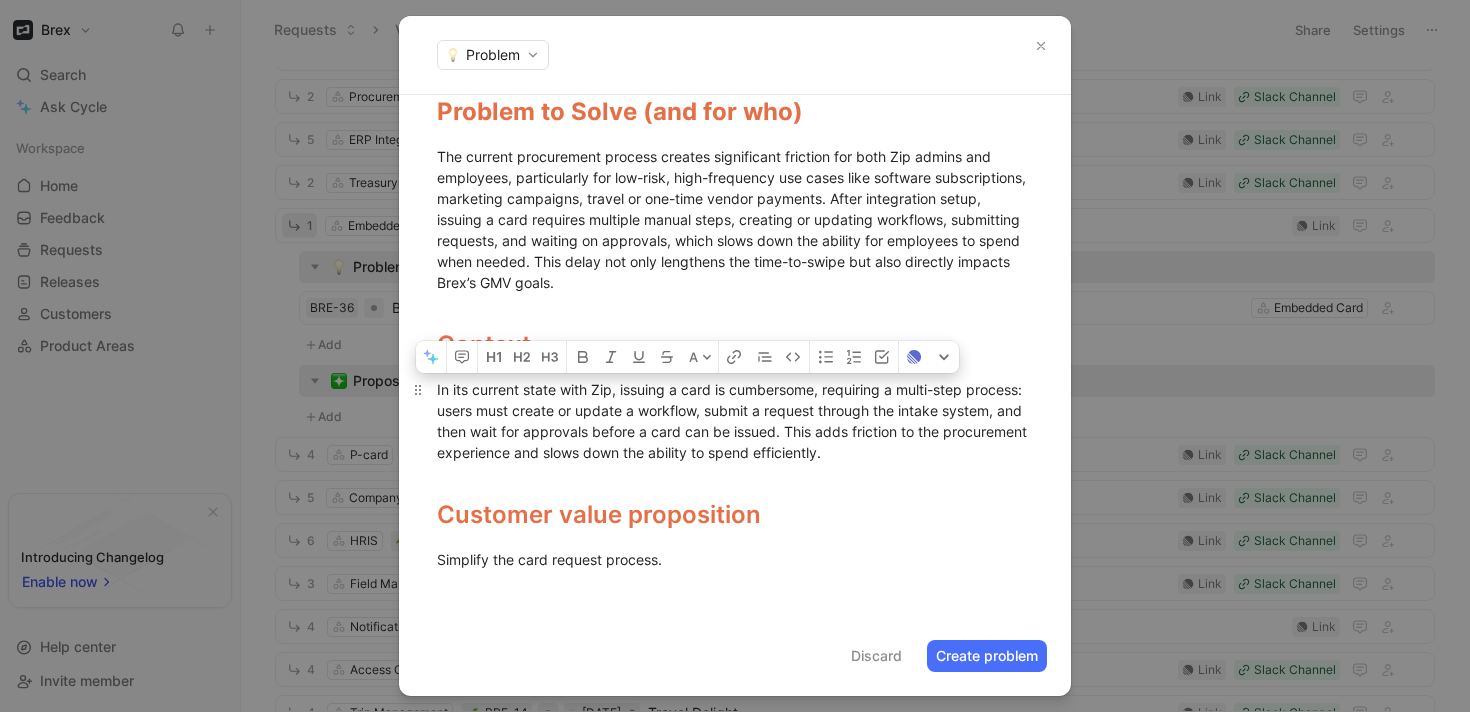click on "In its current state with Zip, issuing a card is cumbersome, requiring a multi-step process: users must create or update a workflow, submit a request through the intake system, and then wait for approvals before a card can be issued. This adds friction to the procurement experience and slows down the ability to spend efficiently." at bounding box center (734, 421) 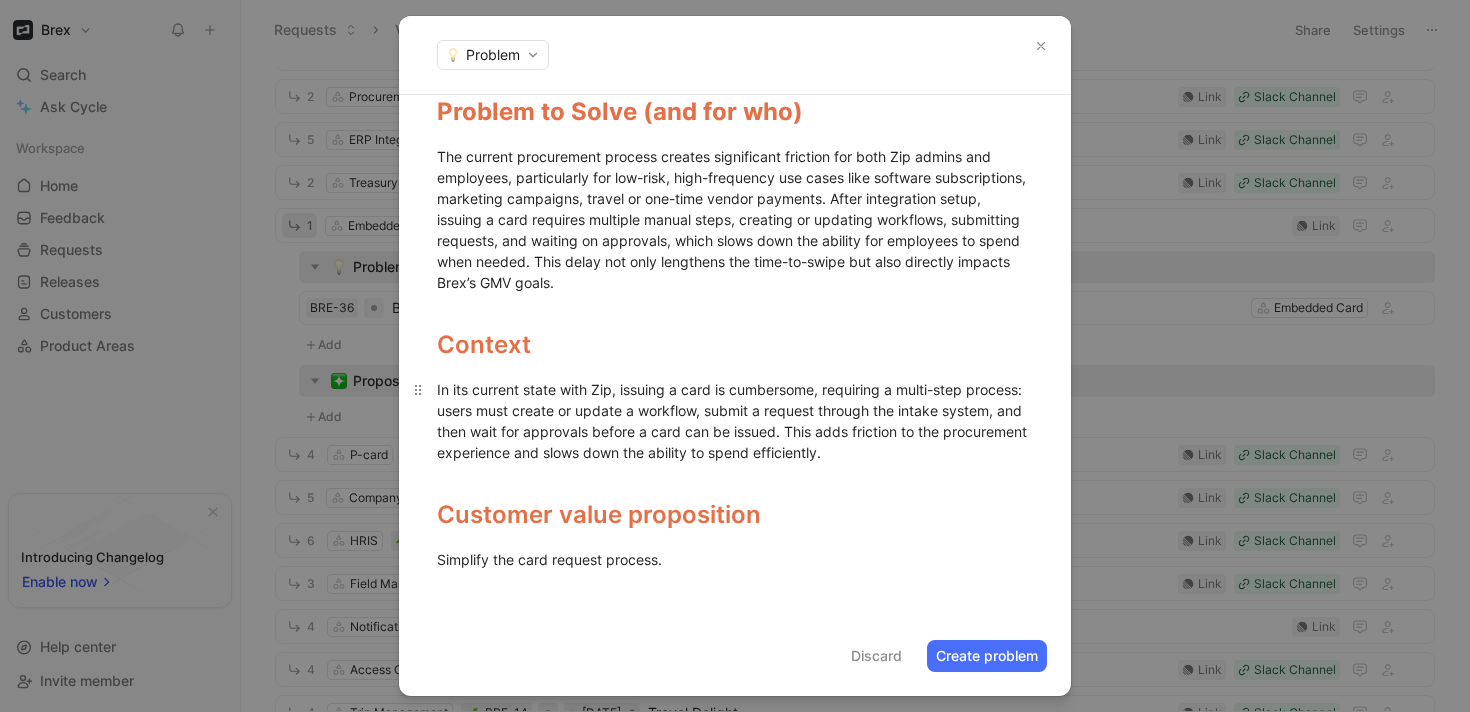 click on "In its current state with Zip, issuing a card is cumbersome, requiring a multi-step process: users must create or update a workflow, submit a request through the intake system, and then wait for approvals before a card can be issued. This adds friction to the procurement experience and slows down the ability to spend efficiently." at bounding box center [735, 421] 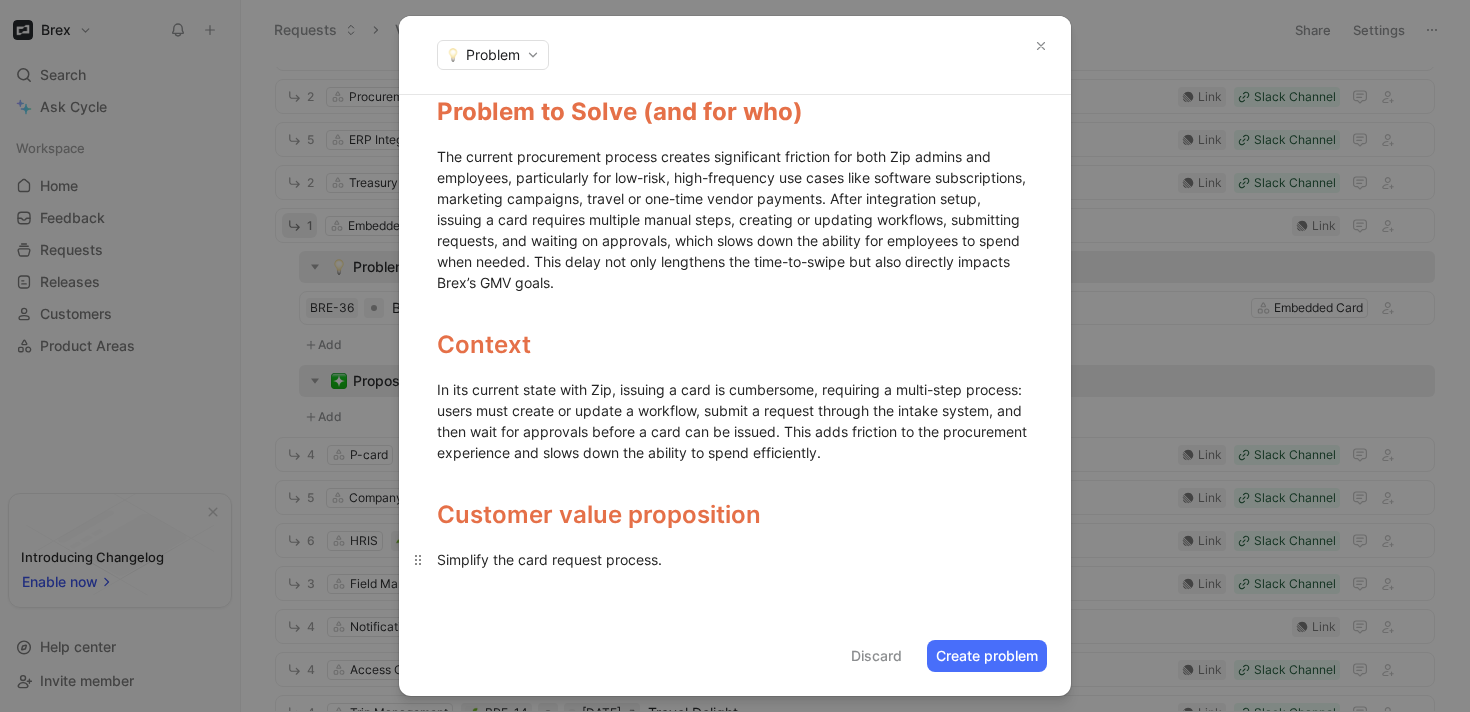 click on "Simplify the card request process." at bounding box center [735, 559] 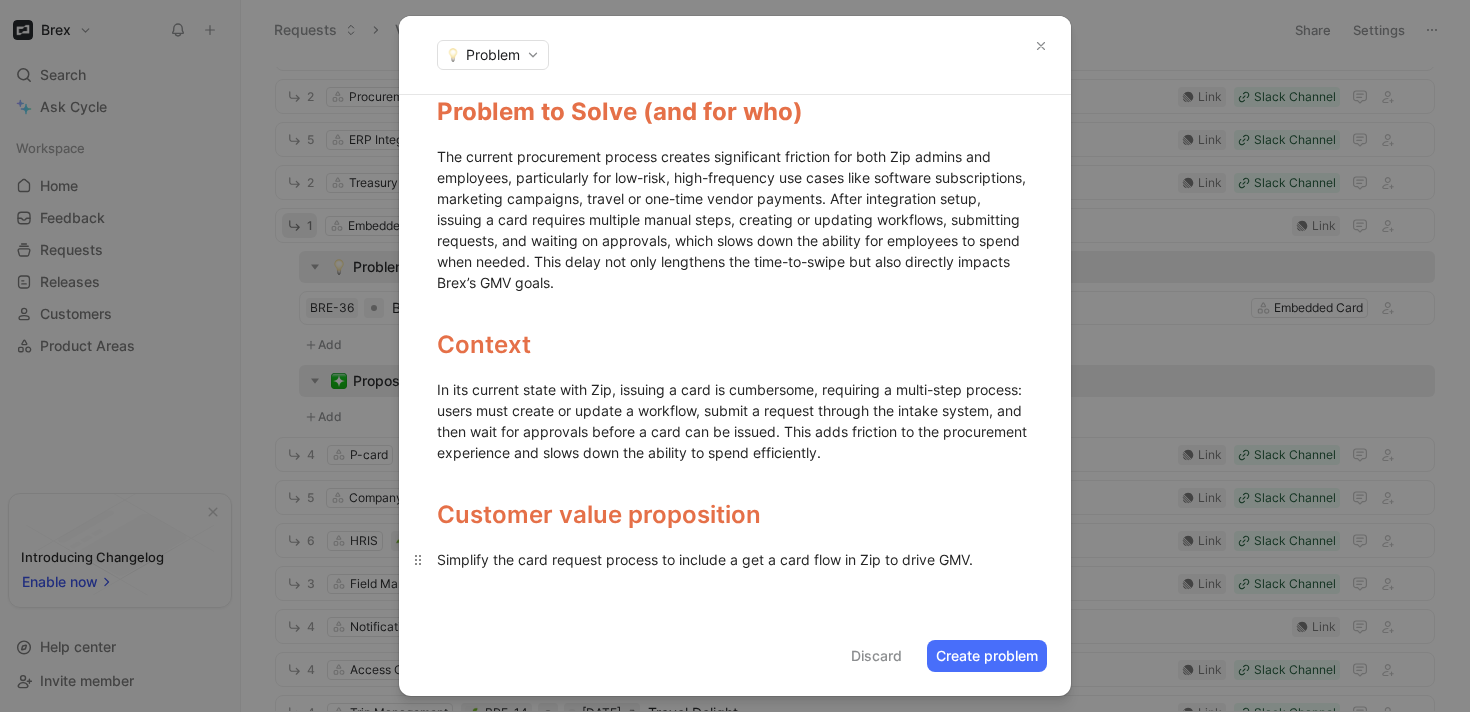 scroll, scrollTop: 0, scrollLeft: 0, axis: both 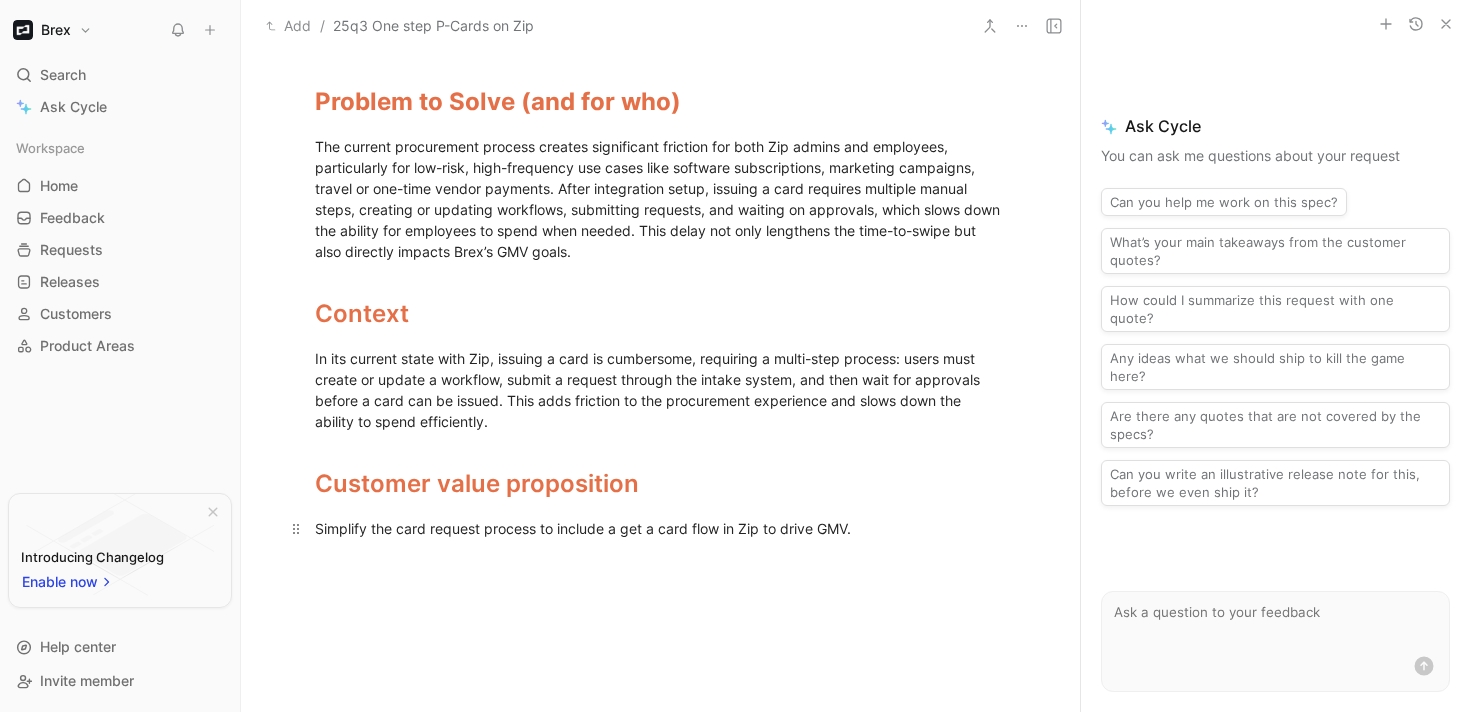 click on "Simplify the card request process to include a get a card flow in Zip to drive GMV." at bounding box center (661, 528) 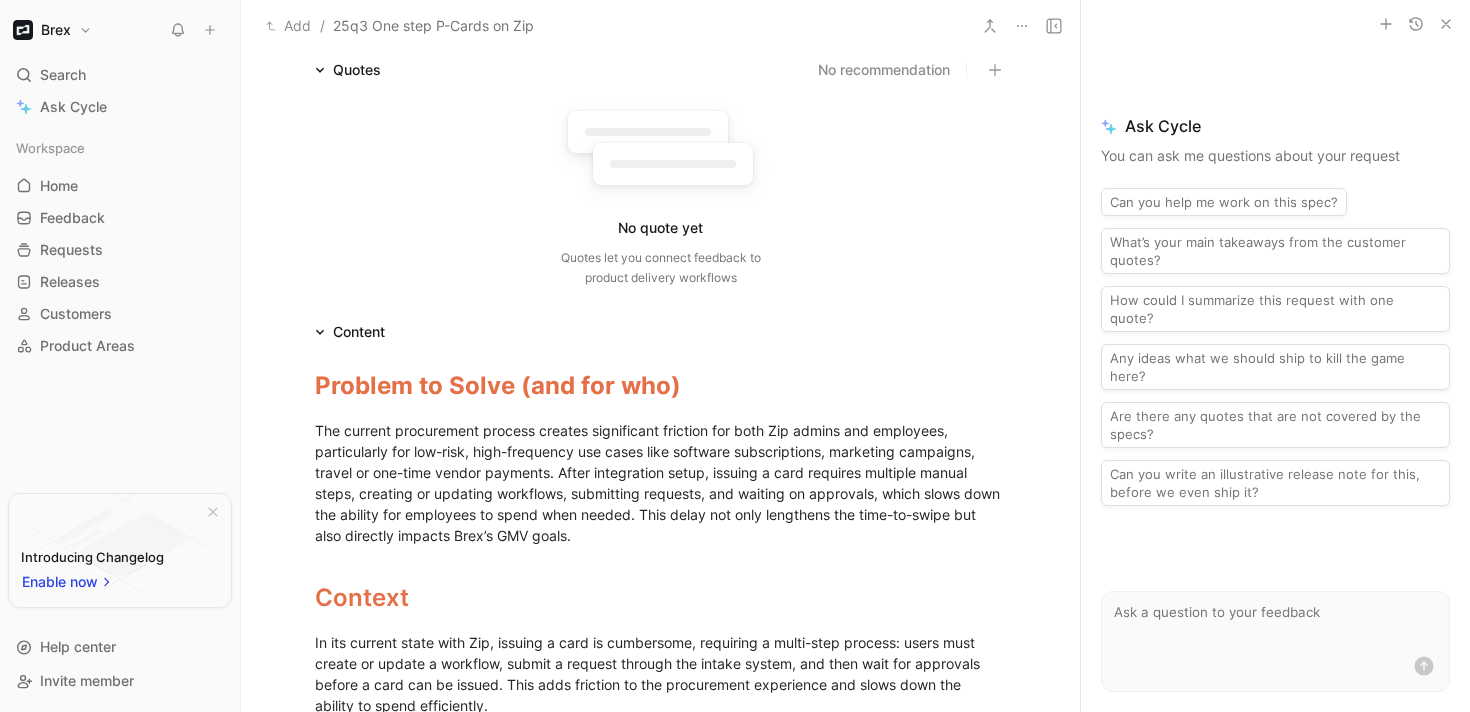 scroll, scrollTop: 0, scrollLeft: 0, axis: both 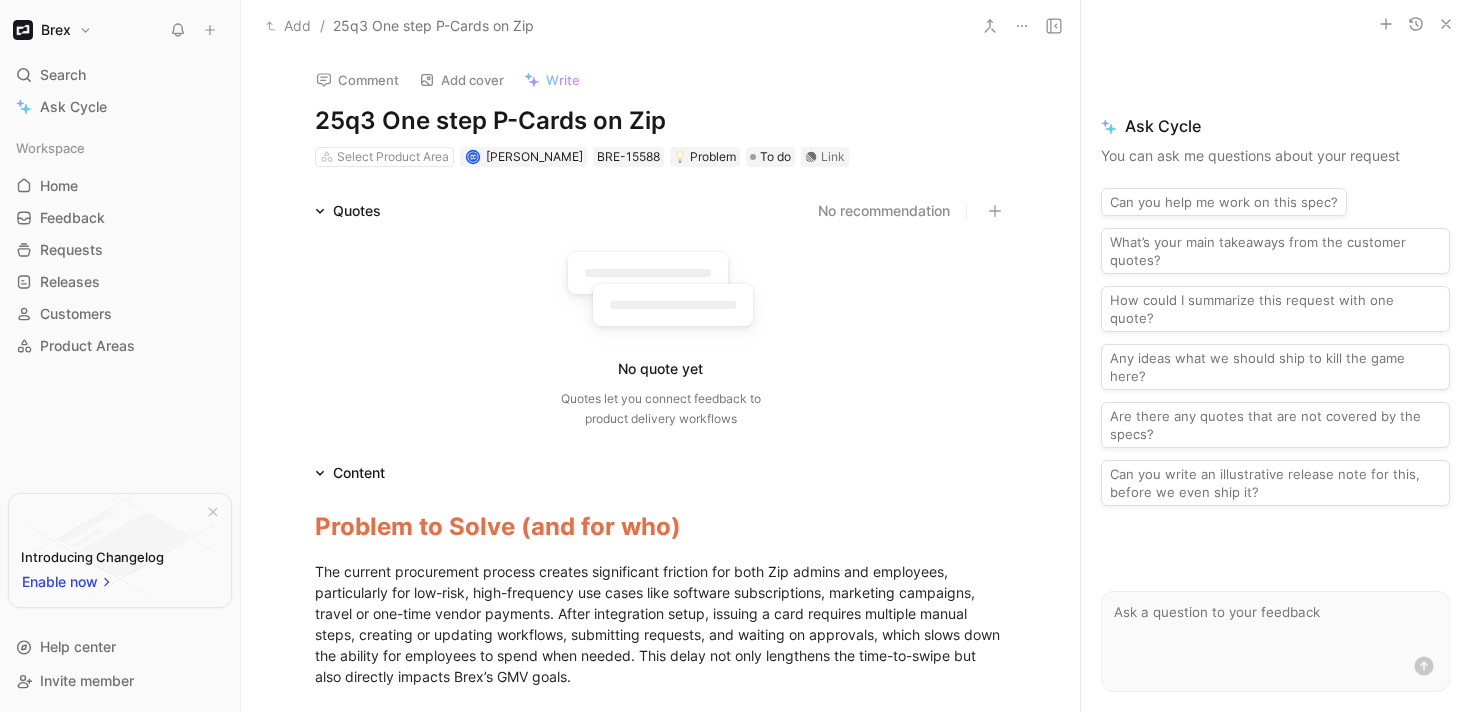 click on "No quote yet" at bounding box center [660, 369] 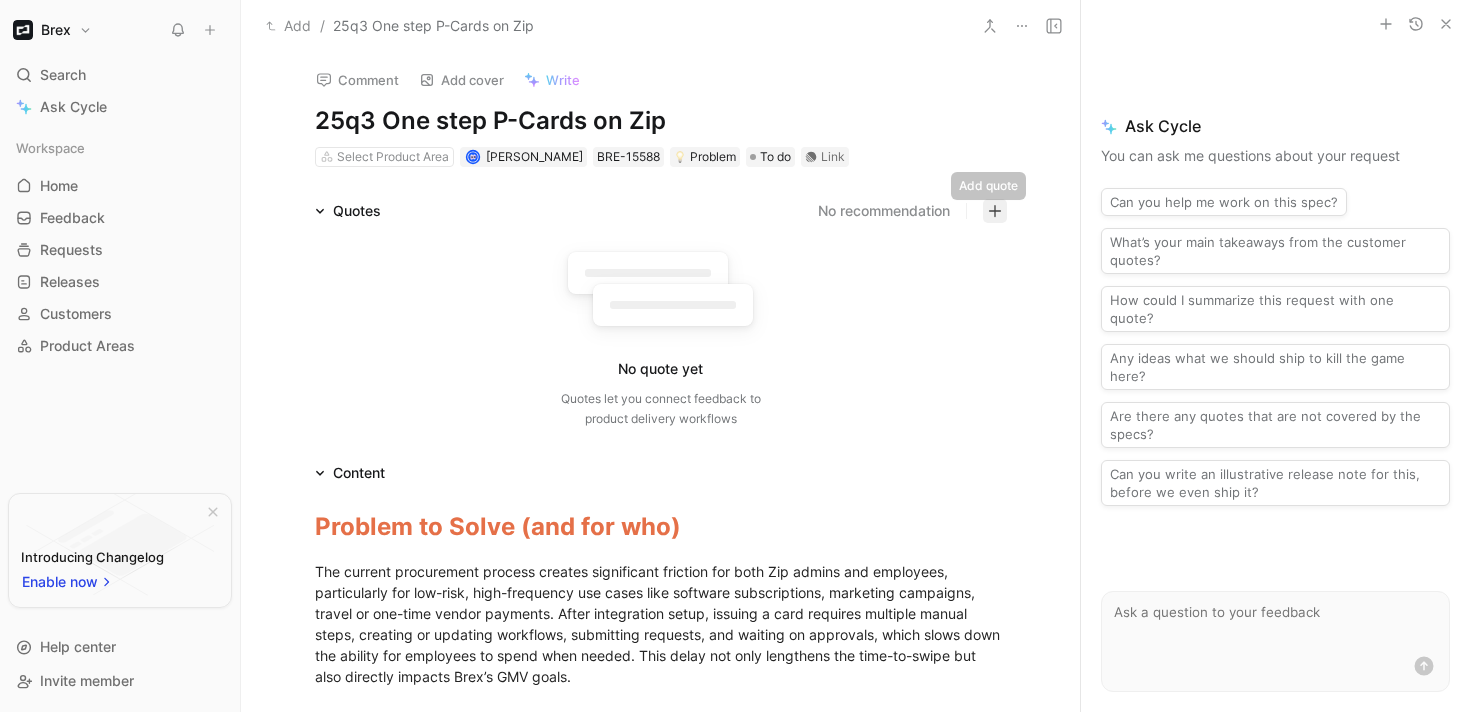 click 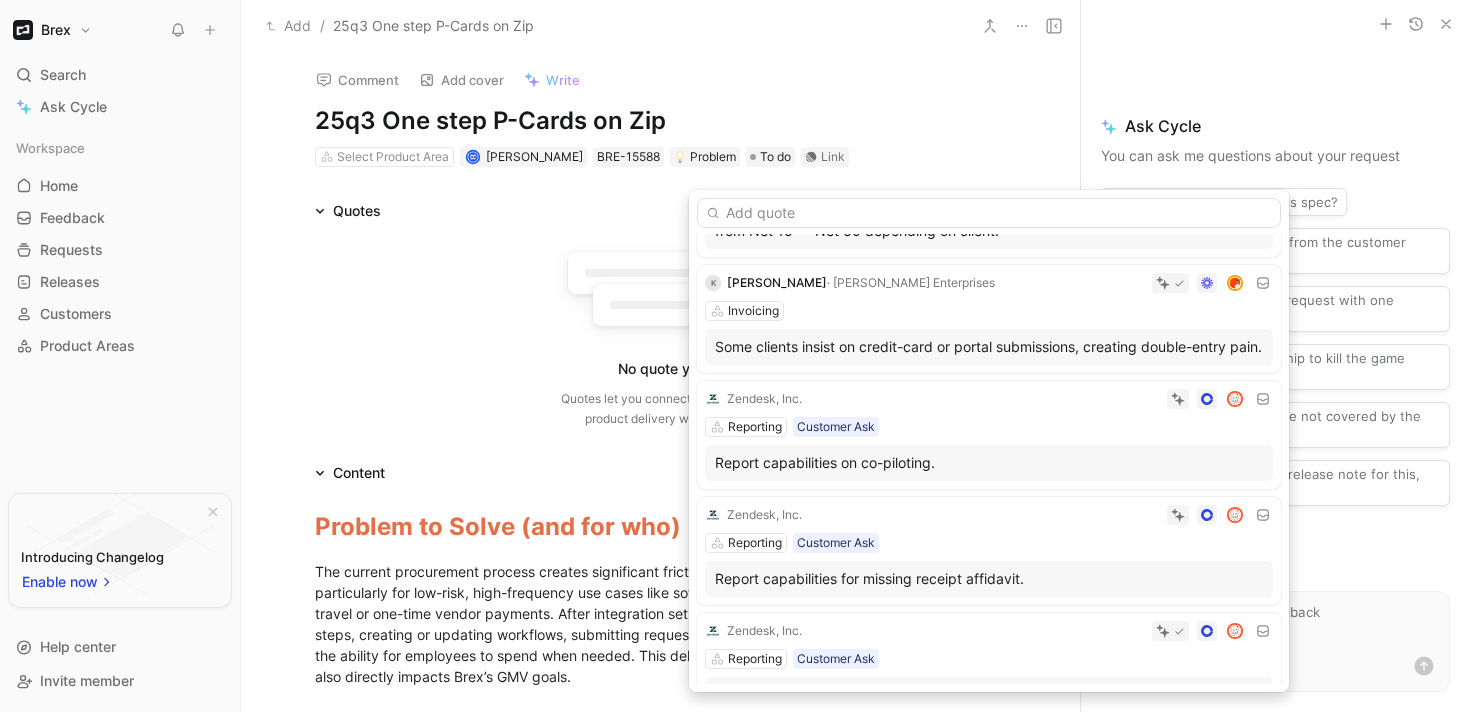 scroll, scrollTop: 0, scrollLeft: 0, axis: both 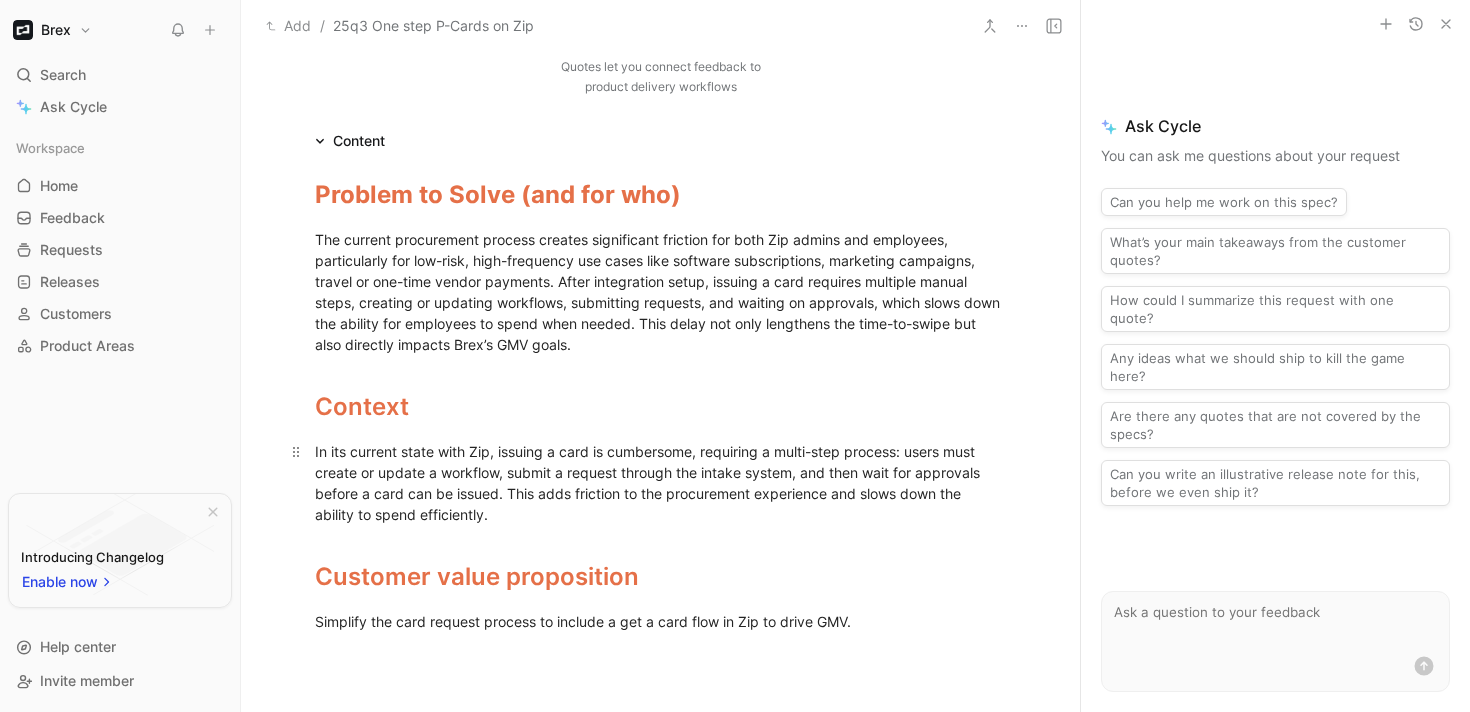 click on "In its current state with Zip, issuing a card is cumbersome, requiring a multi-step process: users must create or update a workflow, submit a request through the intake system, and then wait for approvals before a card can be issued. This adds friction to the procurement experience and slows down the ability to spend efficiently." at bounding box center [661, 483] 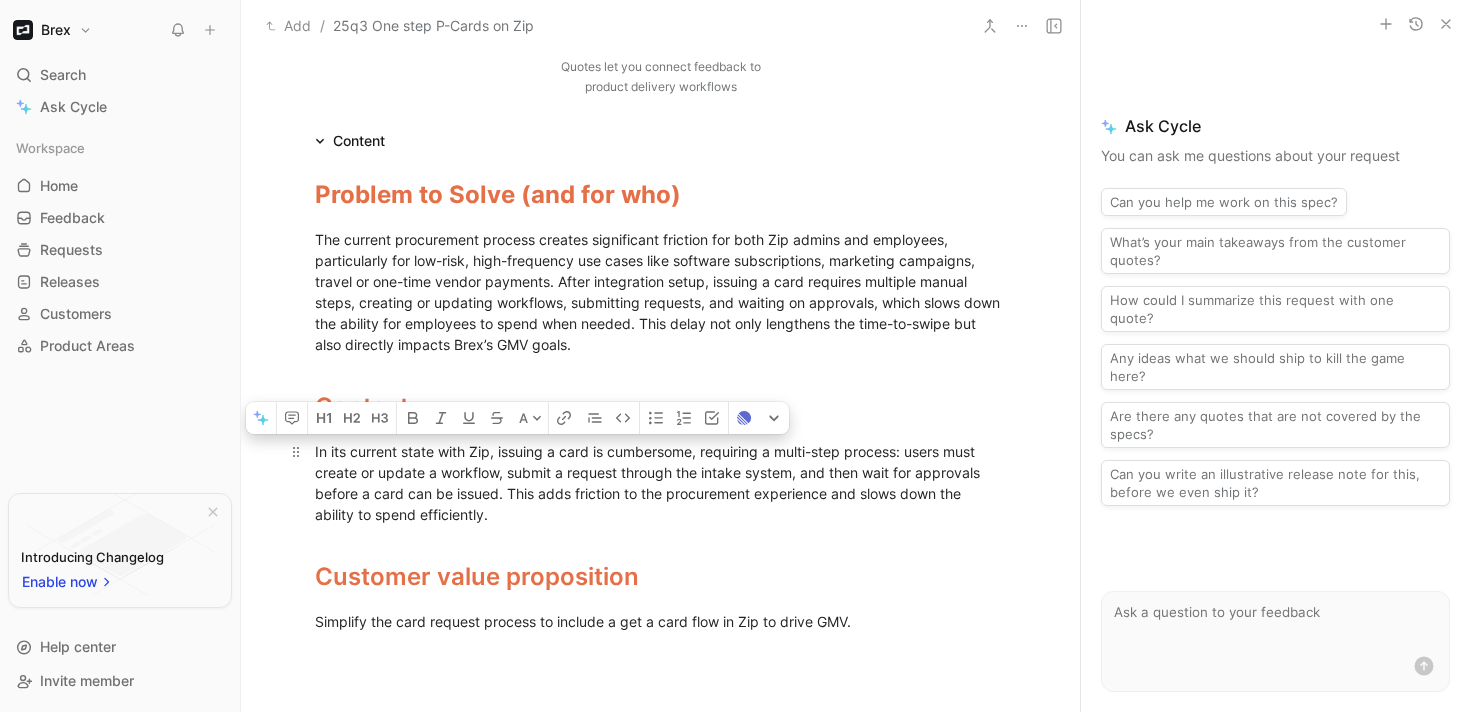 click on "In its current state with Zip, issuing a card is cumbersome, requiring a multi-step process: users must create or update a workflow, submit a request through the intake system, and then wait for approvals before a card can be issued. This adds friction to the procurement experience and slows down the ability to spend efficiently." at bounding box center [649, 483] 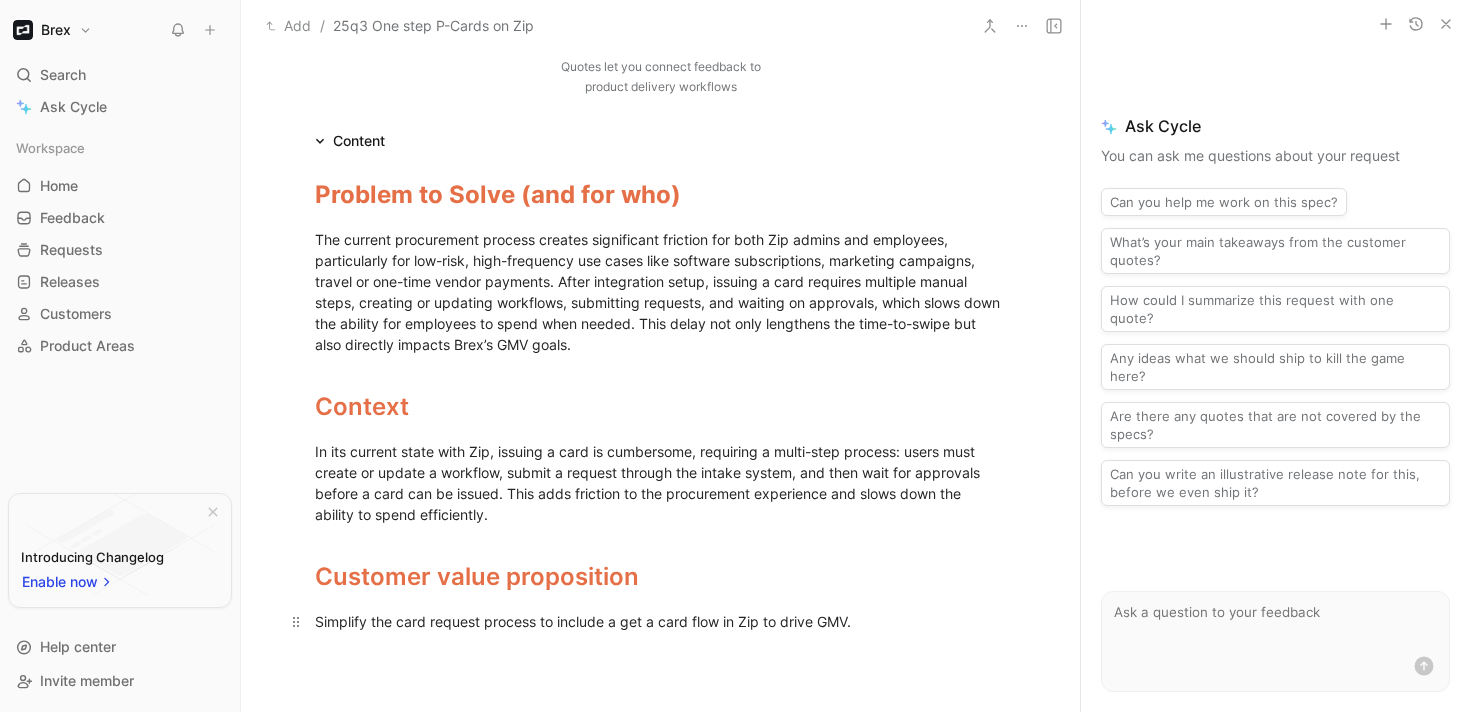 click on "Simplify the card request process to include a get a card flow in Zip to drive GMV." at bounding box center [661, 621] 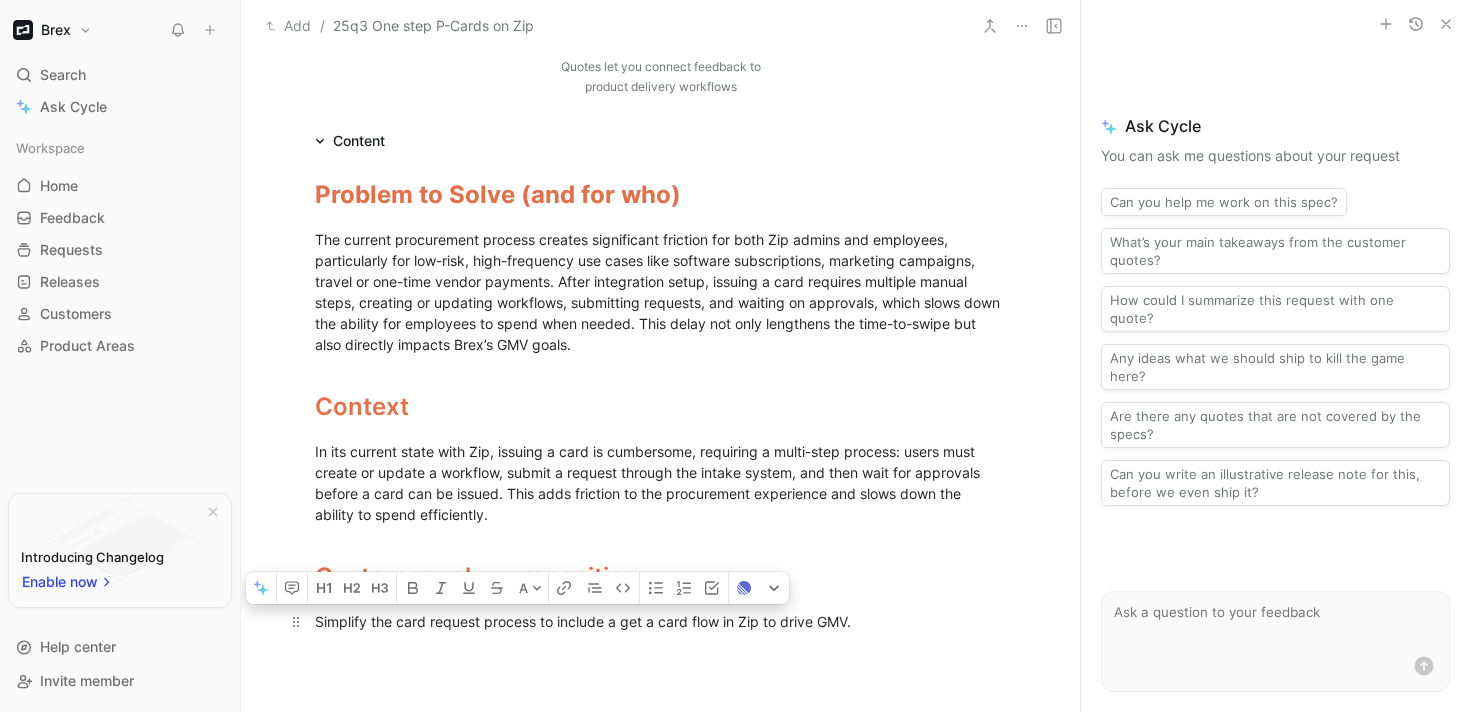 type 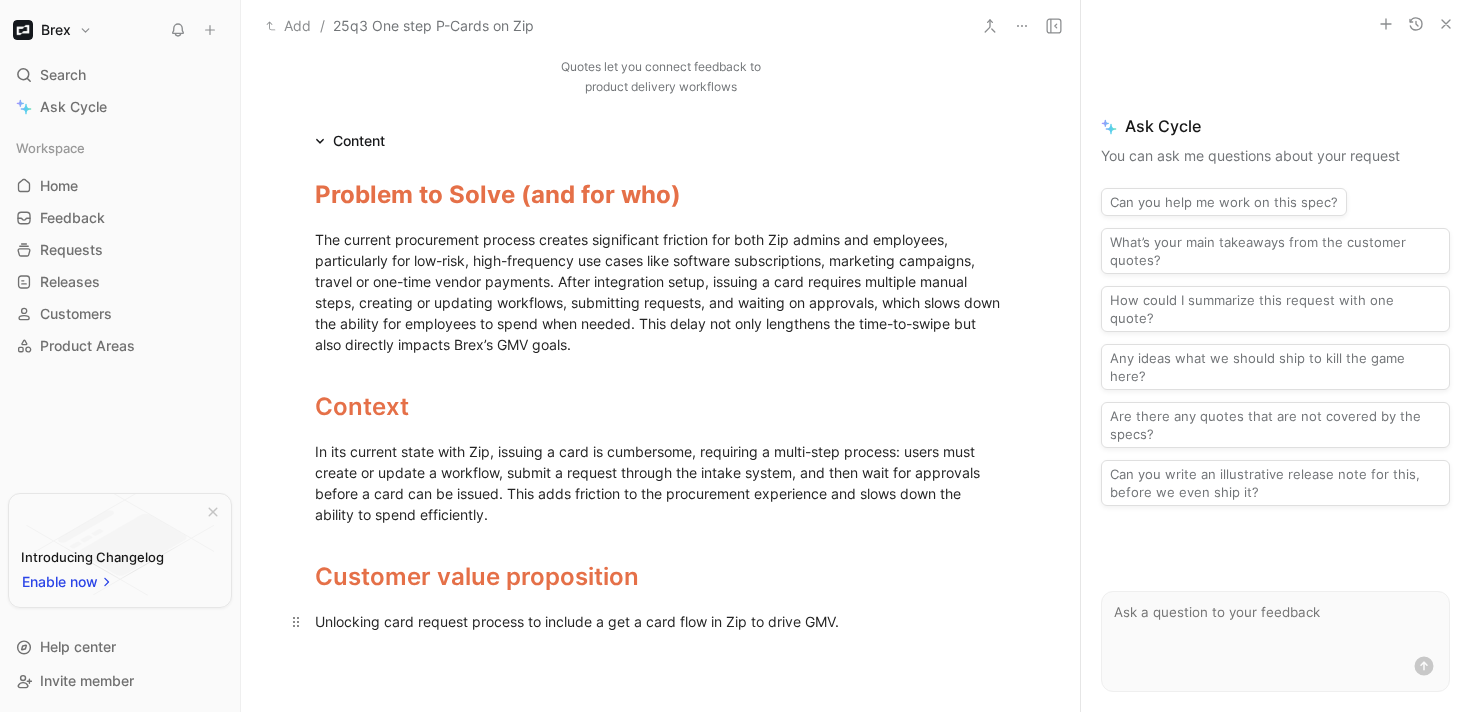 click on "Unlocking card request process to include a get a card flow in Zip to drive GMV." at bounding box center [661, 621] 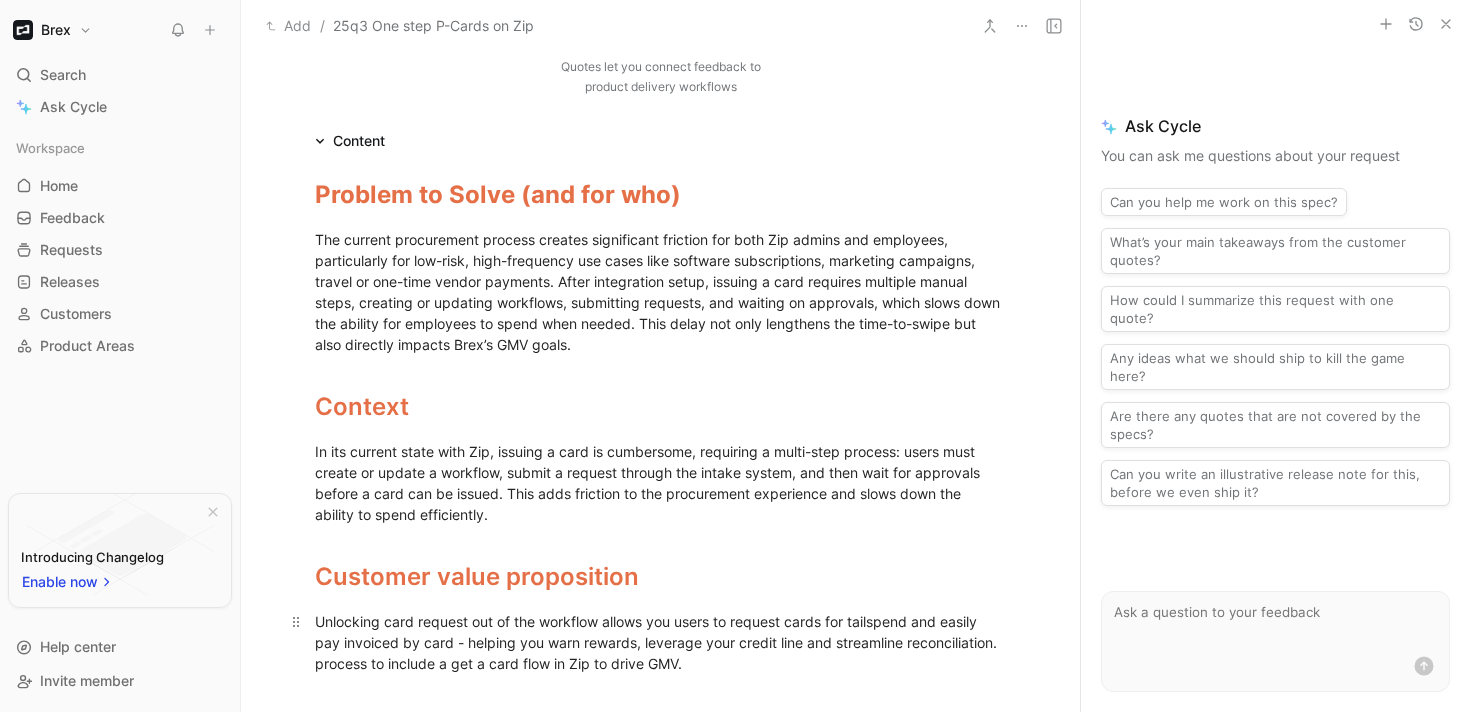 click on "Unlocking card request out of the workflow allows you users to request cards for tailspend and easily pay invoiced by card - helping you warn rewards, leverage your credit line and streamline reconciliation. process to include a get a card flow in Zip to drive GMV." at bounding box center (661, 642) 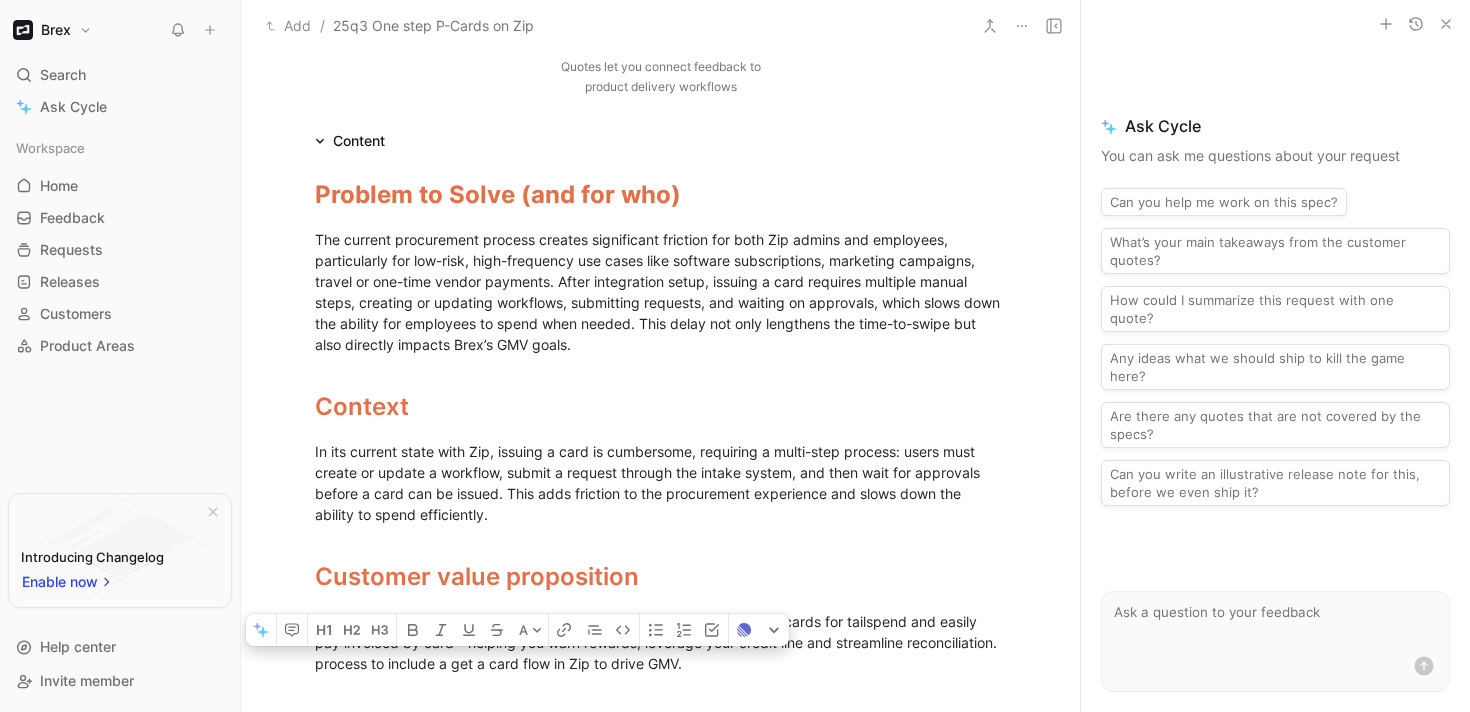 click on "Unlocking card request out of the workflow allows you users to request cards for tailspend and easily pay invoiced by card - helping you warn rewards, leverage your credit line and streamline reconciliation. process to include a get a card flow in Zip to drive GMV." at bounding box center [661, 642] 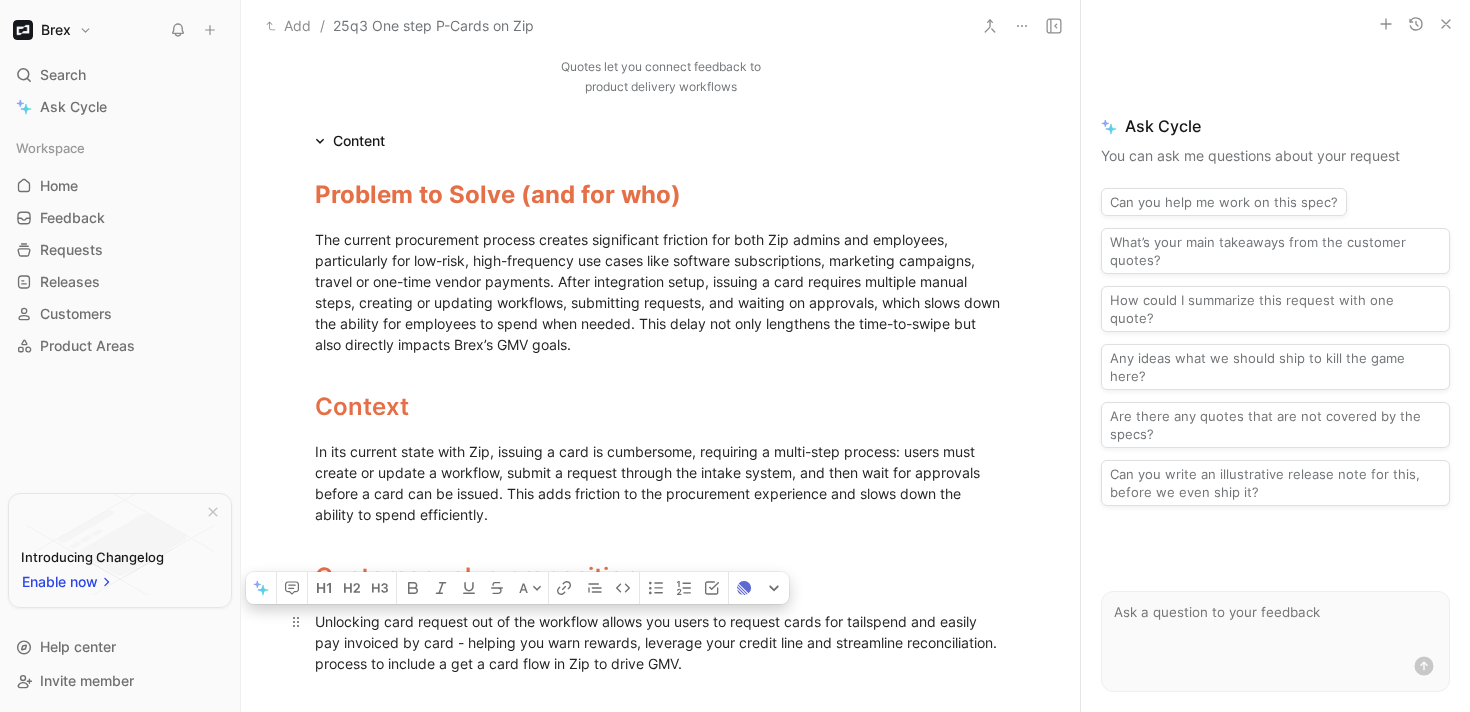 click on "Unlocking card request out of the workflow allows you users to request cards for tailspend and easily pay invoiced by card - helping you warn rewards, leverage your credit line and streamline reconciliation. process to include a get a card flow in Zip to drive GMV." at bounding box center [661, 642] 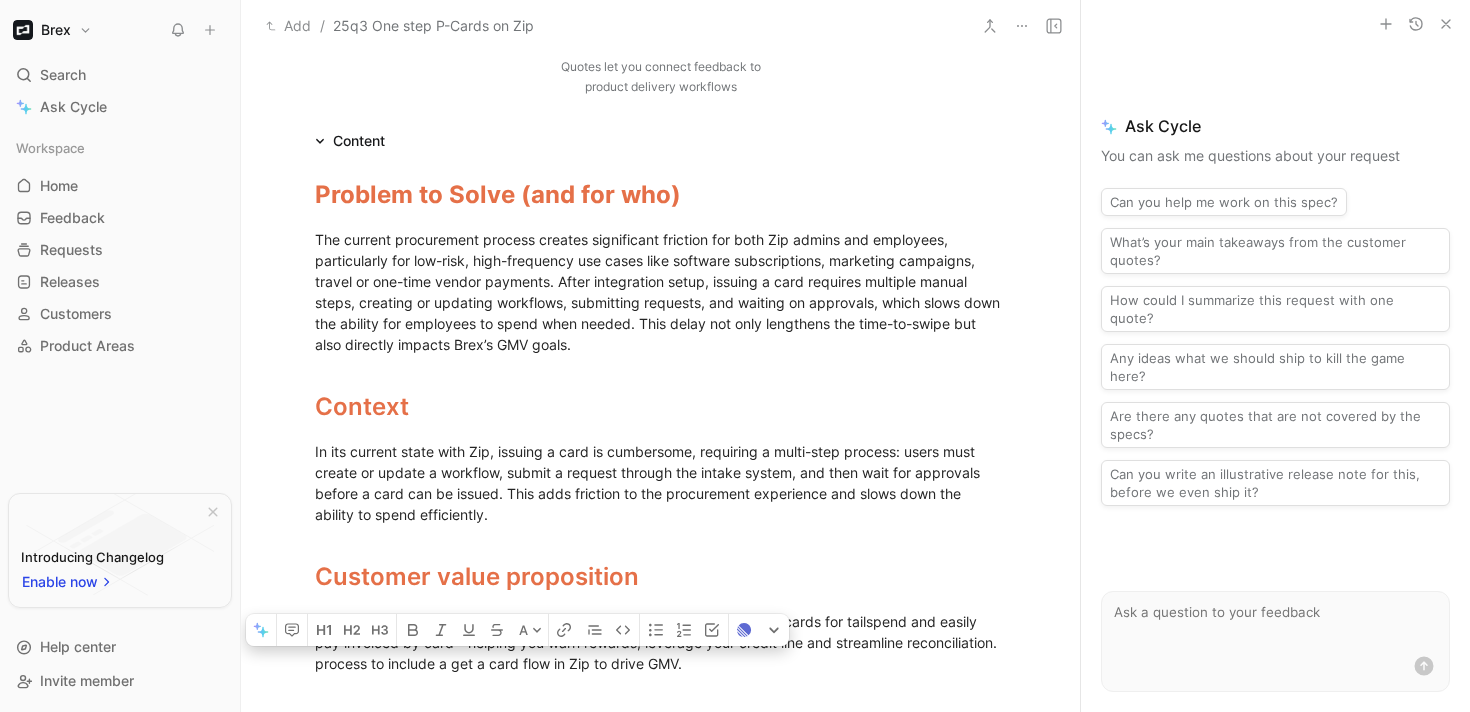 drag, startPoint x: 578, startPoint y: 667, endPoint x: 297, endPoint y: 660, distance: 281.0872 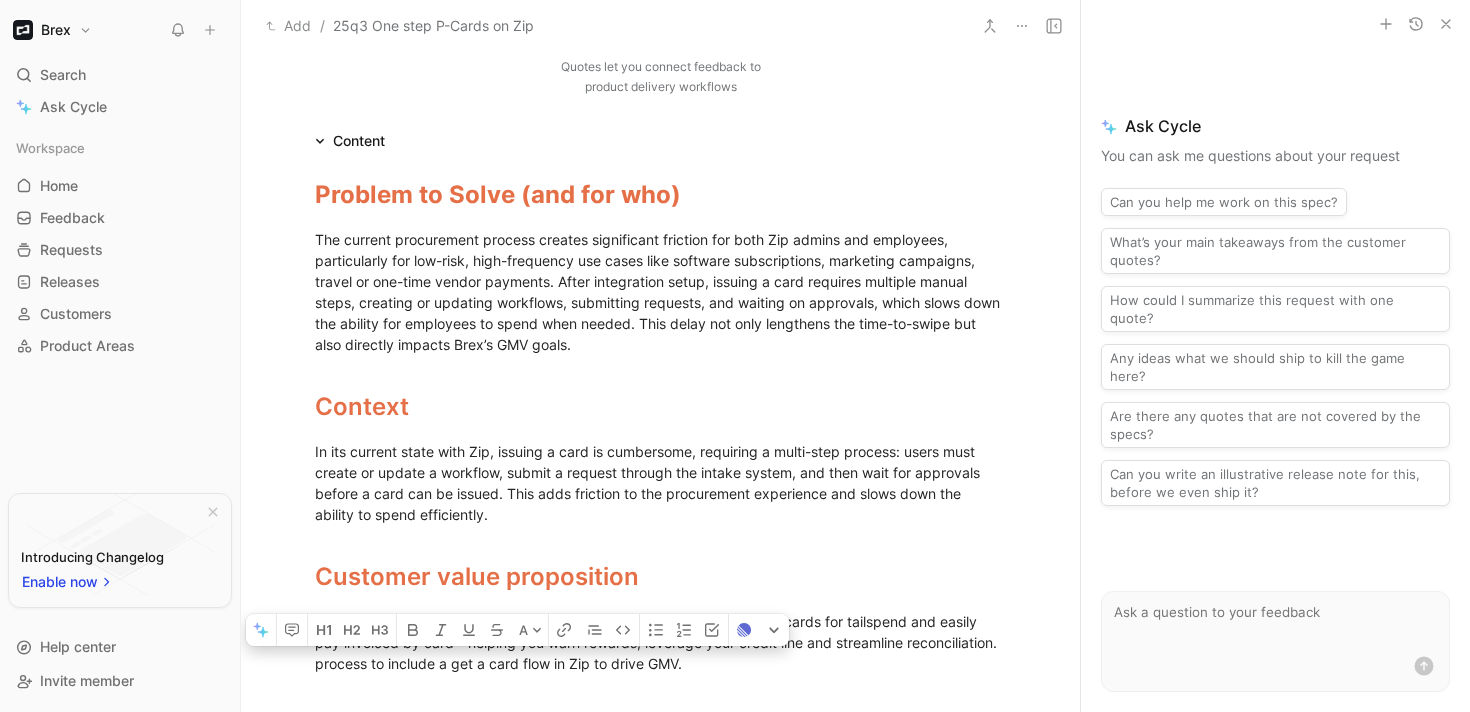 click on "Unlocking card request out of the workflow allows you users to request cards for tailspend and easily pay invoiced by card - helping you warn rewards, leverage your credit line and streamline reconciliation. process to include a get a card flow in Zip to drive GMV." at bounding box center [661, 642] 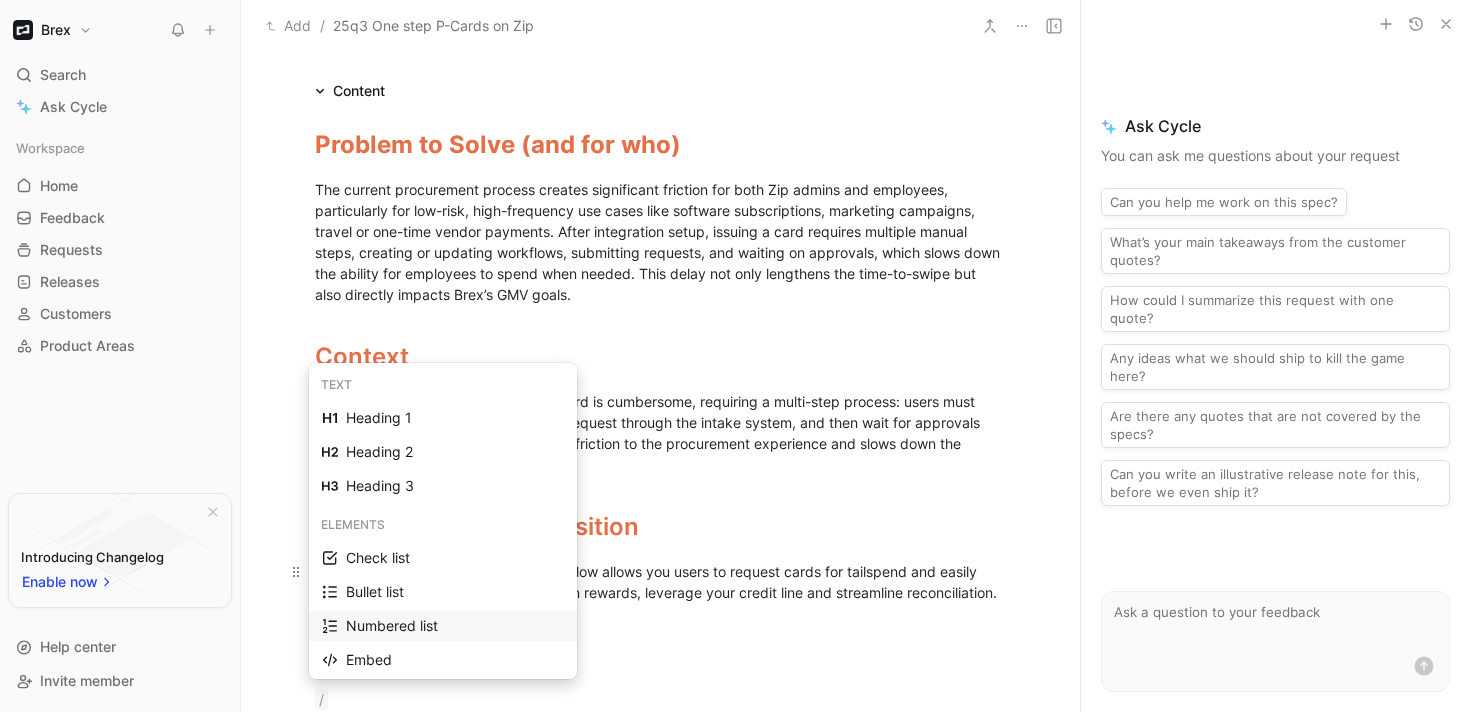 scroll, scrollTop: 417, scrollLeft: 0, axis: vertical 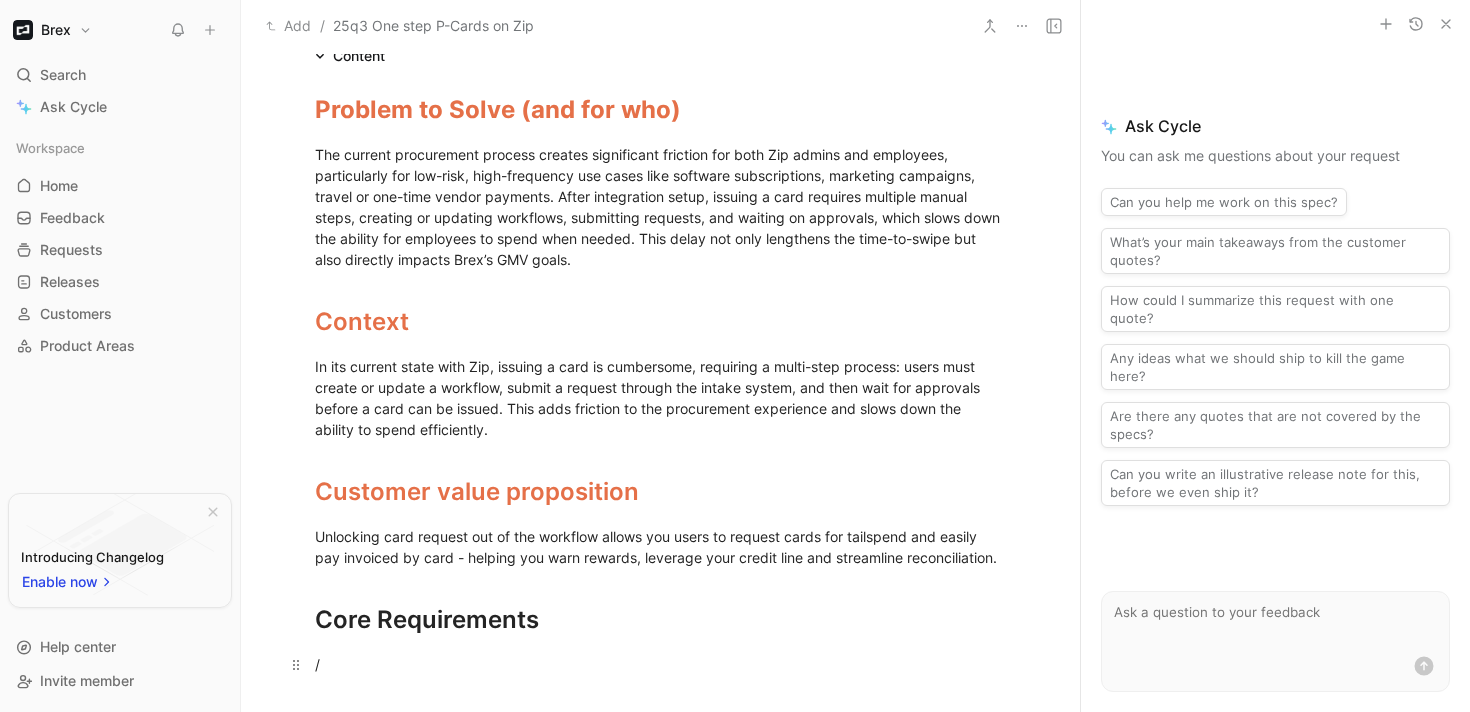 click on "/" at bounding box center [661, 664] 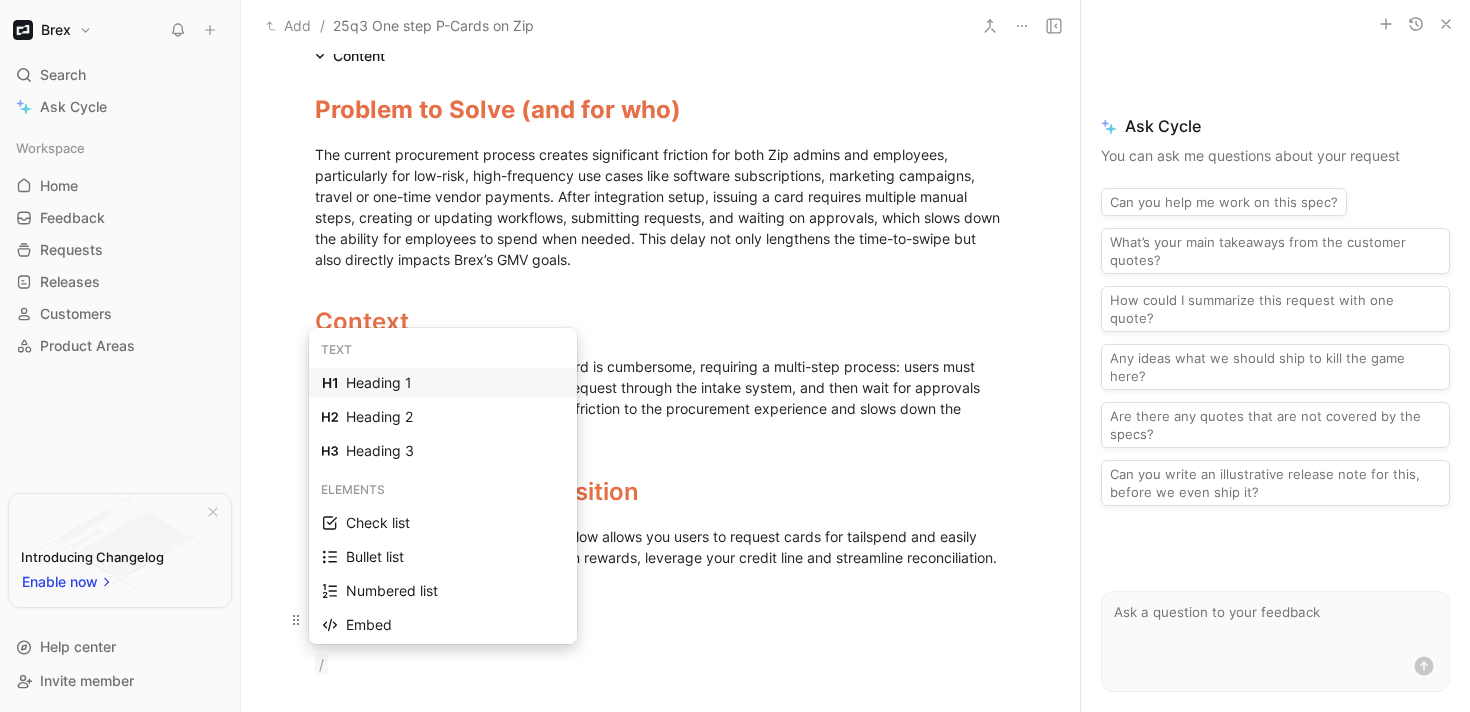 click on "Numbered list" at bounding box center (455, 591) 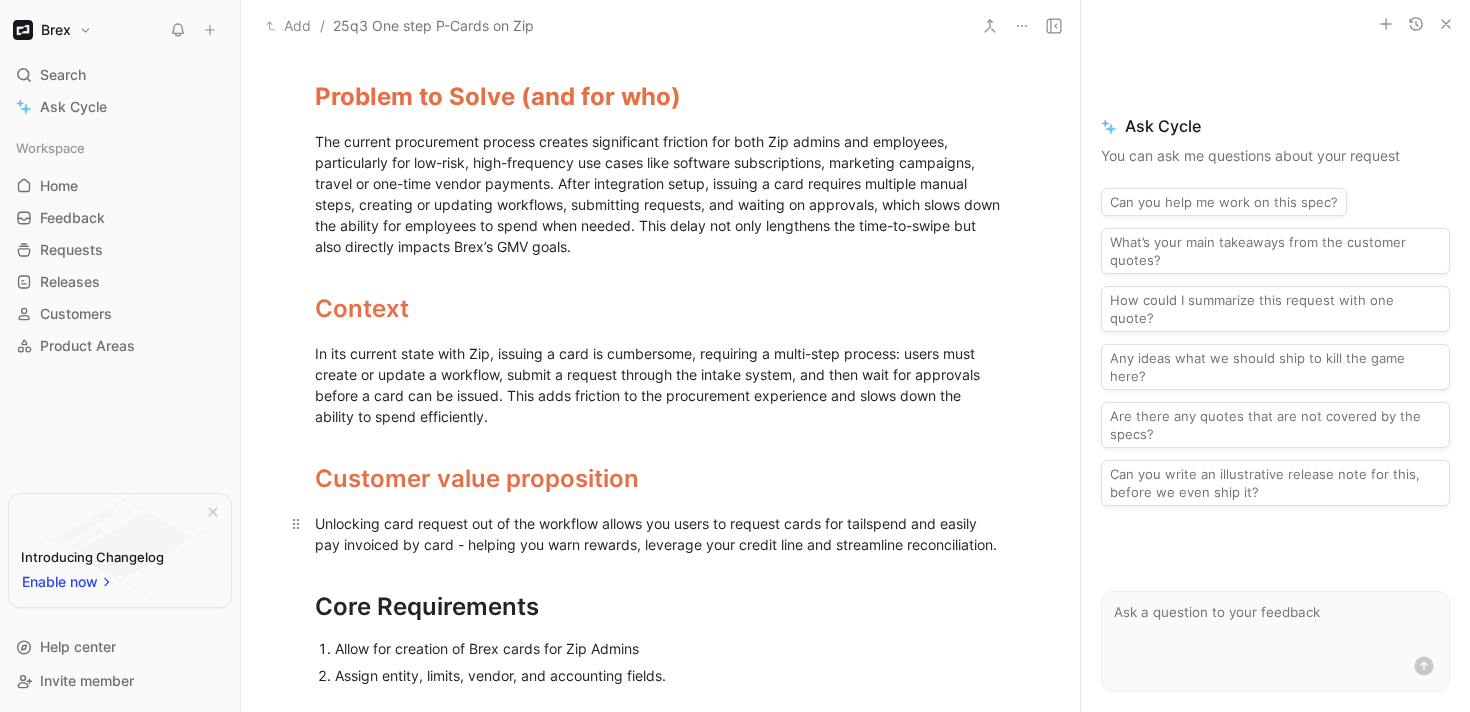 scroll, scrollTop: 541, scrollLeft: 0, axis: vertical 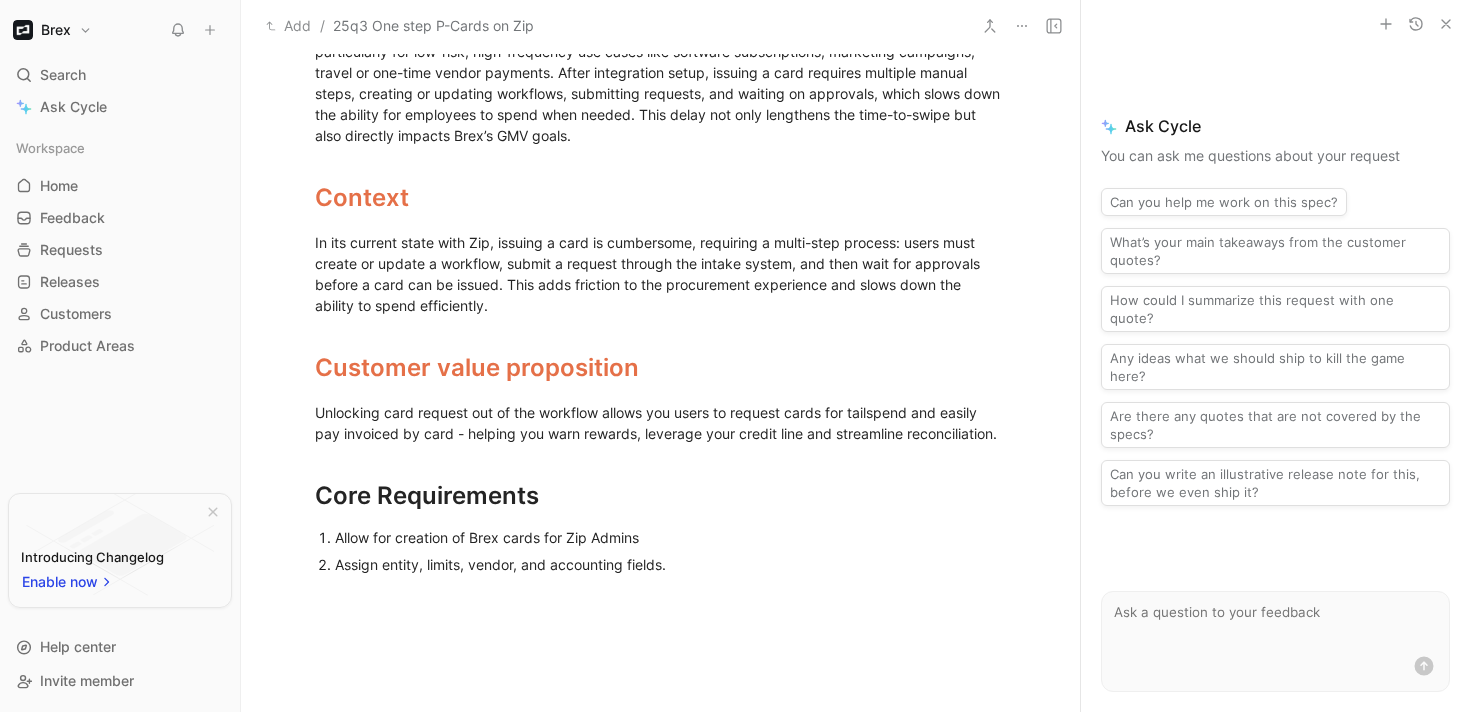 click on "Assign entity, limits, vendor, and accounting fields." at bounding box center (671, 564) 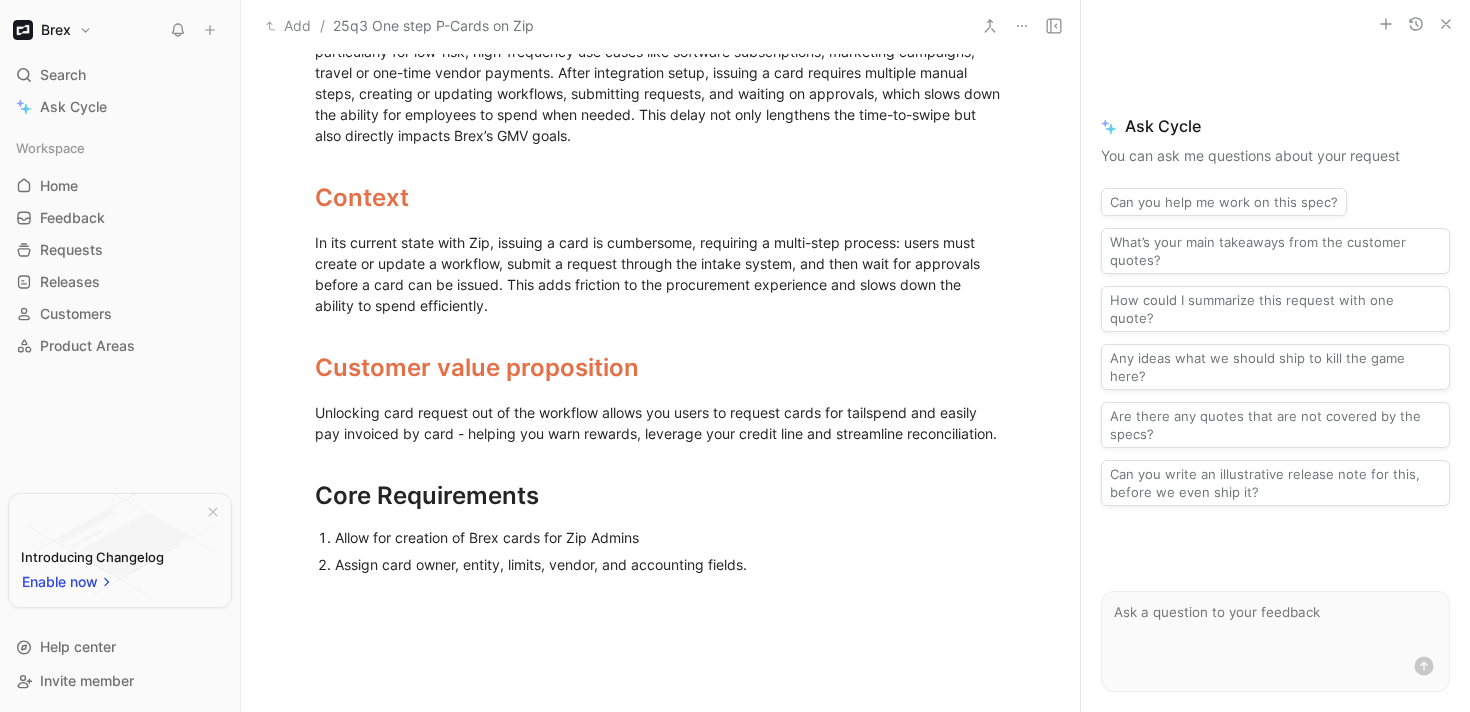 click on "Assign card owner, entity, limits, vendor, and accounting fields." at bounding box center (671, 564) 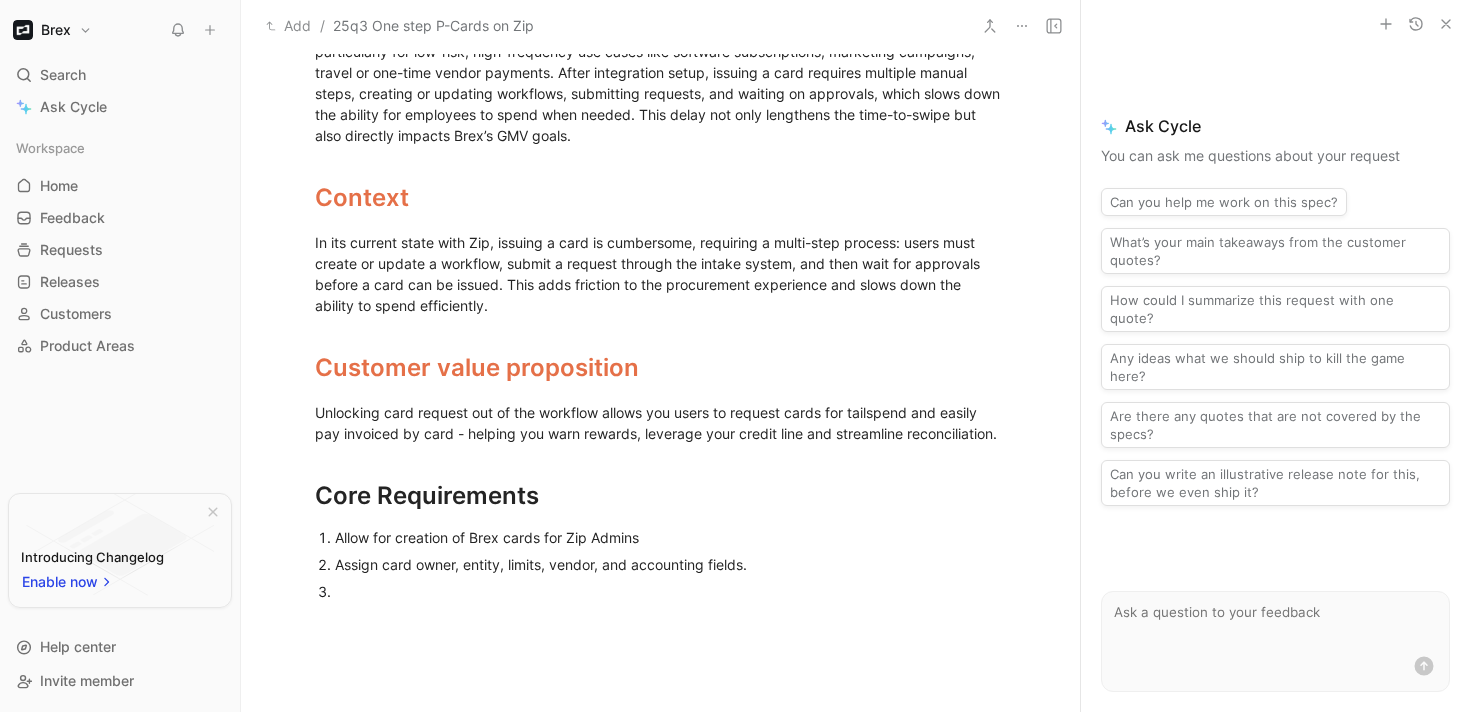click on "Assign card owner, entity, limits, vendor, and accounting fields." at bounding box center [671, 564] 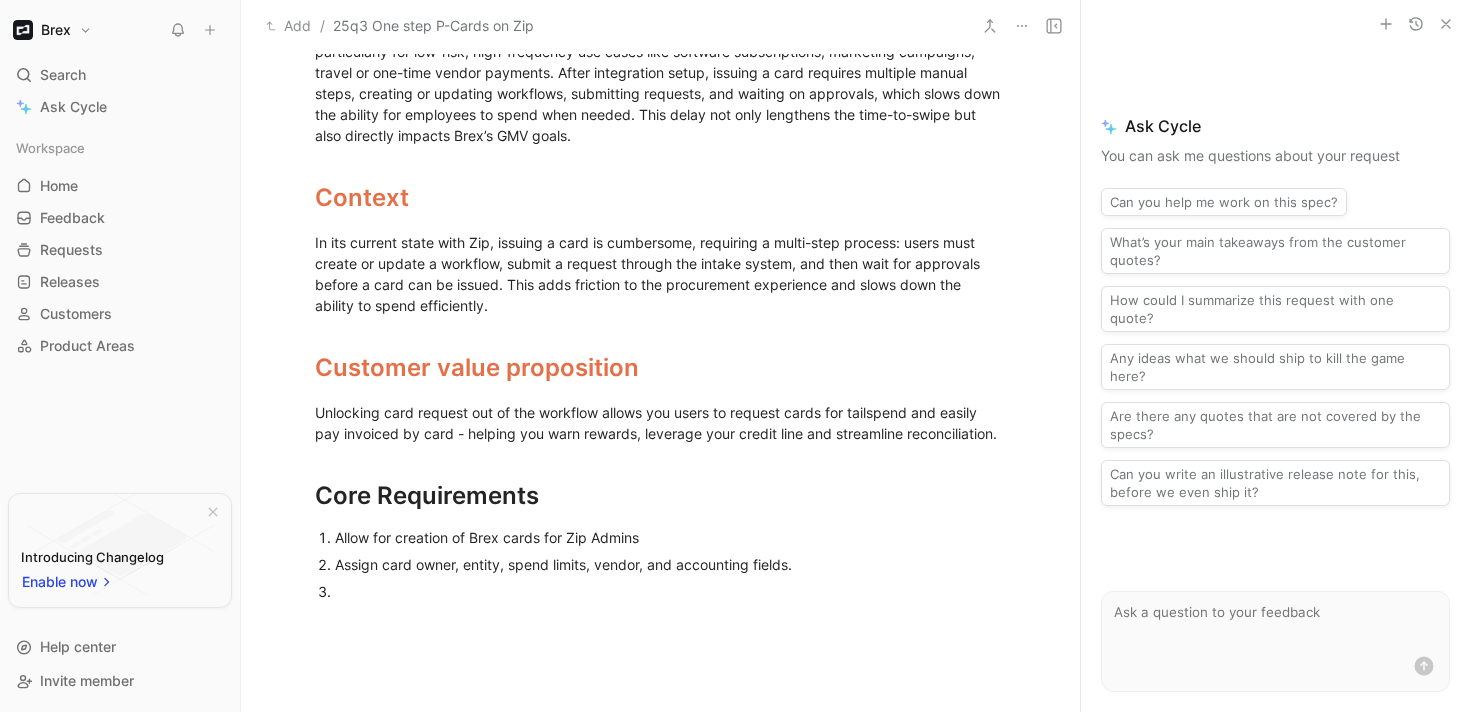 click at bounding box center (671, 591) 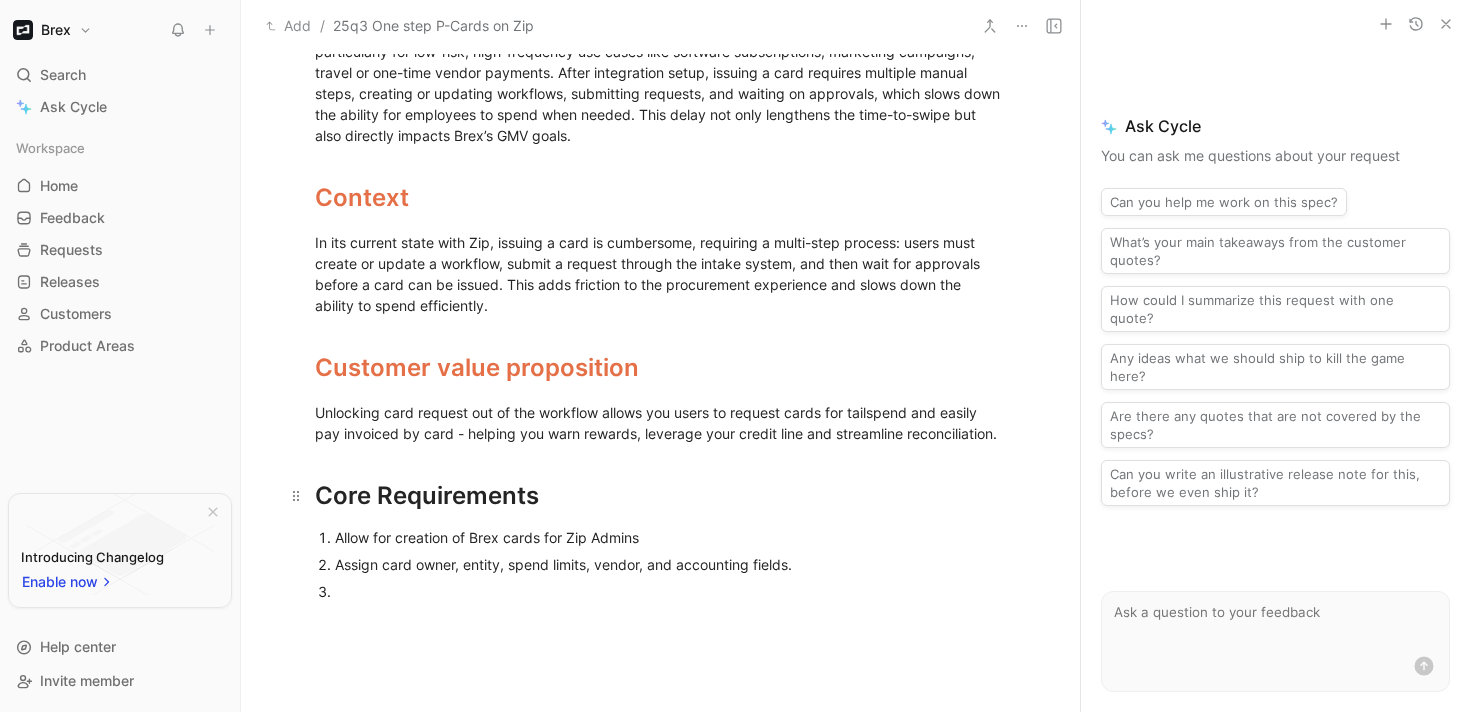 click on "Core Requirements" at bounding box center [661, 496] 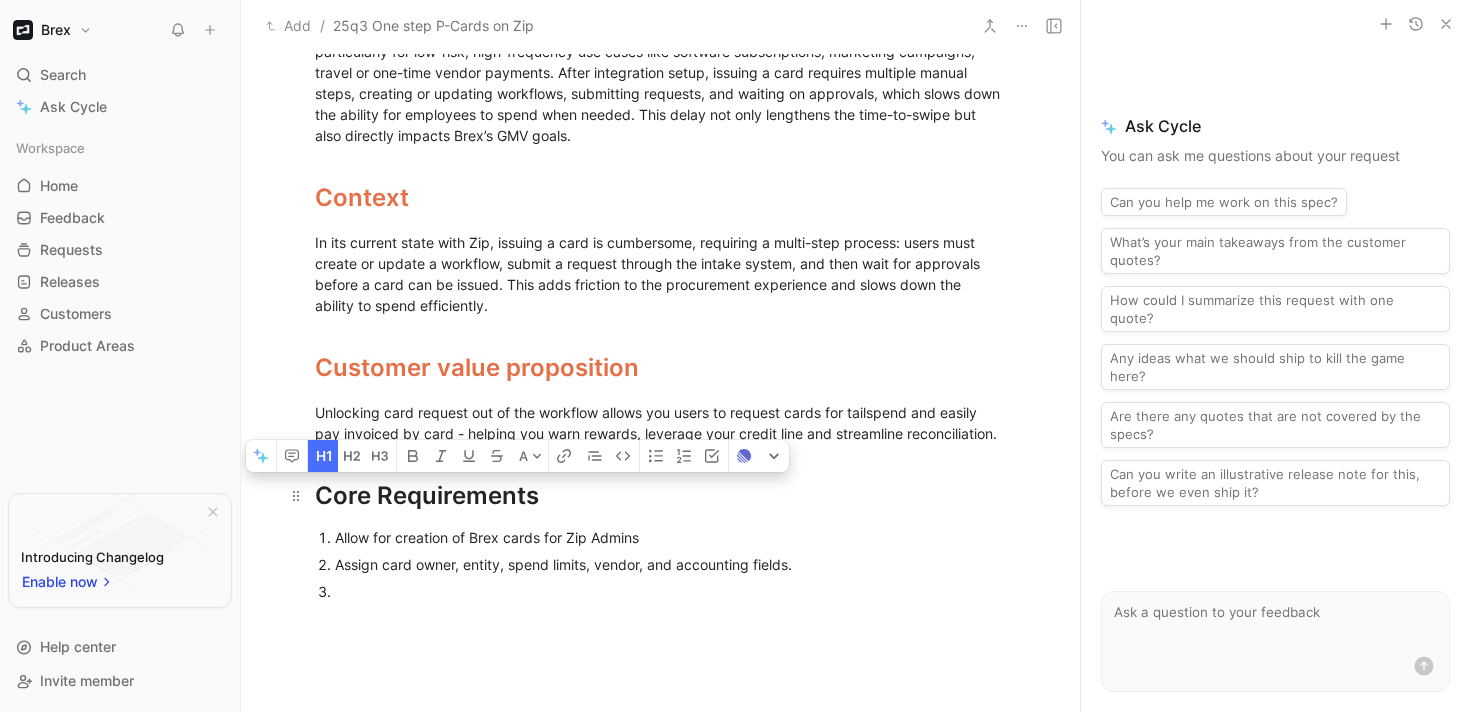 click on "Core Requirements" at bounding box center (661, 496) 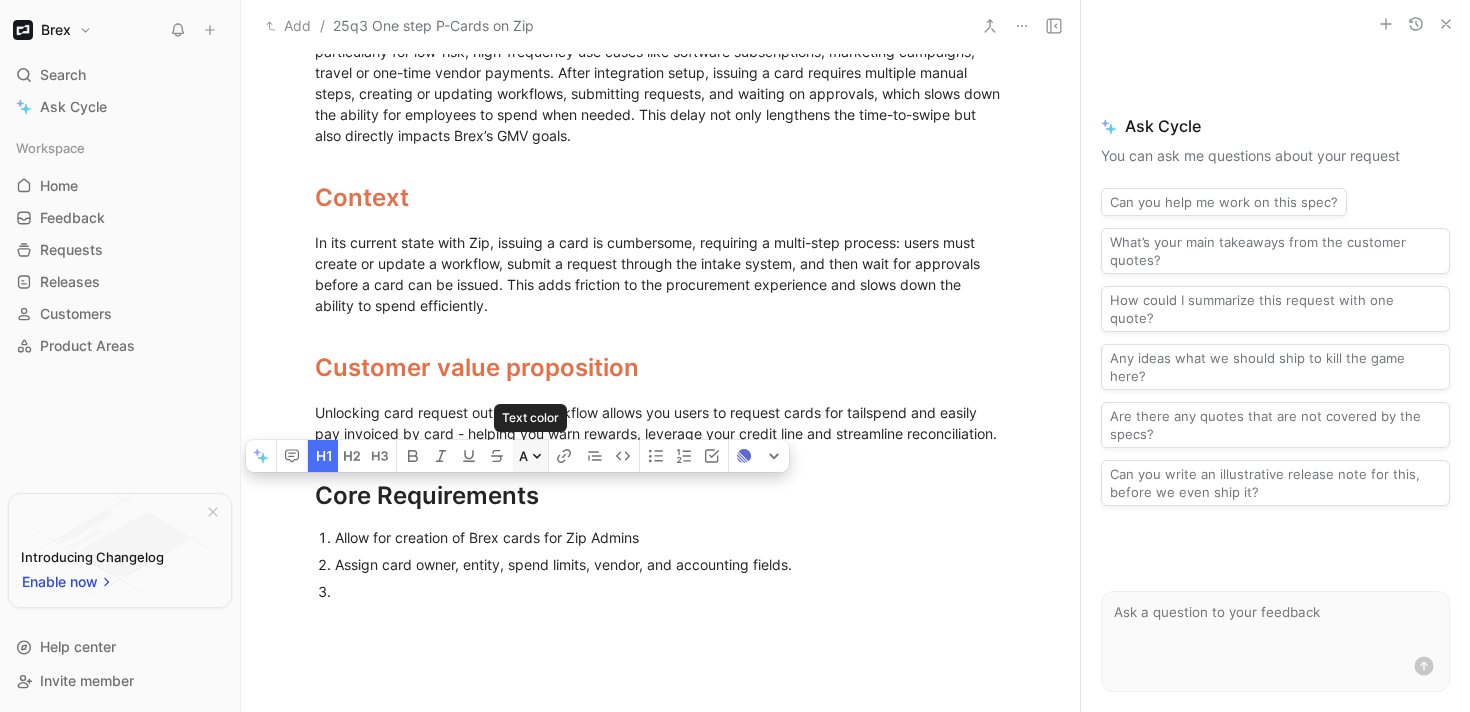 click on "A" at bounding box center [530, 456] 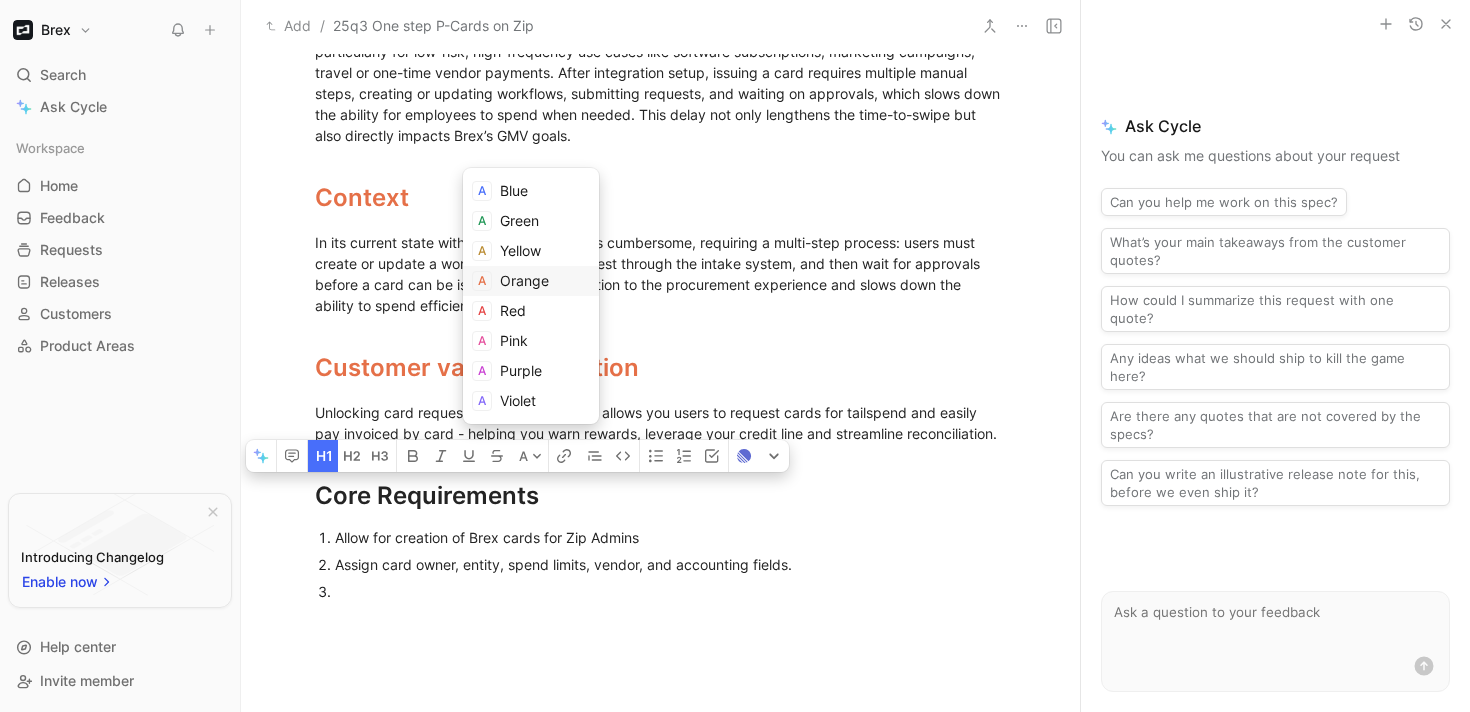 click on "Orange" at bounding box center [524, 280] 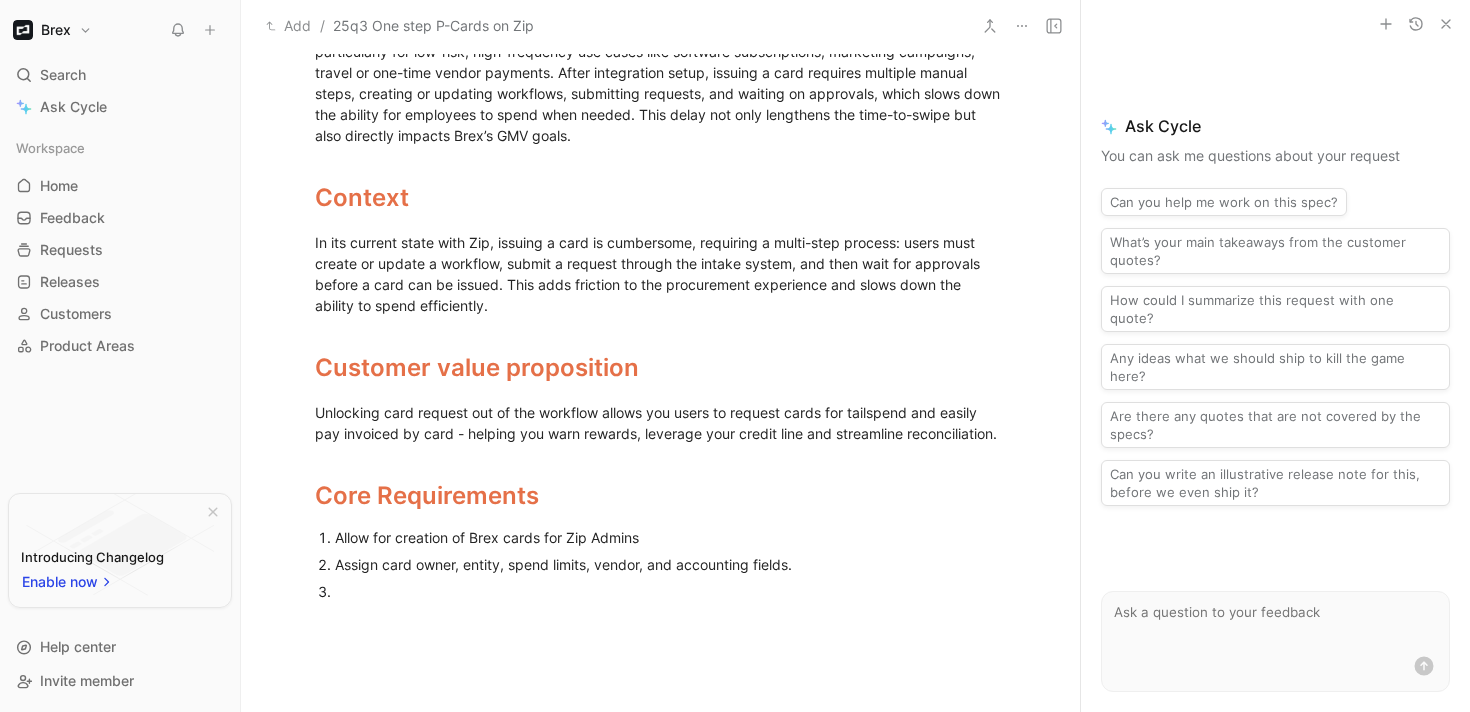 click on "Assign card owner, entity, spend limits, vendor, and accounting fields." at bounding box center (671, 564) 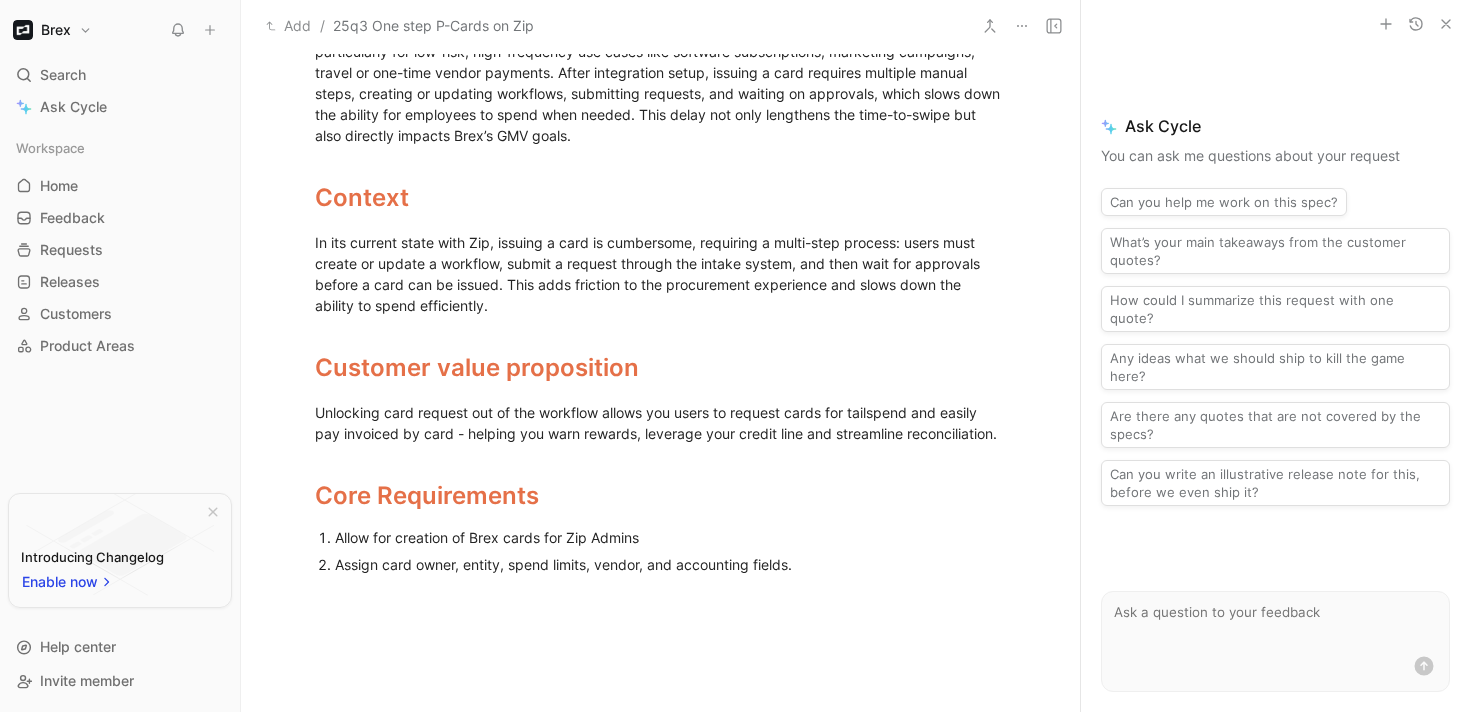 click on "Allow for creation of Brex cards for Zip Admins" at bounding box center [671, 537] 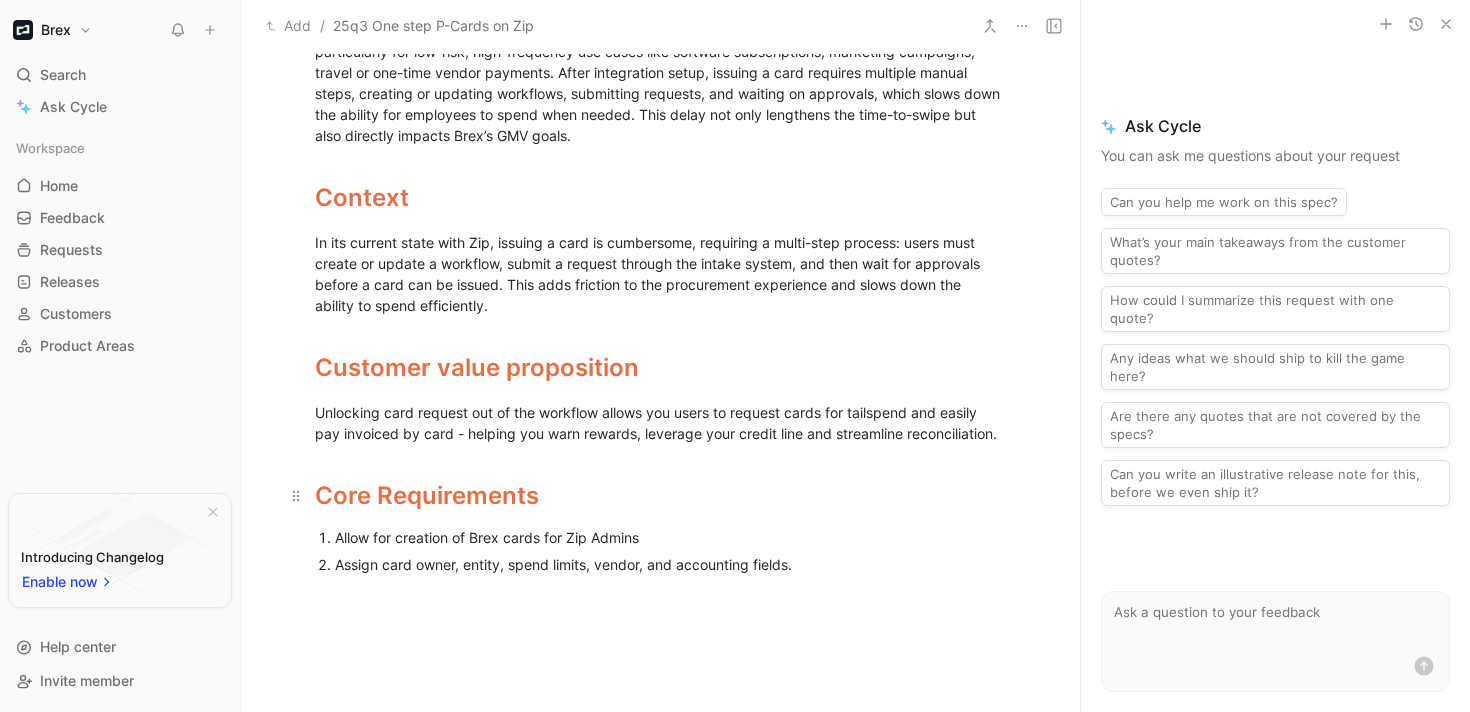 click on "Core Requirements" at bounding box center [661, 496] 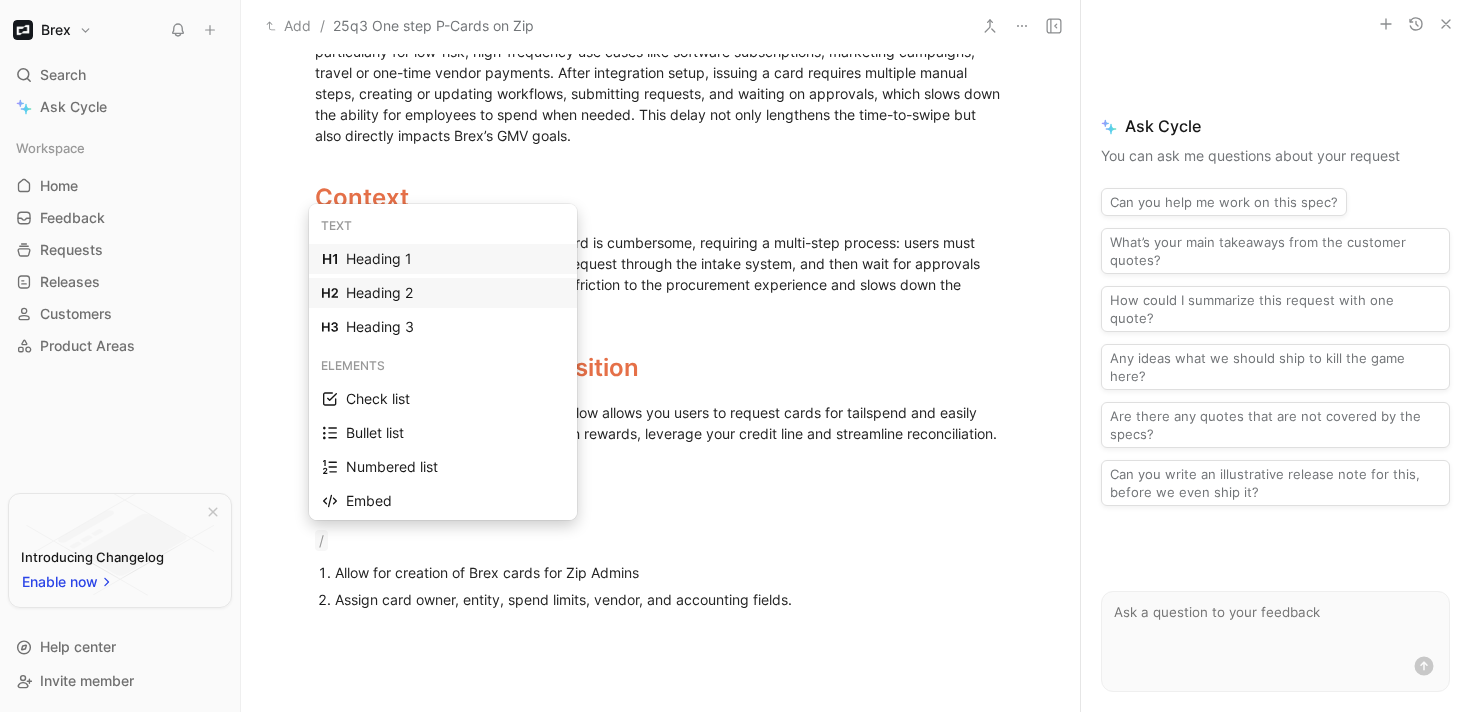 click on "Heading 2" at bounding box center (455, 293) 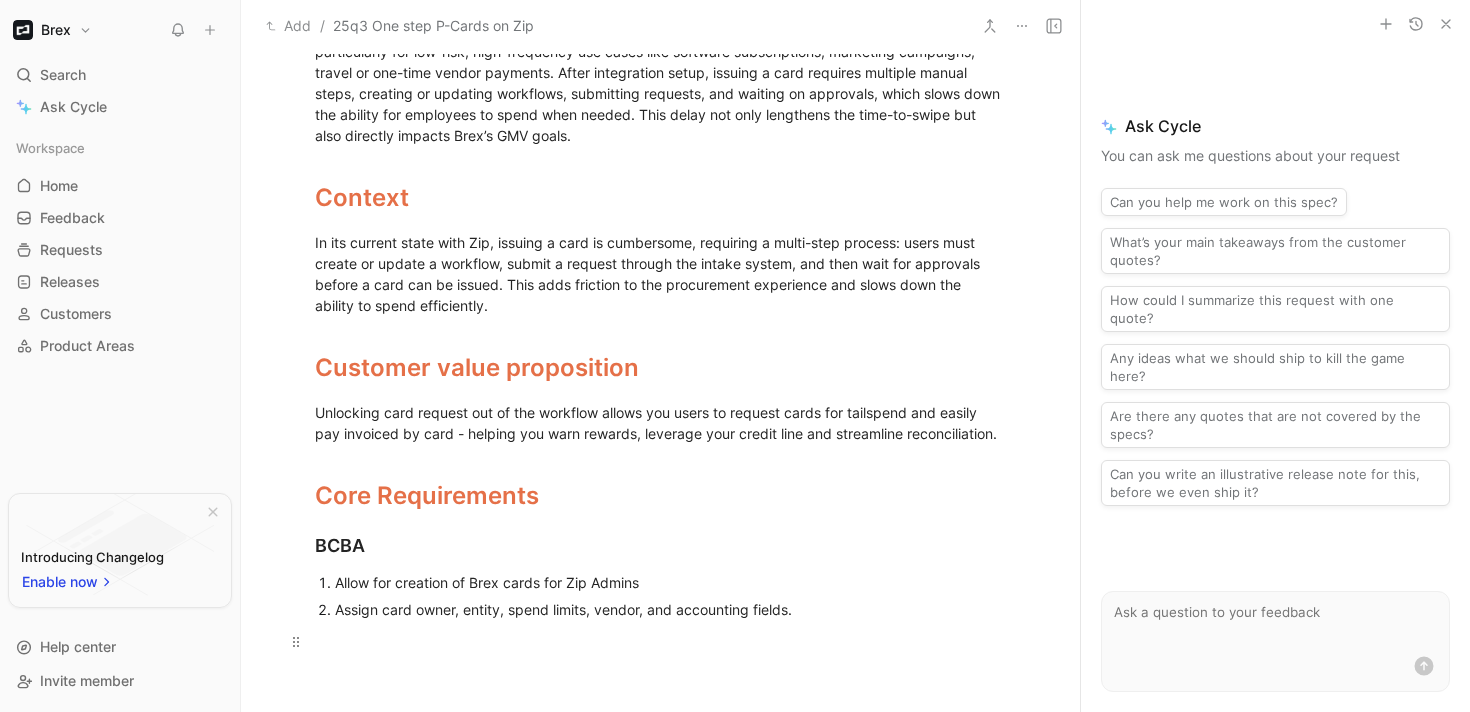 click at bounding box center (661, 641) 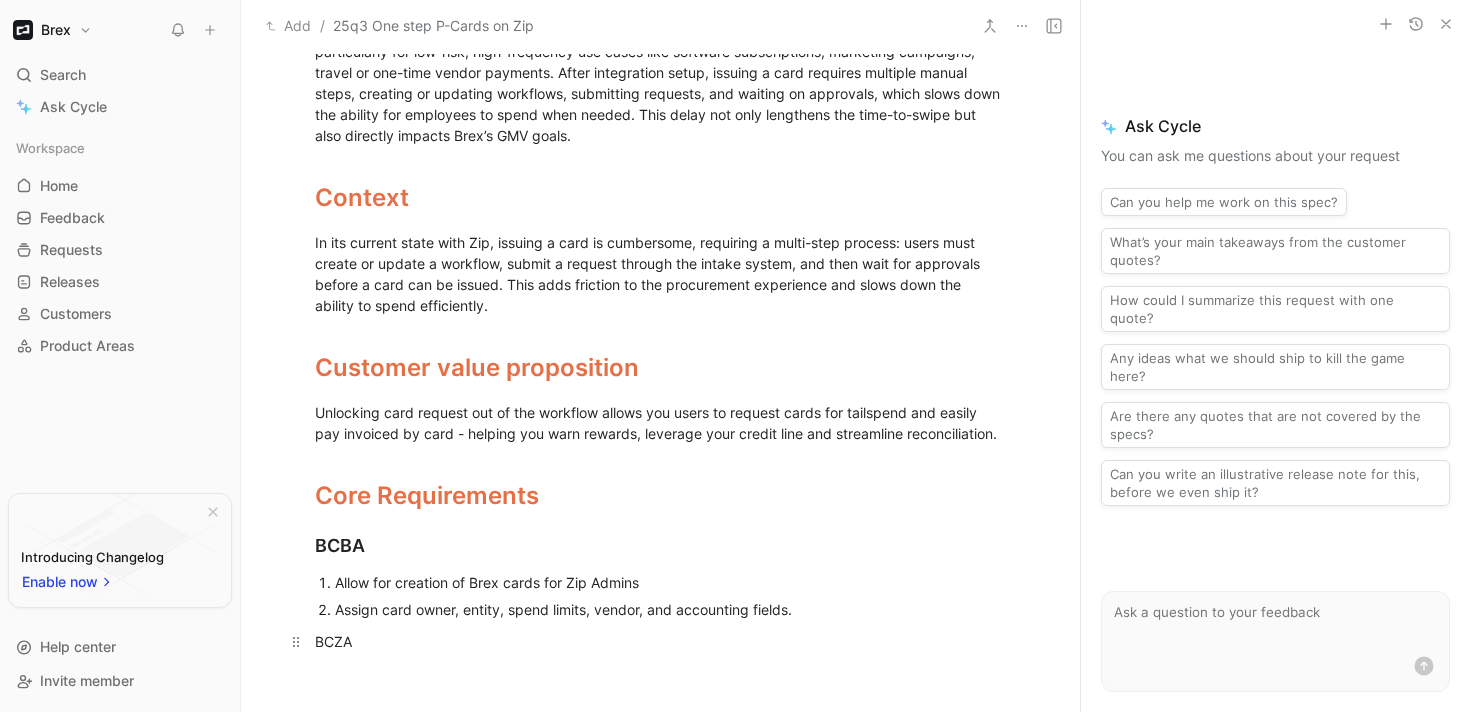 click on "BCZA" at bounding box center [661, 641] 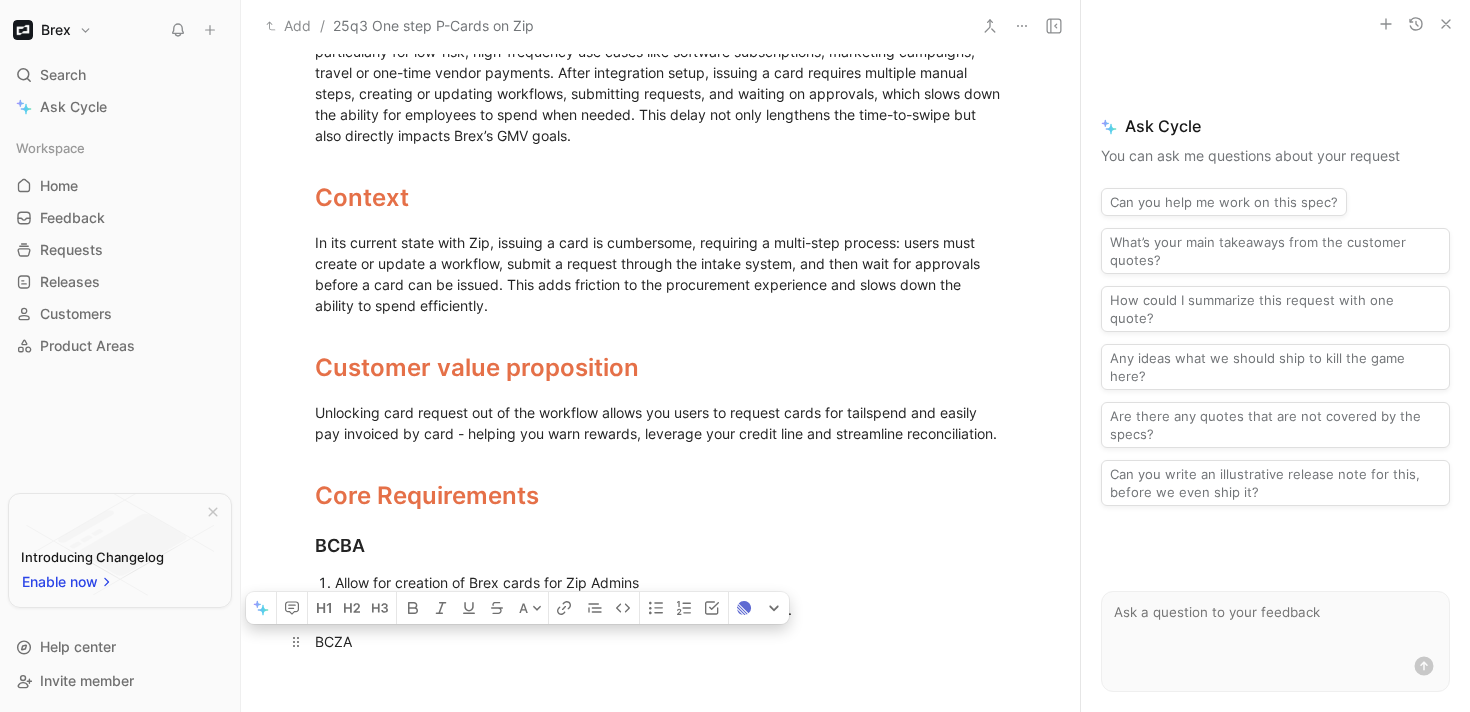 click on "BCZA" at bounding box center (661, 641) 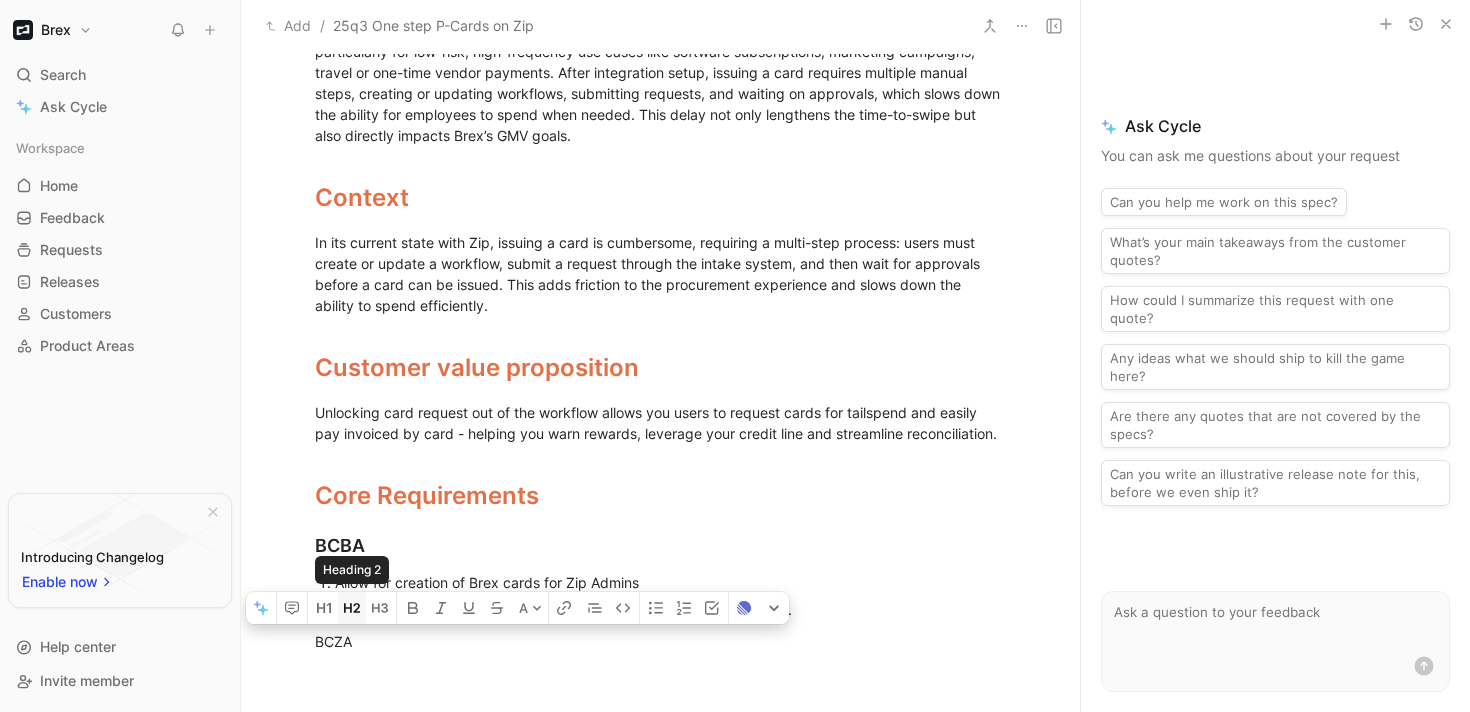 click 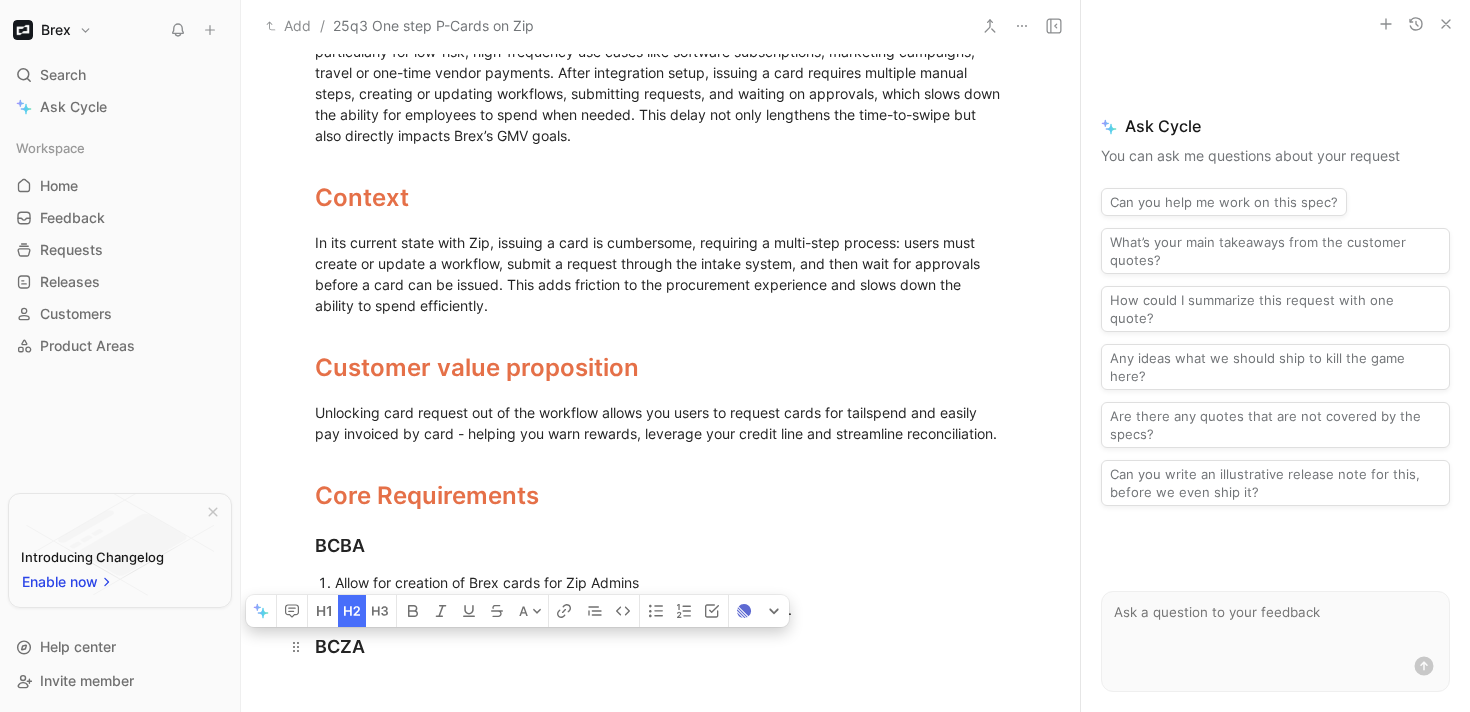 click on "BCZA" at bounding box center (661, 646) 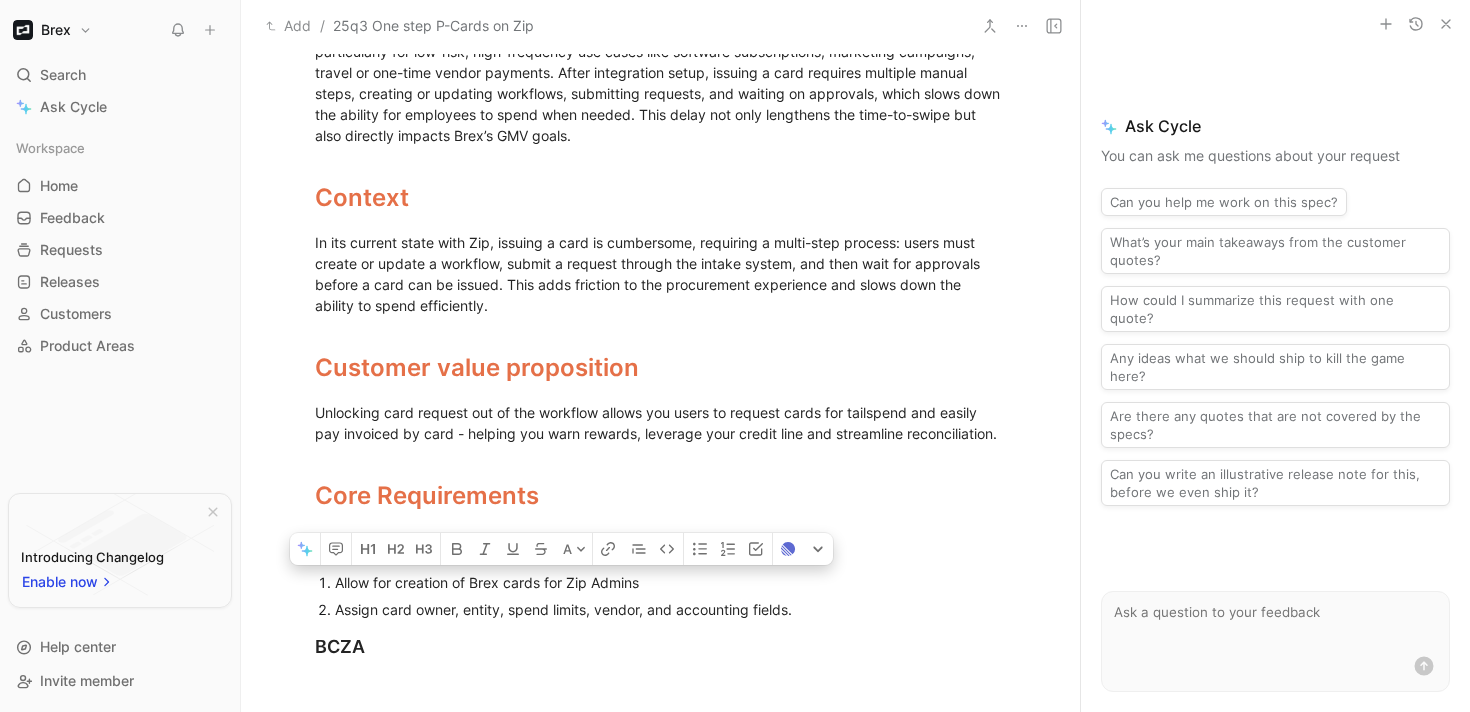 drag, startPoint x: 347, startPoint y: 581, endPoint x: 818, endPoint y: 616, distance: 472.29865 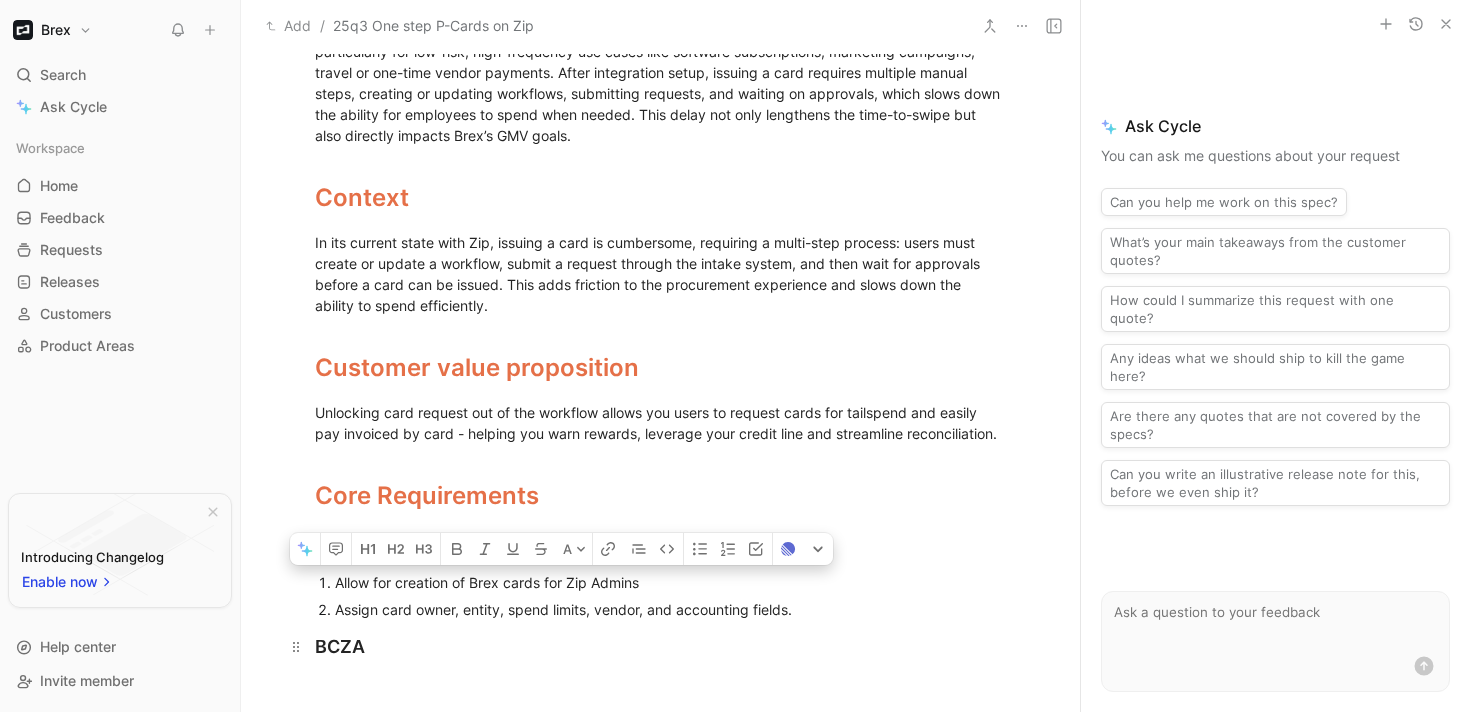 copy on "Allow for creation of Brex cards for Zip Admins Assign card owner, entity, spend limits, vendor, and accounting fields." 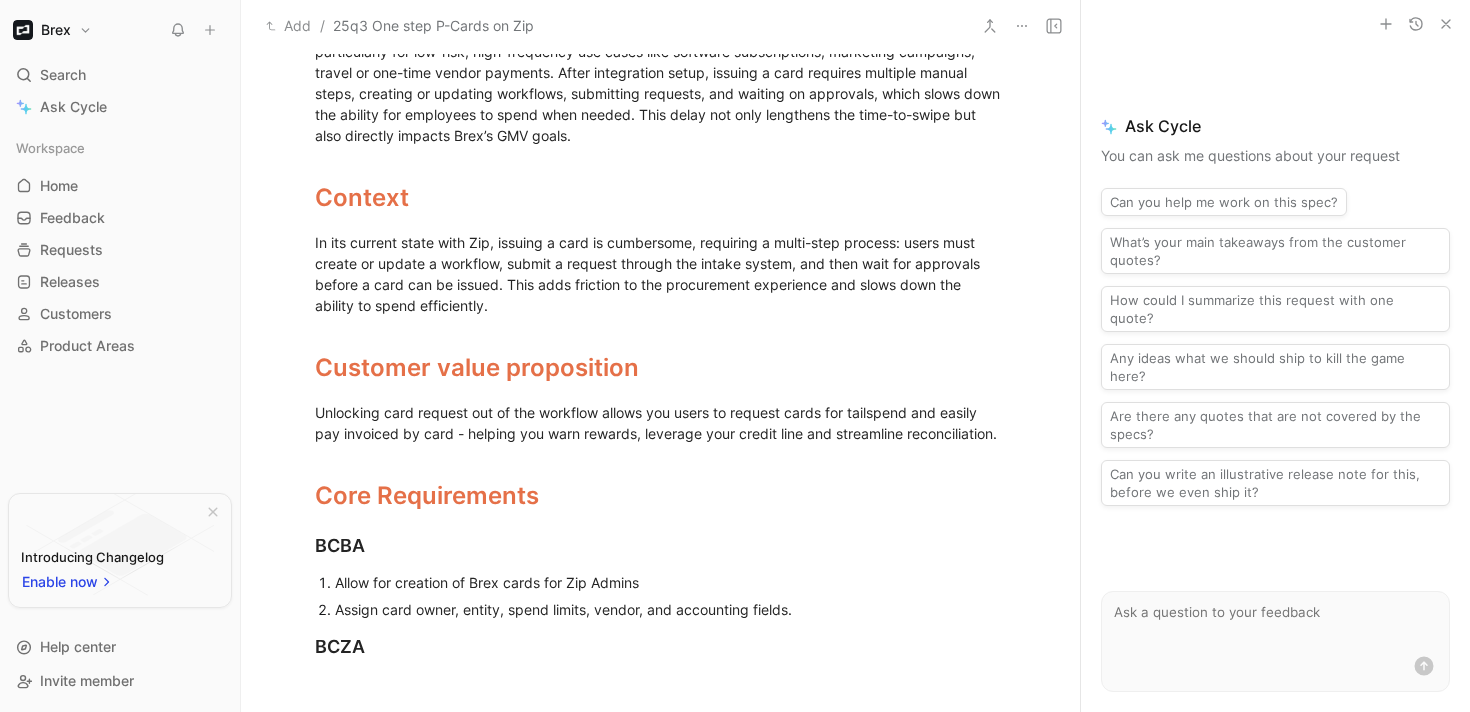 click on "Assign card owner, entity, spend limits, vendor, and accounting fields." at bounding box center [671, 609] 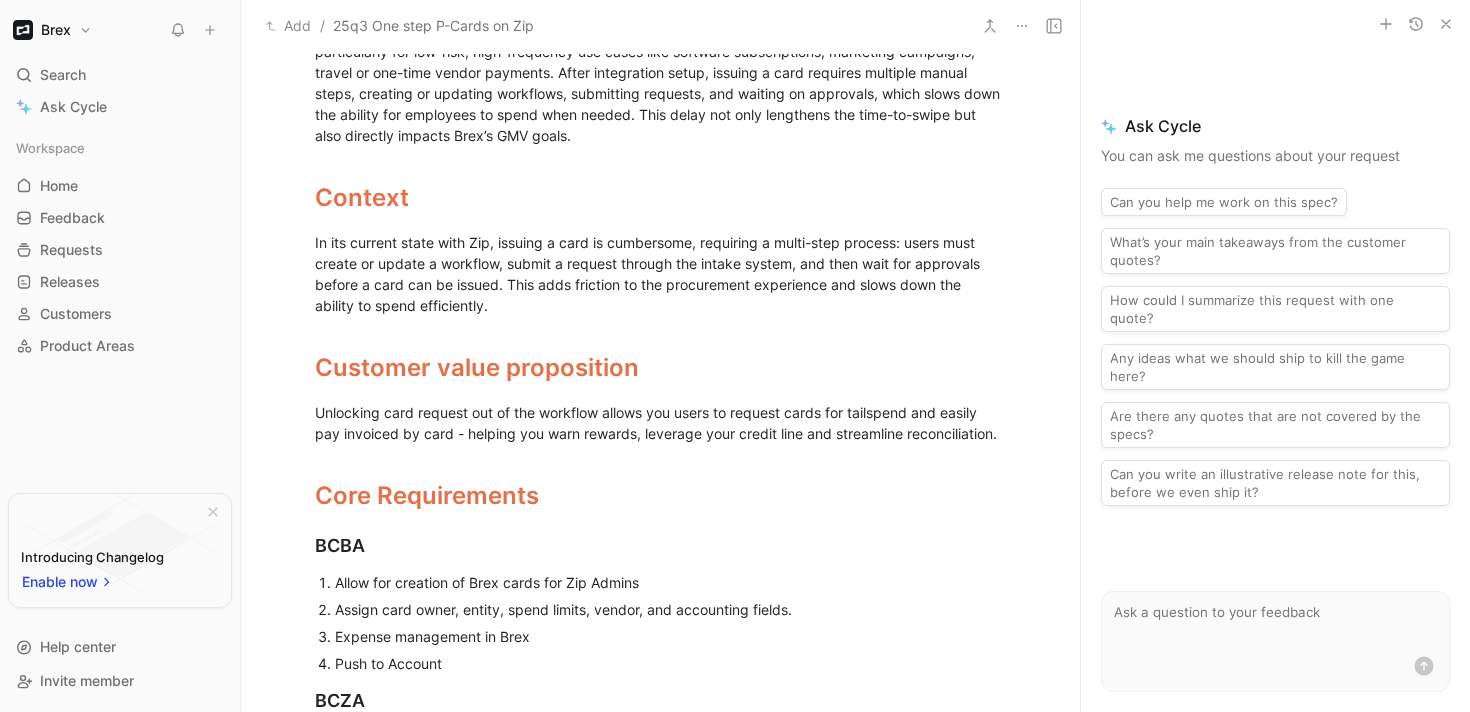 click on "Push to Account" at bounding box center (671, 663) 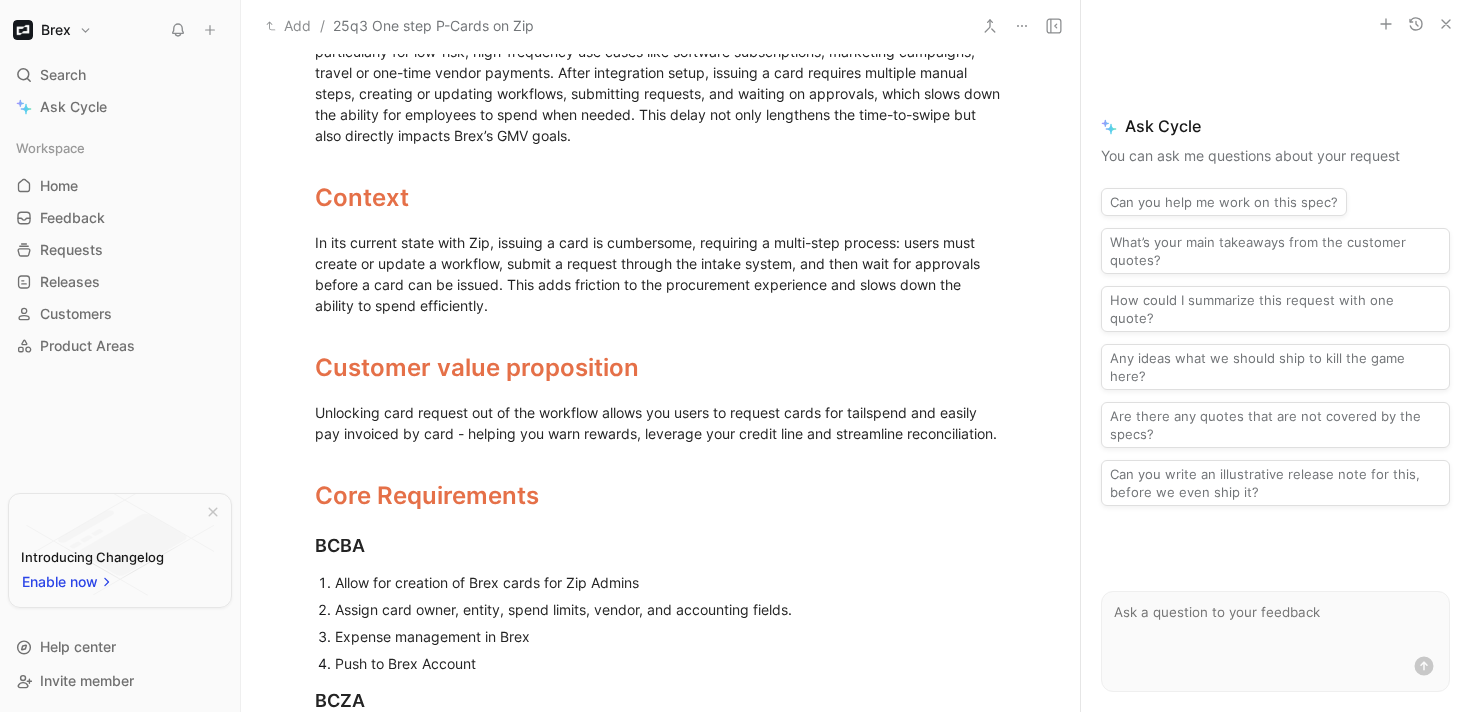 click on "Push to Brex Account" at bounding box center (671, 663) 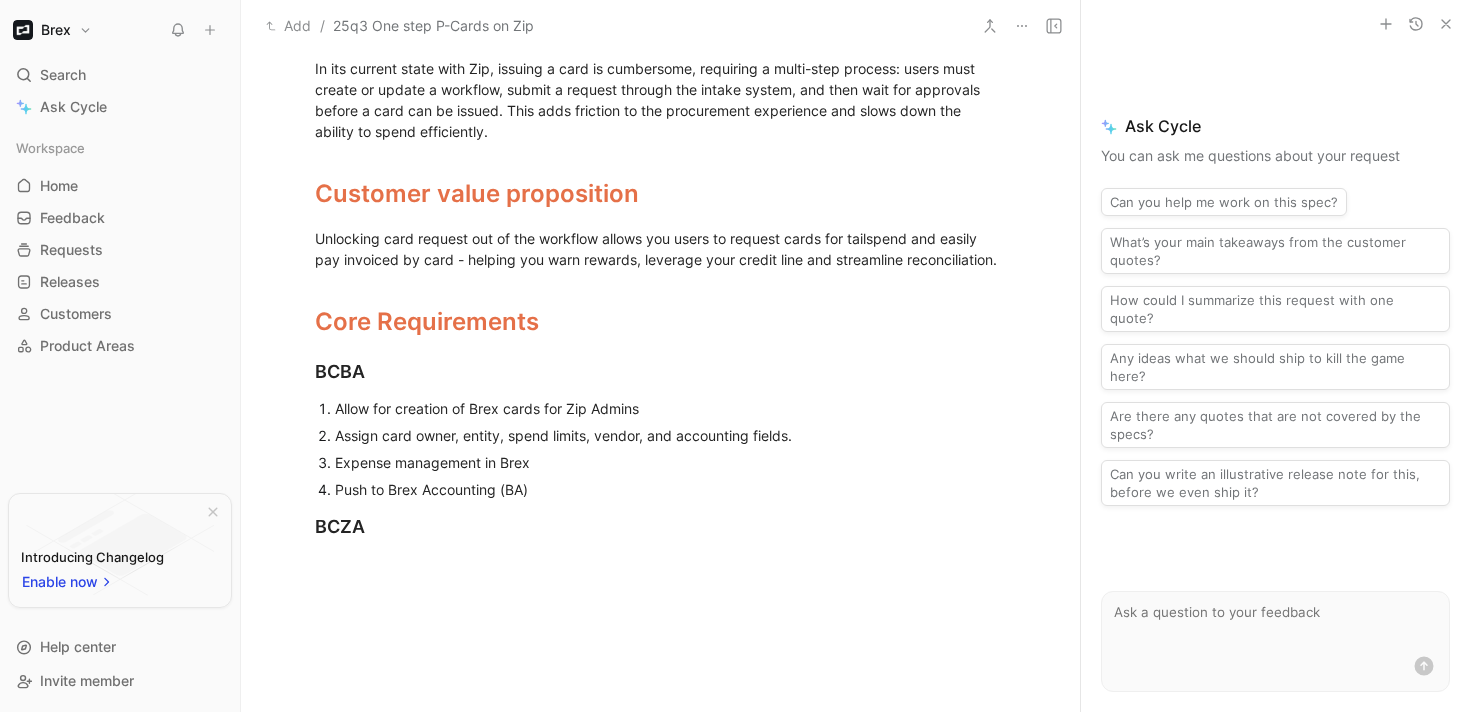 scroll, scrollTop: 756, scrollLeft: 0, axis: vertical 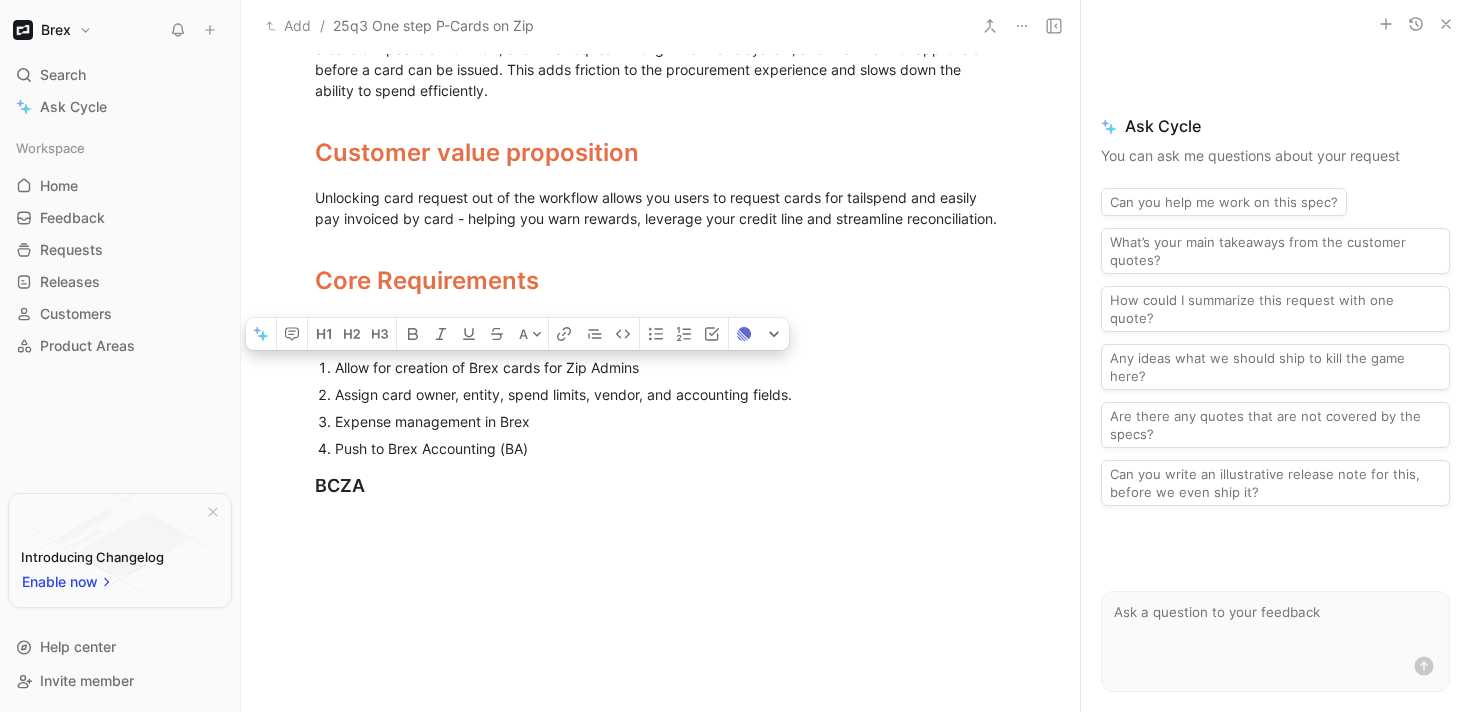 drag, startPoint x: 575, startPoint y: 454, endPoint x: 328, endPoint y: 365, distance: 262.54523 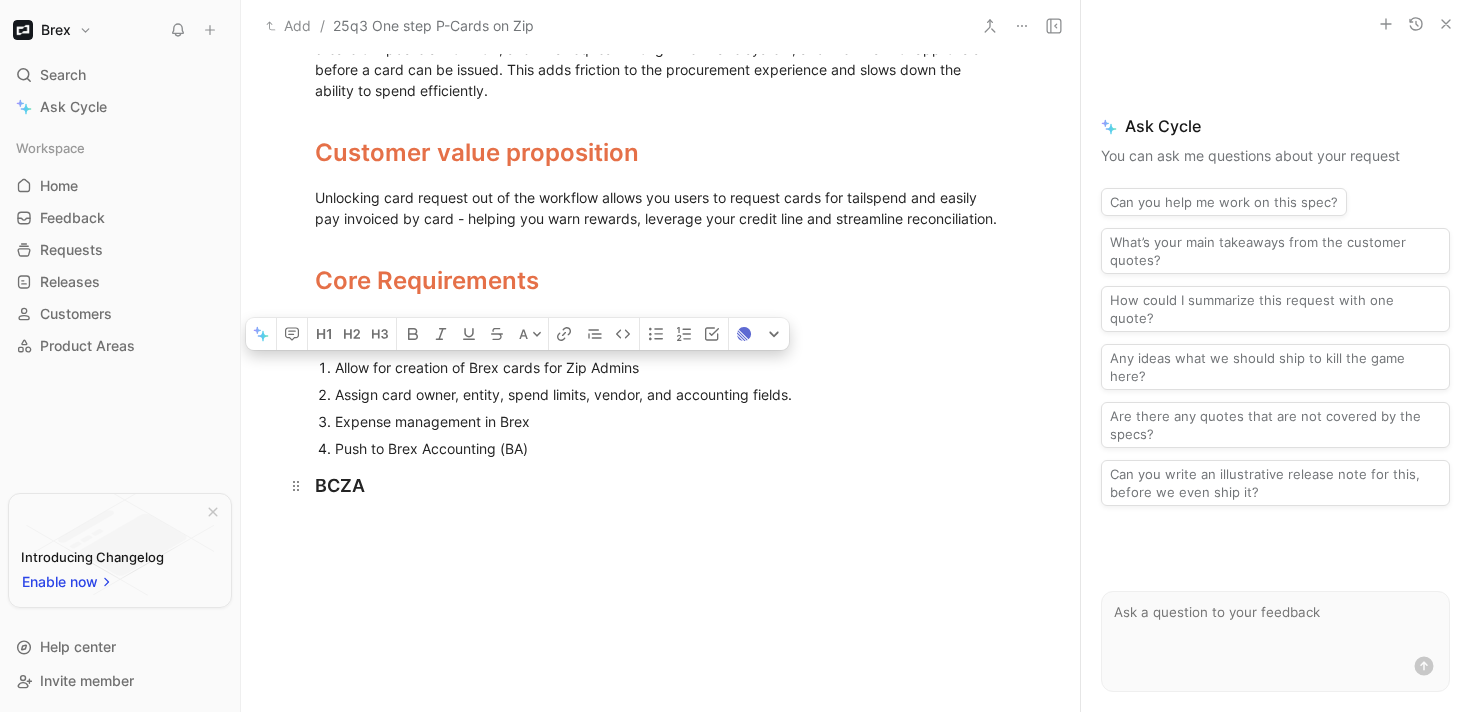 copy on "Allow for creation of Brex cards for Zip Admins Assign card owner, entity, spend limits, vendor, and accounting fields.  Expense management in Brex  Push to Brex Accounting (BA)" 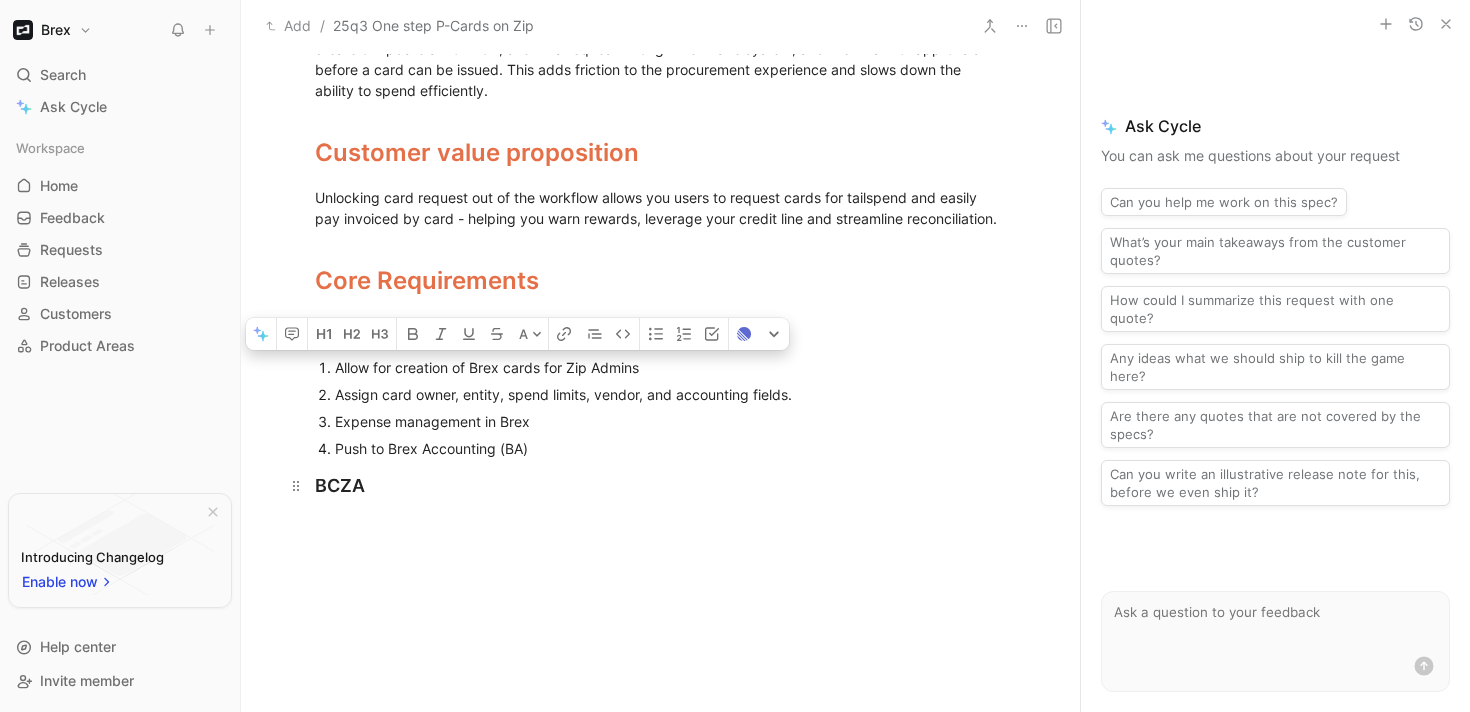 click on "BCZA" at bounding box center (661, 485) 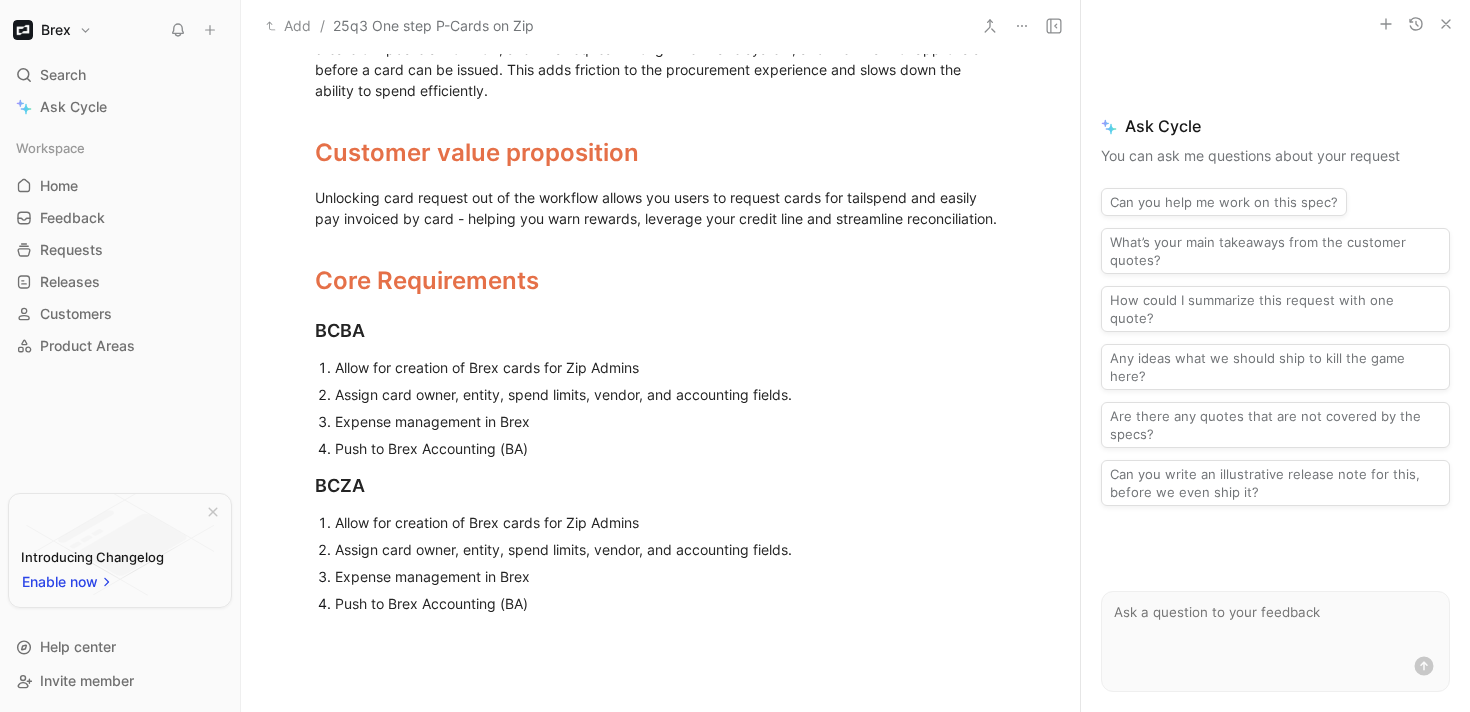 click on "Assign card owner, entity, spend limits, vendor, and accounting fields." at bounding box center [671, 549] 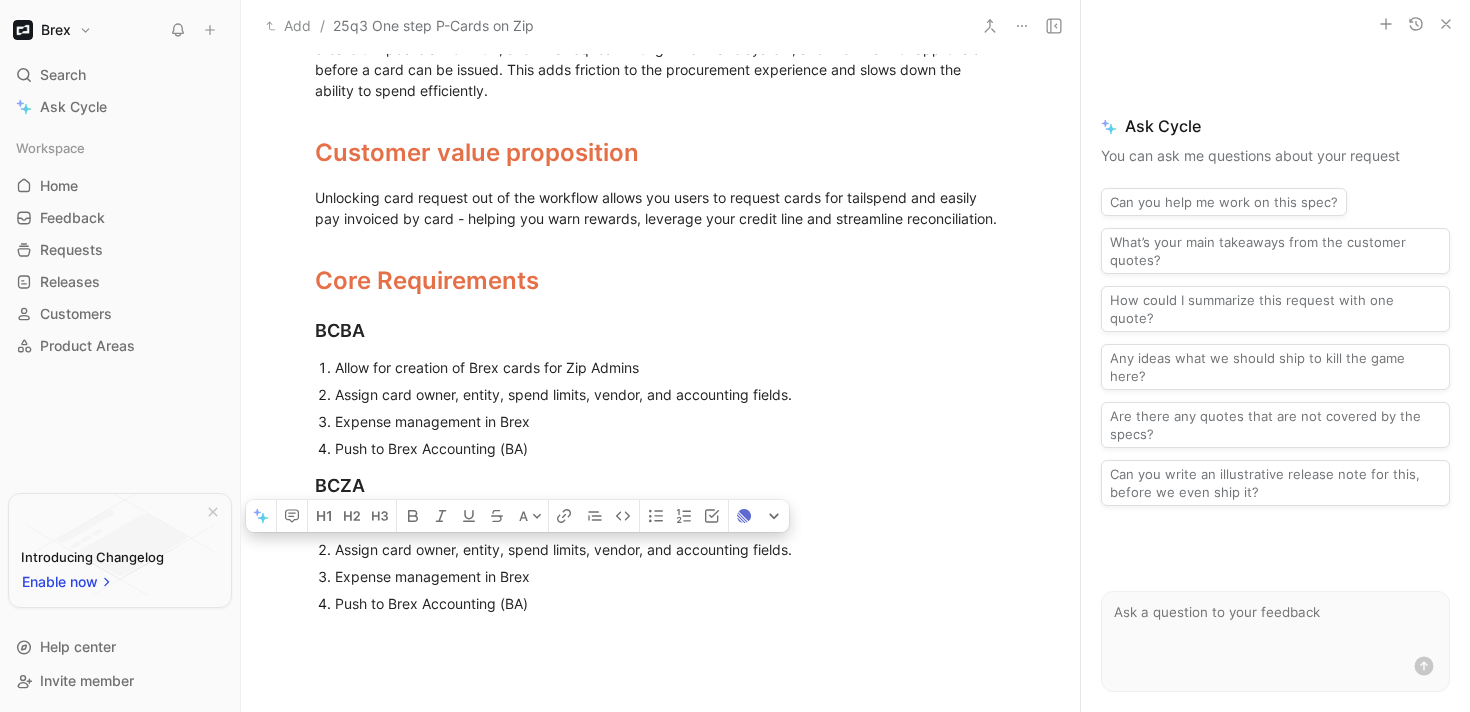click on "Assign card owner, entity, spend limits, vendor, and accounting fields." at bounding box center [671, 549] 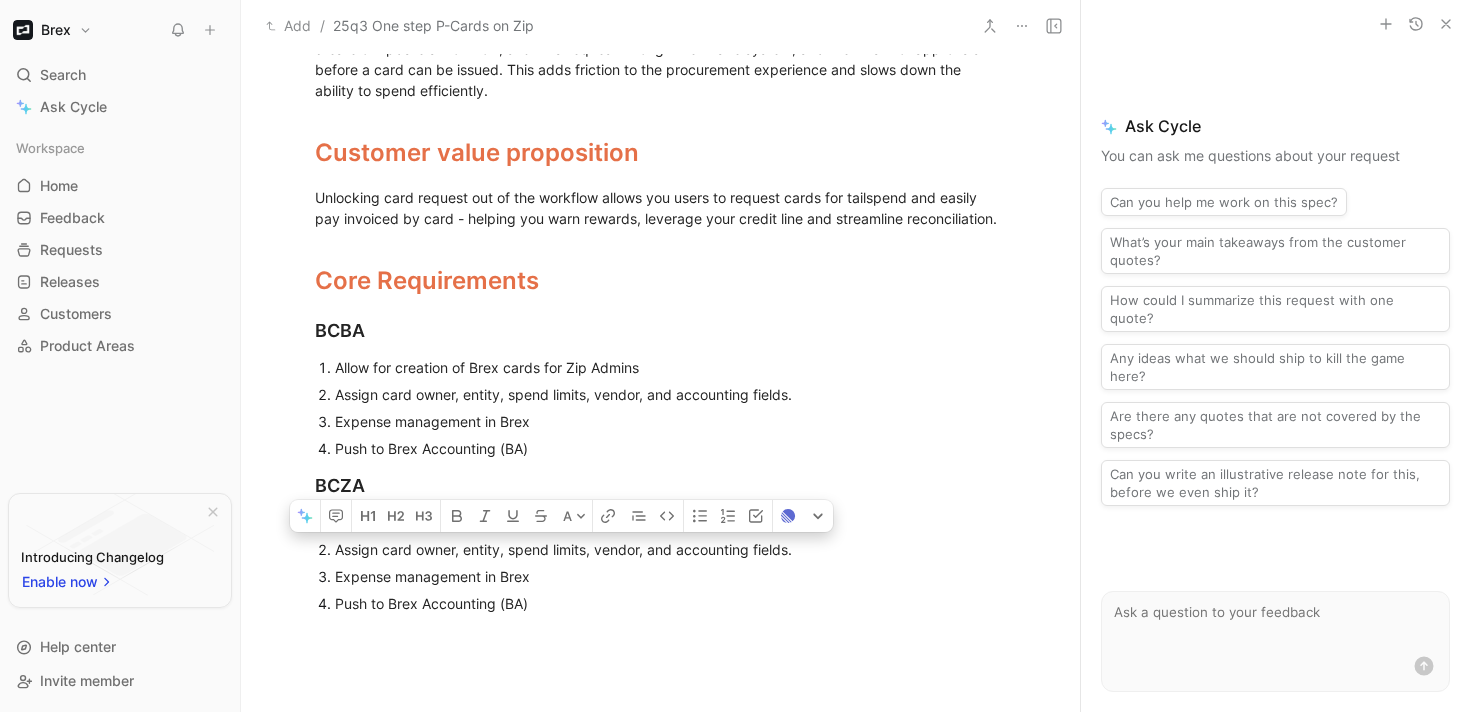 click on "Expense management in Brex" at bounding box center (671, 576) 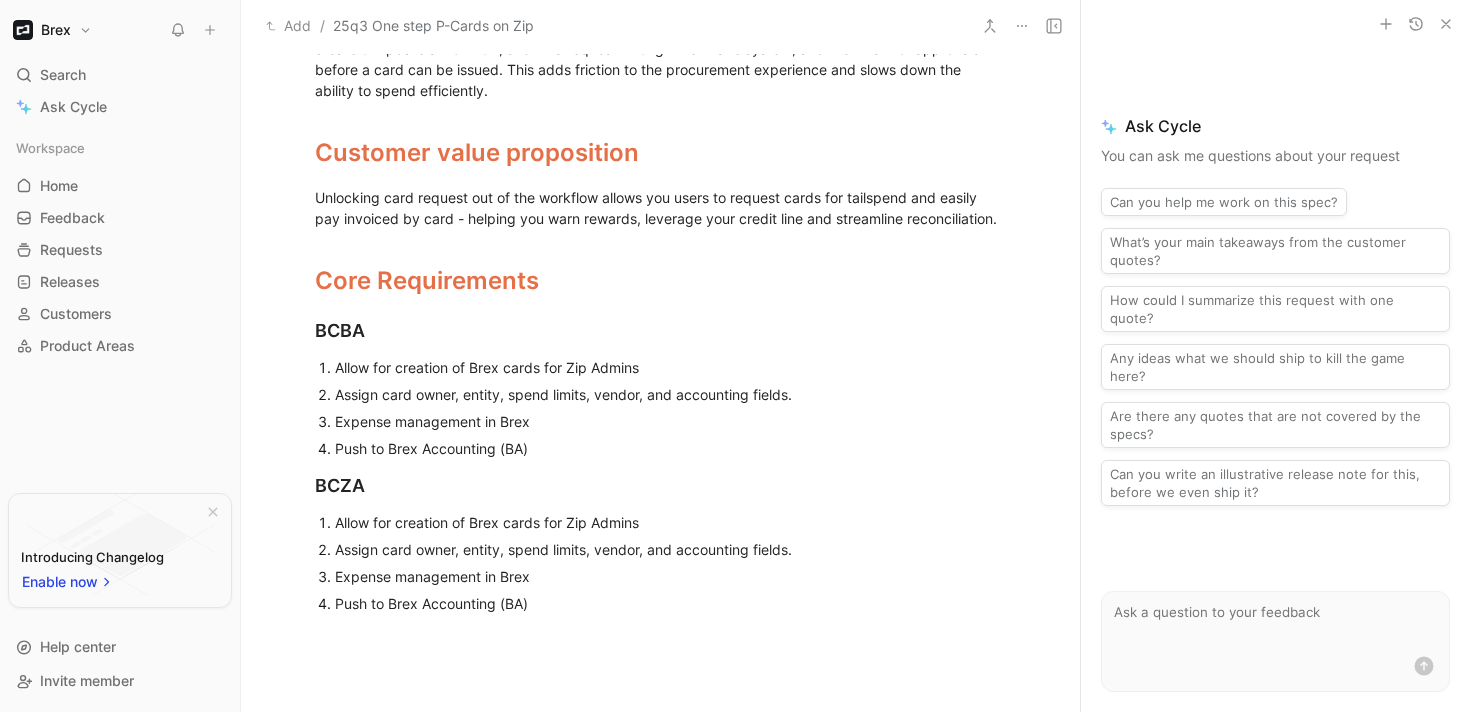 click on "Expense management in Brex" at bounding box center [671, 576] 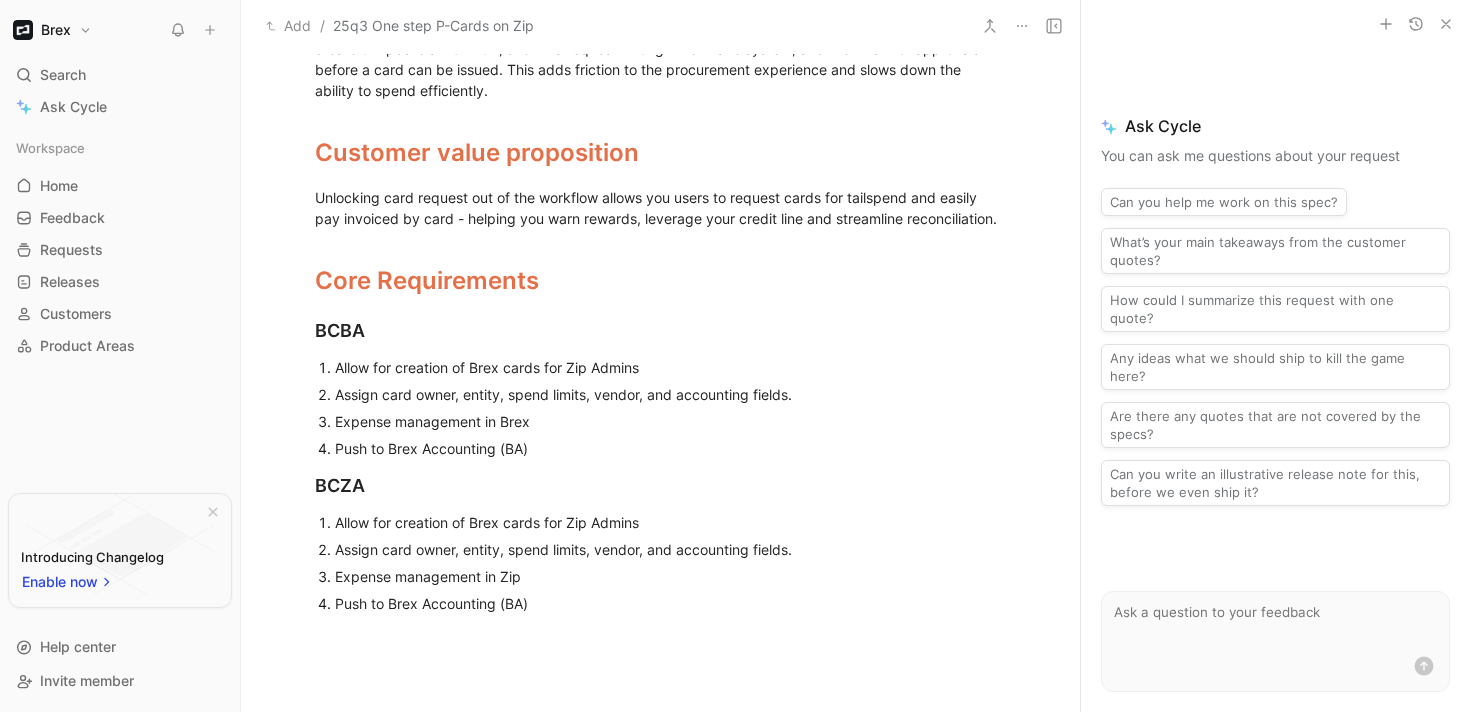 click on "Push to Brex Accounting (BA)" at bounding box center (671, 603) 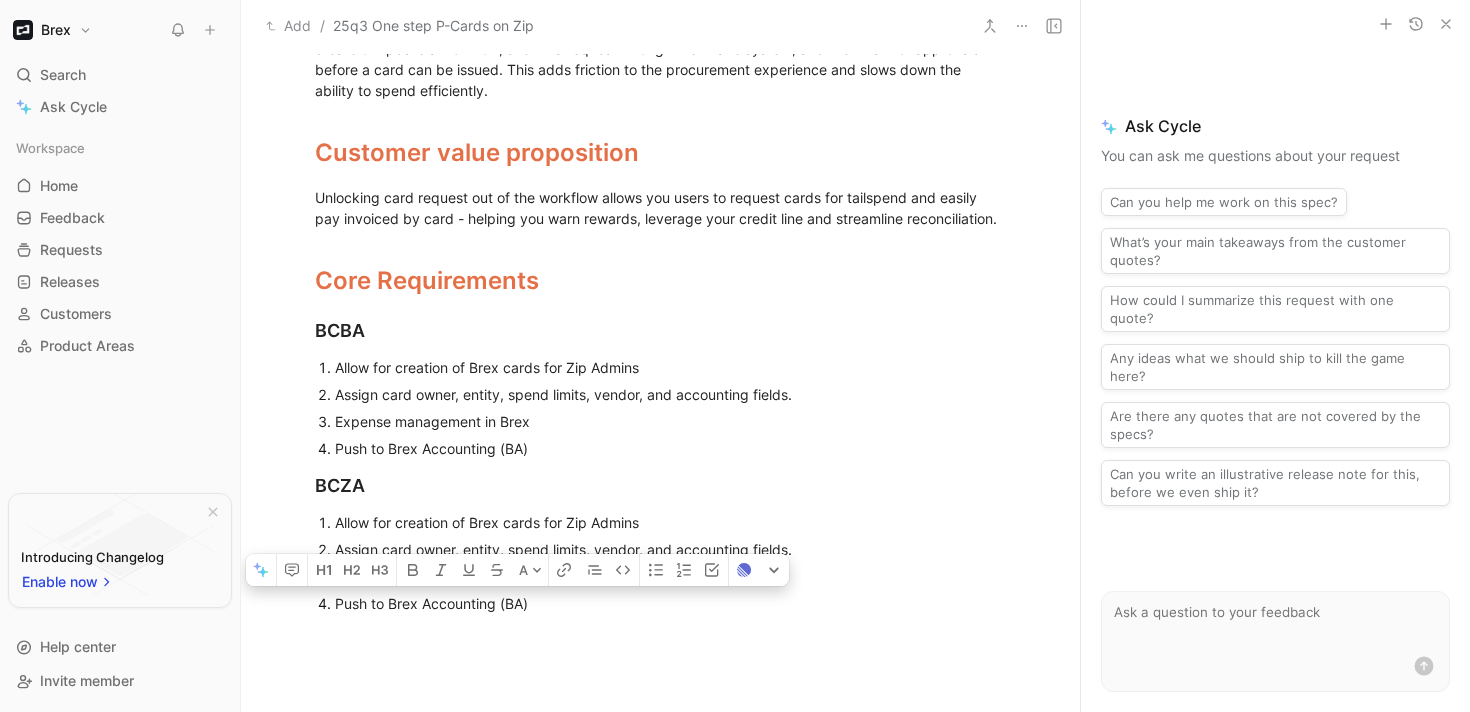 click on "Push to Brex Accounting (BA)" at bounding box center [671, 603] 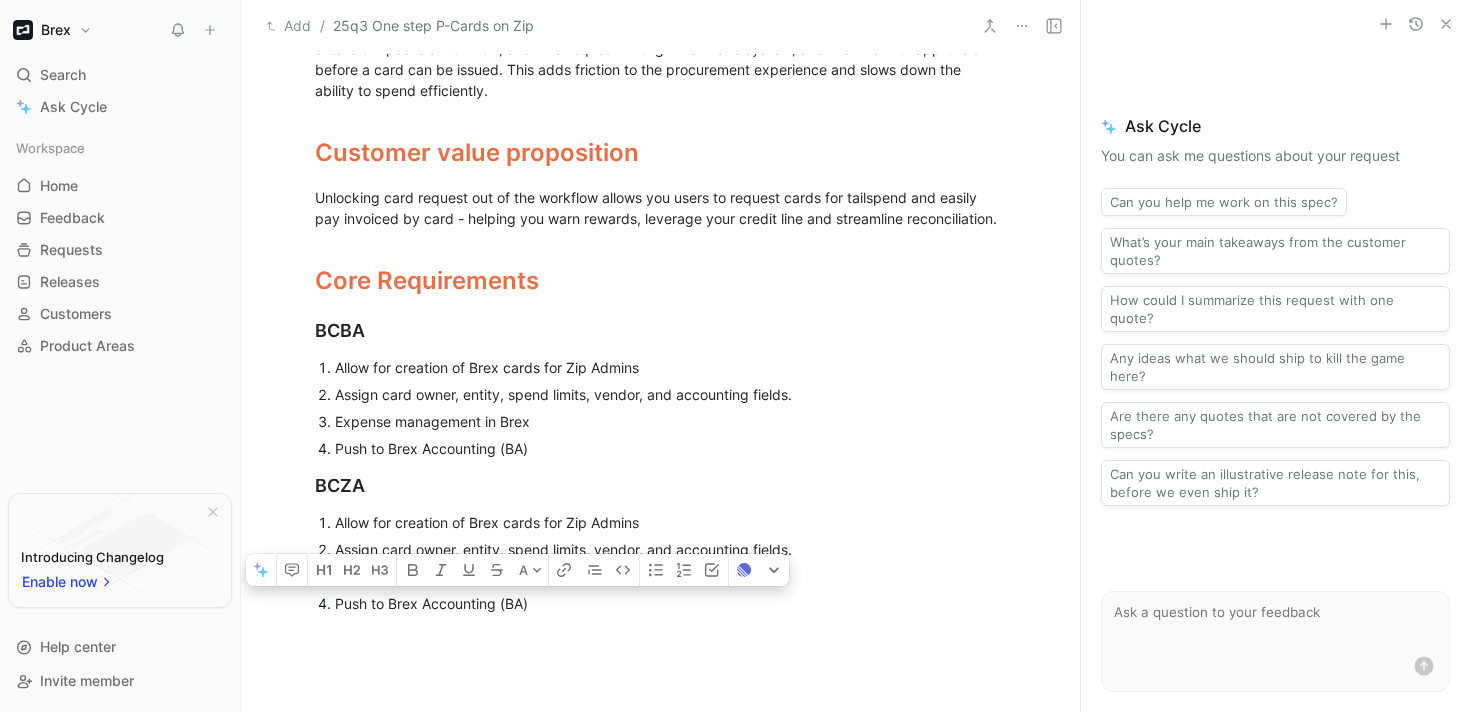 drag, startPoint x: 531, startPoint y: 601, endPoint x: 300, endPoint y: 605, distance: 231.03462 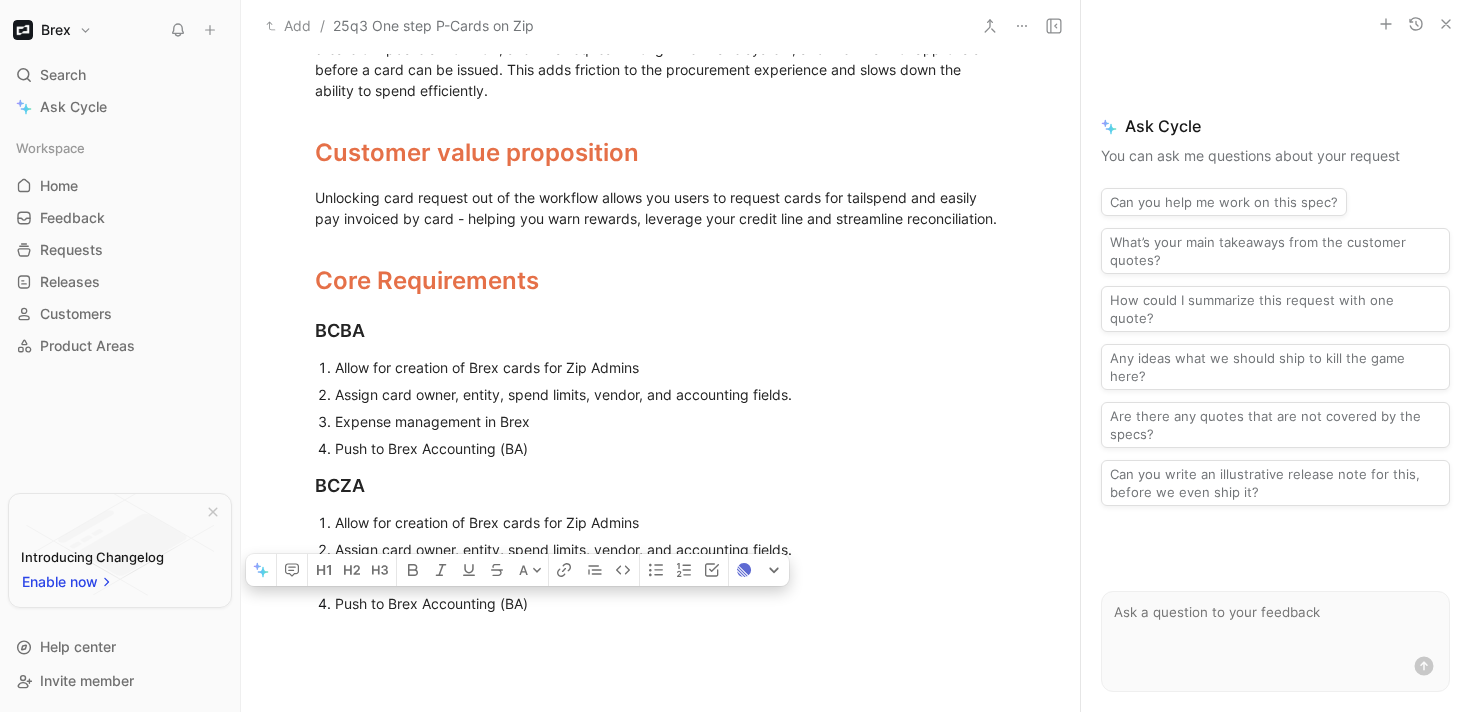 click on "Allow for creation of Brex cards for Zip Admins Assign card owner, entity, spend limits, vendor, and accounting fields.  Expense management in Zip  Push to Brex Accounting (BA)" at bounding box center [661, 563] 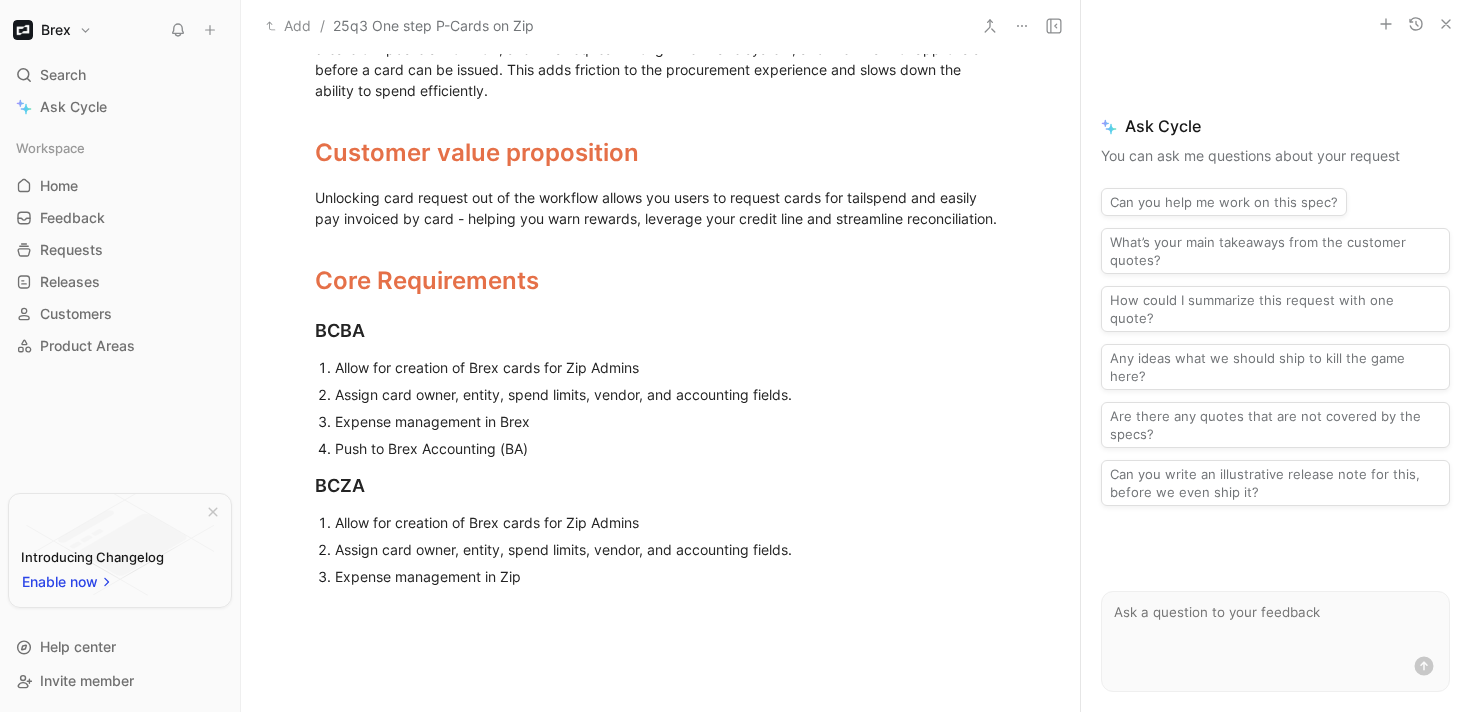 click on "Expense management in Zip" at bounding box center (671, 576) 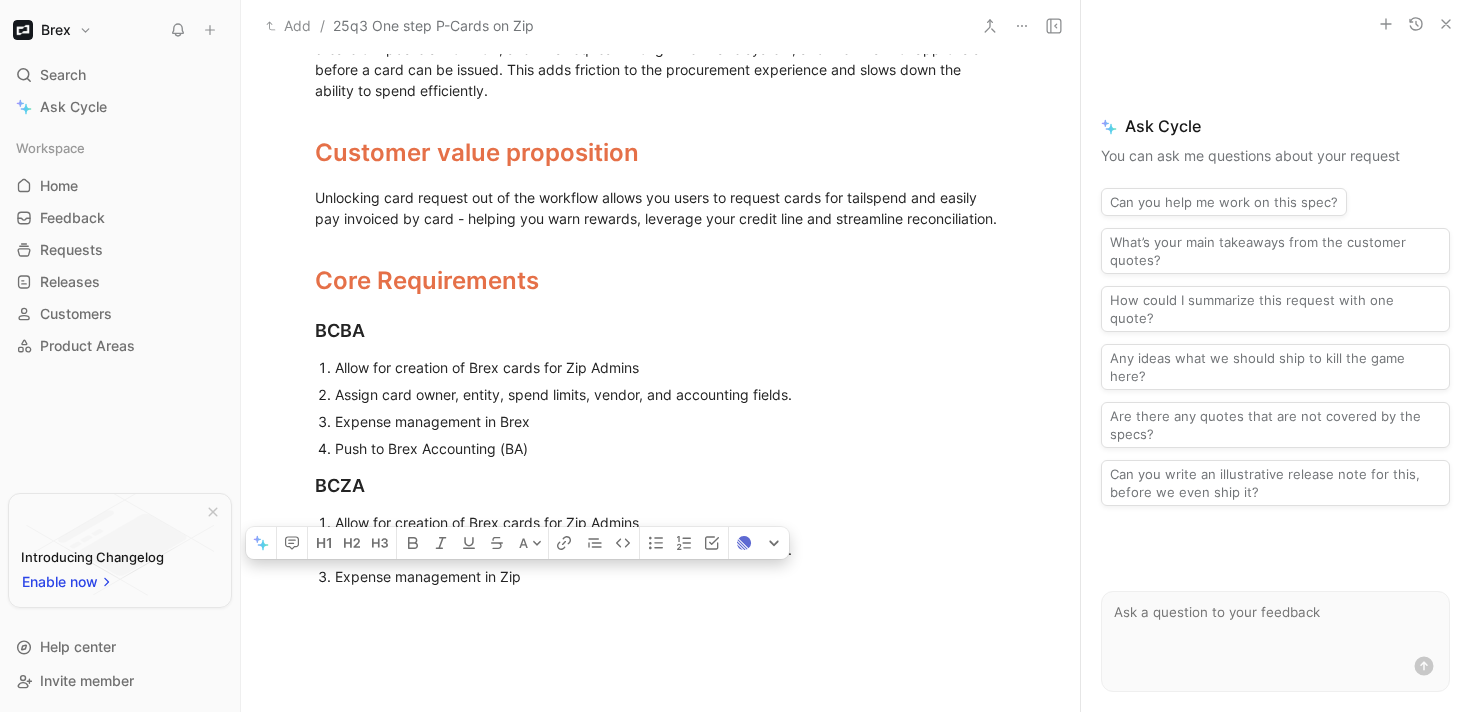 click on "Expense management in Zip" at bounding box center (671, 576) 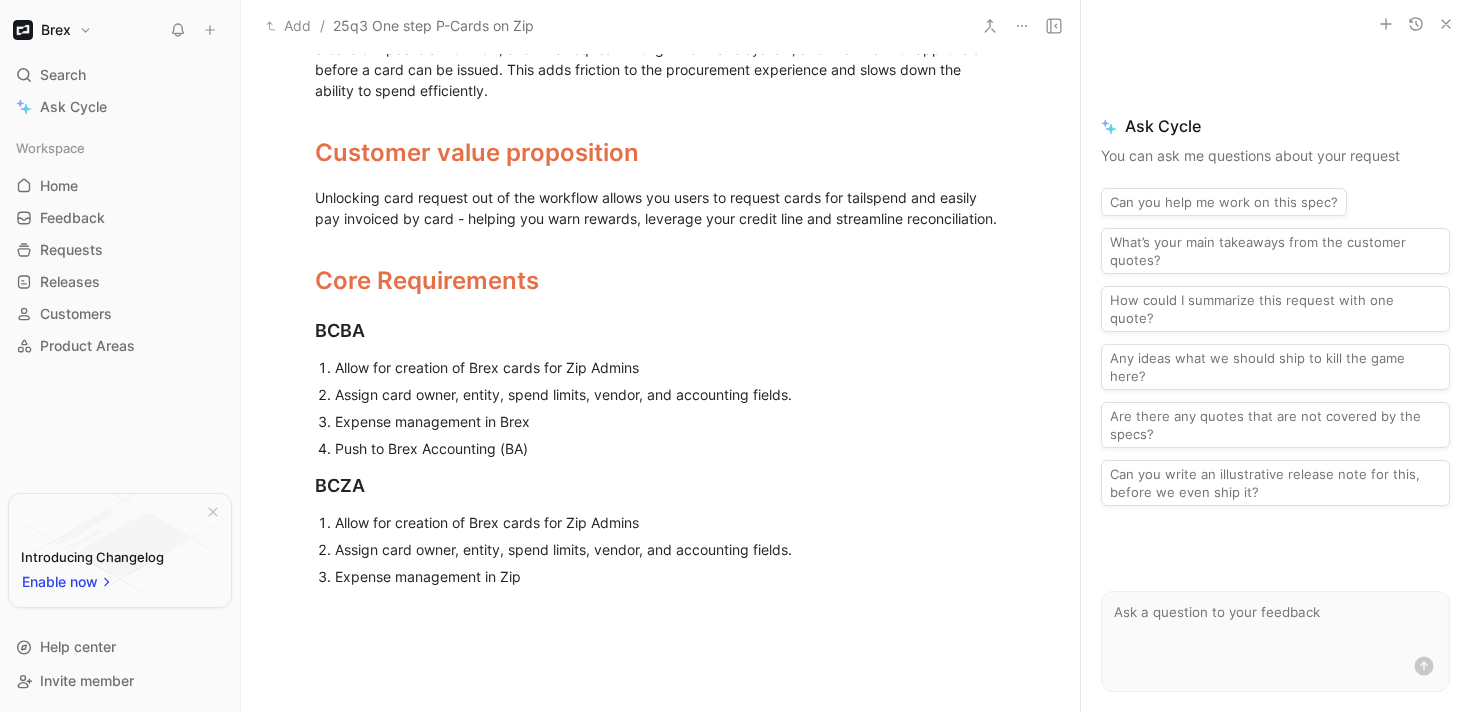 click on "Expense management in Zip" at bounding box center (671, 576) 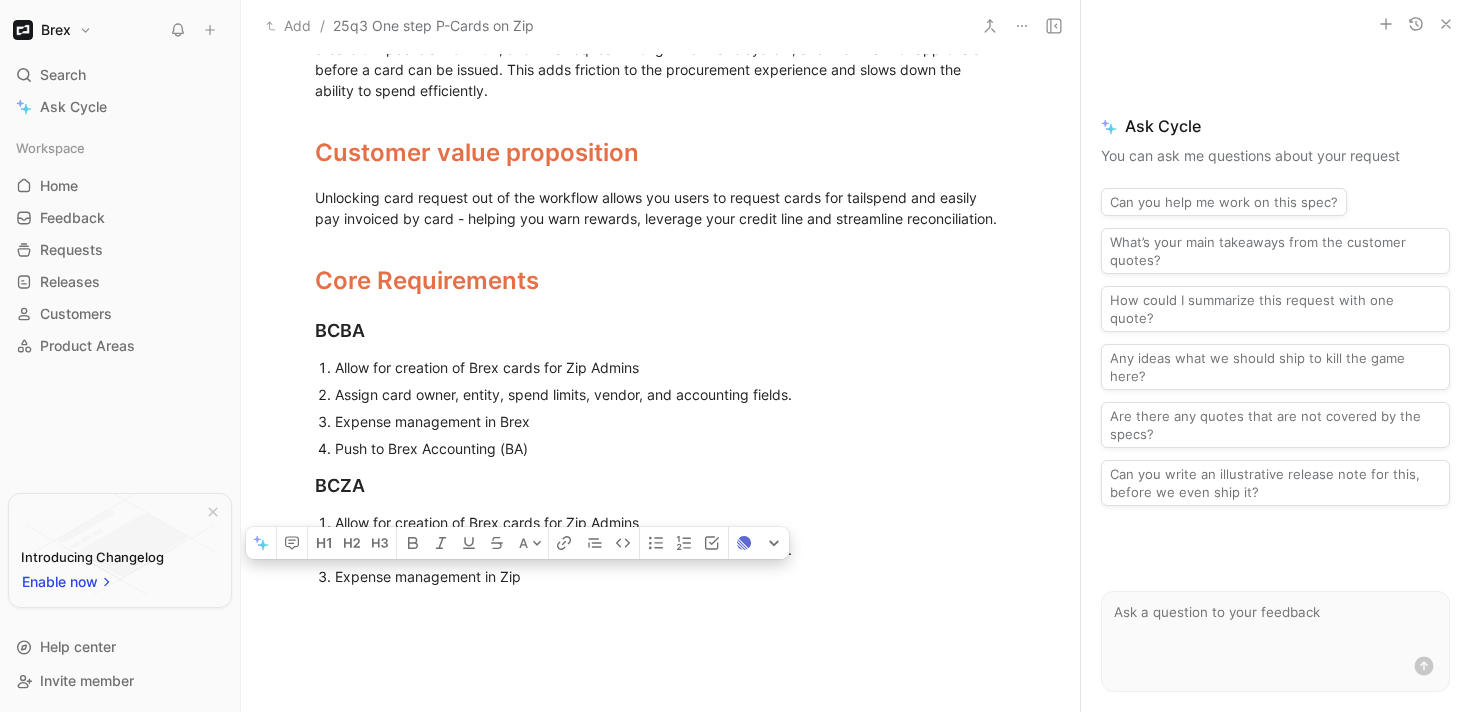 click on "Expense management in Zip" at bounding box center (671, 576) 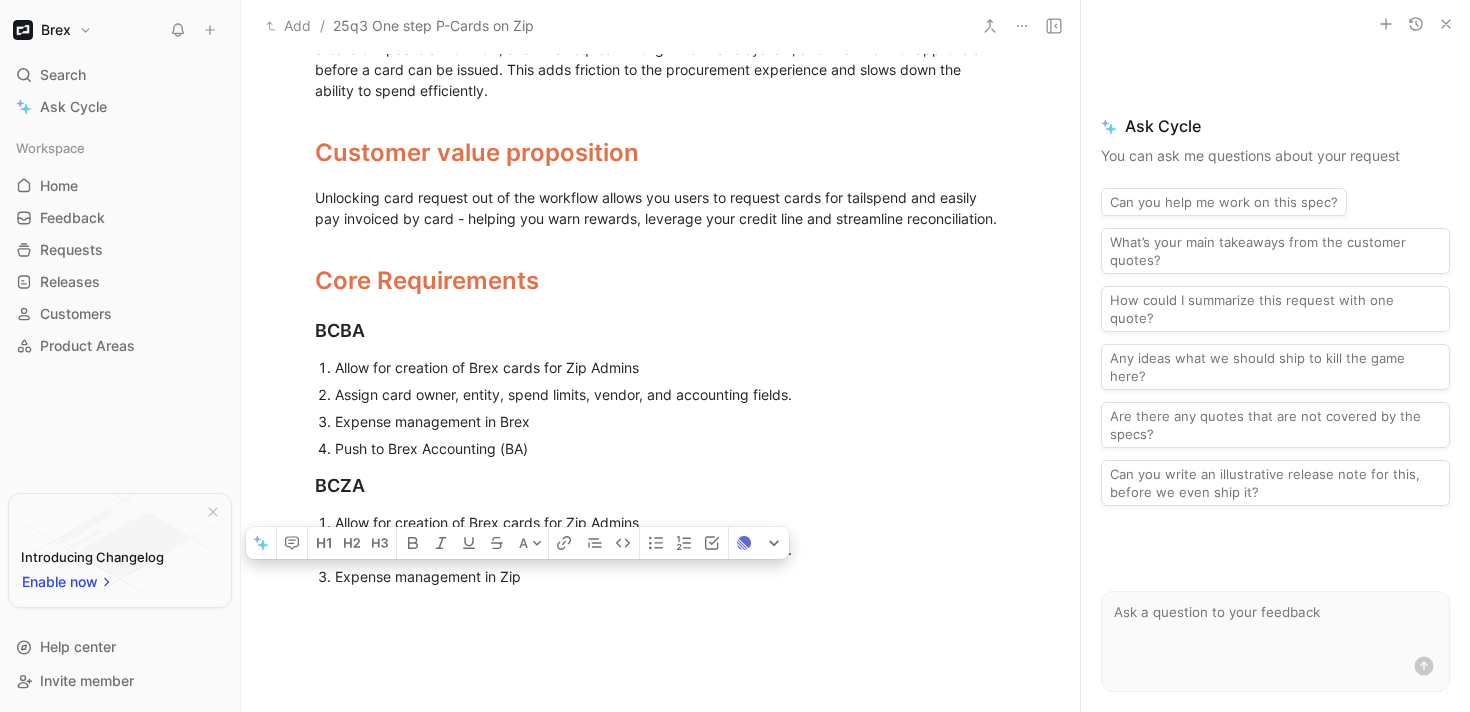 click on "Expense management in Zip" at bounding box center (671, 576) 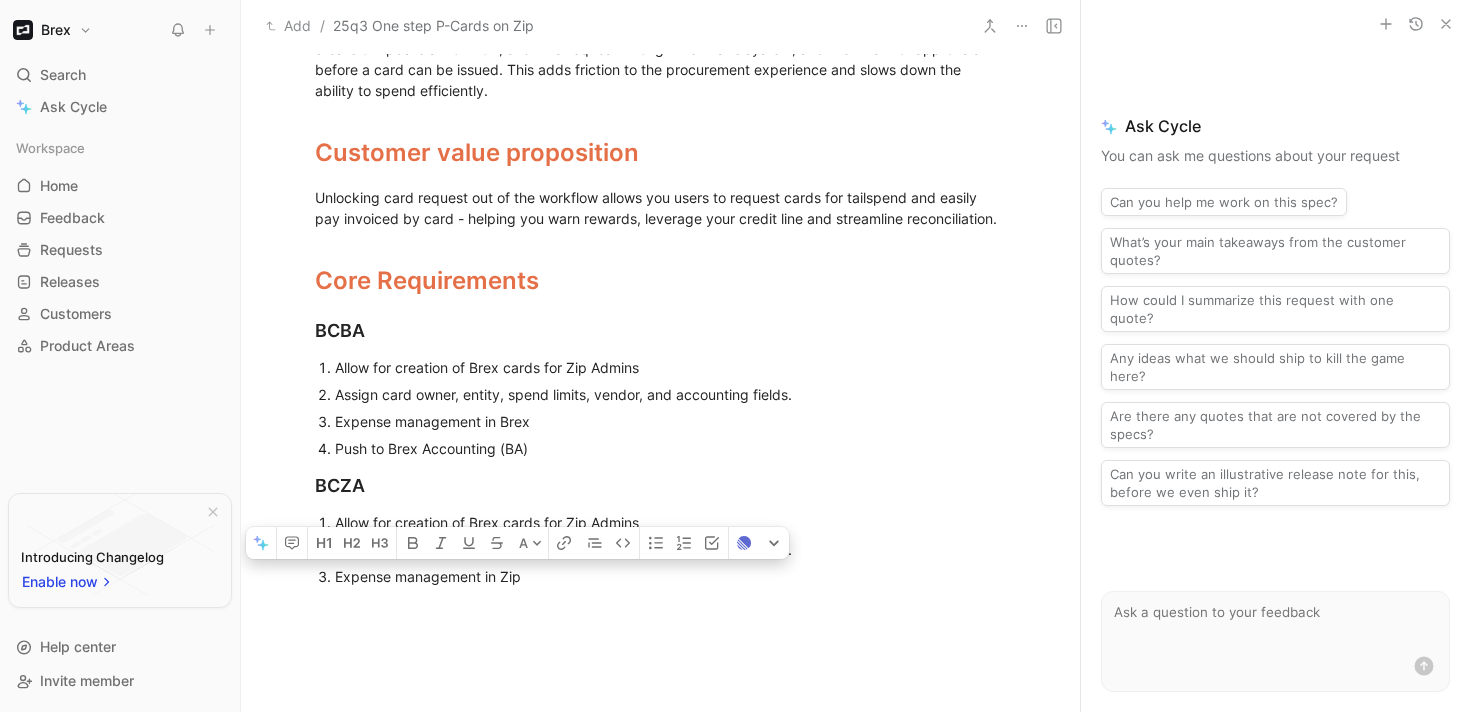 click on "Expense management in Brex" at bounding box center [671, 421] 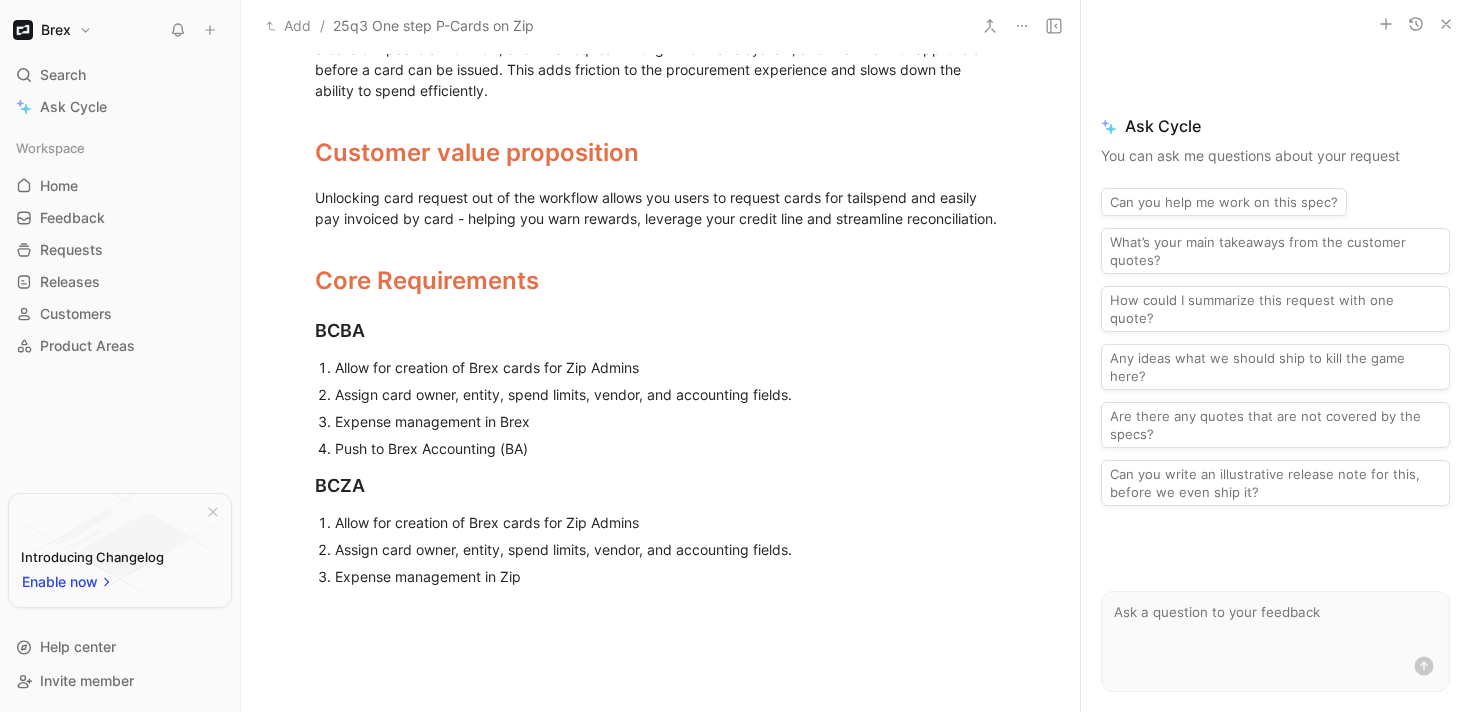 click on "Assign card owner, entity, spend limits, vendor, and accounting fields." at bounding box center [671, 394] 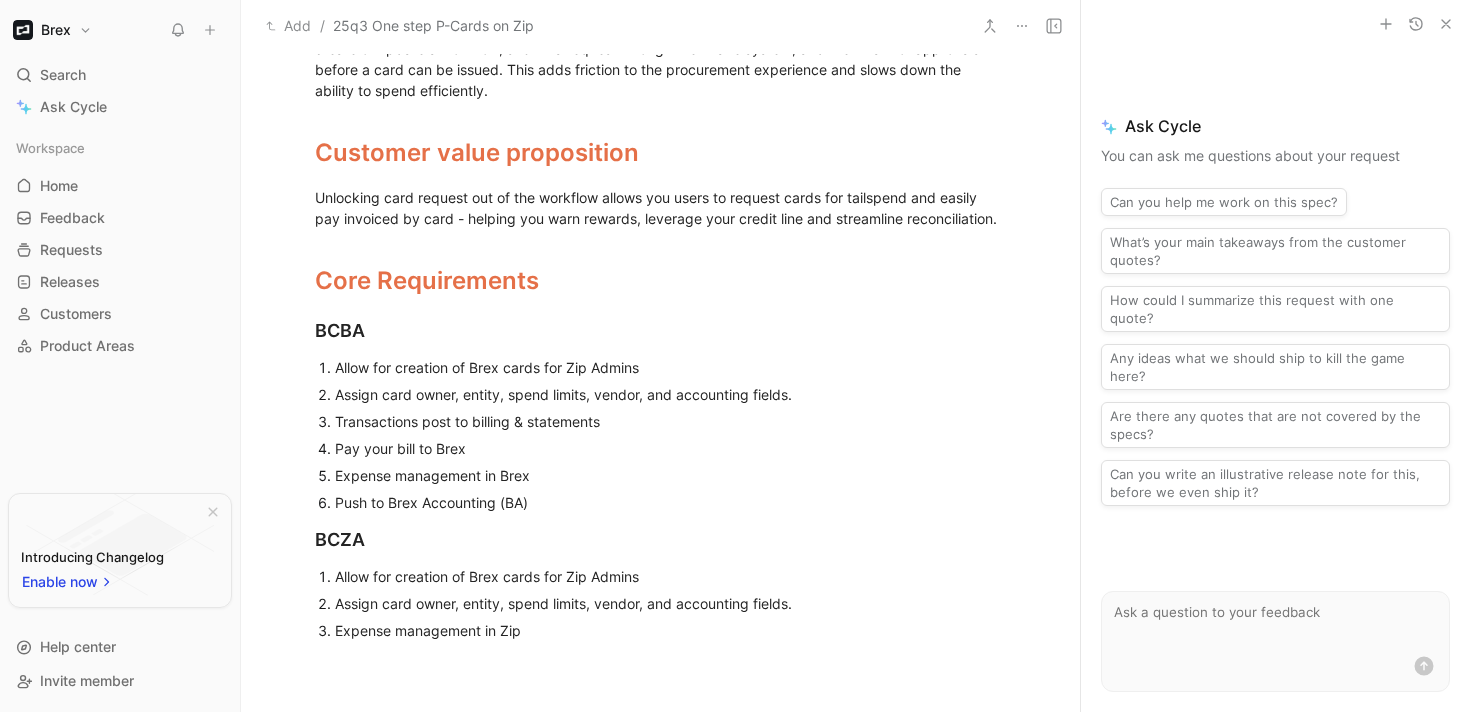 drag, startPoint x: 444, startPoint y: 469, endPoint x: 336, endPoint y: 460, distance: 108.37435 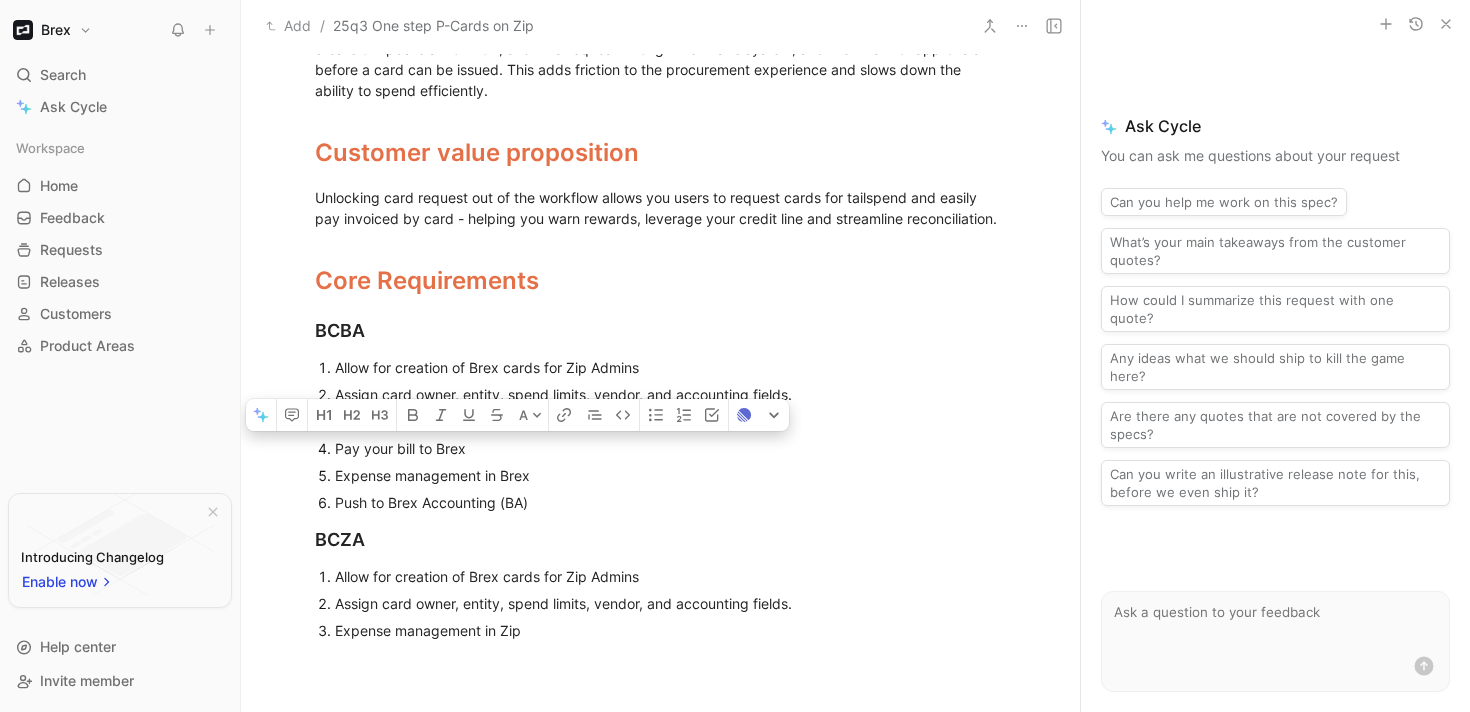 click on "Pay your bill to Brex" at bounding box center [400, 448] 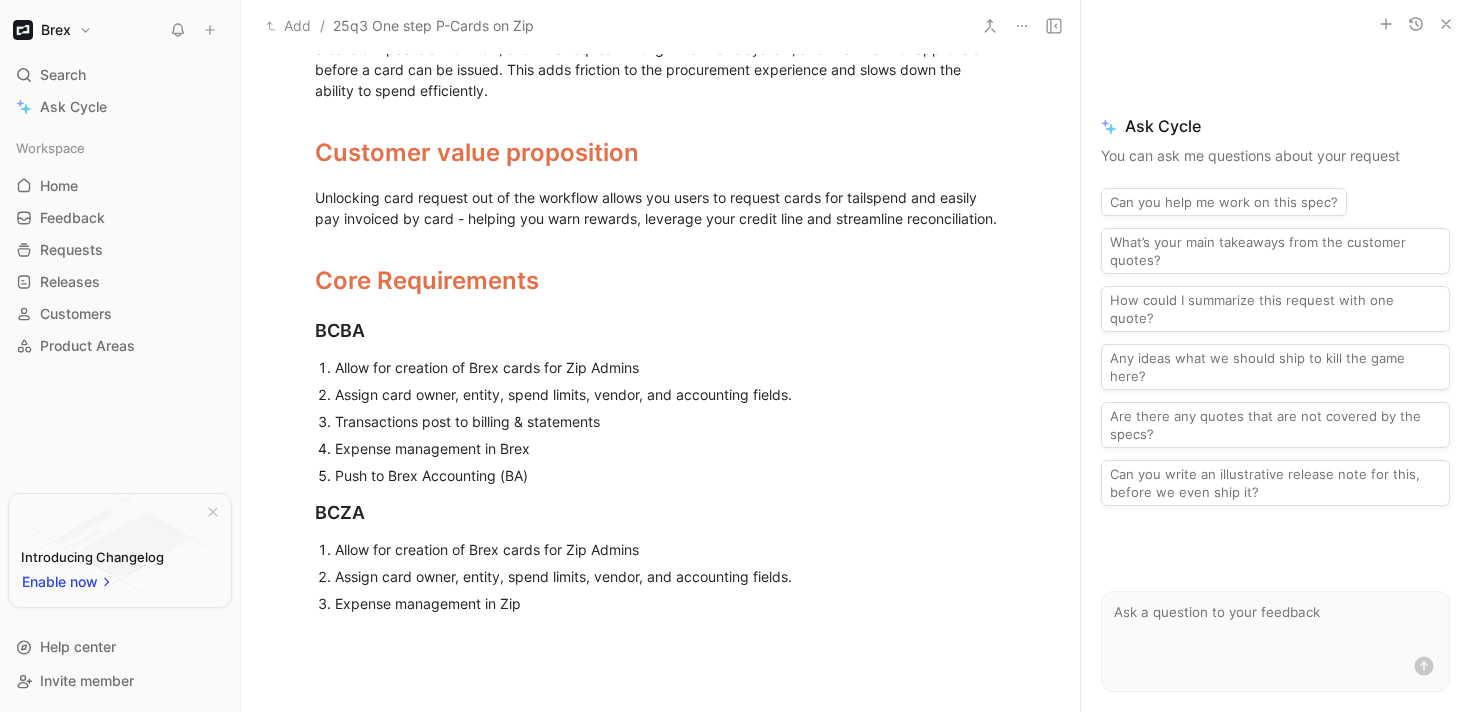 click on "Push to Brex Accounting (BA)" at bounding box center [671, 475] 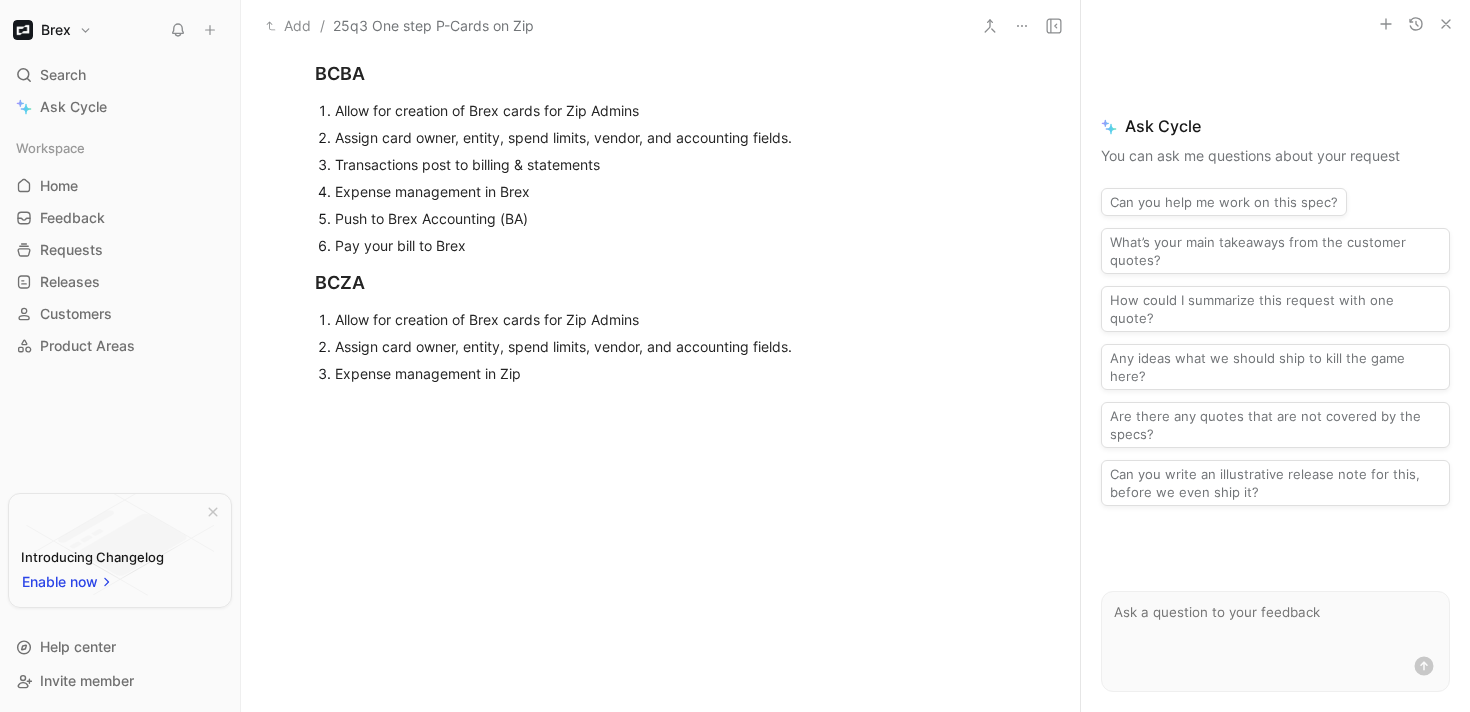 scroll, scrollTop: 998, scrollLeft: 0, axis: vertical 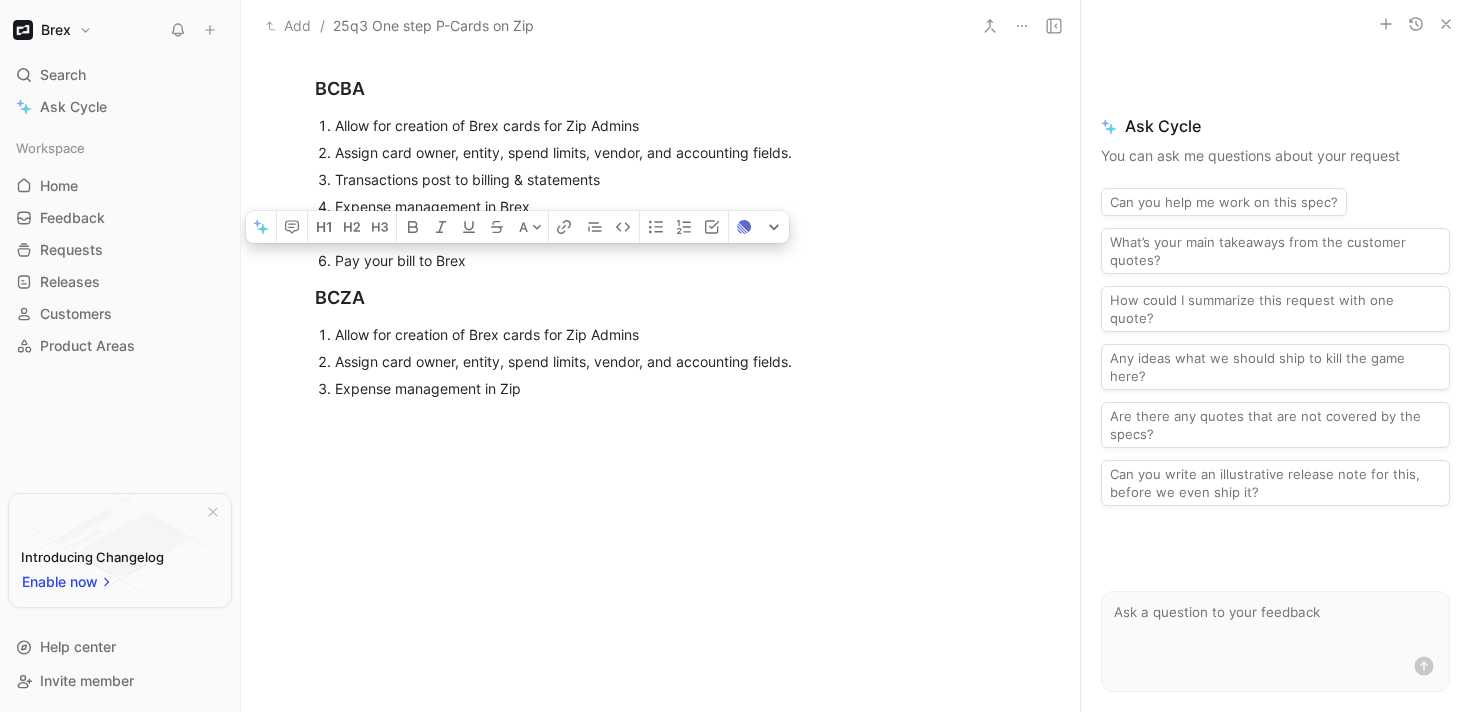 drag, startPoint x: 466, startPoint y: 259, endPoint x: 331, endPoint y: 255, distance: 135.05925 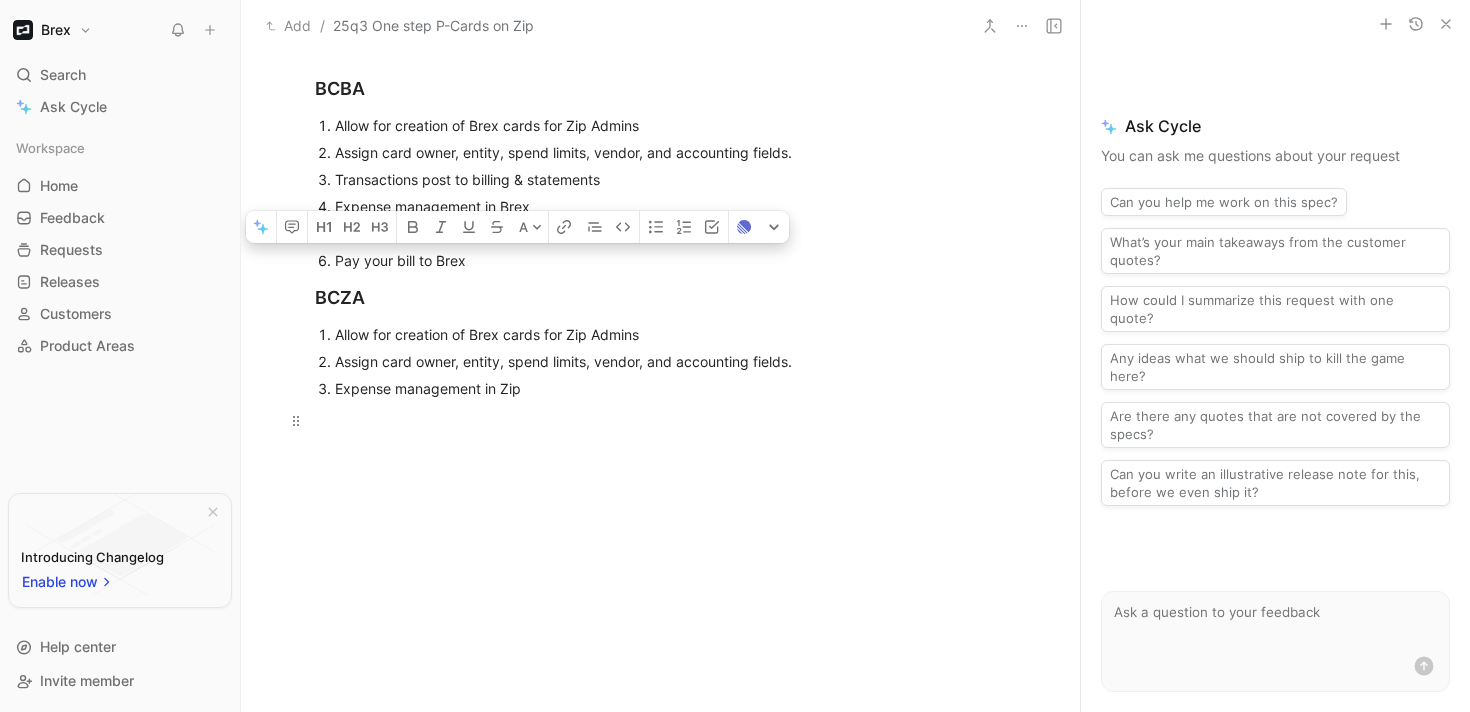 copy on "Pay your bill to Brex" 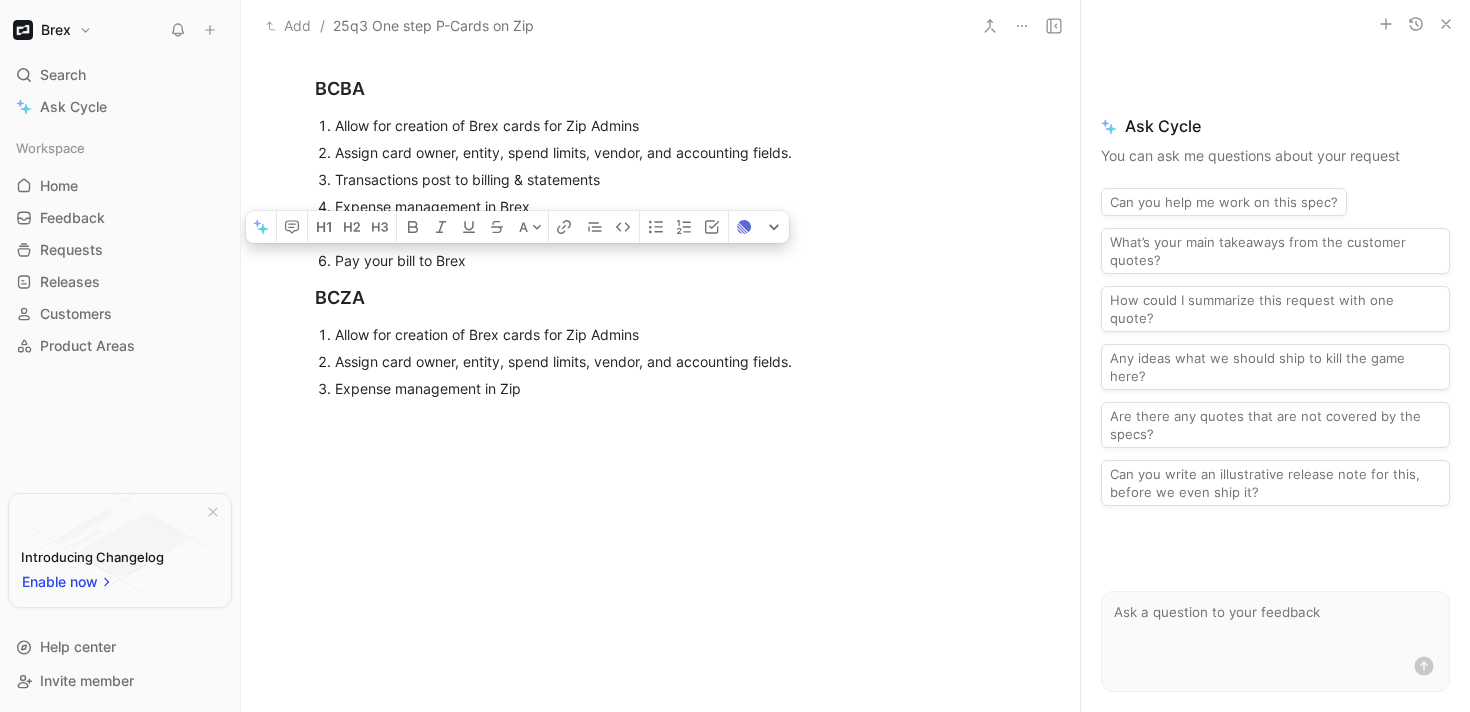 click on "Expense management in Zip" at bounding box center [671, 388] 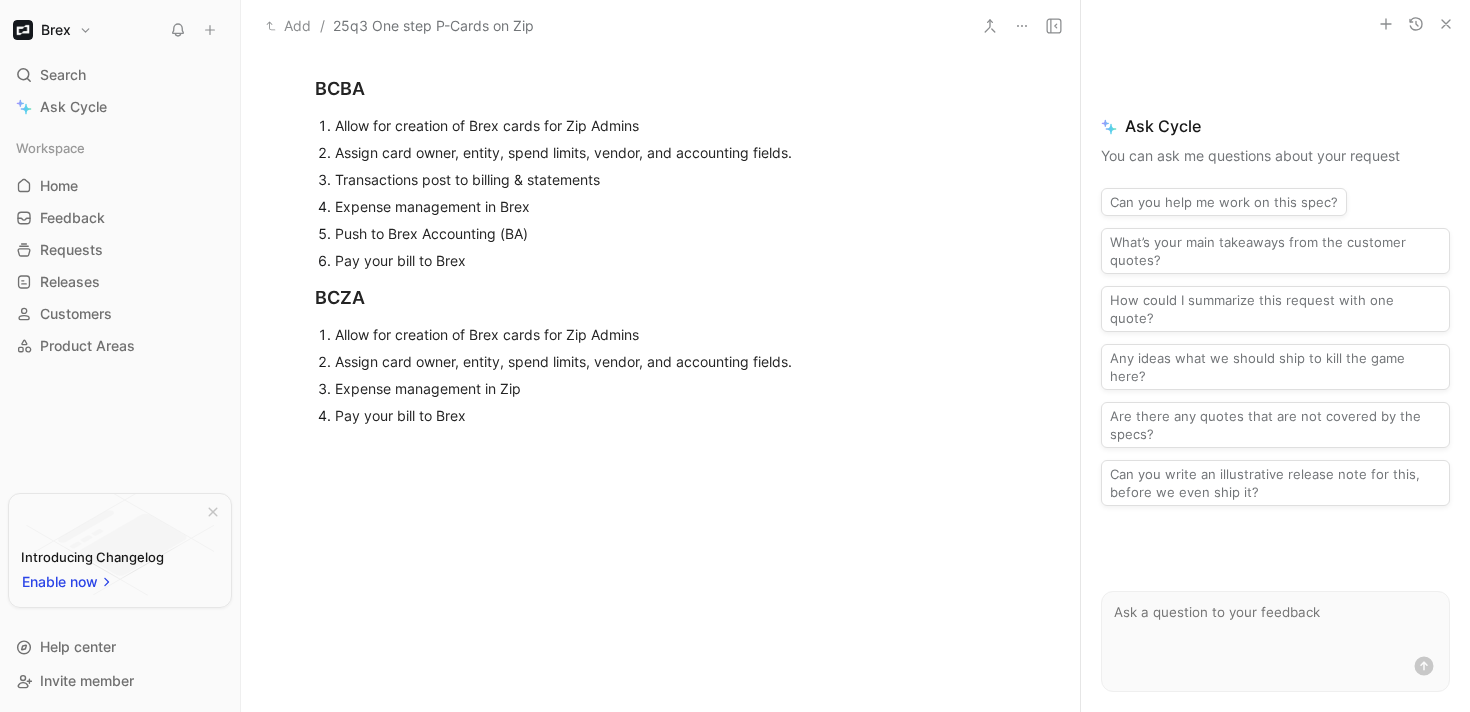 click on "Expense management in Zip" at bounding box center [671, 388] 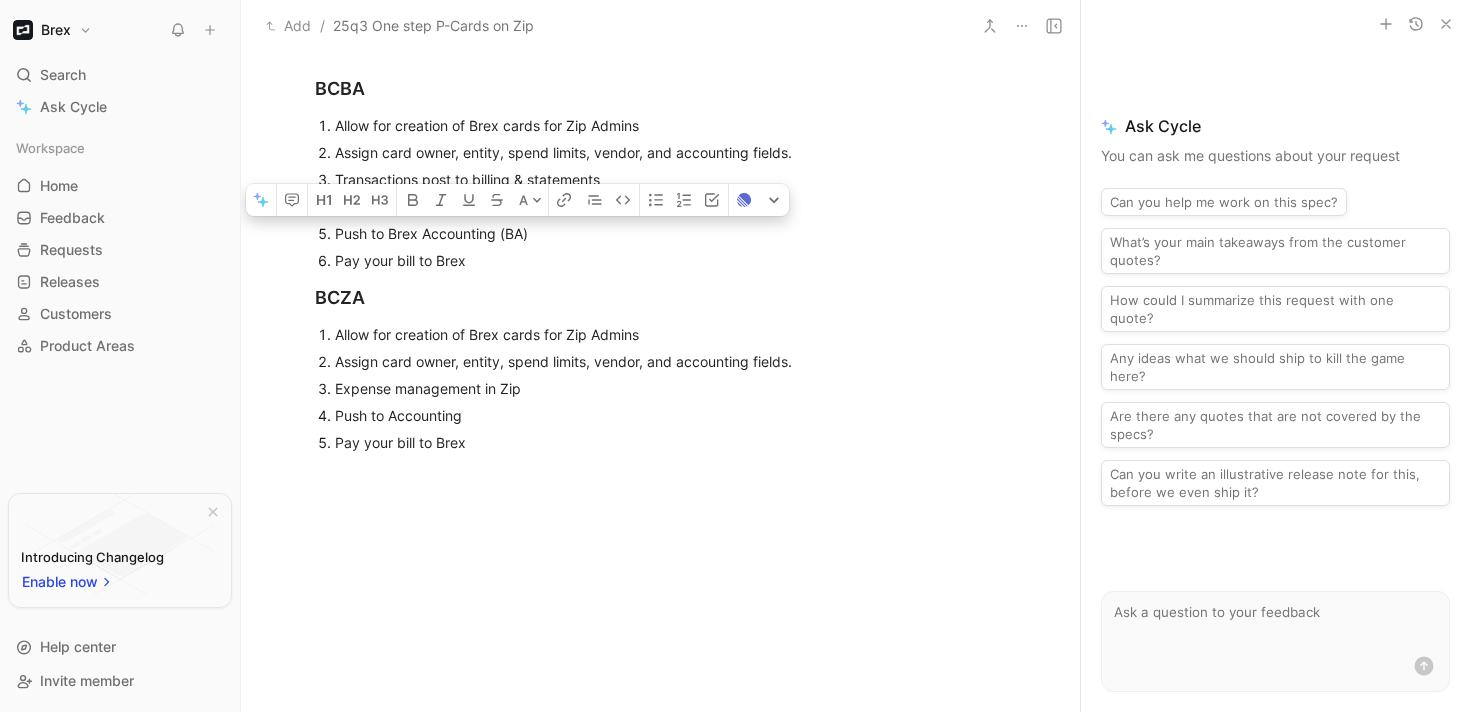drag, startPoint x: 529, startPoint y: 248, endPoint x: 494, endPoint y: 235, distance: 37.336308 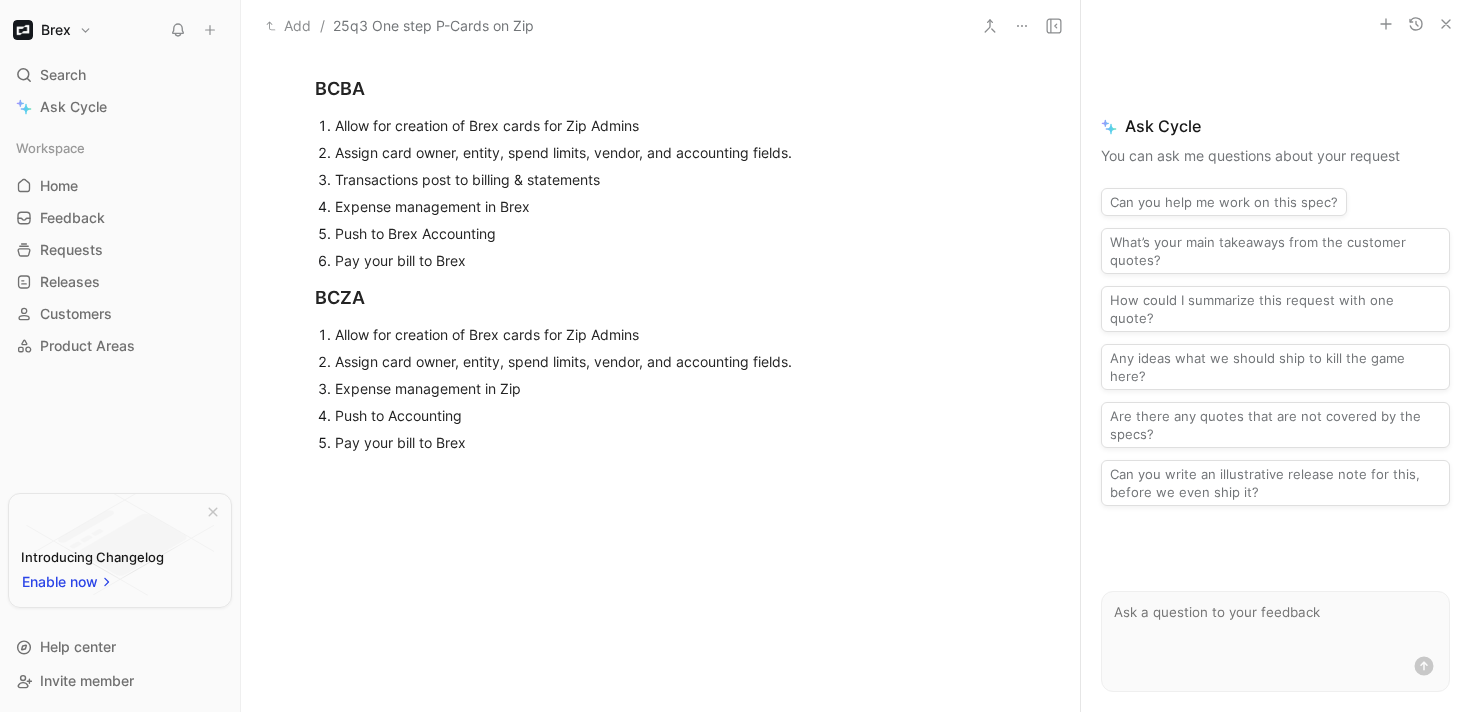 click on "Push to Accounting" at bounding box center (671, 415) 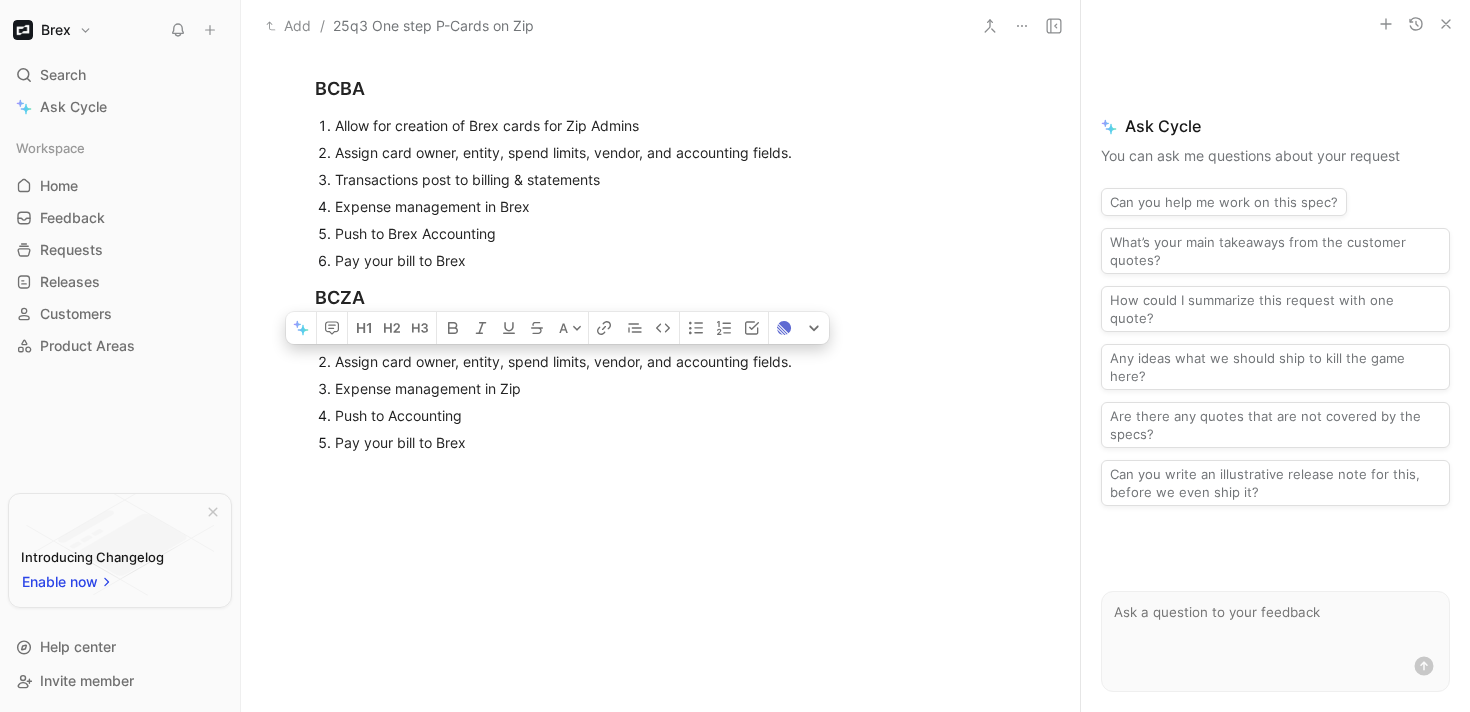 drag, startPoint x: 333, startPoint y: 360, endPoint x: 784, endPoint y: 369, distance: 451.08978 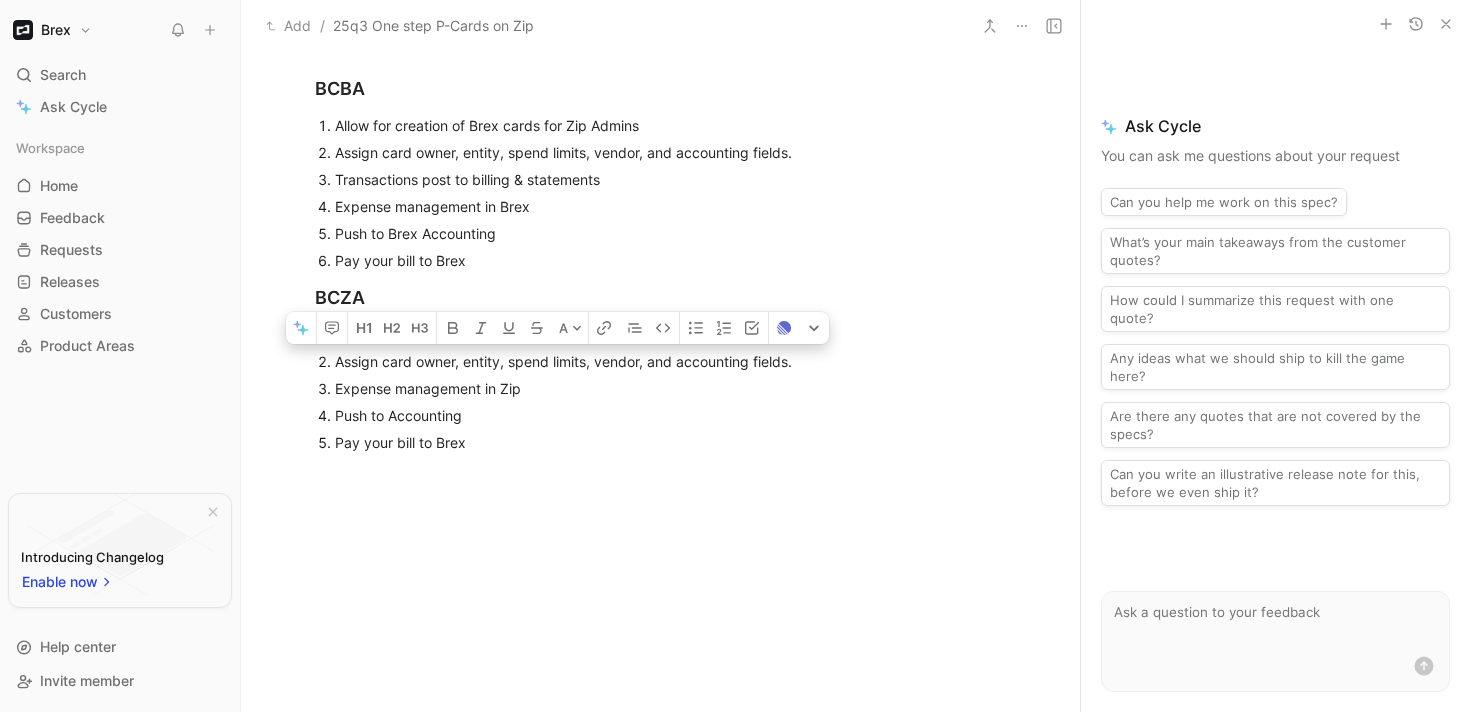 click on "Assign card owner, entity, spend limits, vendor, and accounting fields." at bounding box center [671, 361] 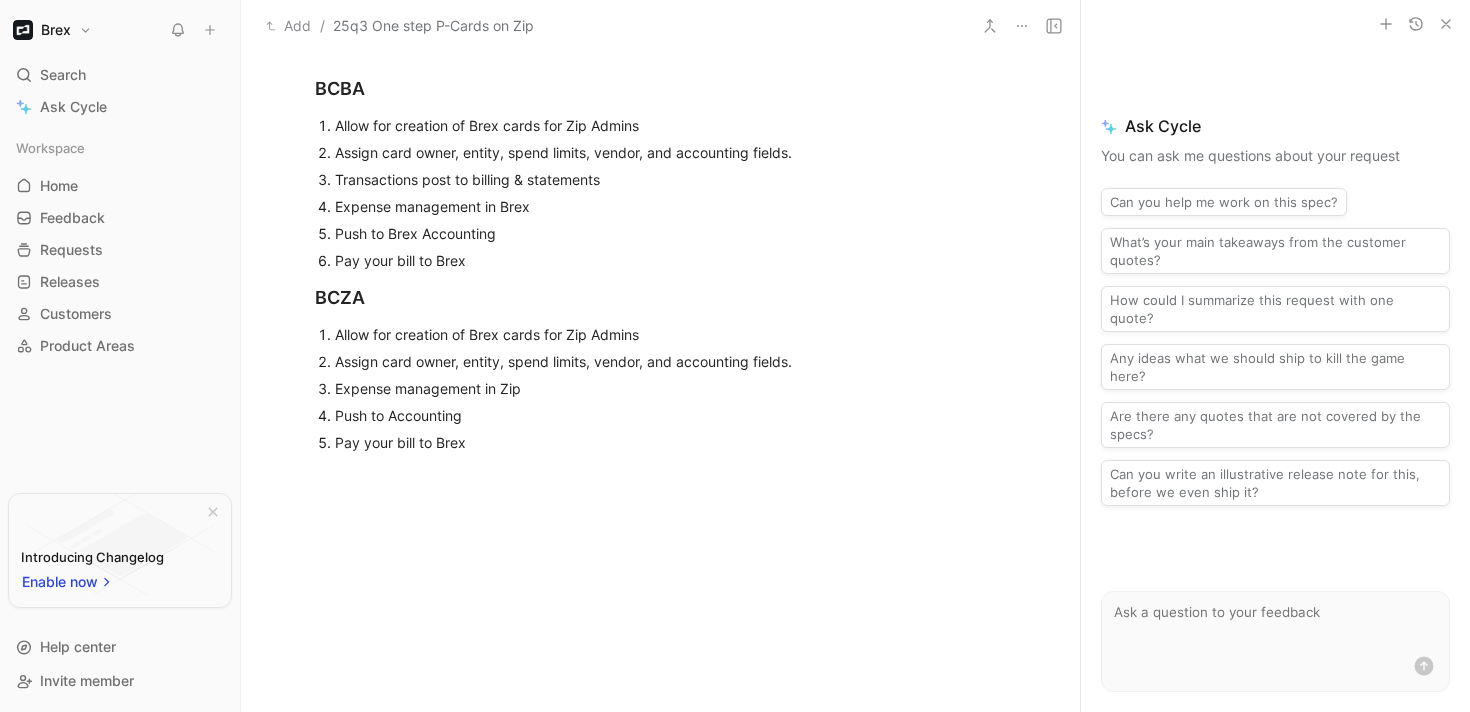 click on "Pay your bill to Brex" at bounding box center [671, 442] 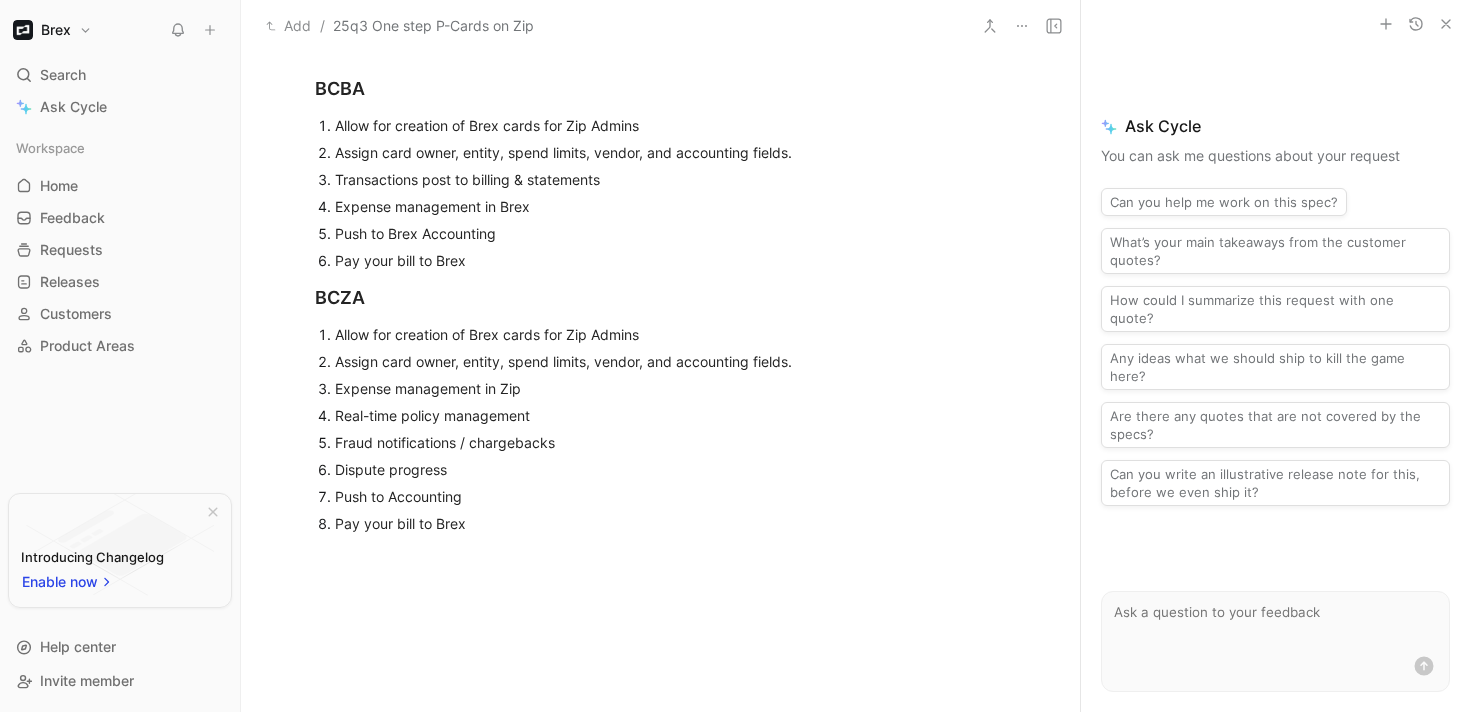 click on "Expense management in Zip" at bounding box center (671, 388) 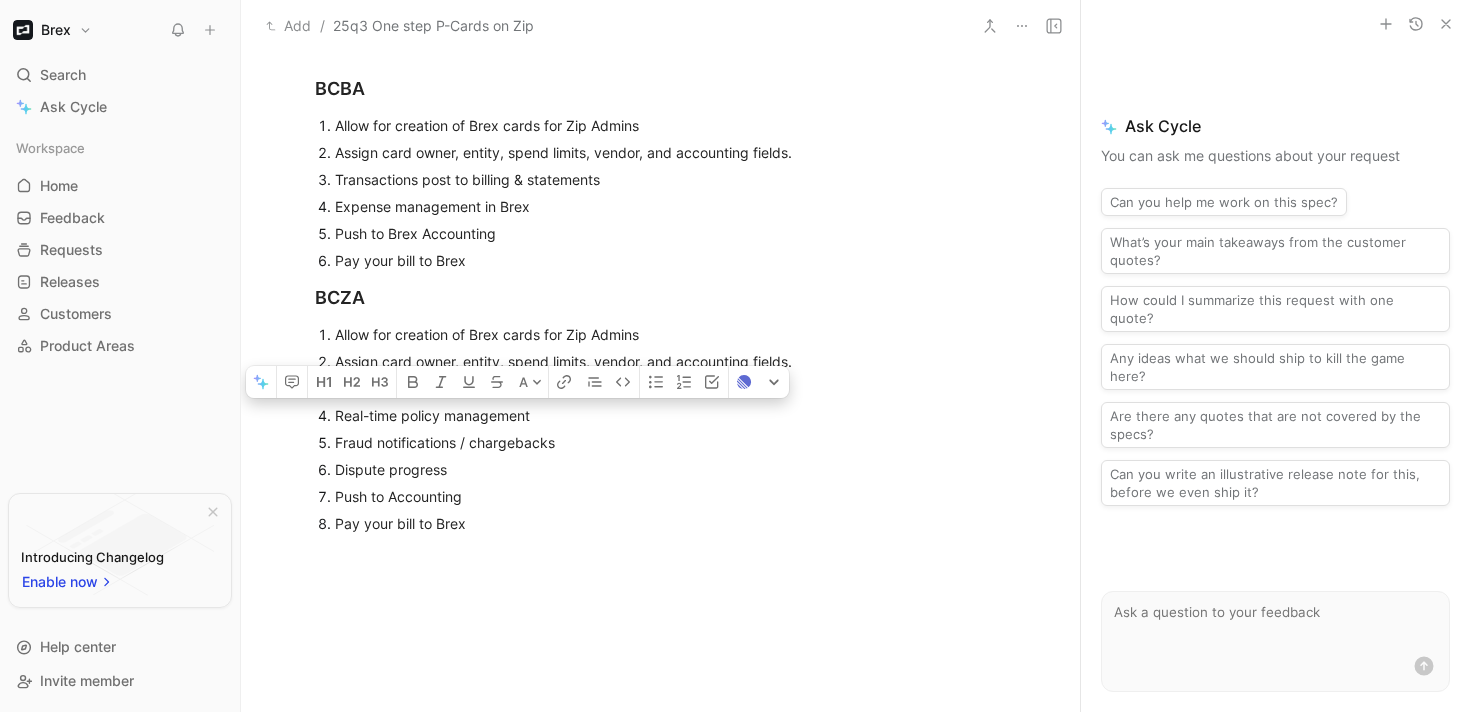drag, startPoint x: 542, startPoint y: 413, endPoint x: 322, endPoint y: 418, distance: 220.05681 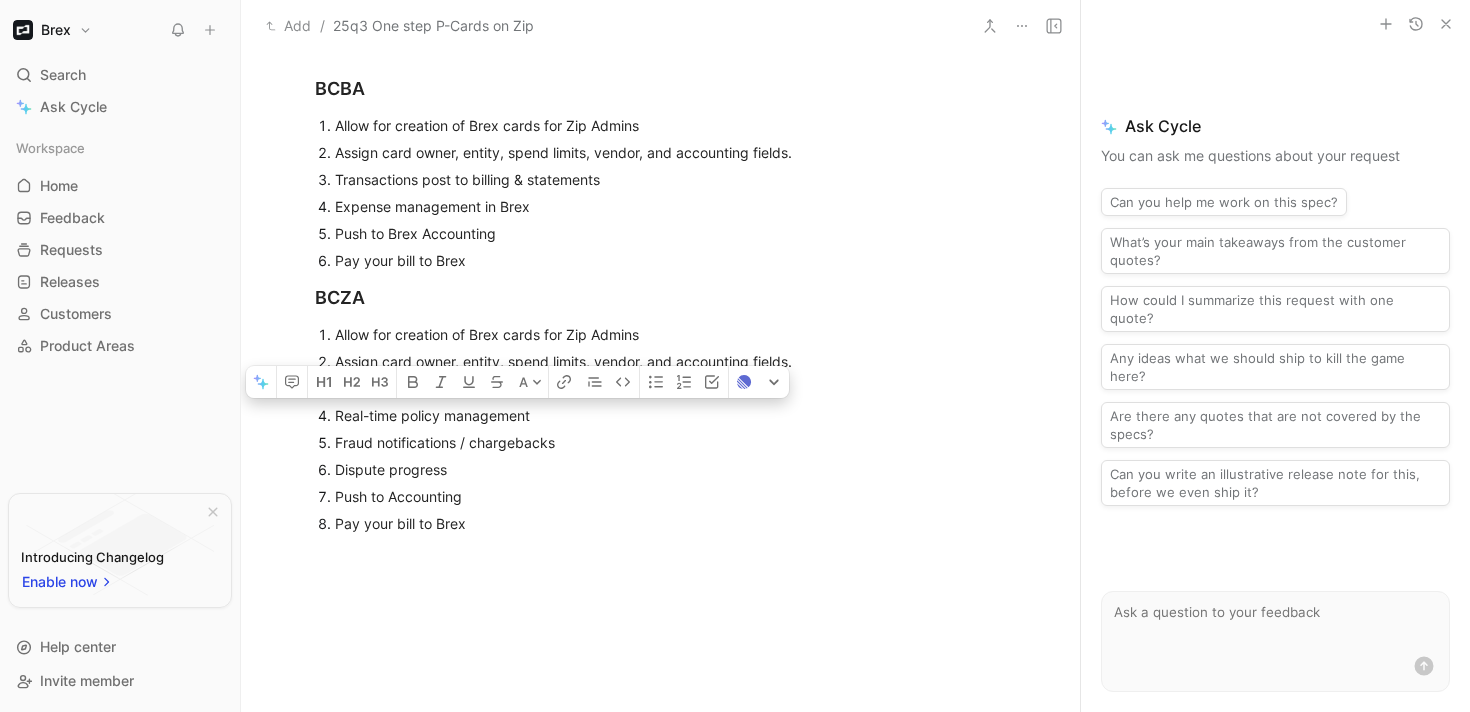 click on "Real-time policy management" at bounding box center [671, 415] 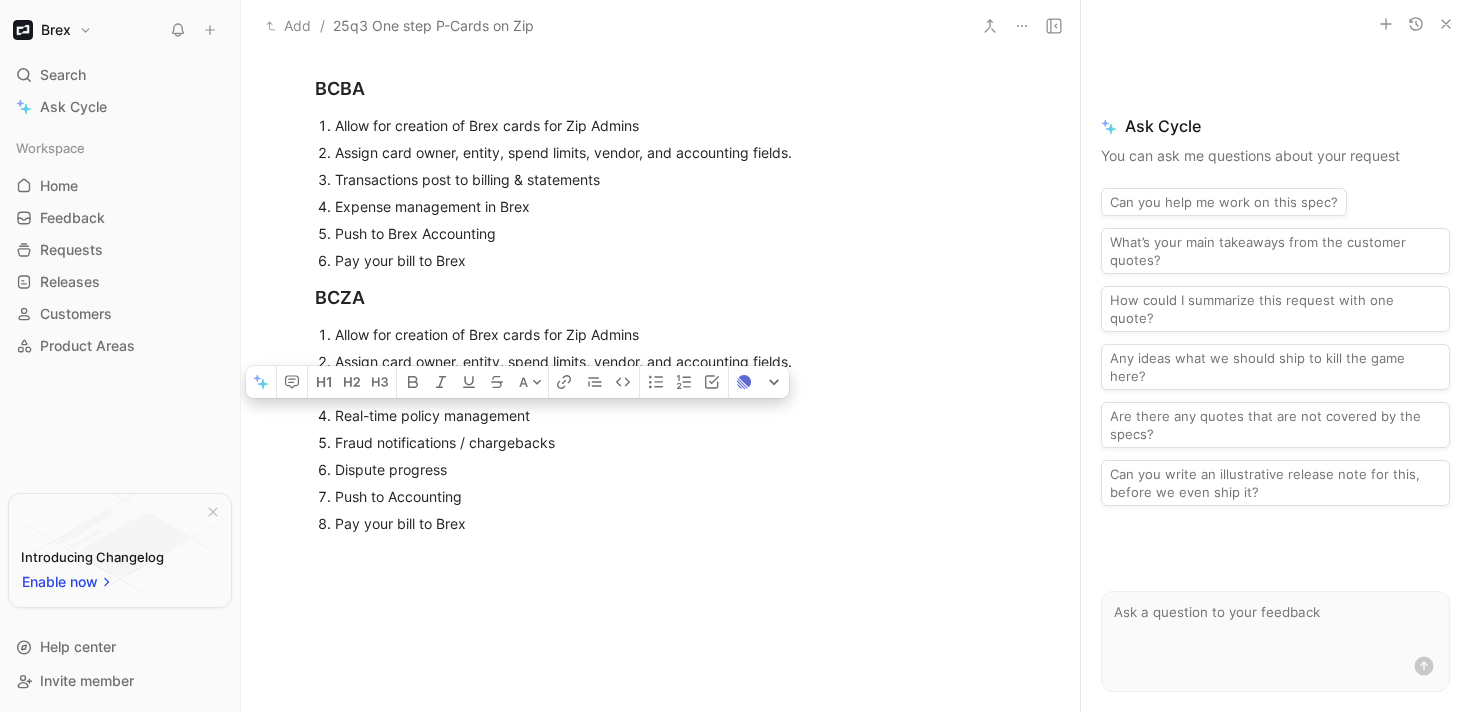 drag, startPoint x: 530, startPoint y: 415, endPoint x: 324, endPoint y: 419, distance: 206.03883 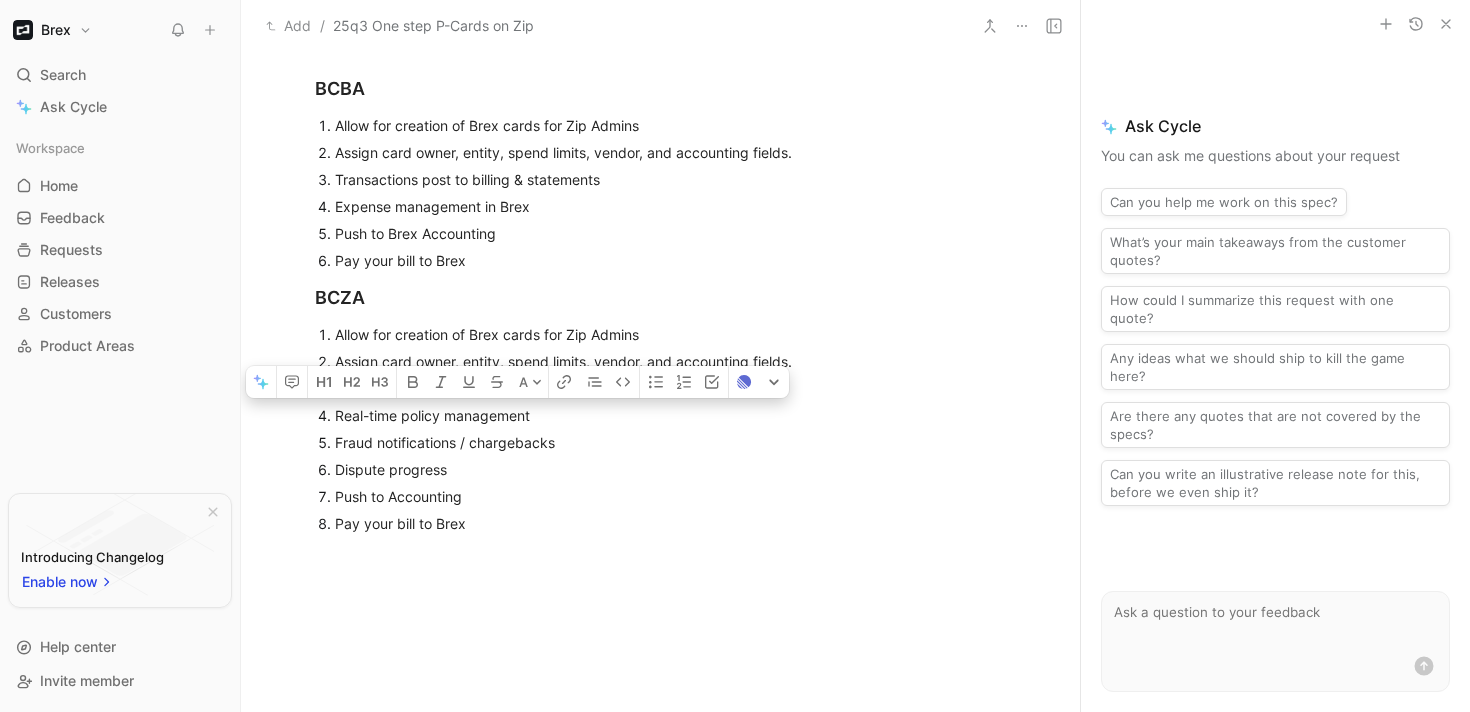 click on "Real-time policy management" at bounding box center [671, 415] 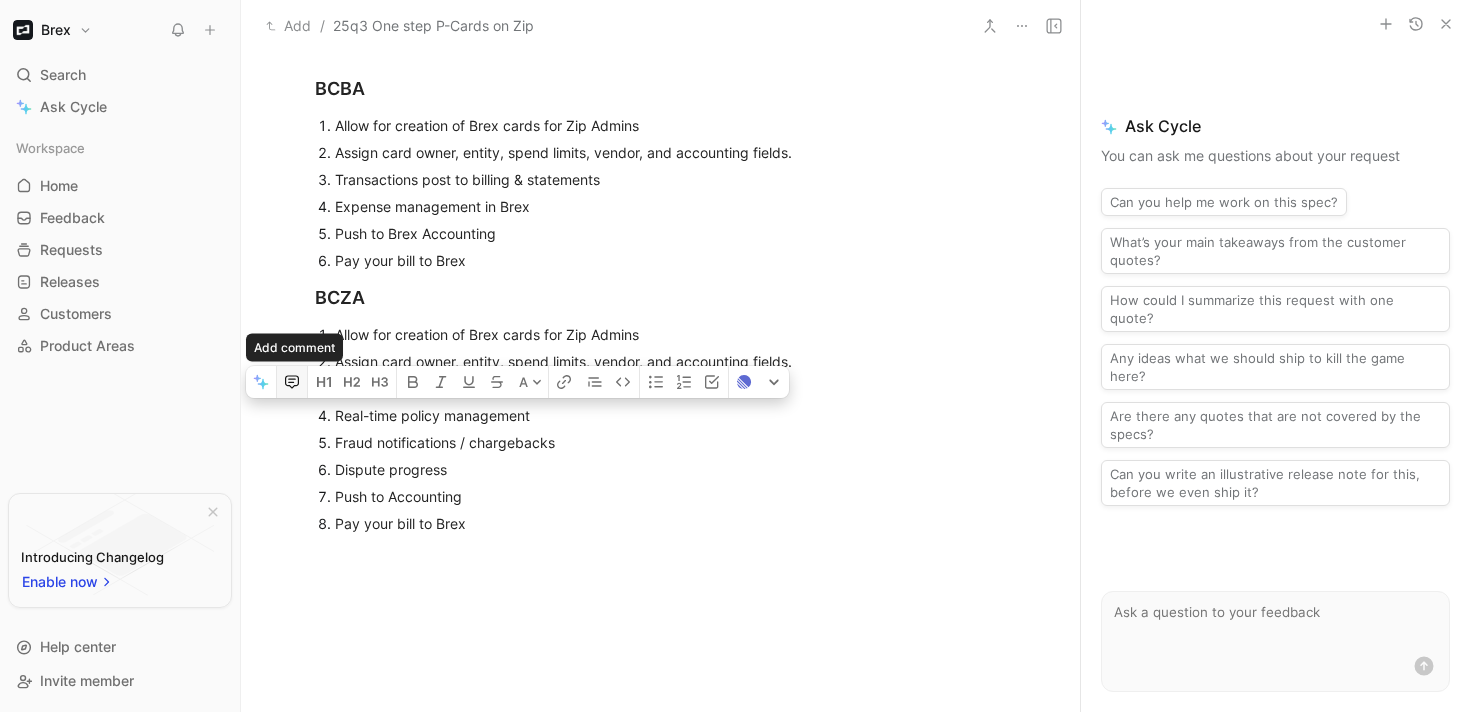 click 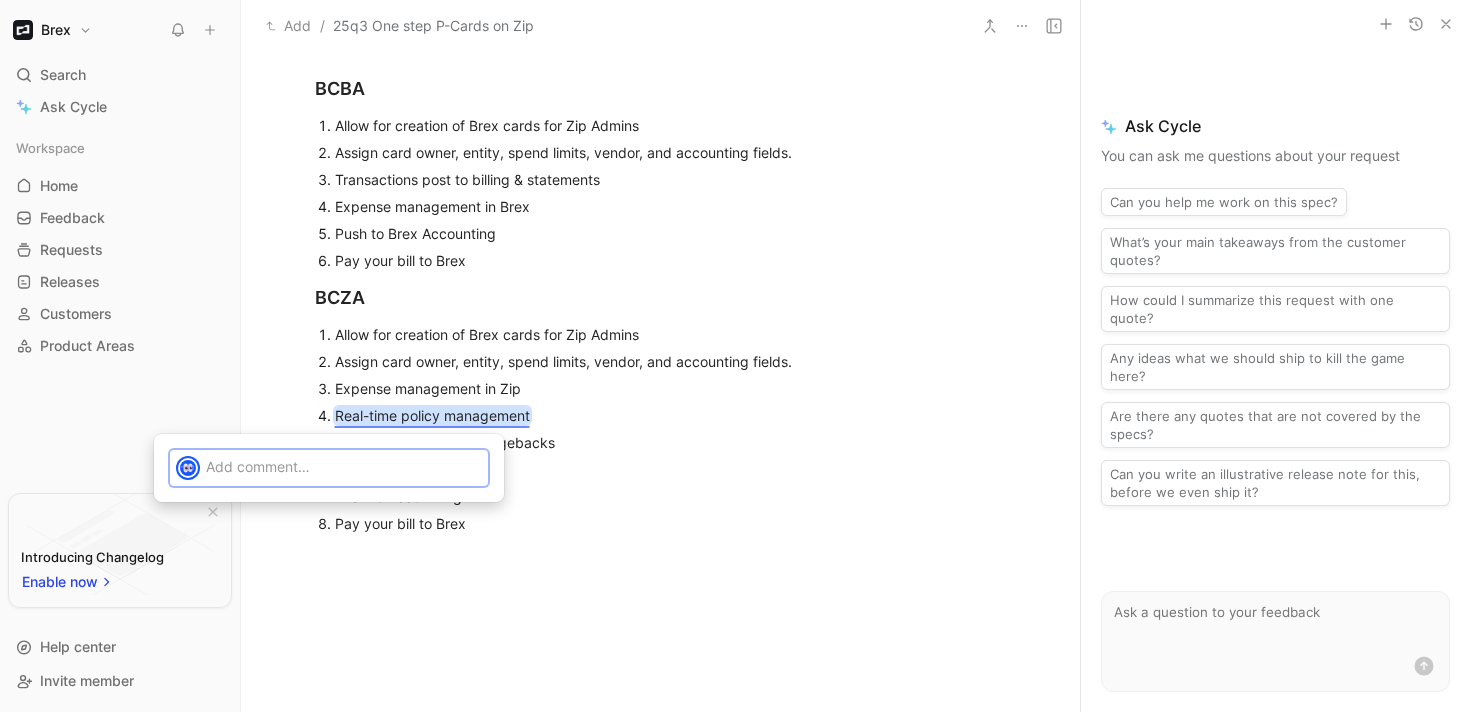 type 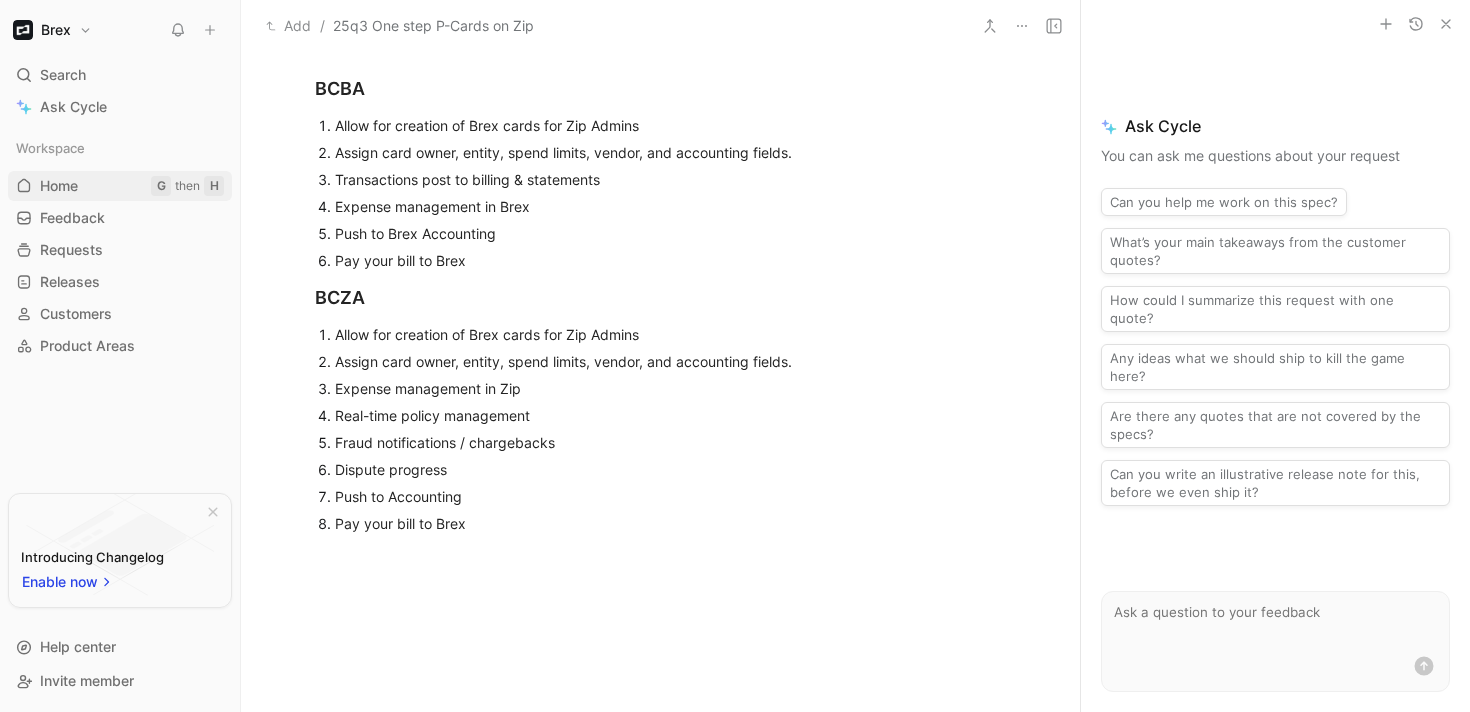 scroll, scrollTop: 998, scrollLeft: 0, axis: vertical 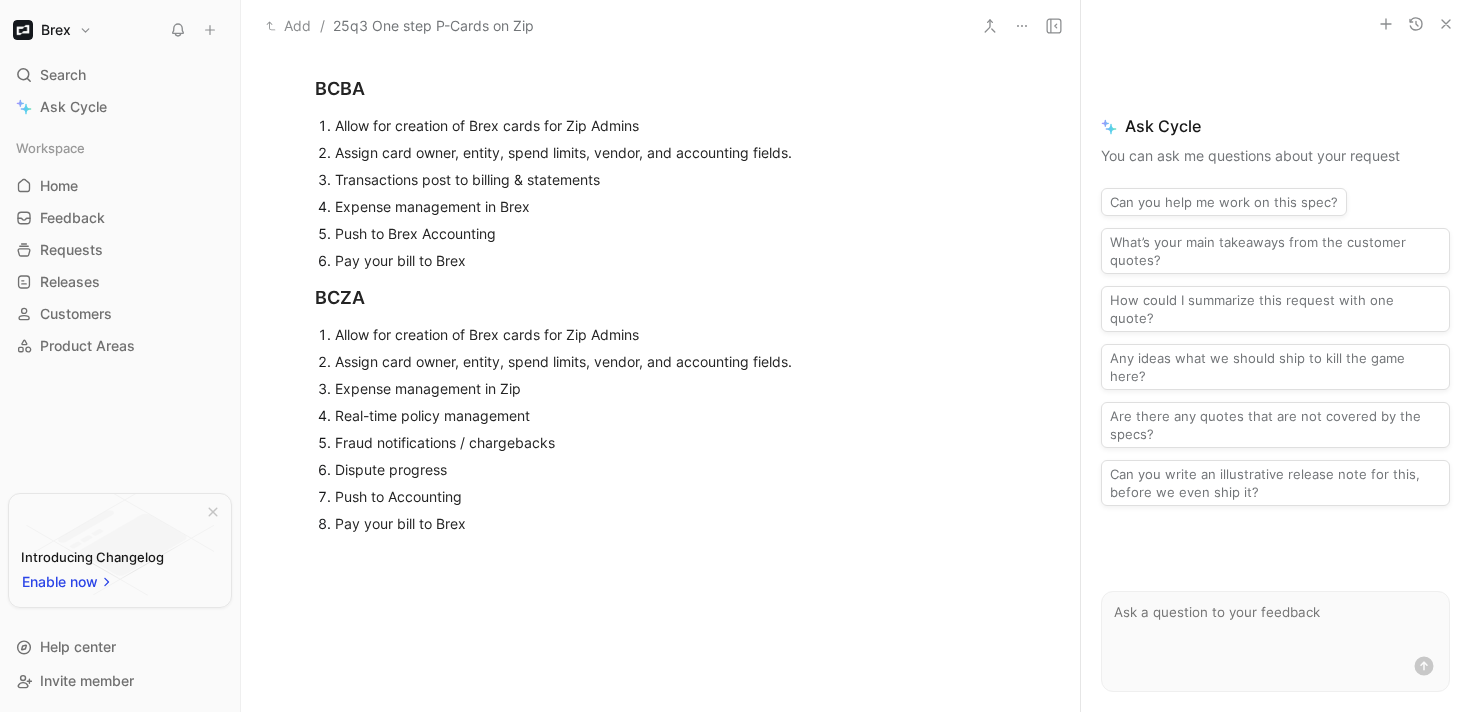 click on "Push to Accounting" at bounding box center [671, 496] 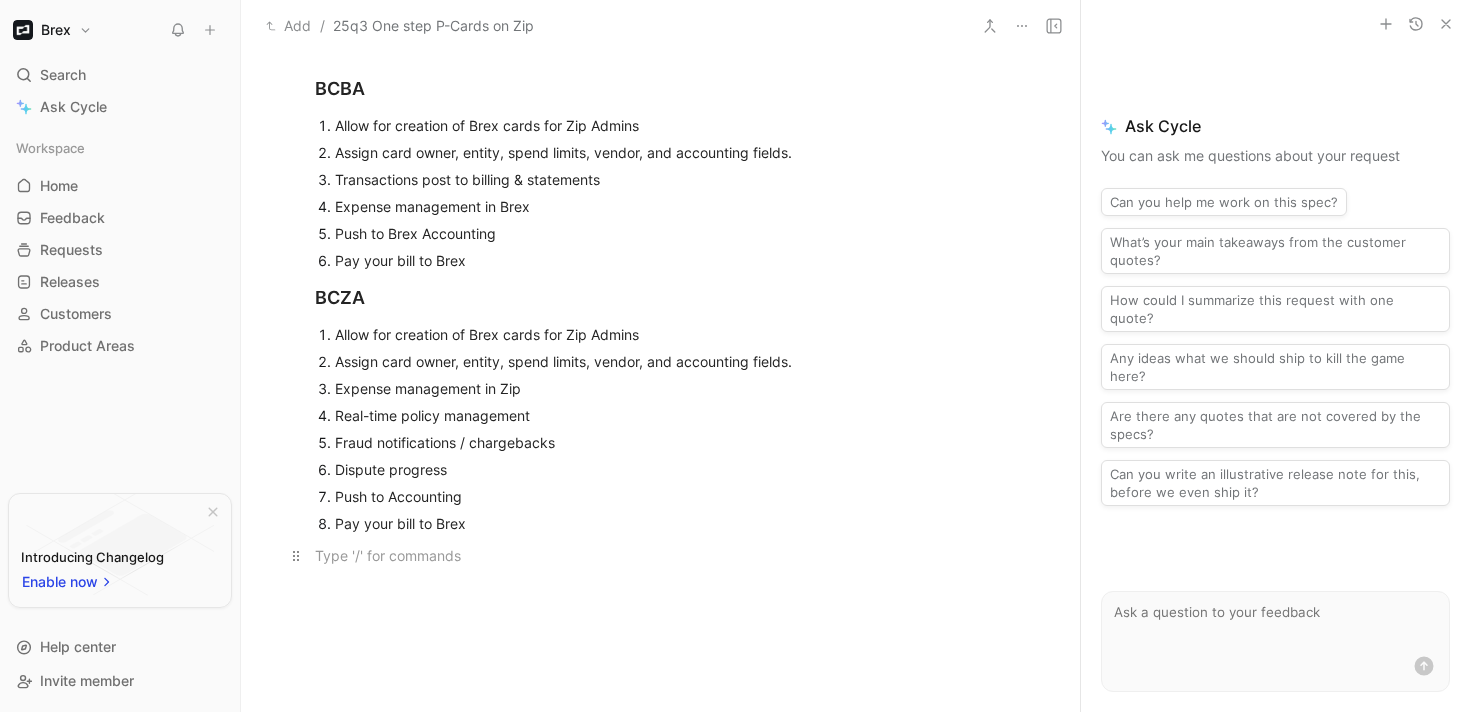 click at bounding box center [661, 555] 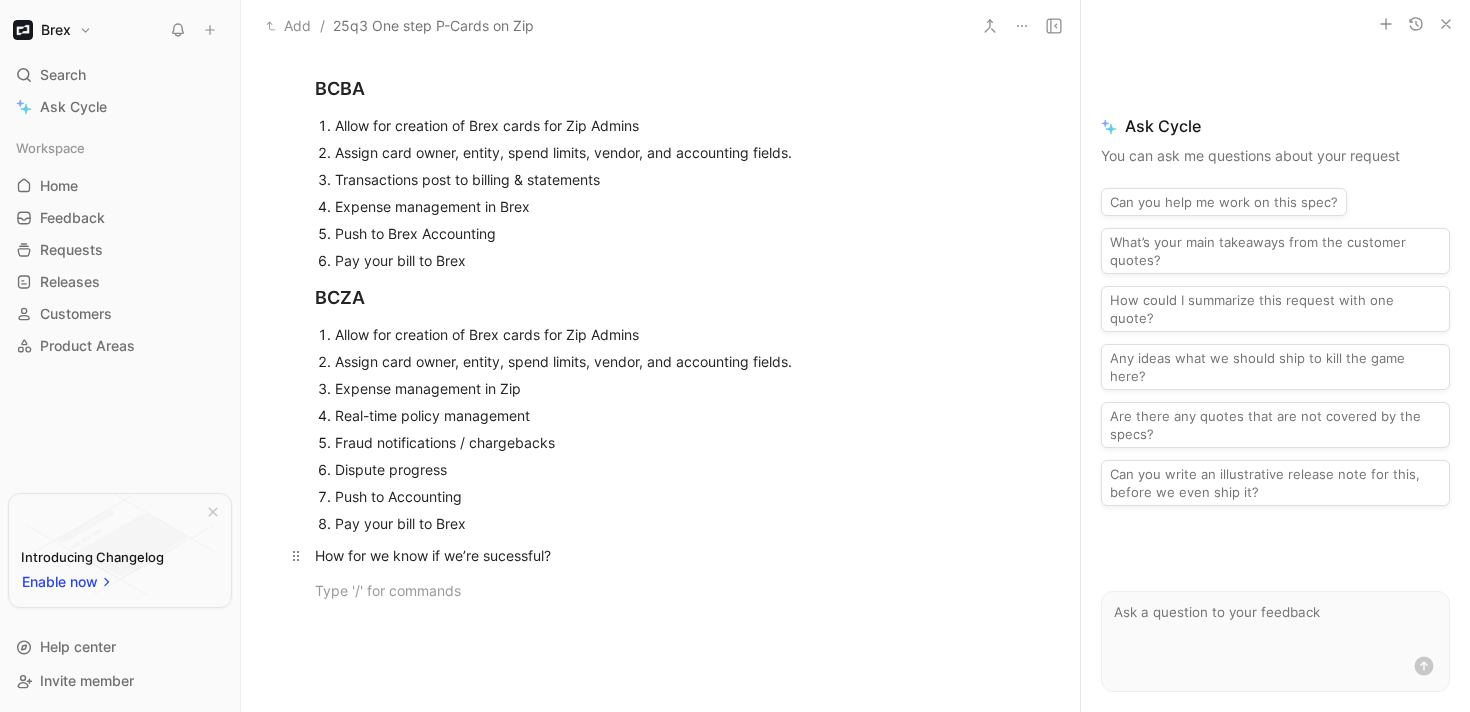 scroll, scrollTop: 1002, scrollLeft: 0, axis: vertical 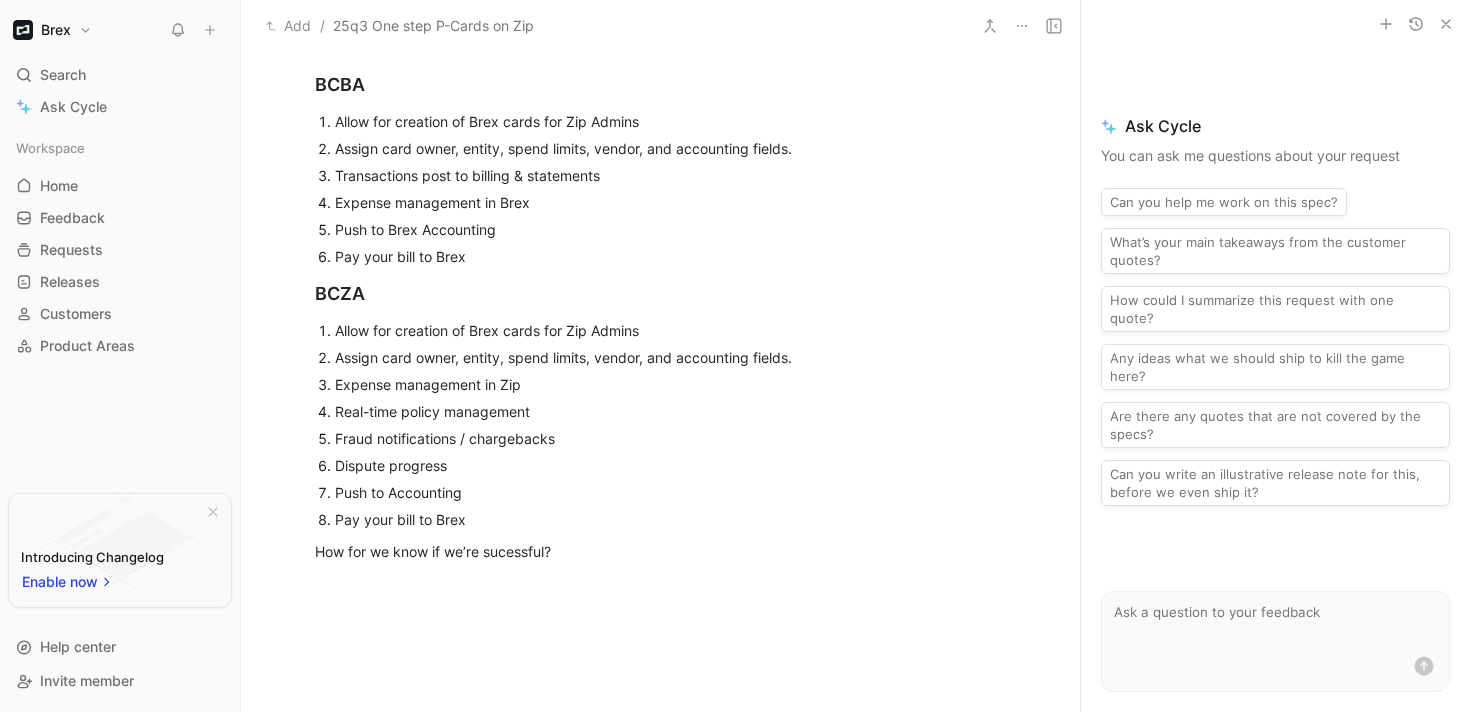 click on "Pay your bill to Brex" at bounding box center (671, 519) 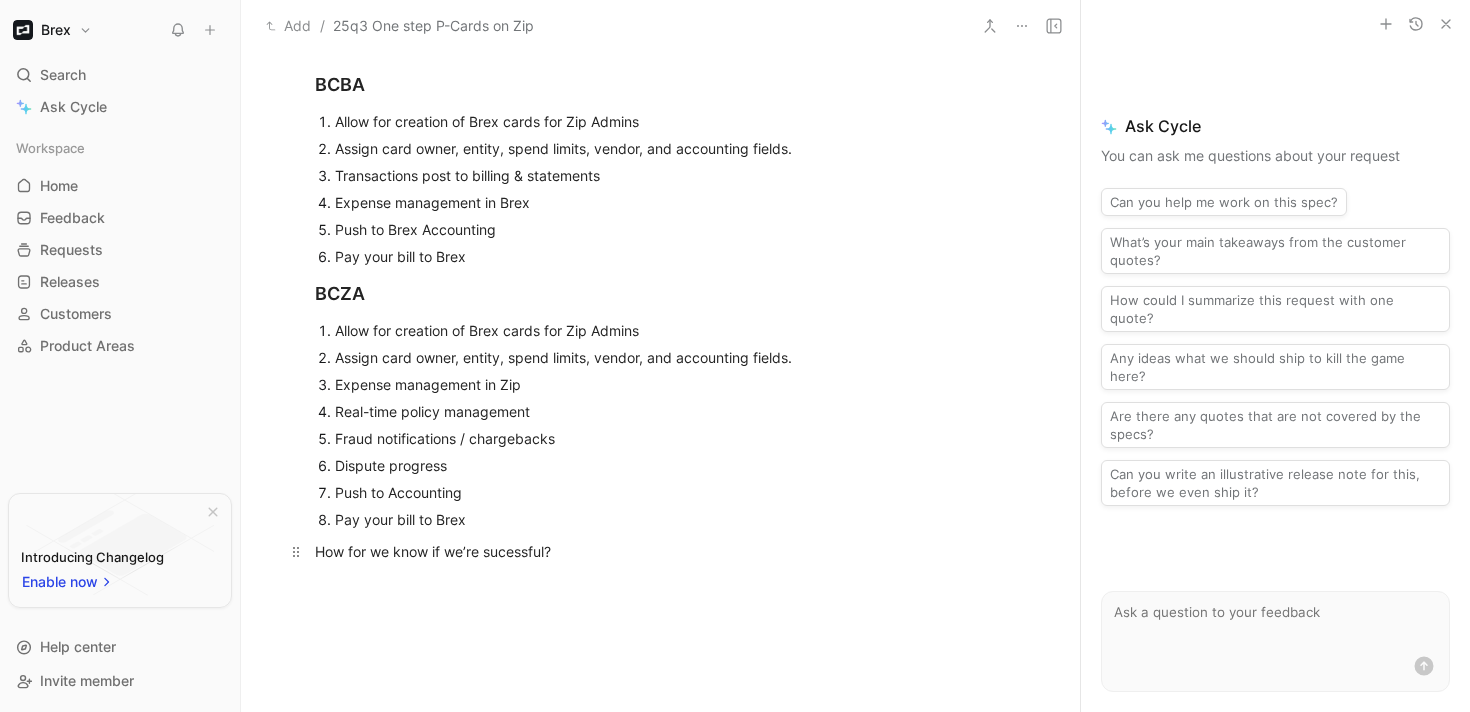 click on "How for we know if we’re sucessful?" at bounding box center [661, 551] 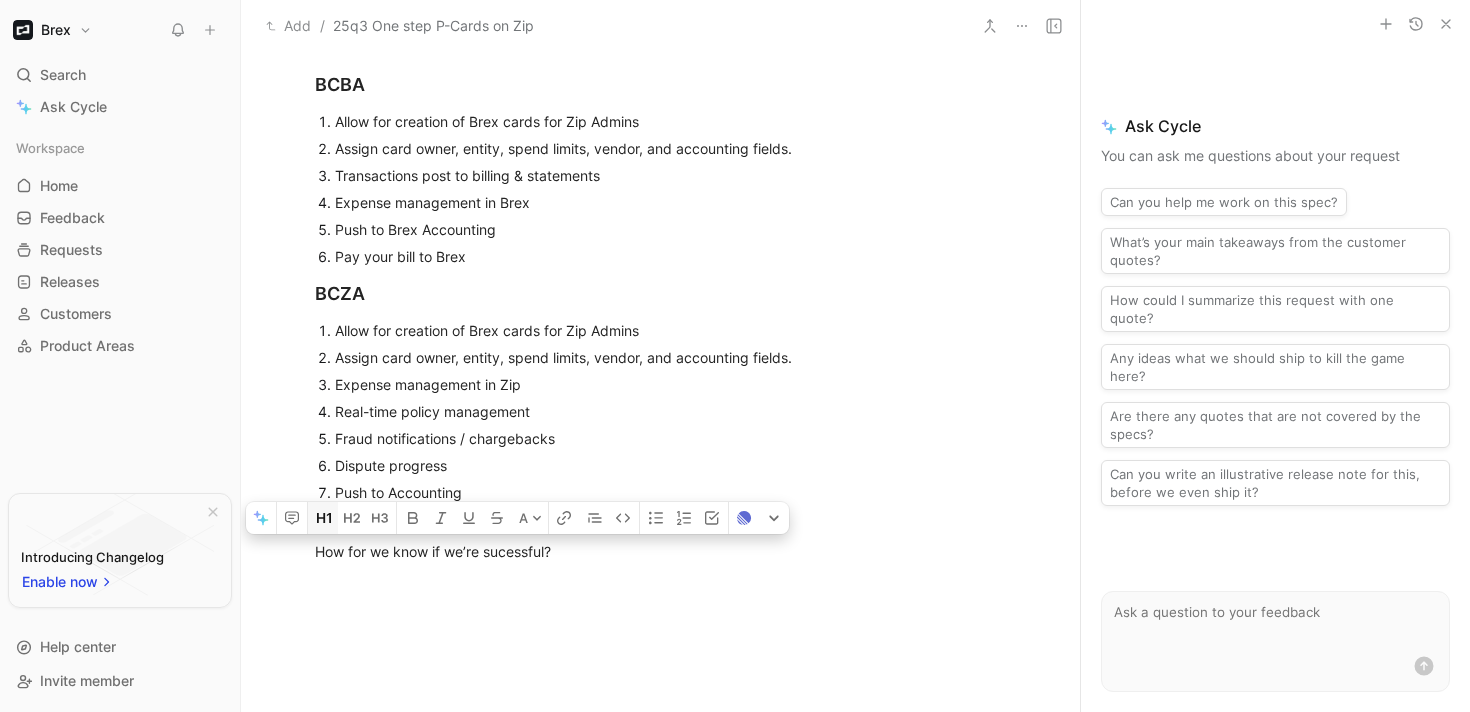 click 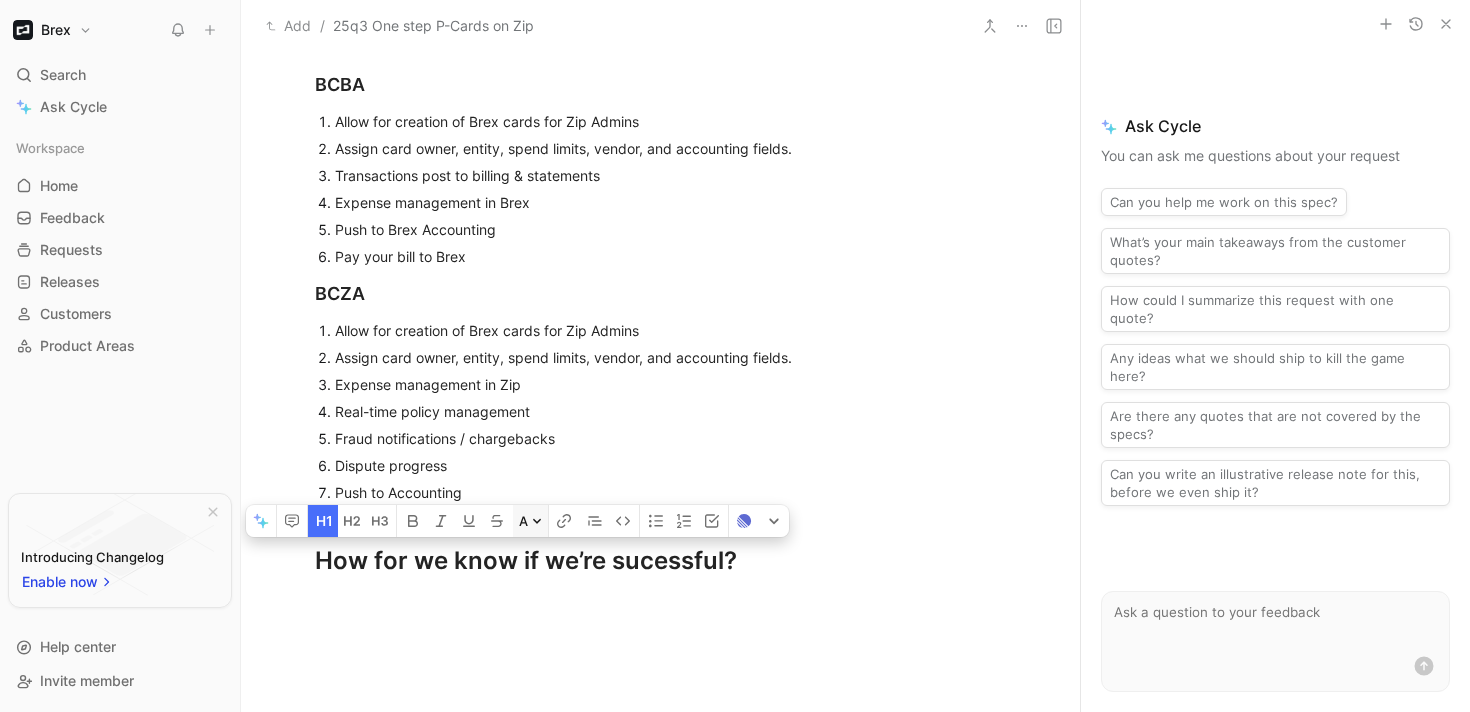 click on "A" at bounding box center [530, 521] 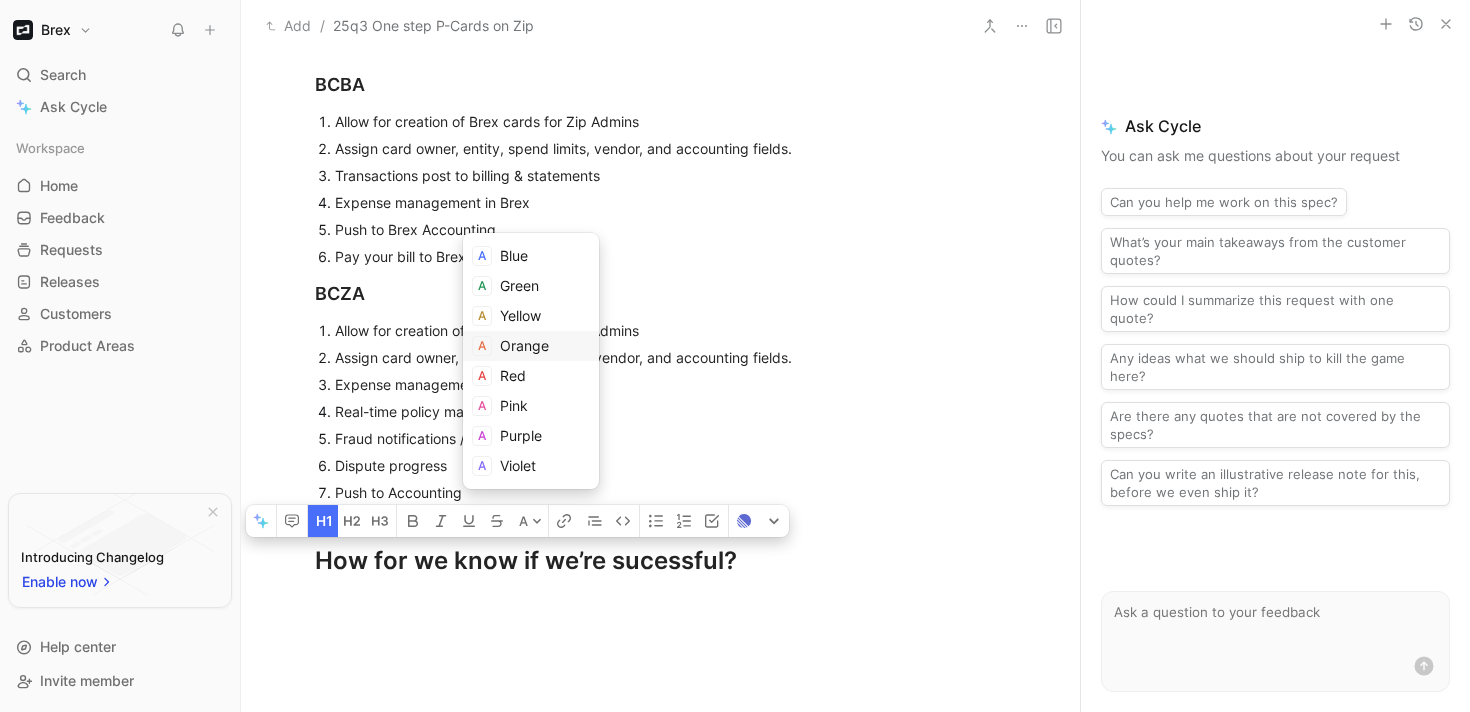 click on "Orange" at bounding box center (524, 345) 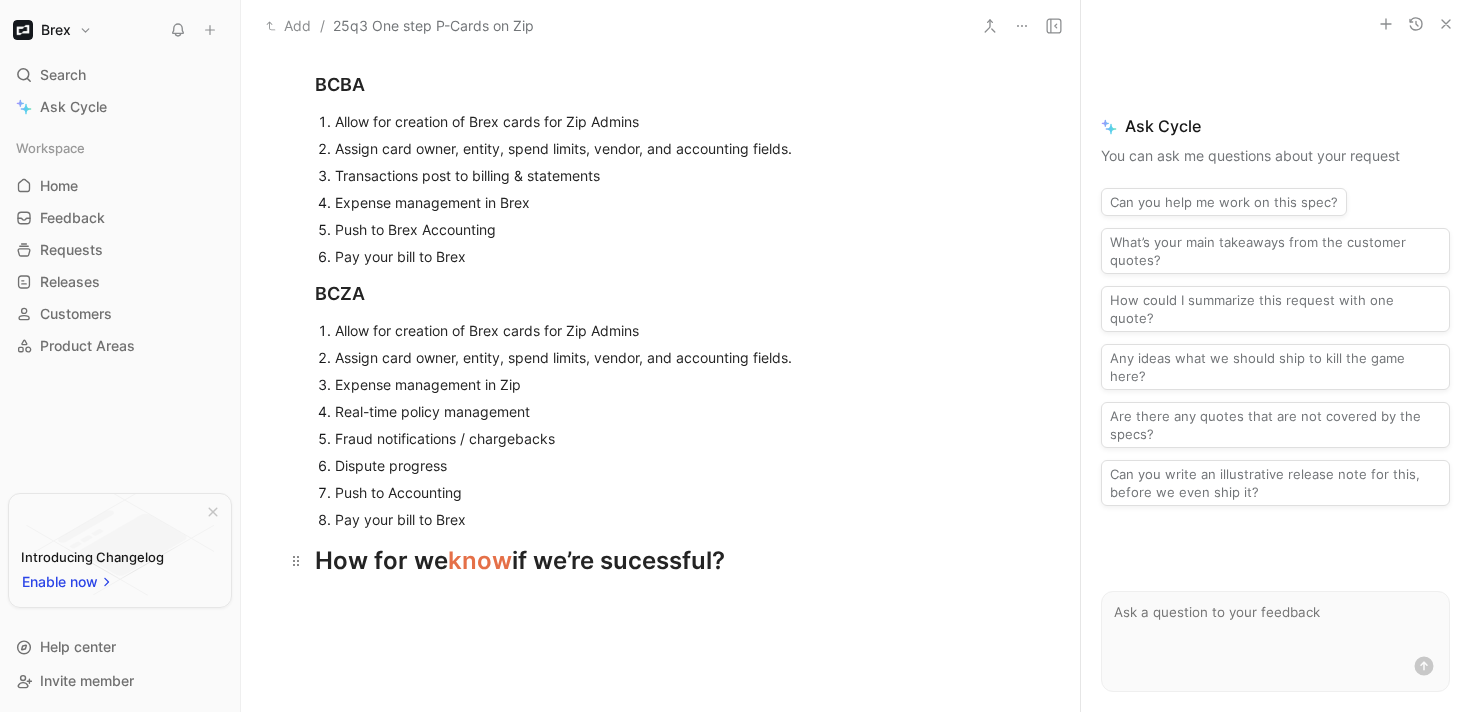 click on "How for we  know  if we’re sucessful?" at bounding box center (661, 561) 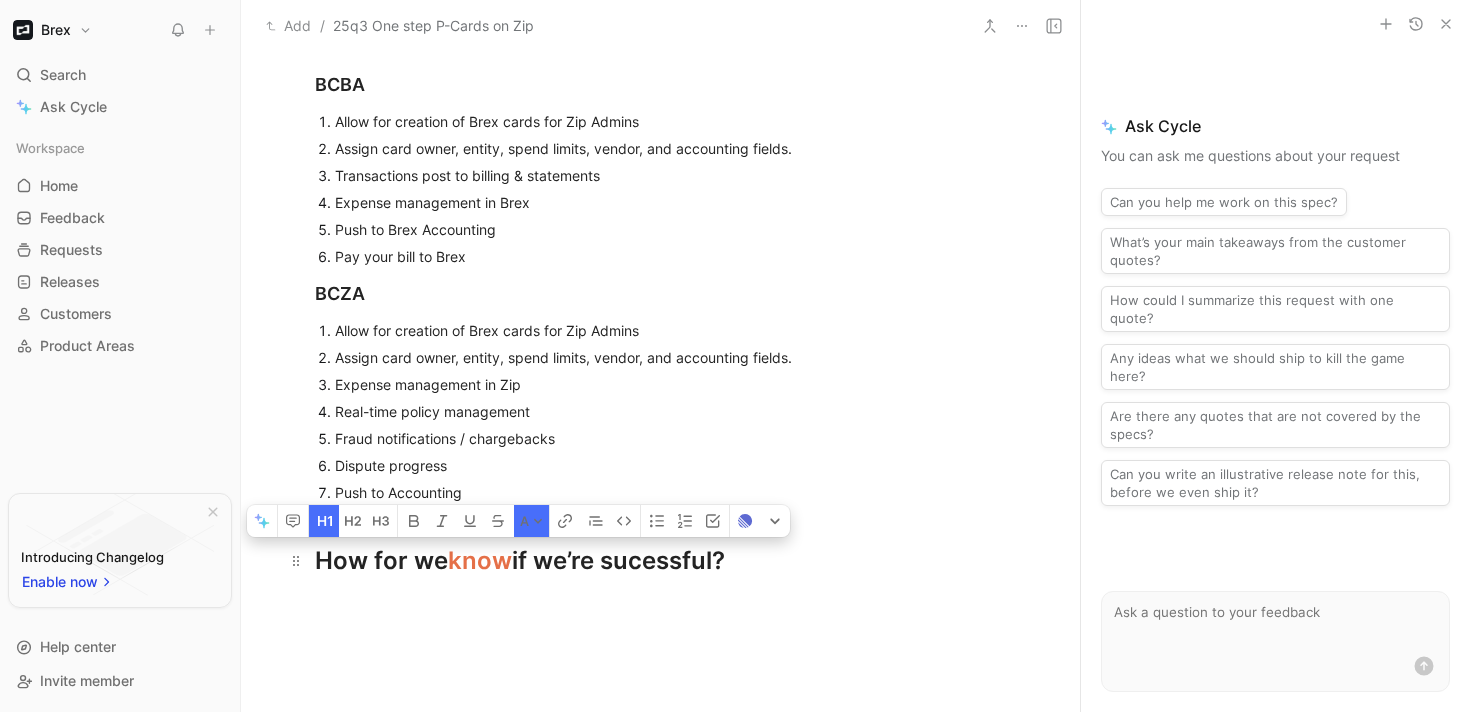 click on "How for we  know  if we’re sucessful?" at bounding box center [661, 561] 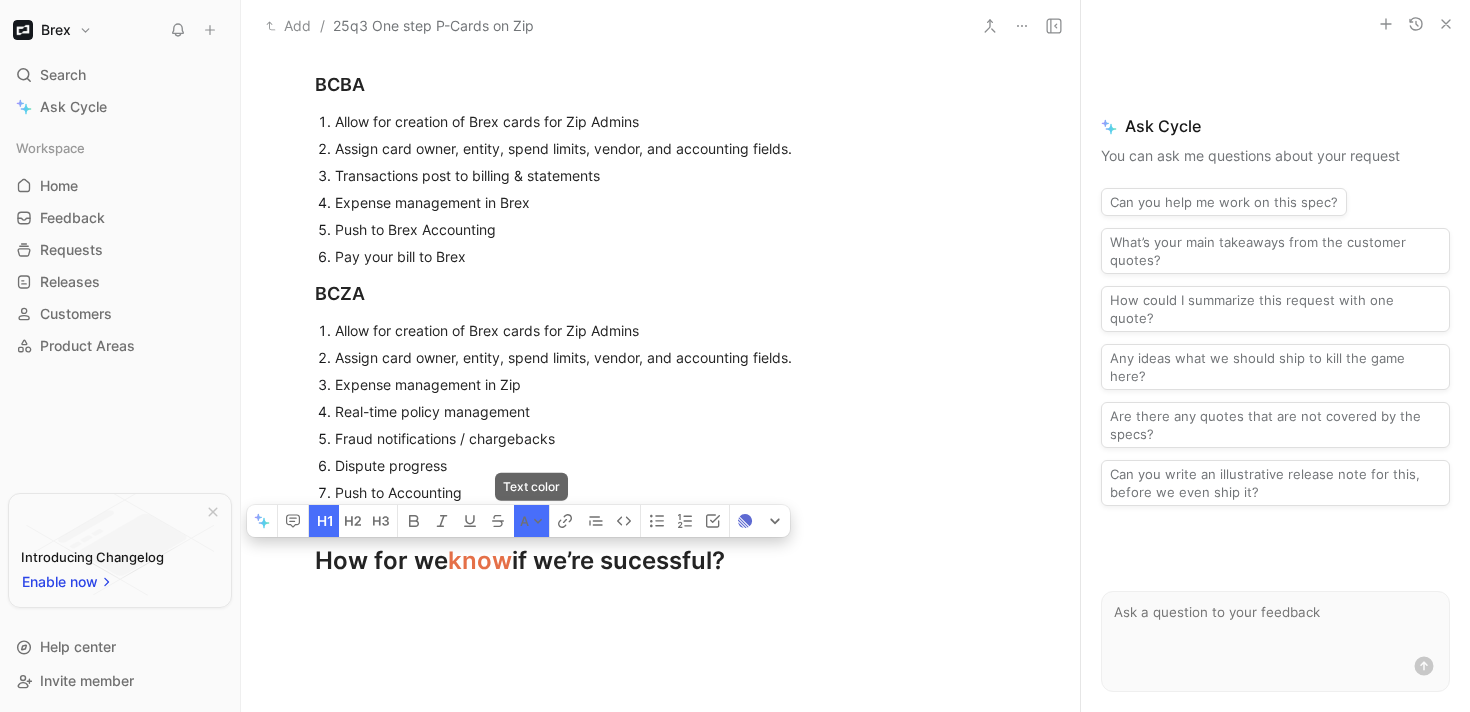 click 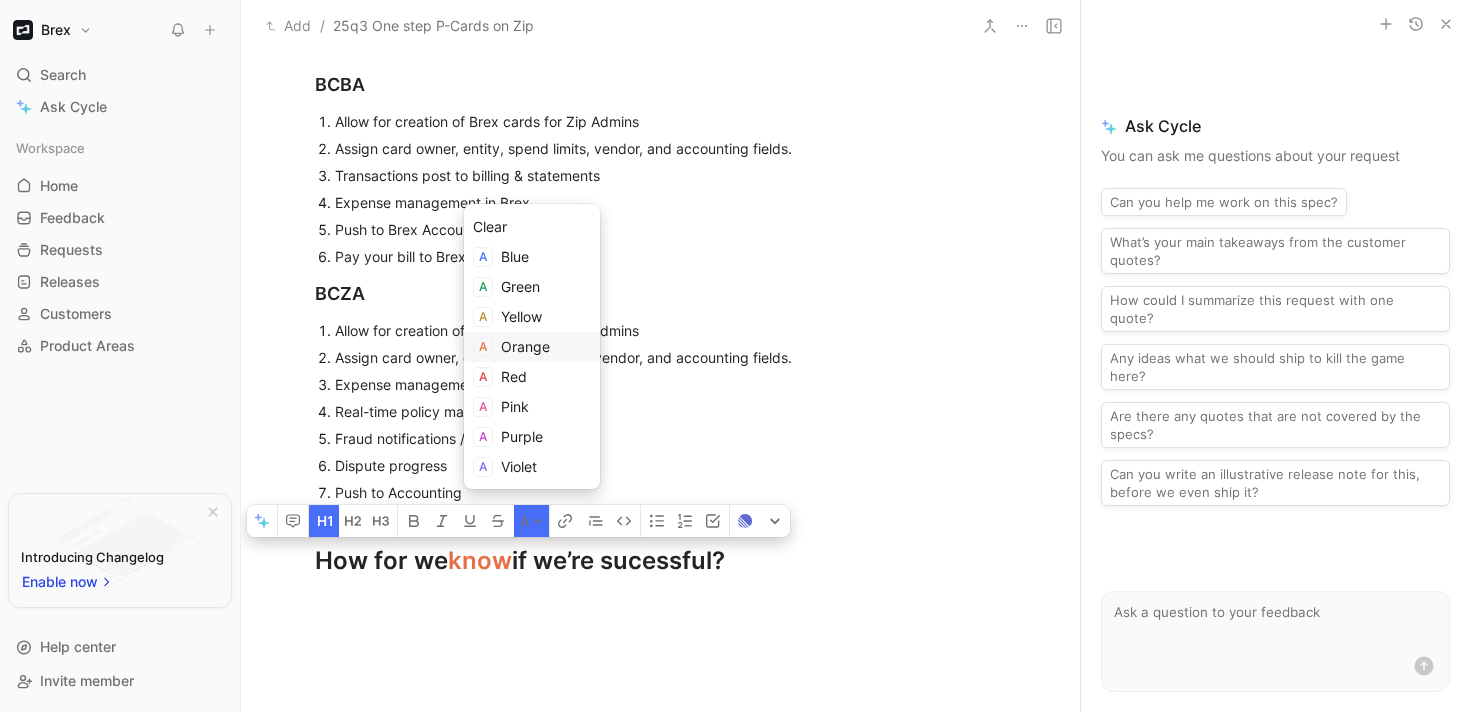 click on "Orange" at bounding box center [525, 346] 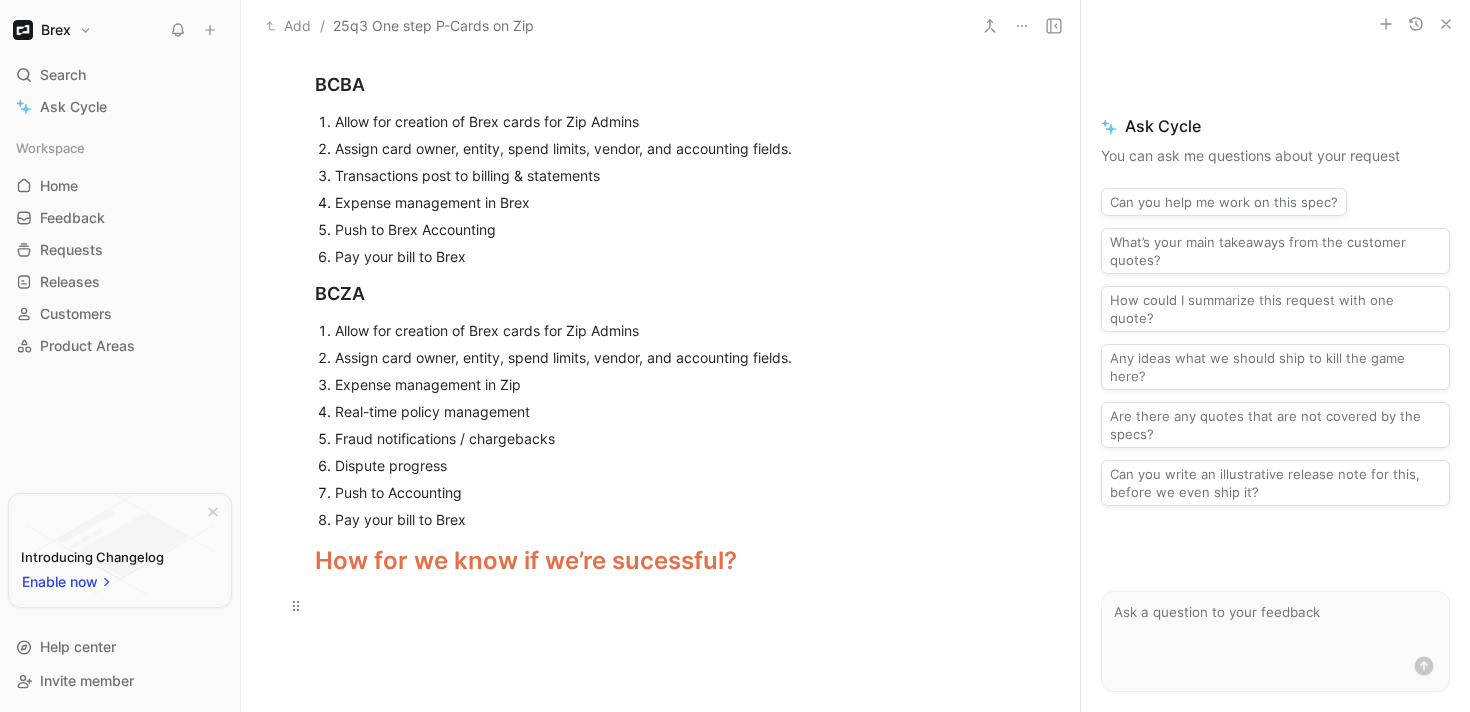 click at bounding box center [661, 605] 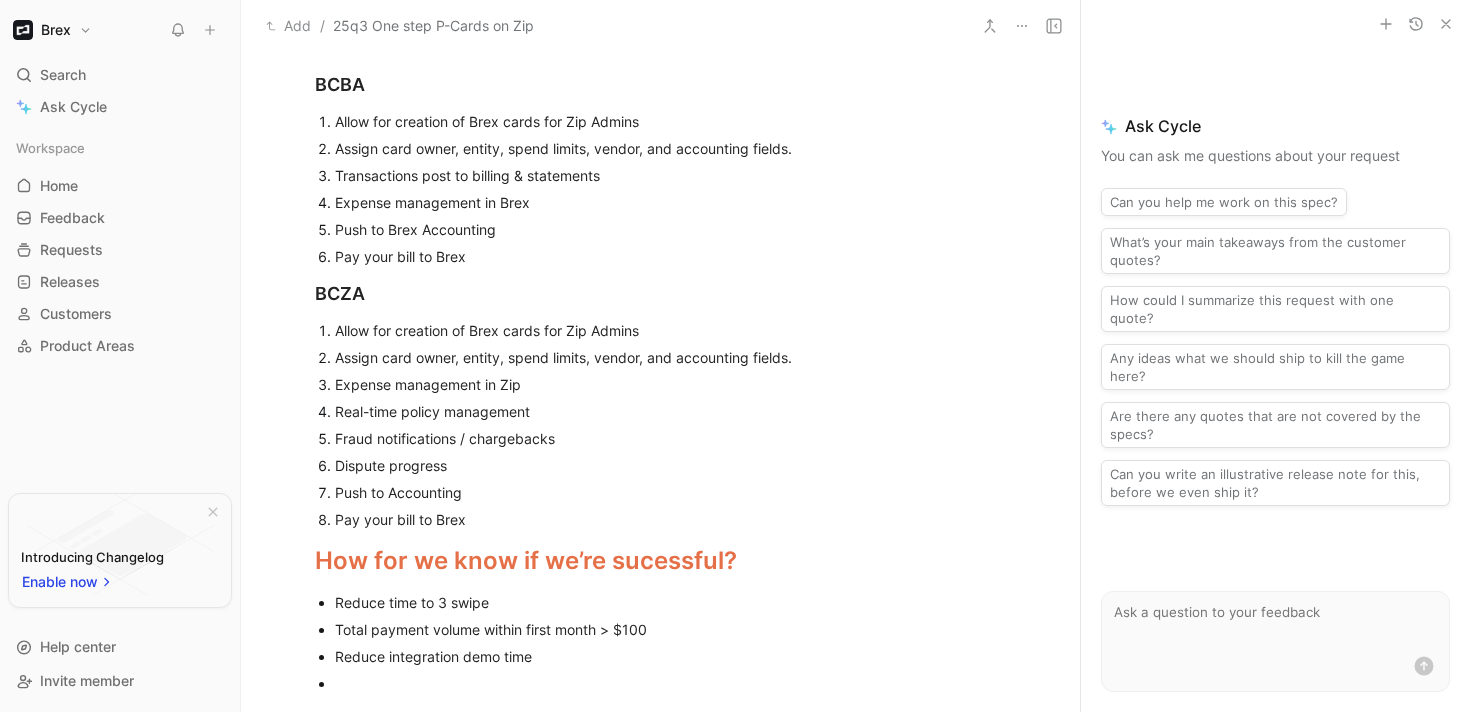 click on "Reduce time to 3 swipe" at bounding box center (671, 602) 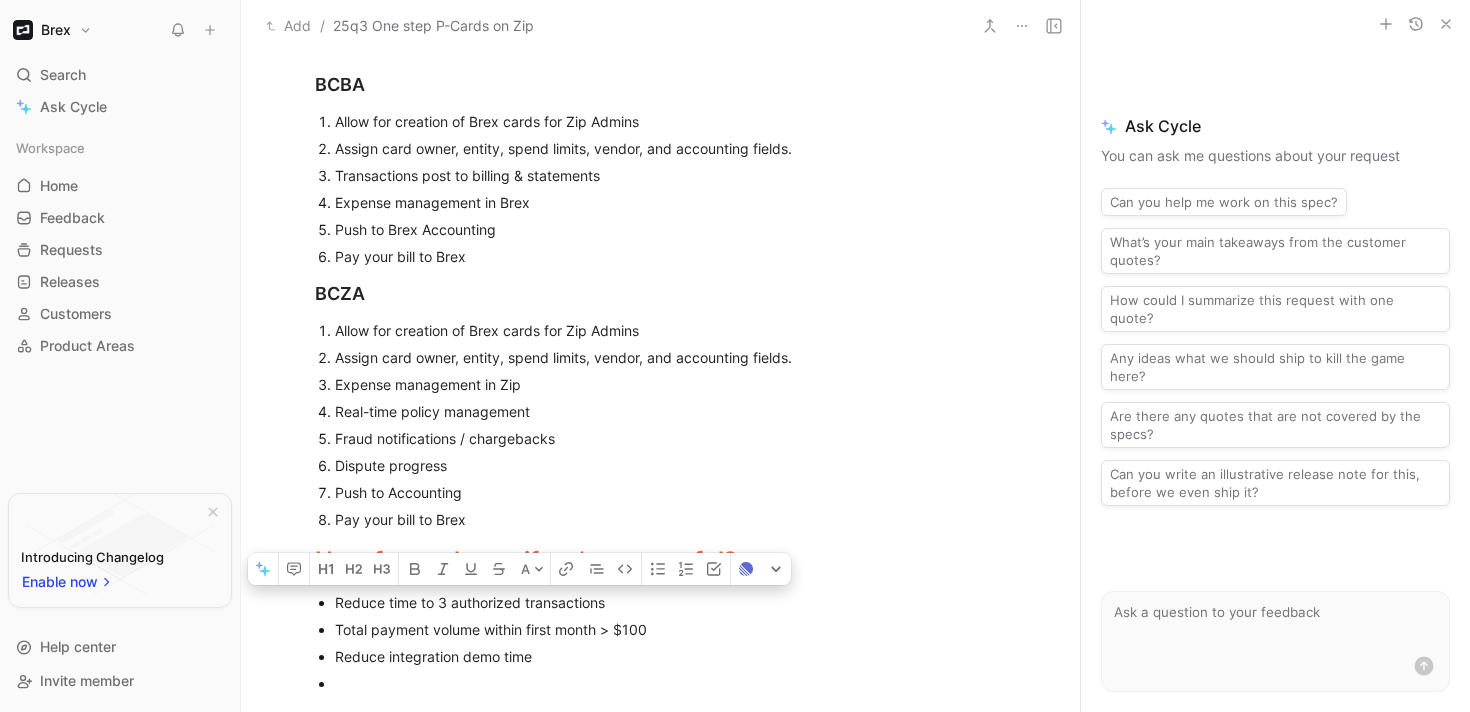 drag, startPoint x: 436, startPoint y: 605, endPoint x: 604, endPoint y: 603, distance: 168.0119 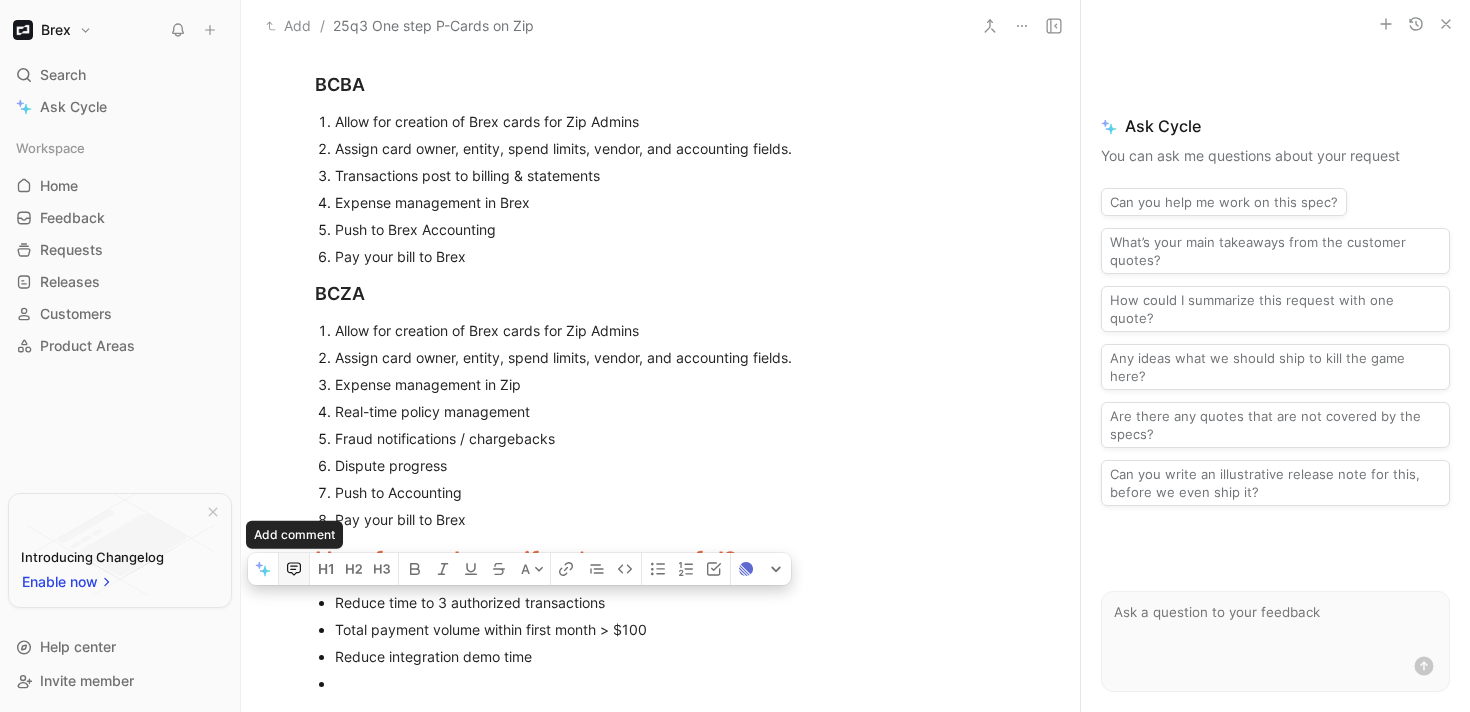 click at bounding box center [294, 569] 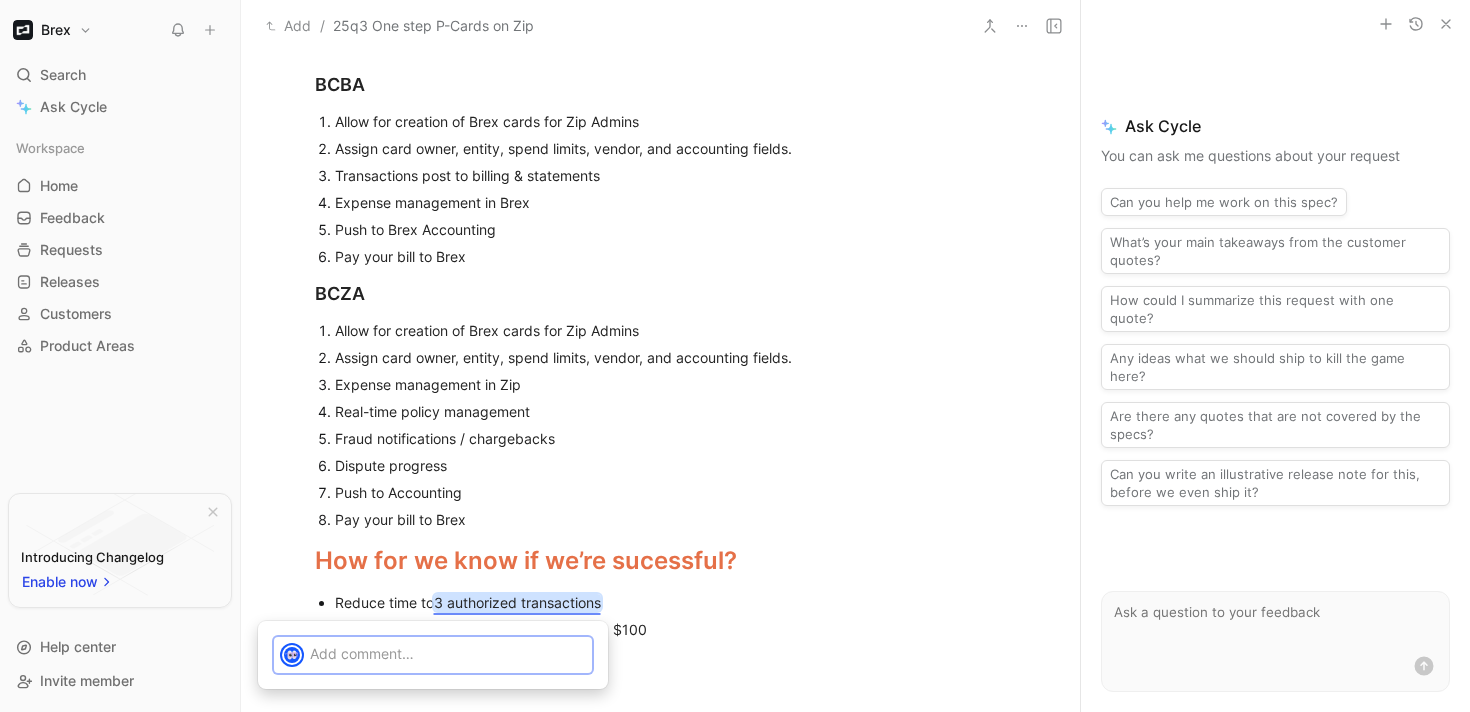 type 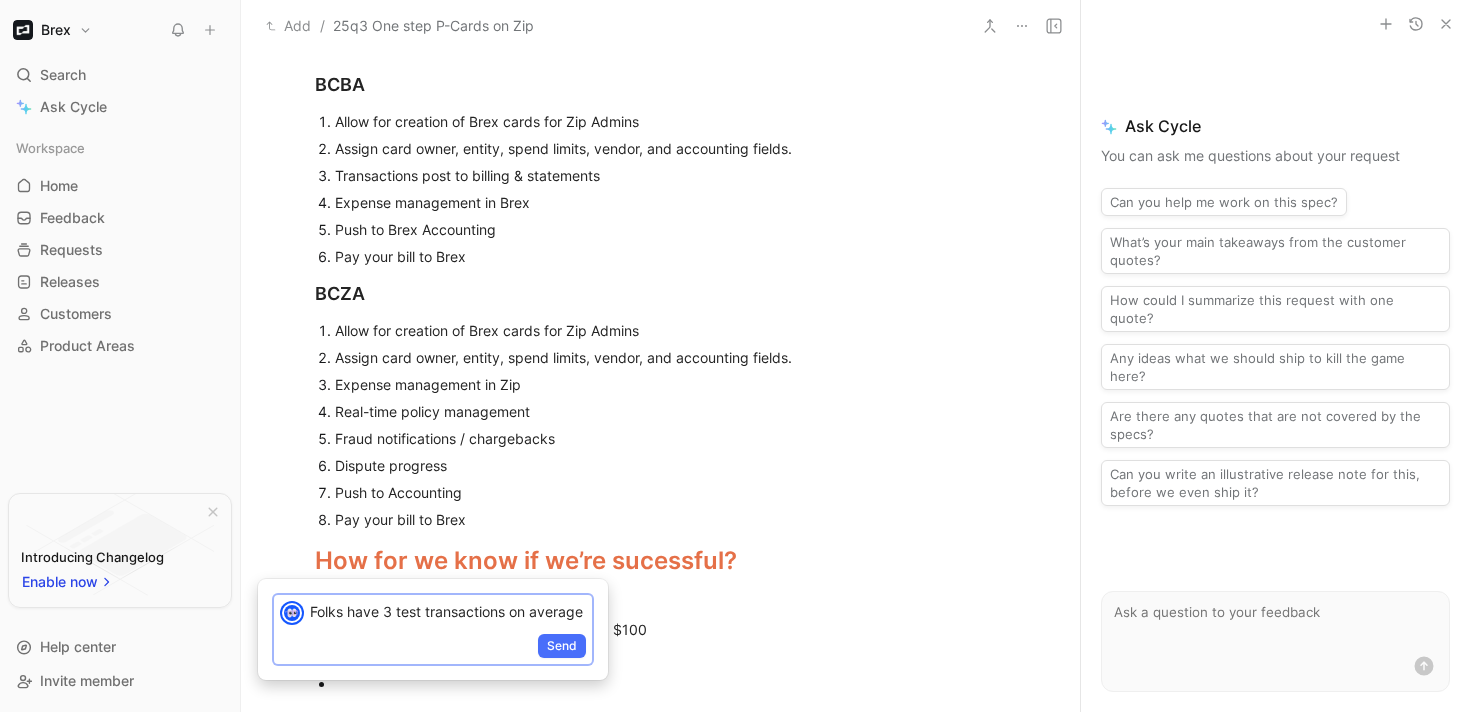 click on "Folks have 3 test transactions on average" at bounding box center [448, 611] 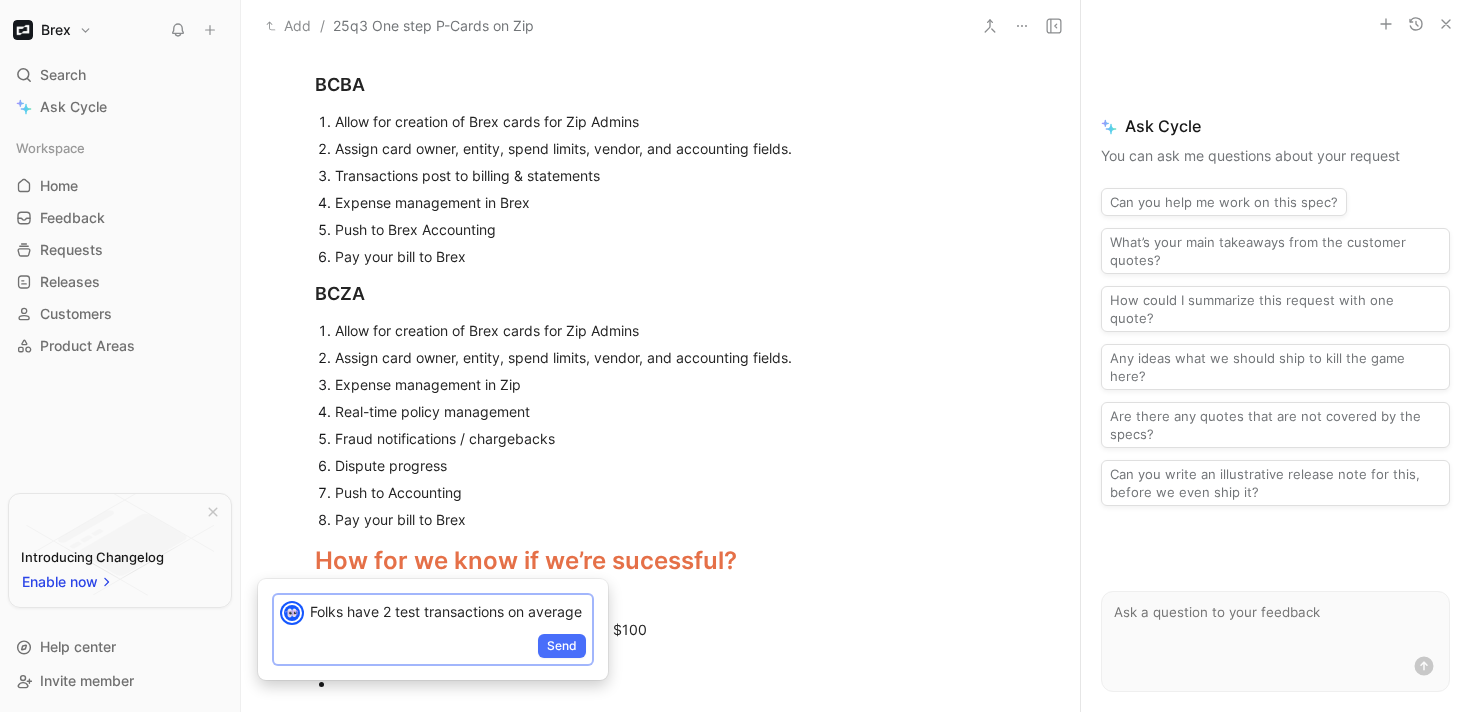 click on "Folks have 2 test transactions on average" at bounding box center [448, 611] 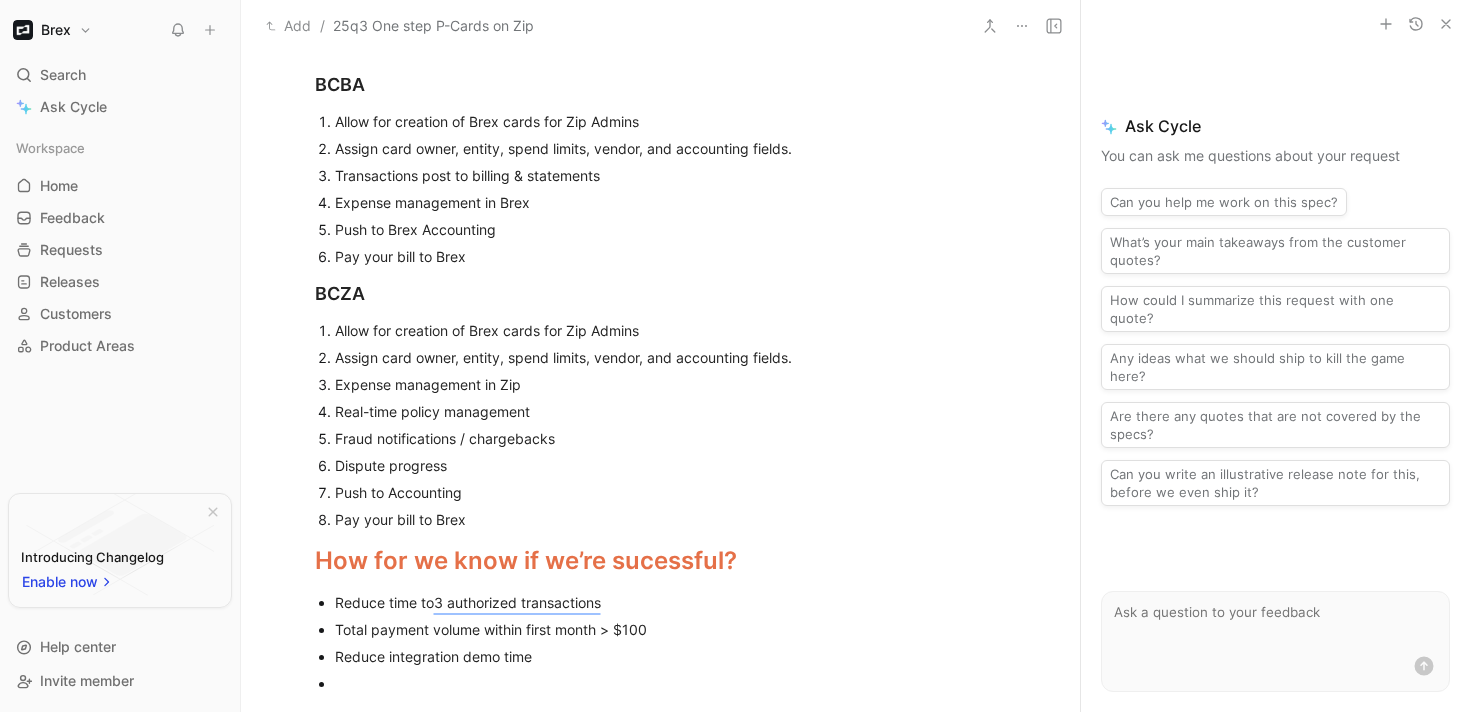 click at bounding box center (671, 683) 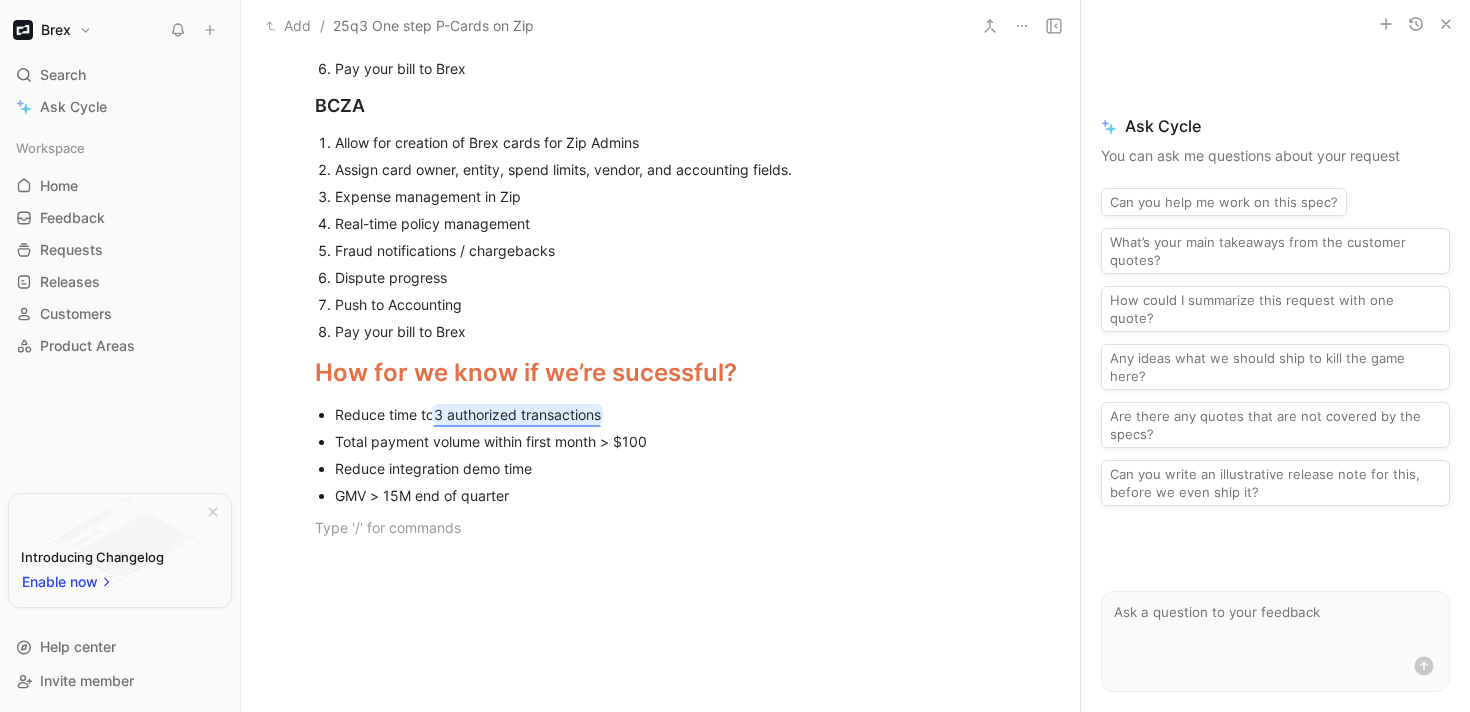 scroll, scrollTop: 1199, scrollLeft: 0, axis: vertical 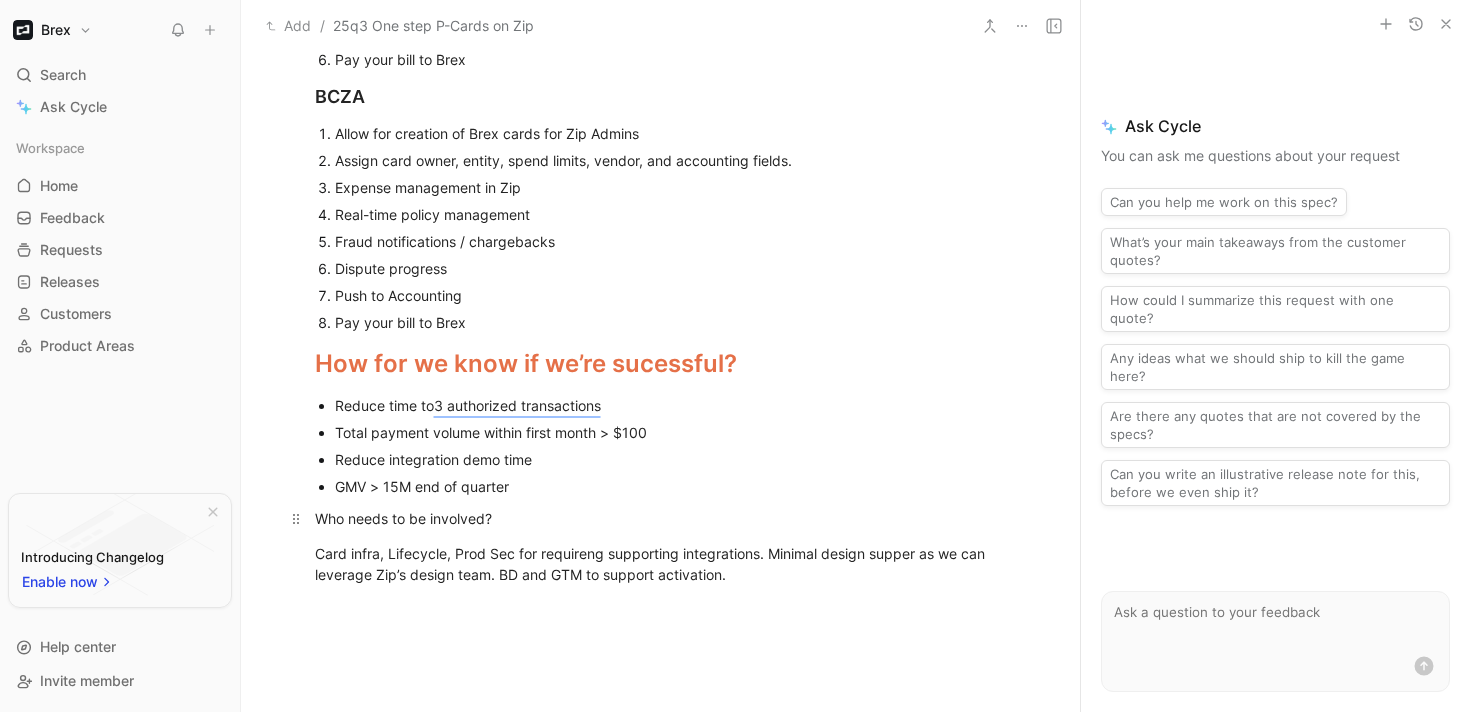 click on "Who needs to be involved?" at bounding box center [661, 518] 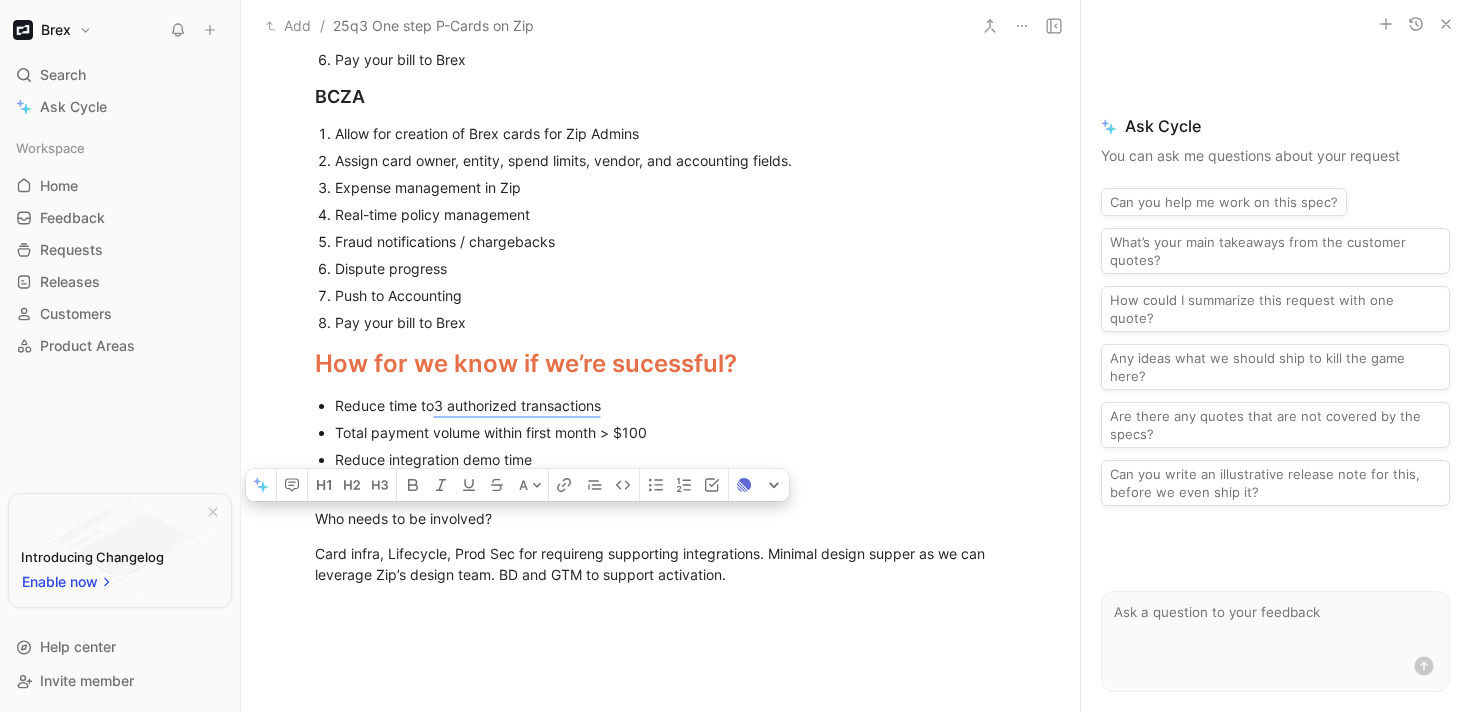 click on "Reduce time to  3 authorized transactions  Total payment volume within first month > $100 Reduce integration demo time GMV > 15M end of quarter" at bounding box center (661, 446) 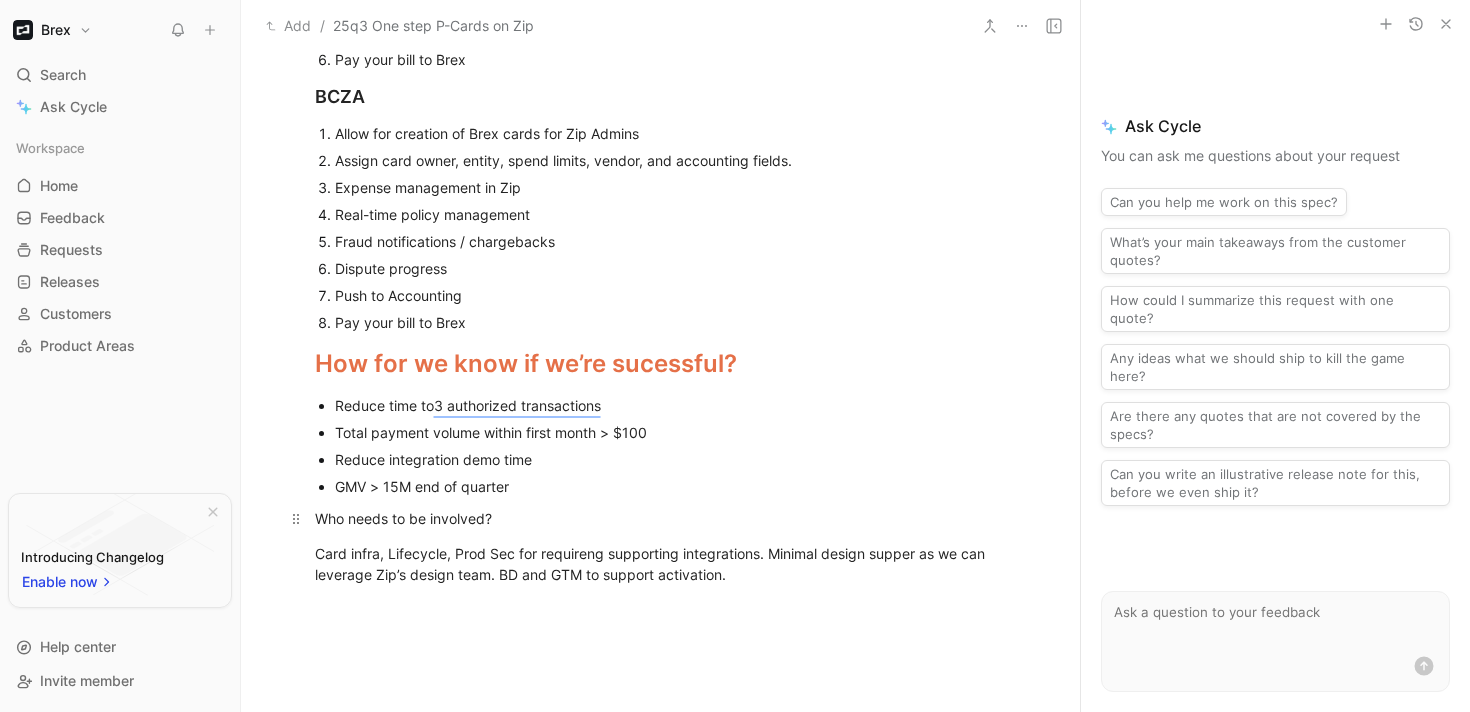 click on "Who needs to be involved?" at bounding box center (661, 518) 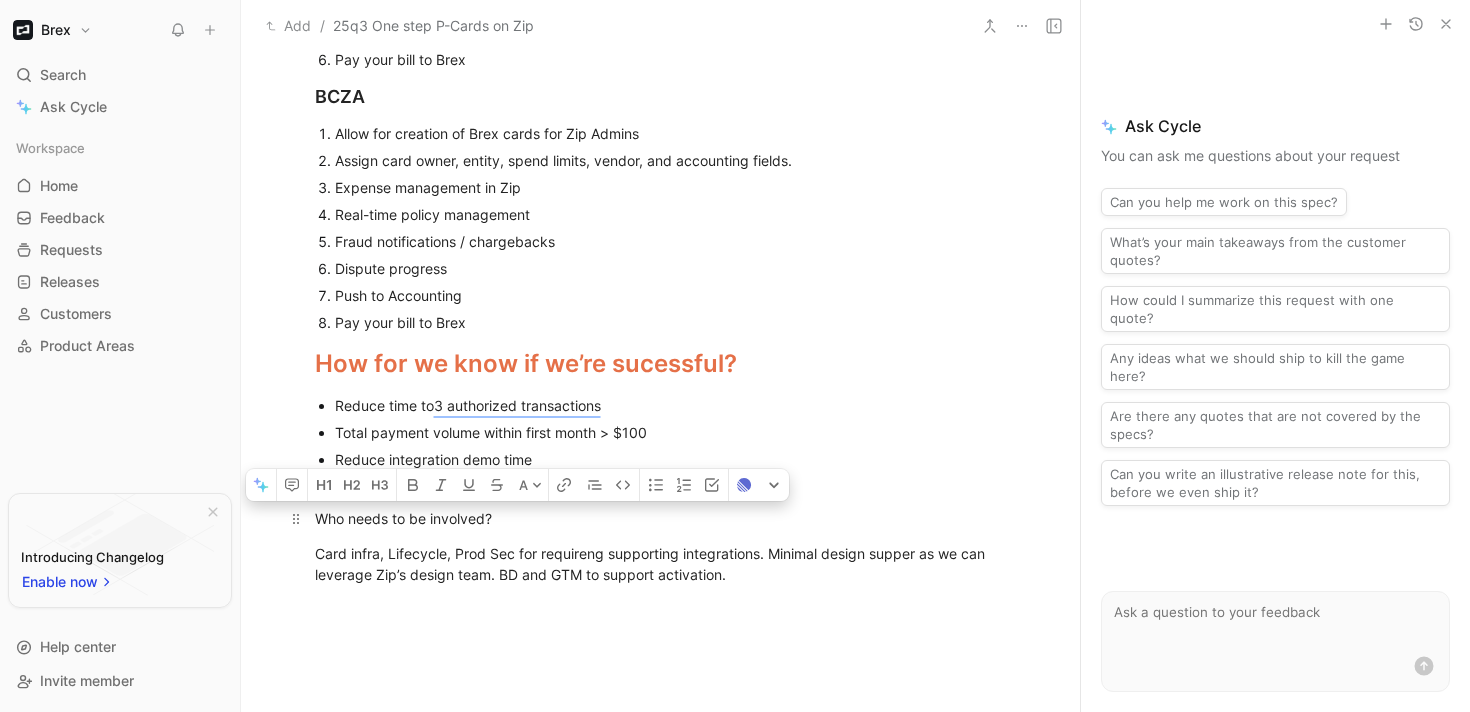 click on "Who needs to be involved?" at bounding box center [661, 518] 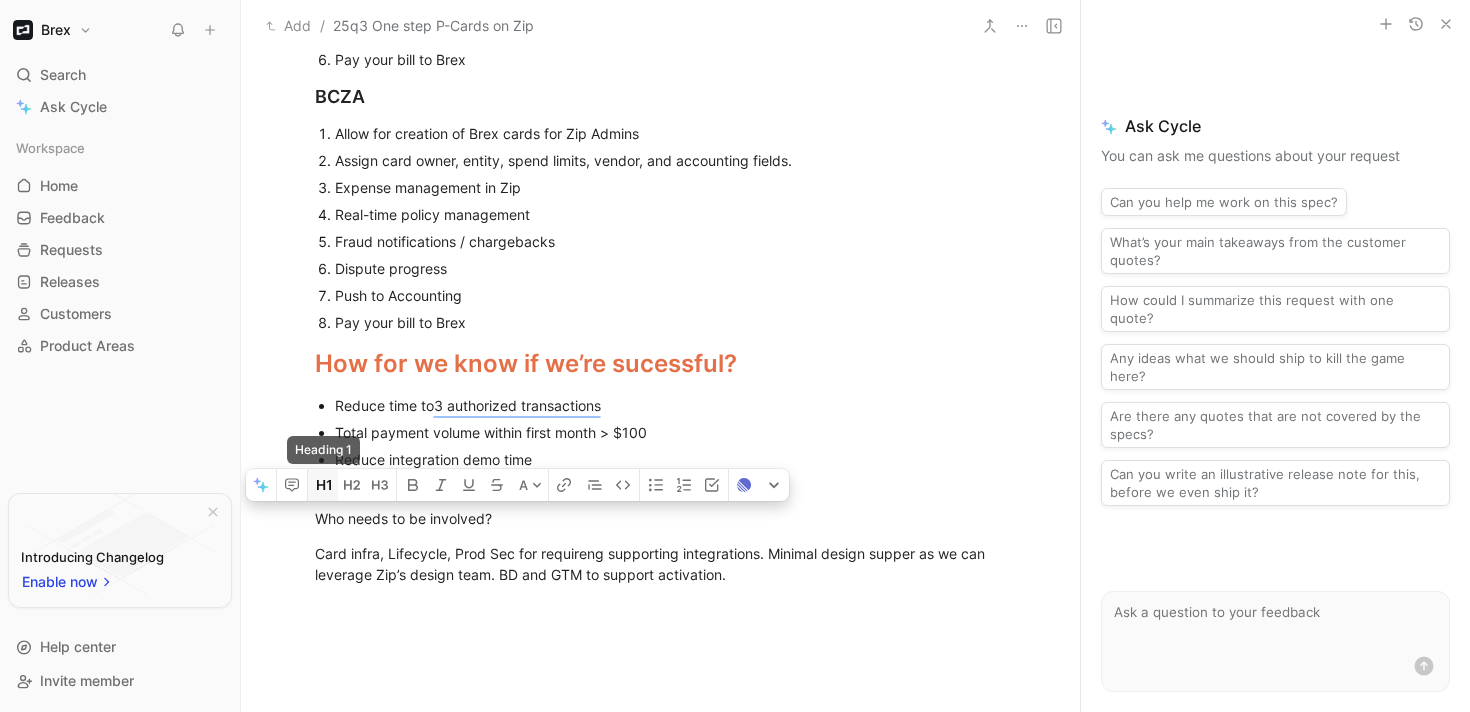 click 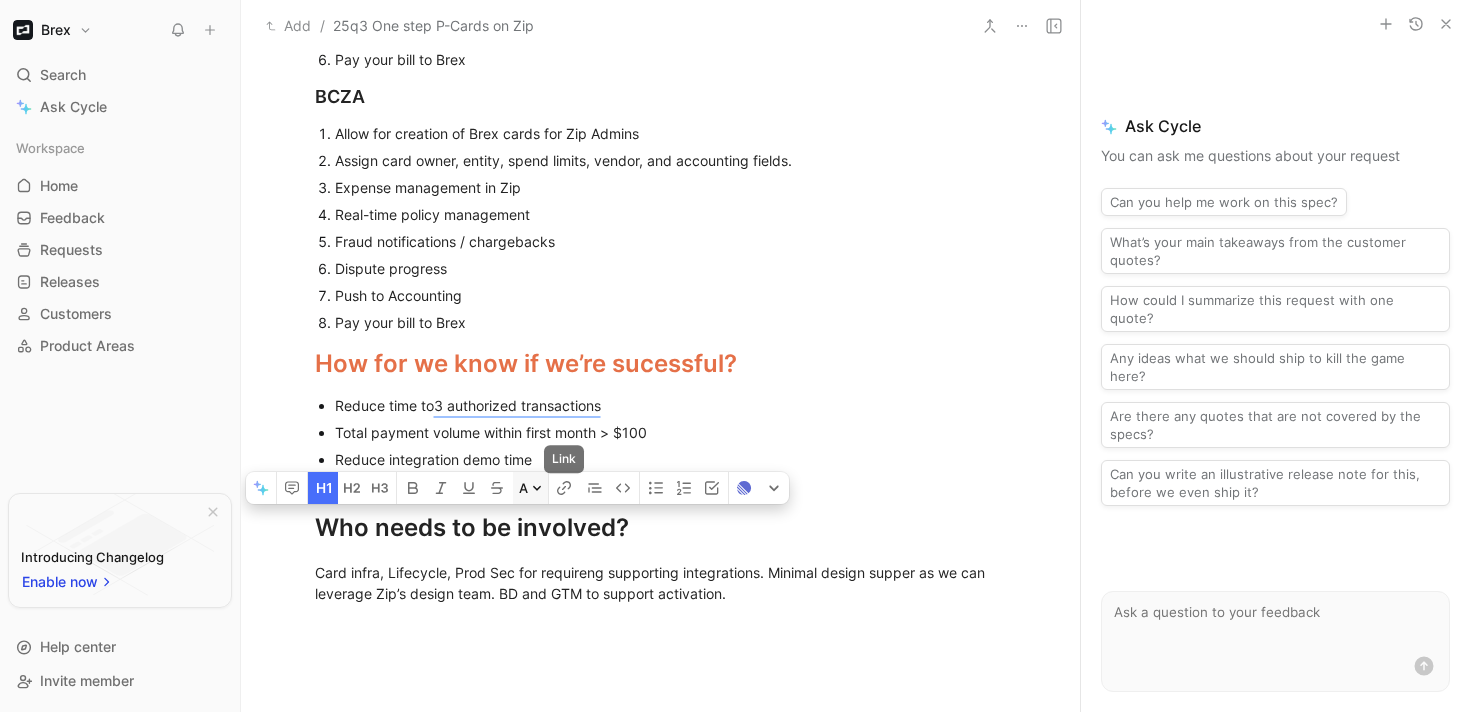 click 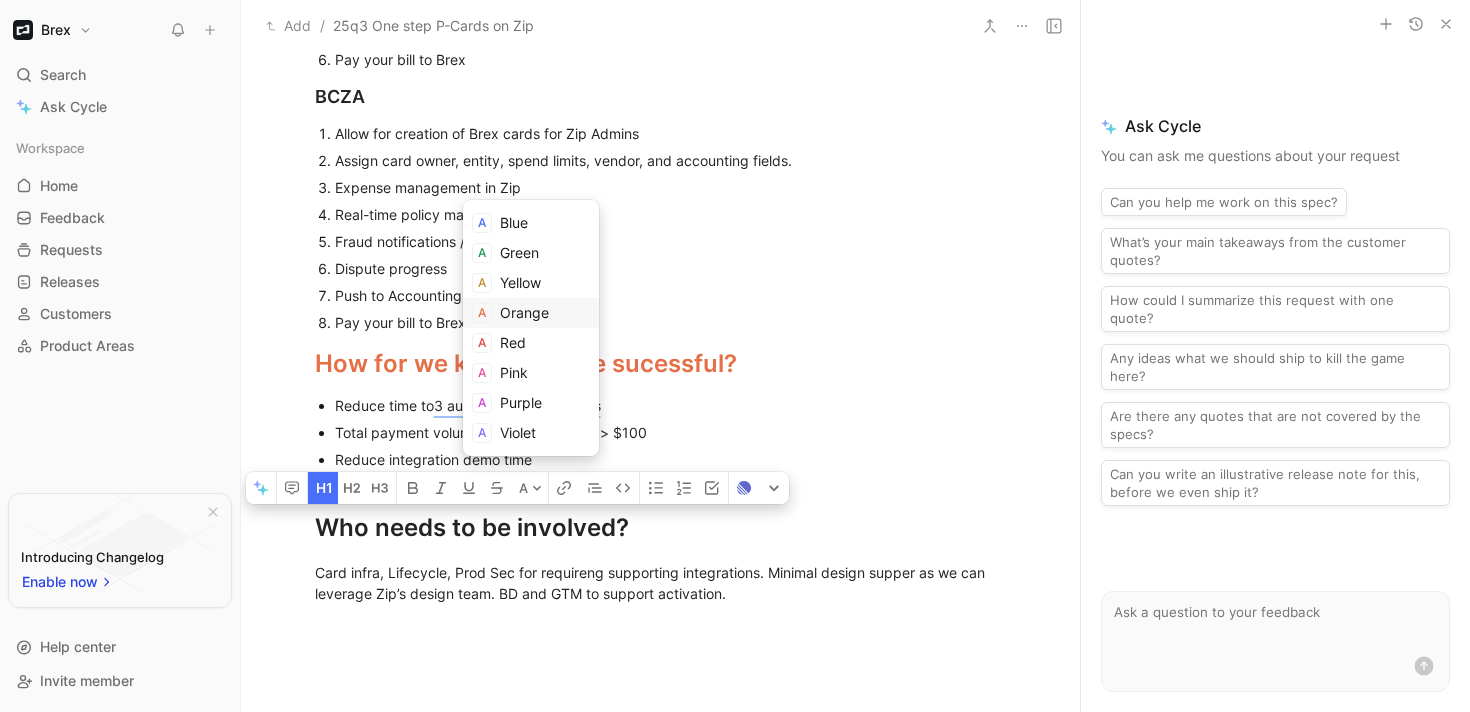 click on "Orange" at bounding box center (545, 313) 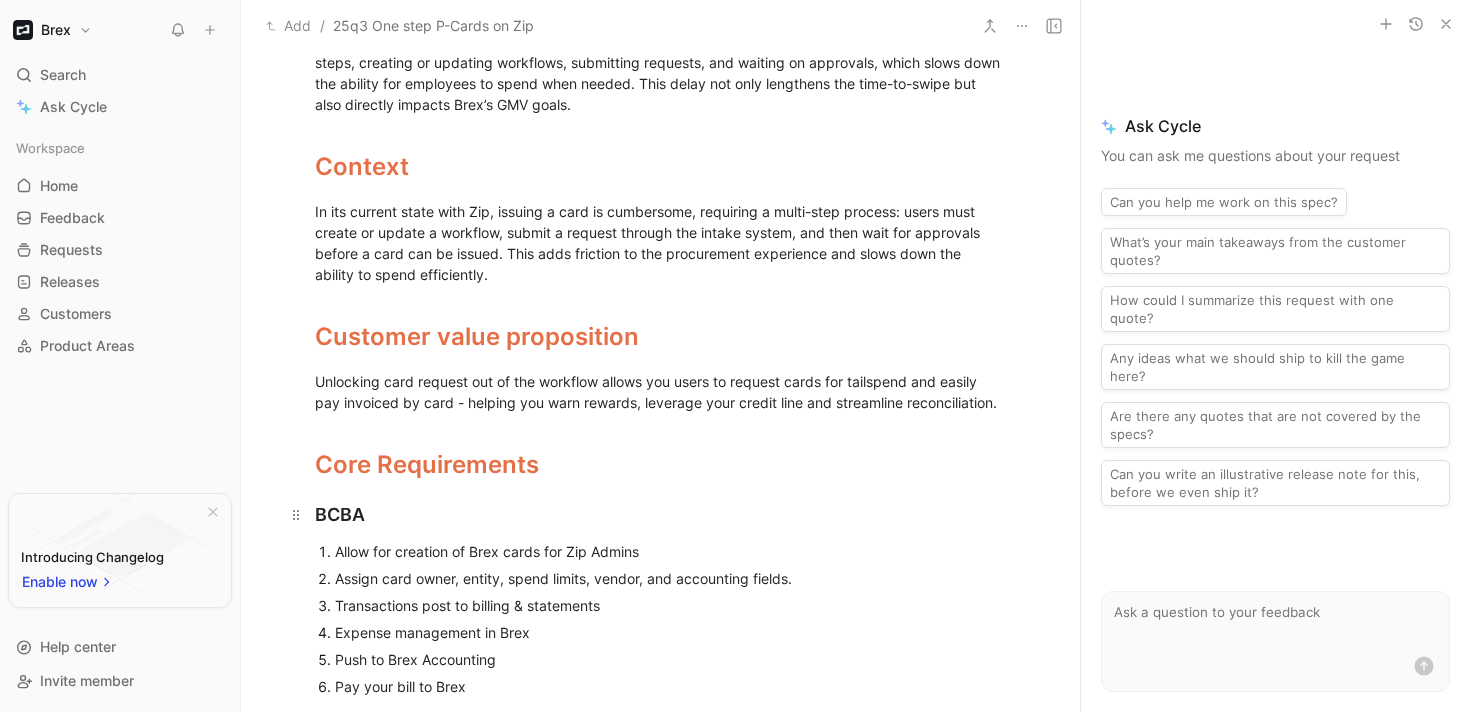 scroll, scrollTop: 0, scrollLeft: 0, axis: both 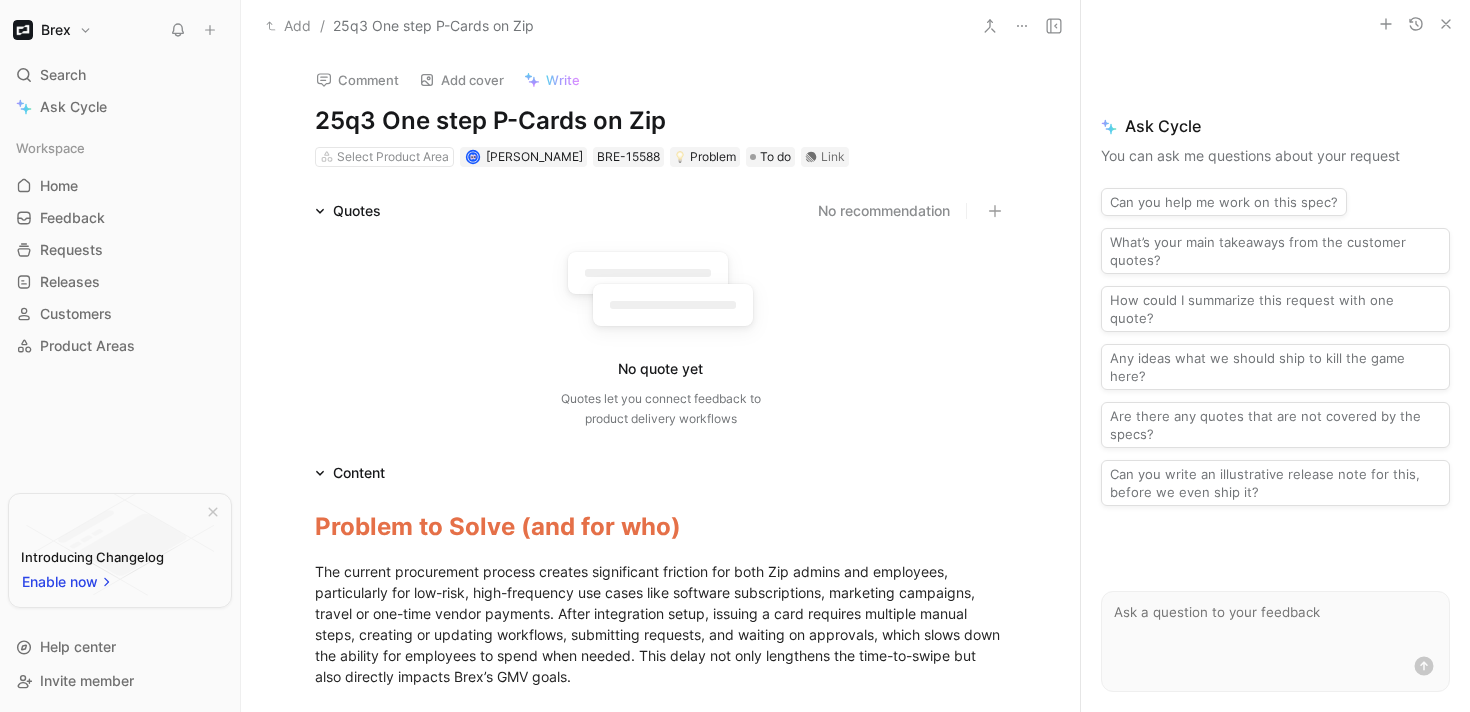 click on "Quotes let you connect feedback to product delivery workflows" at bounding box center (661, 409) 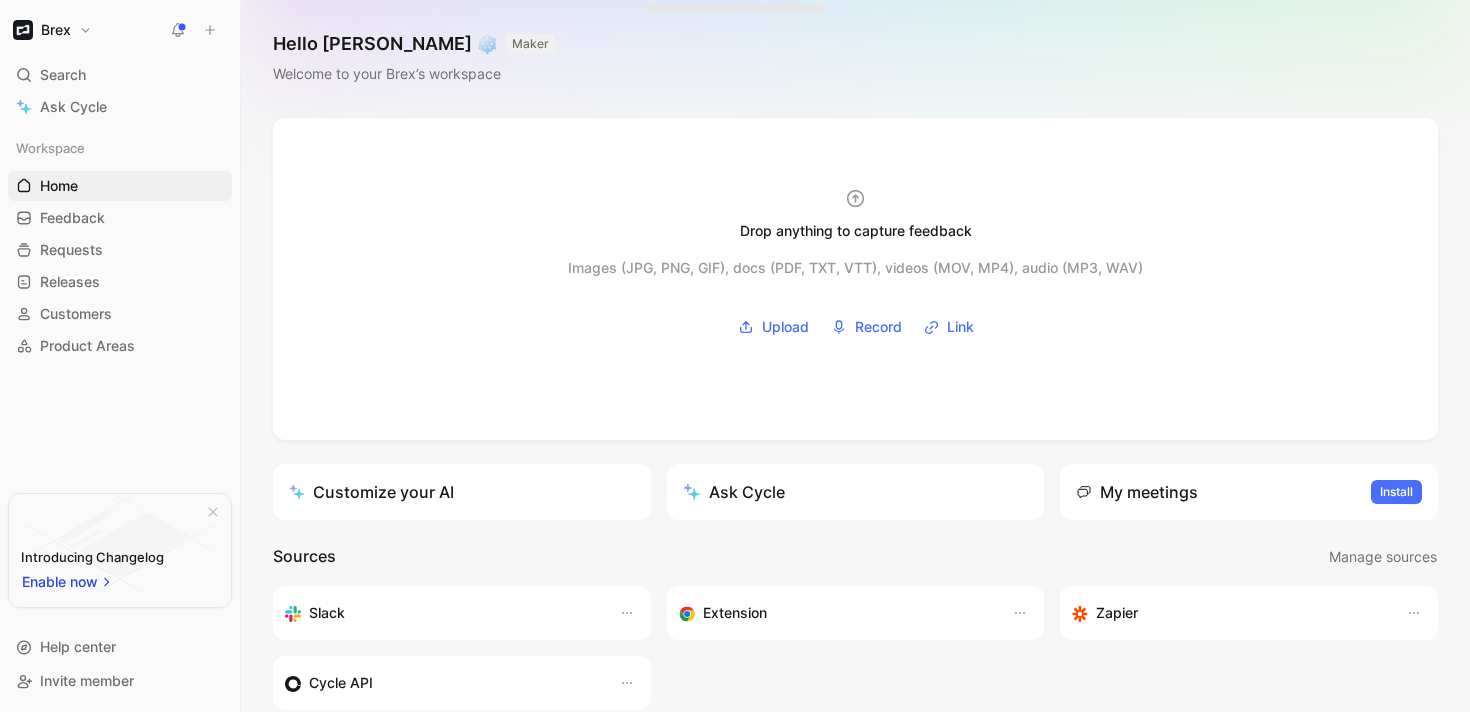 scroll, scrollTop: 0, scrollLeft: 0, axis: both 